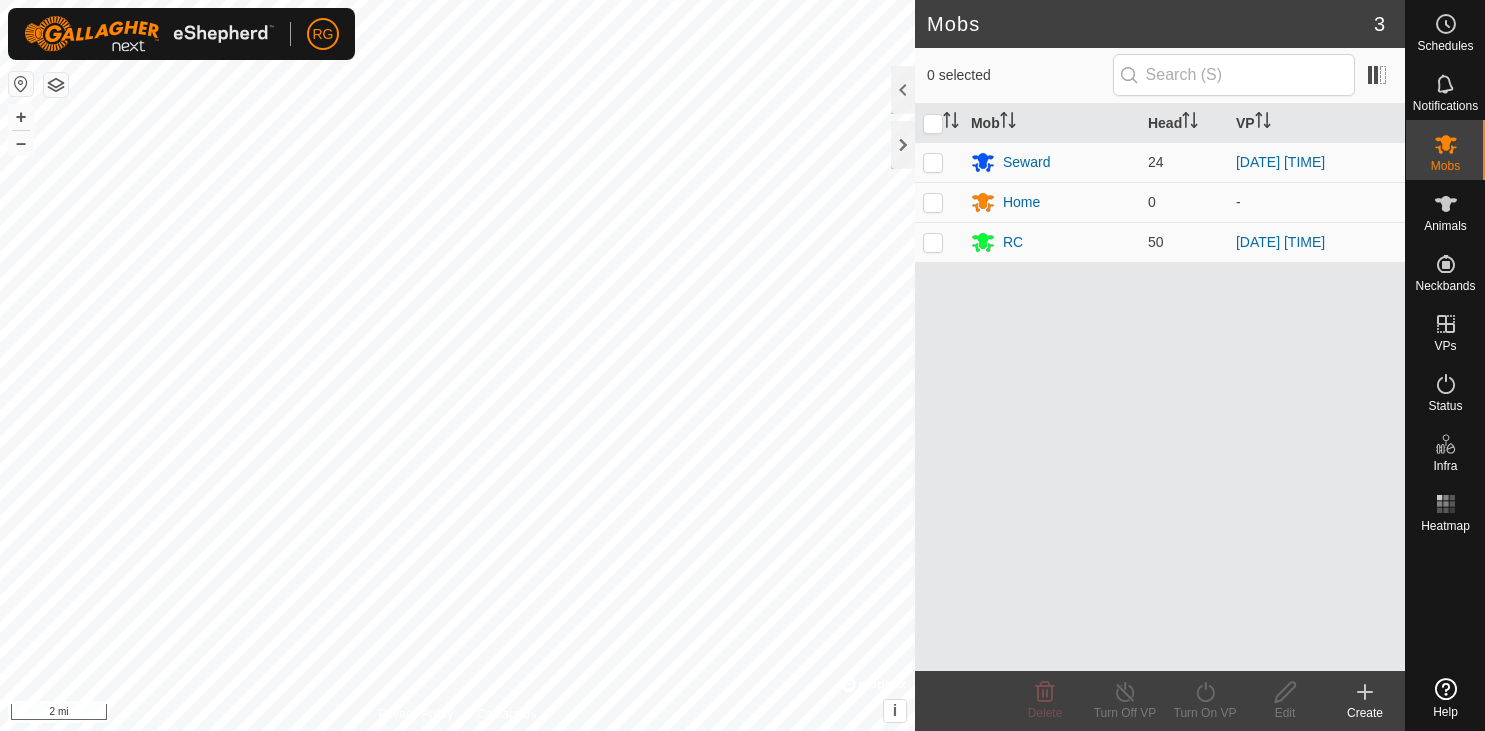 scroll, scrollTop: 0, scrollLeft: 0, axis: both 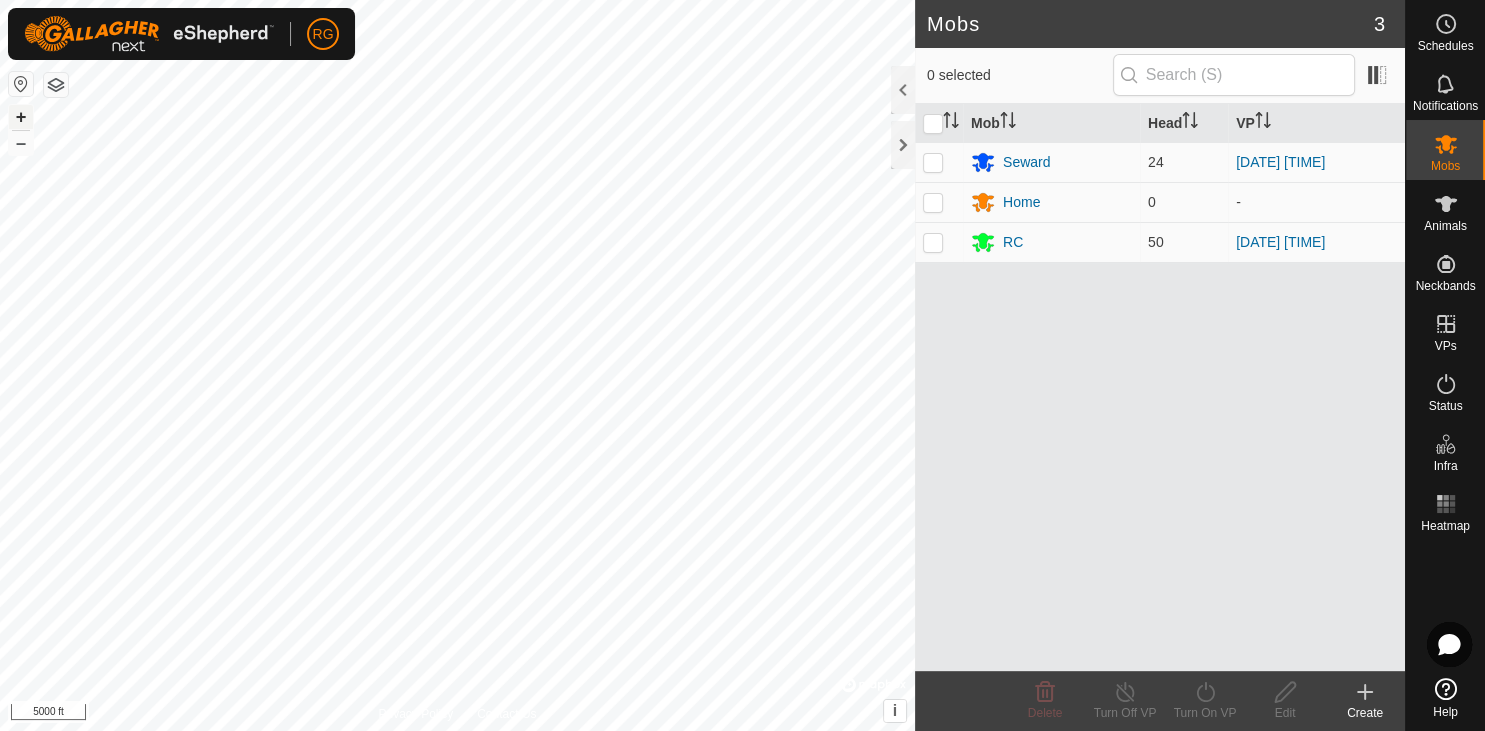 click on "+" at bounding box center [21, 117] 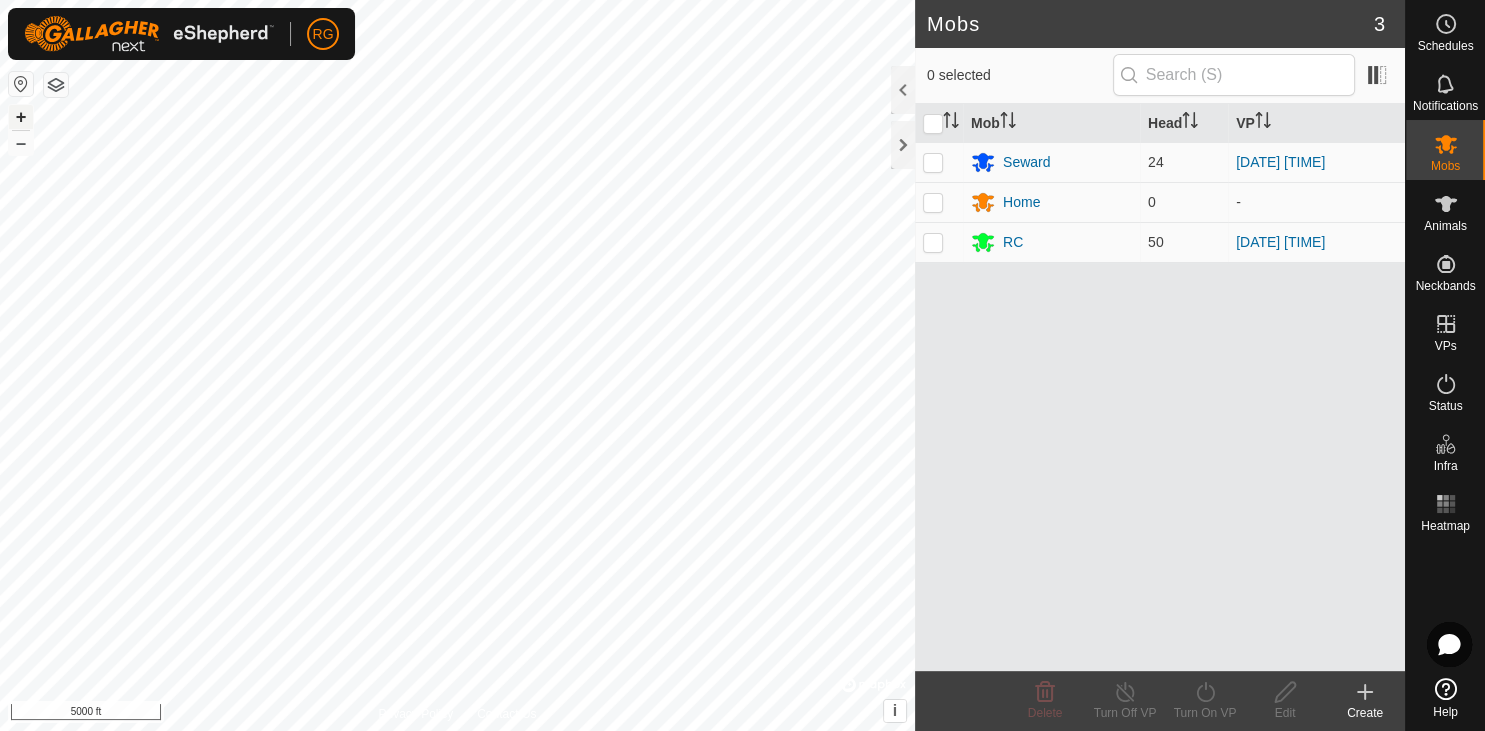 click on "+" at bounding box center (21, 117) 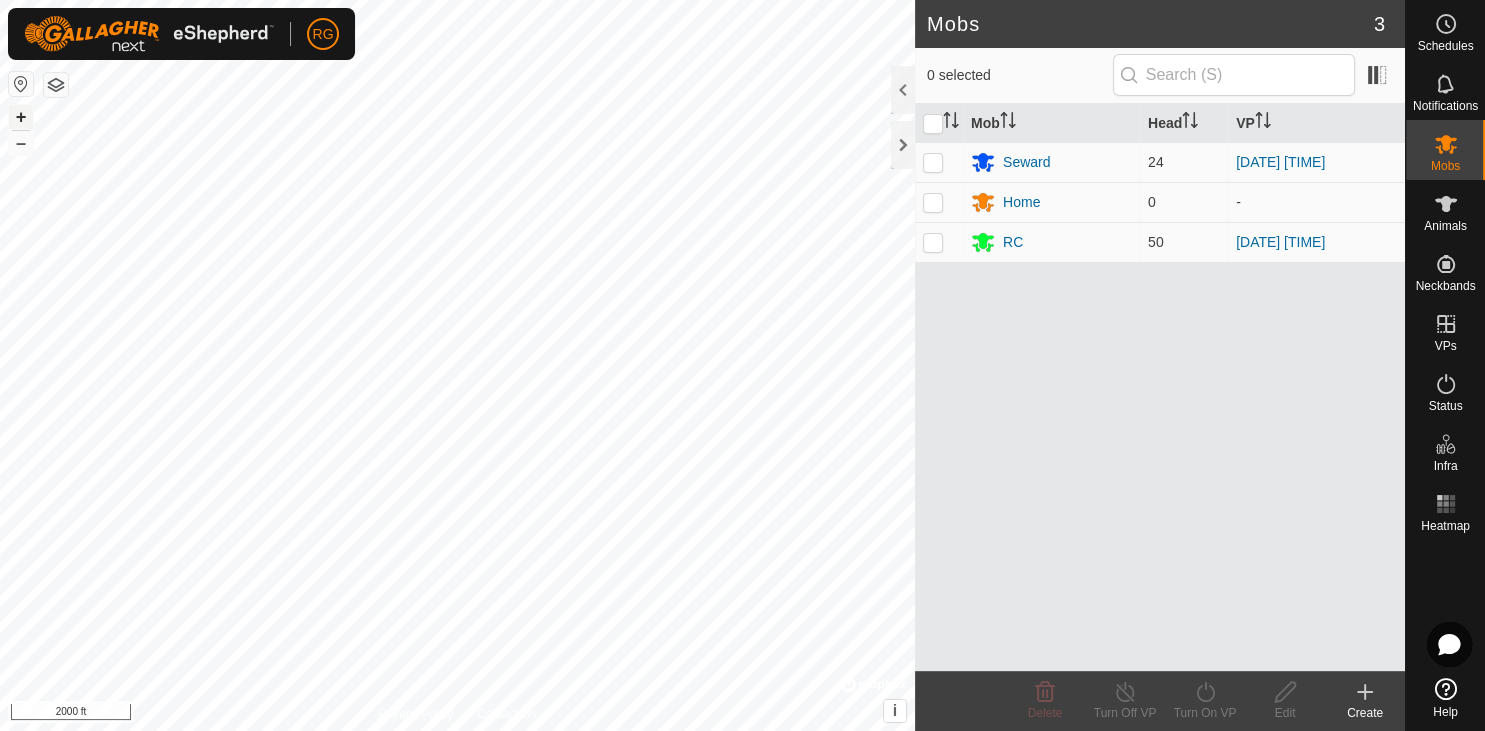 click on "+" at bounding box center (21, 117) 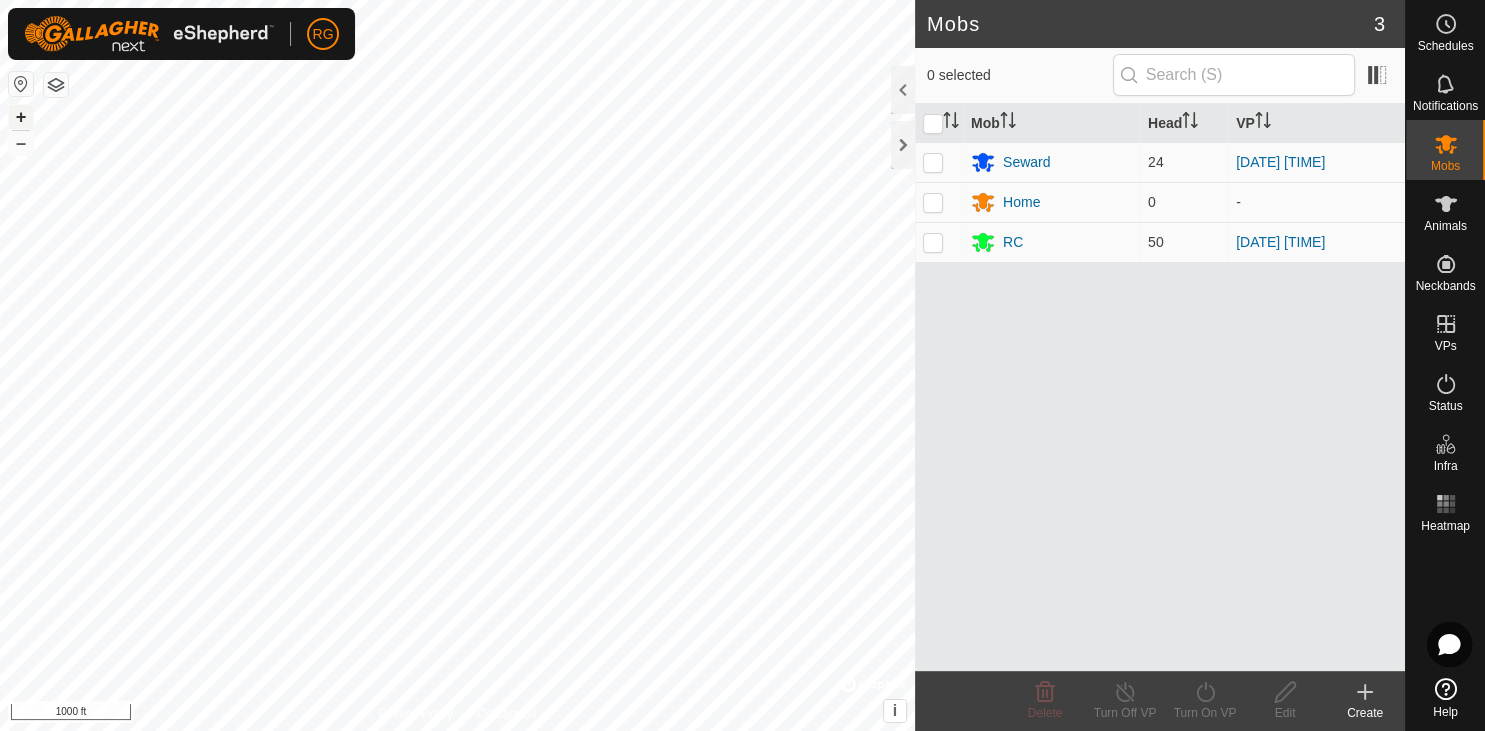 click on "+" at bounding box center [21, 117] 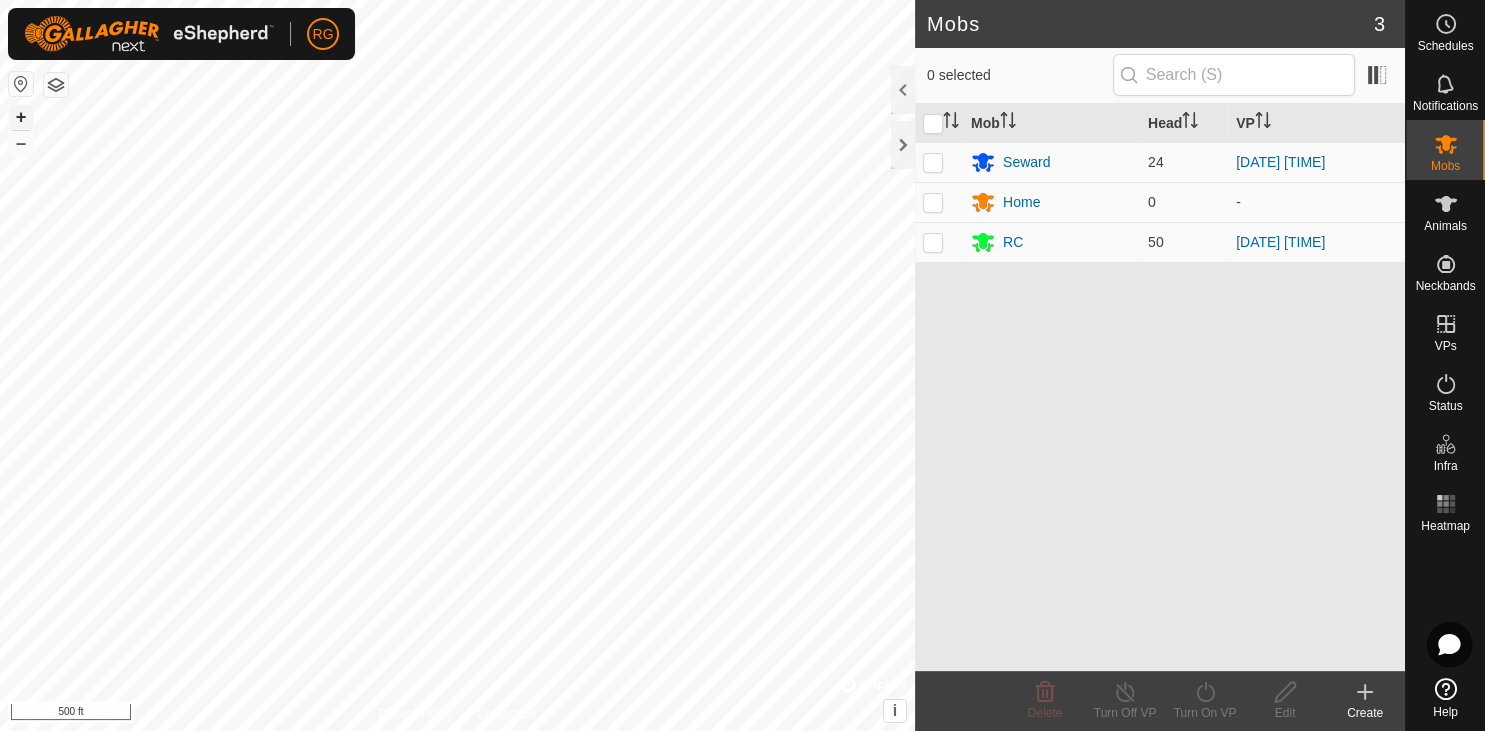 click on "+" at bounding box center (21, 117) 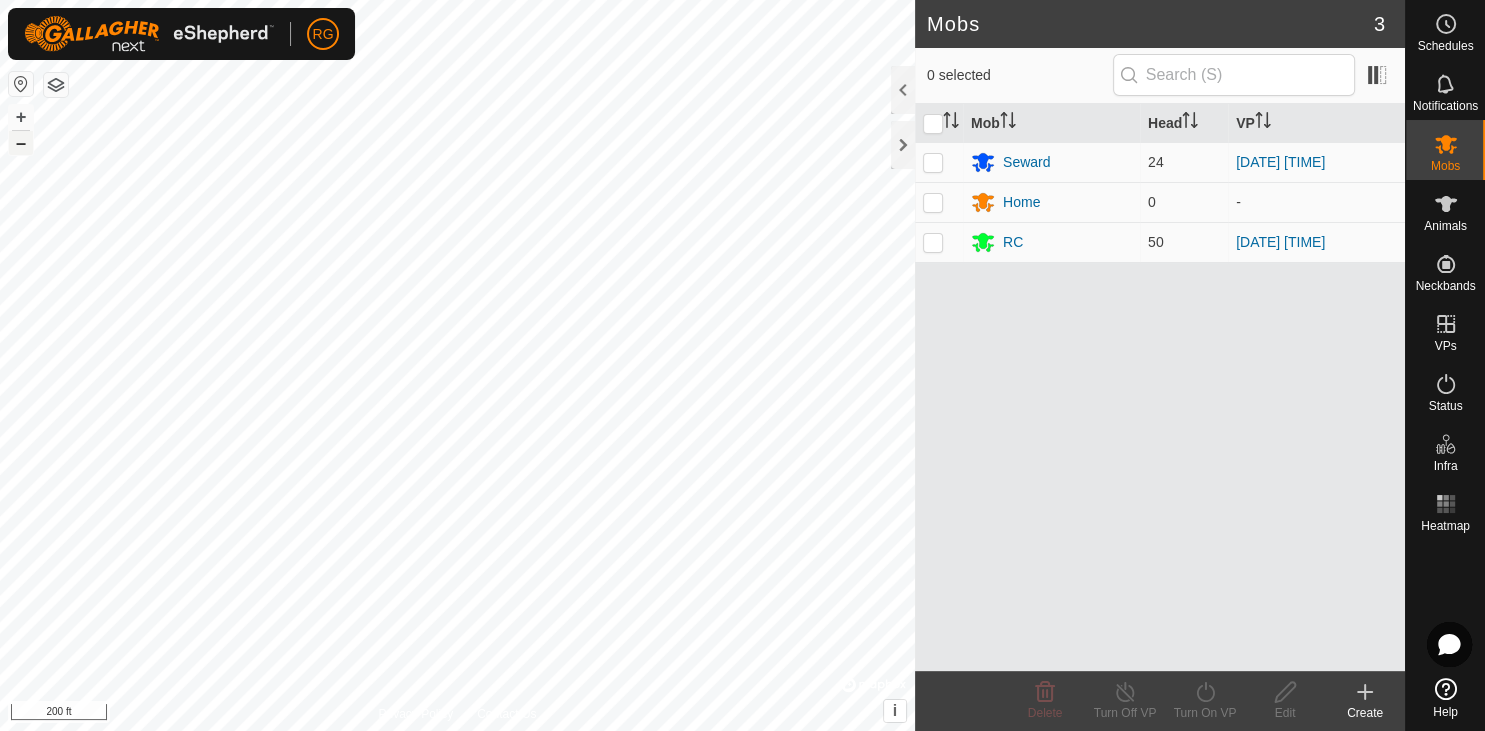click on "–" at bounding box center (21, 143) 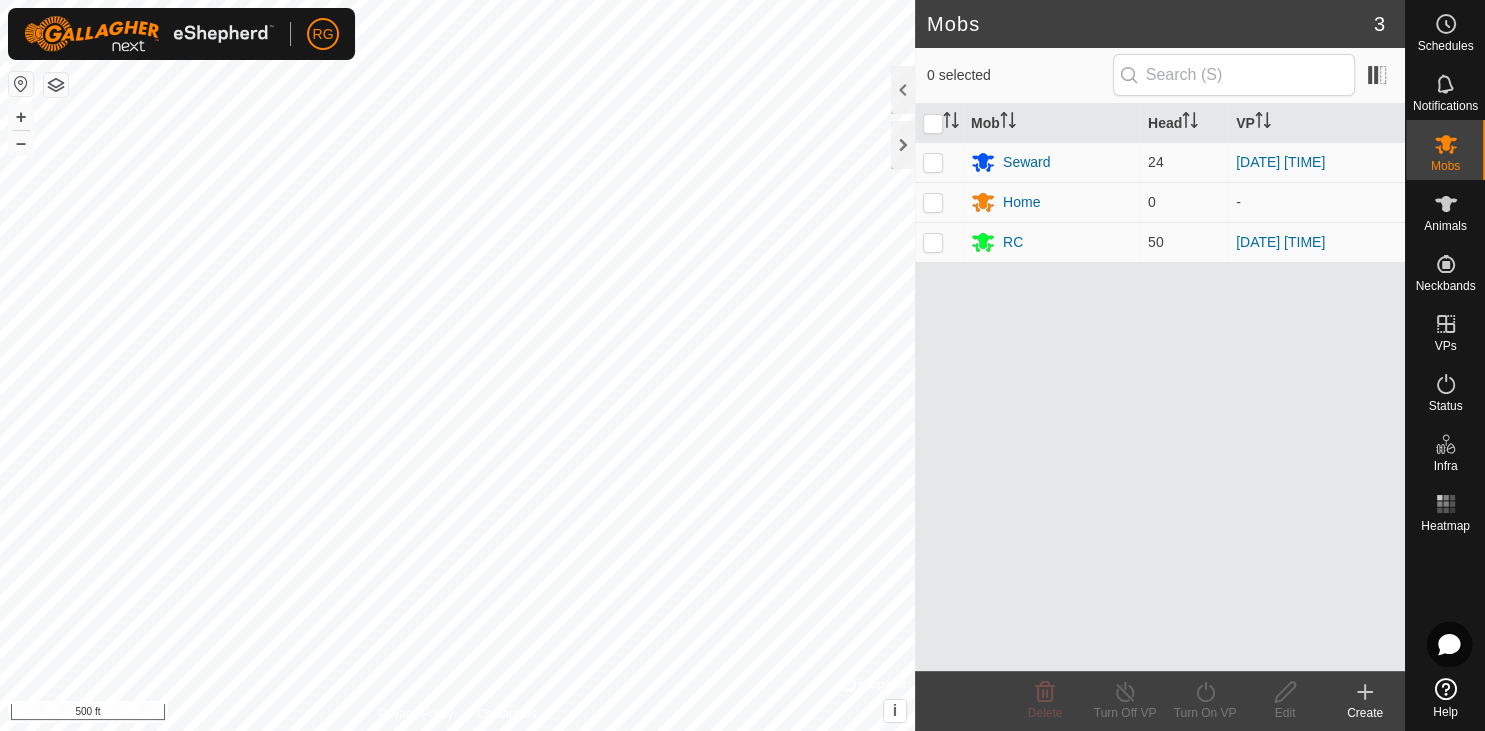 click at bounding box center (21, 84) 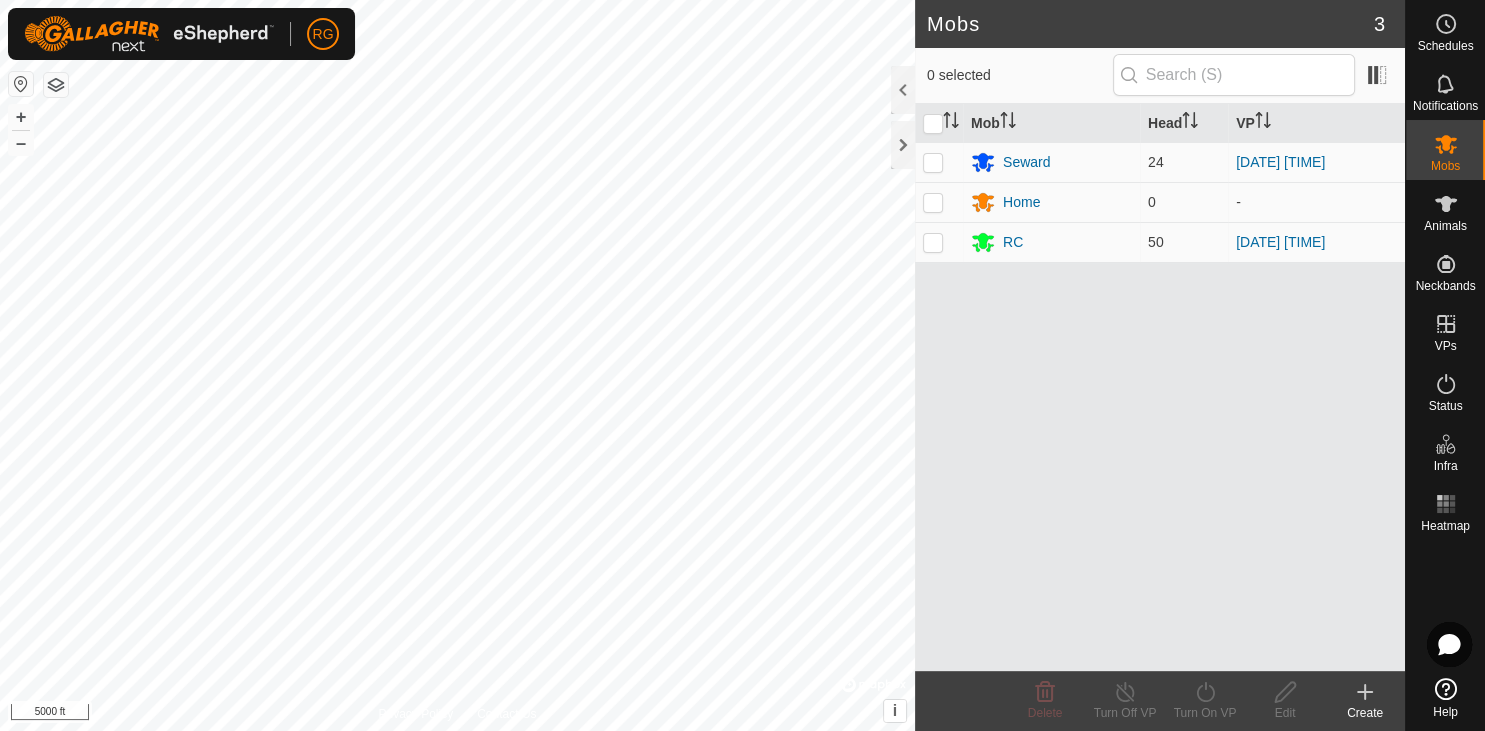 click at bounding box center [21, 84] 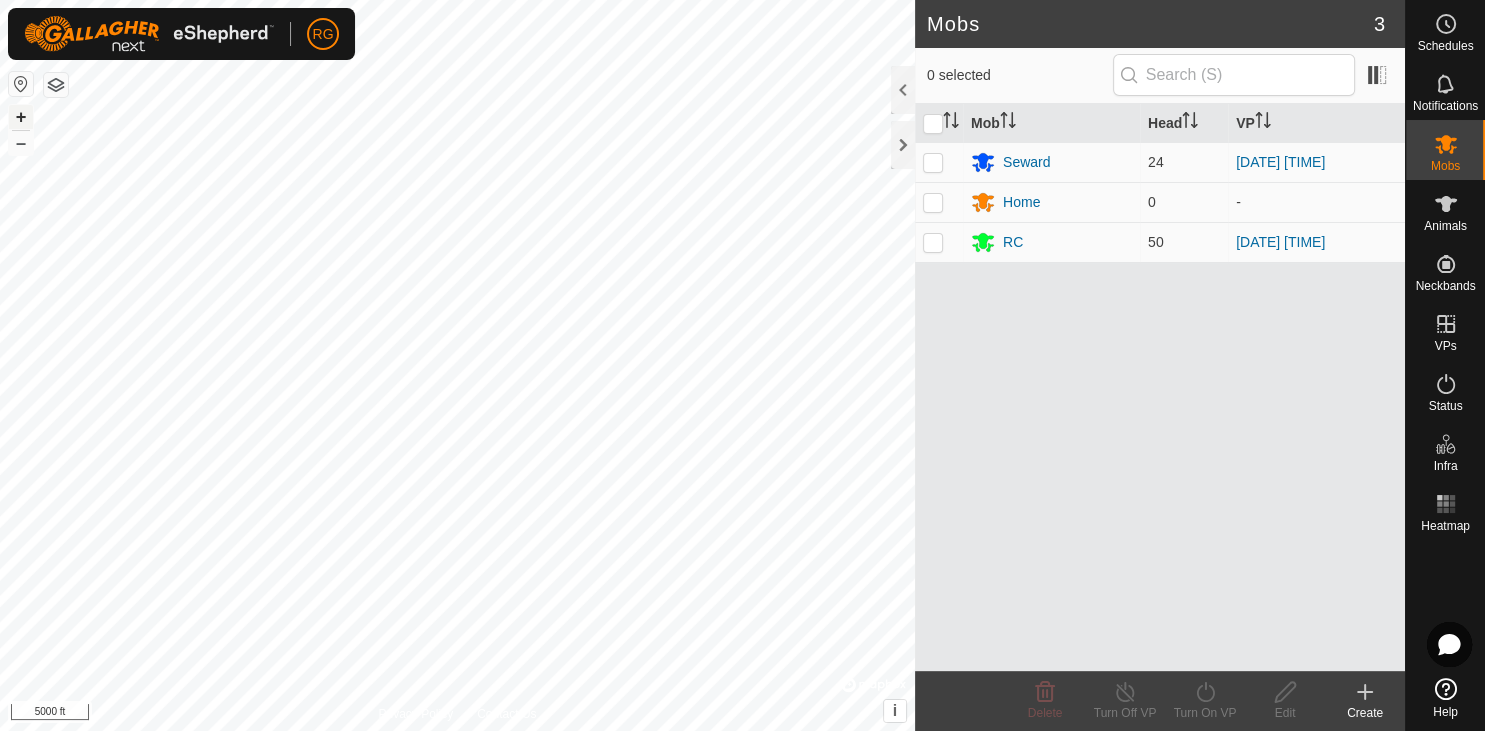 click on "+" at bounding box center (21, 117) 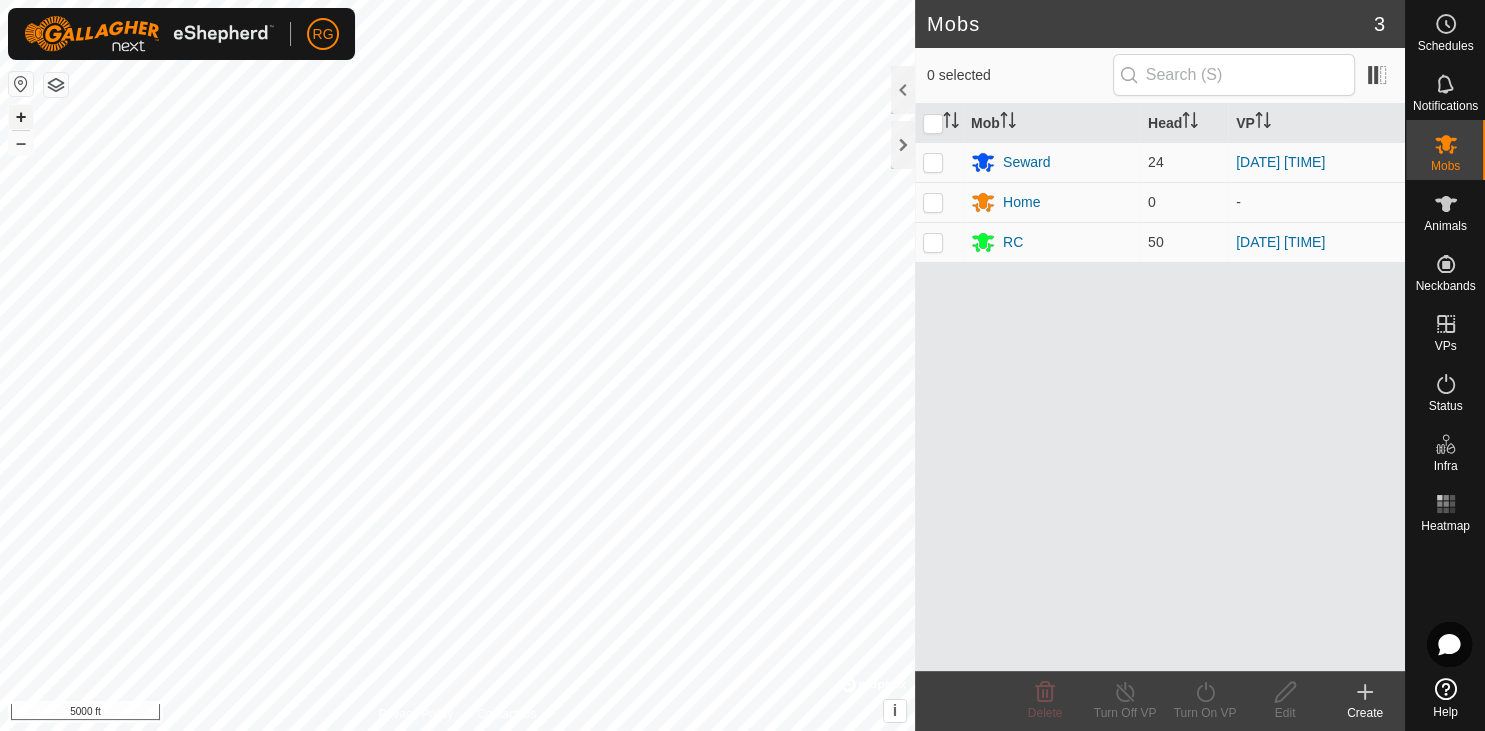 click on "+" at bounding box center [21, 117] 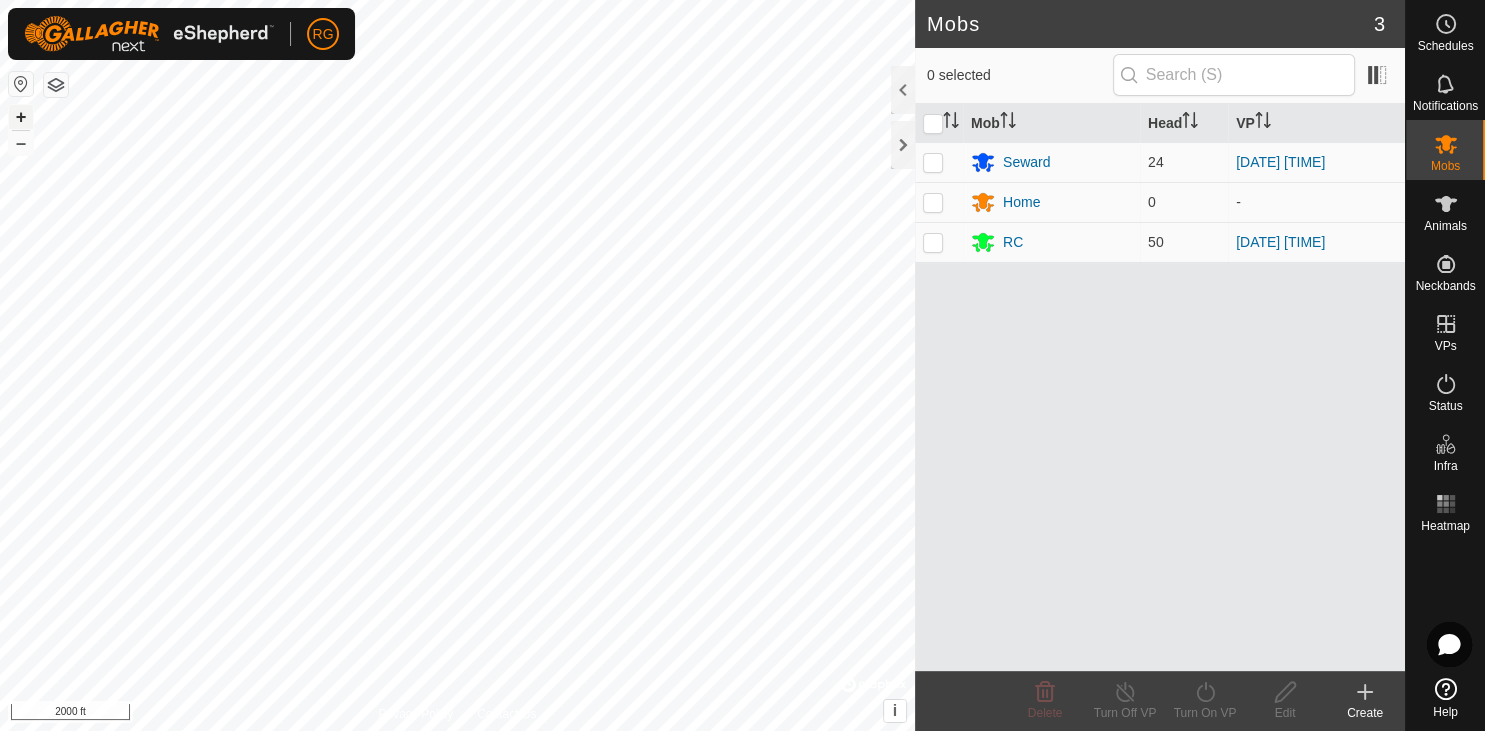click on "+" at bounding box center (21, 117) 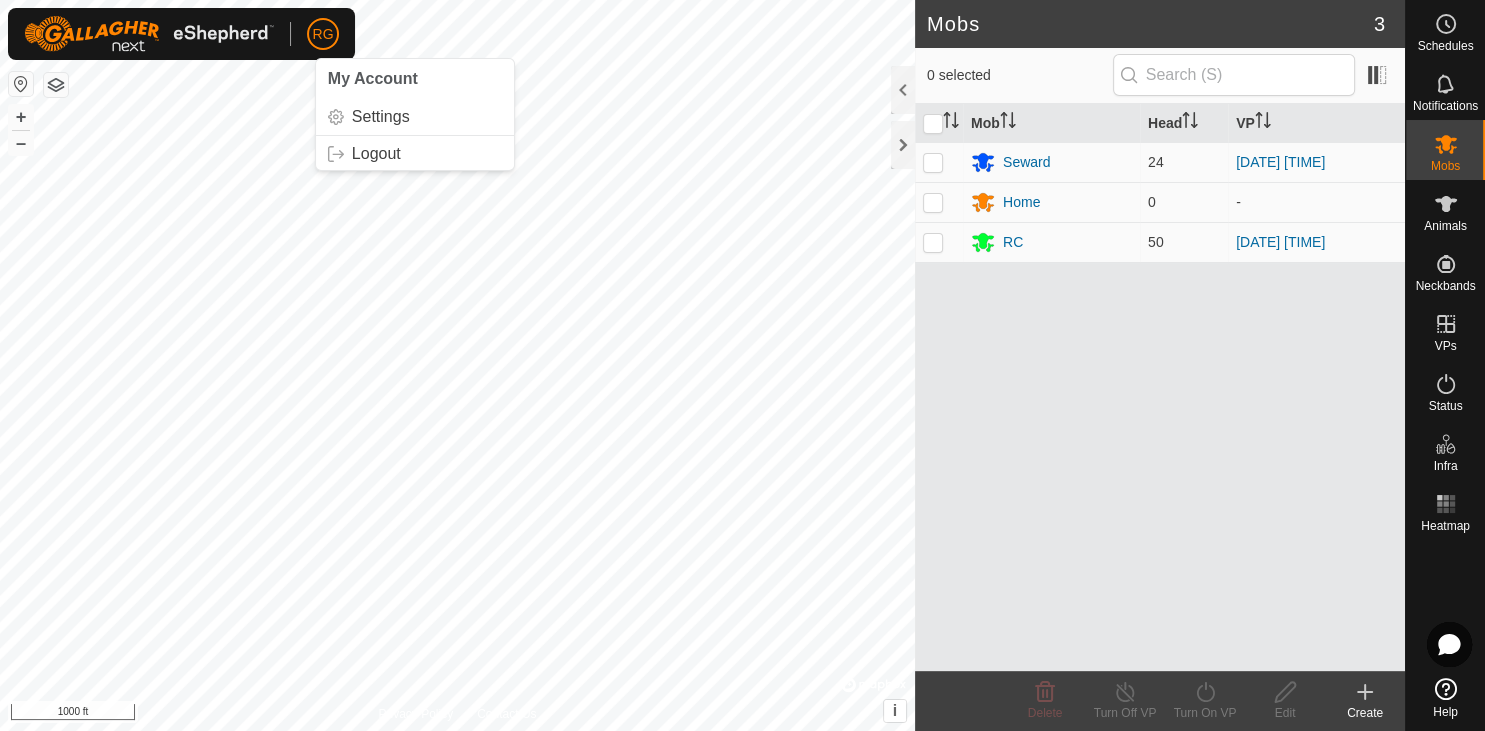 click 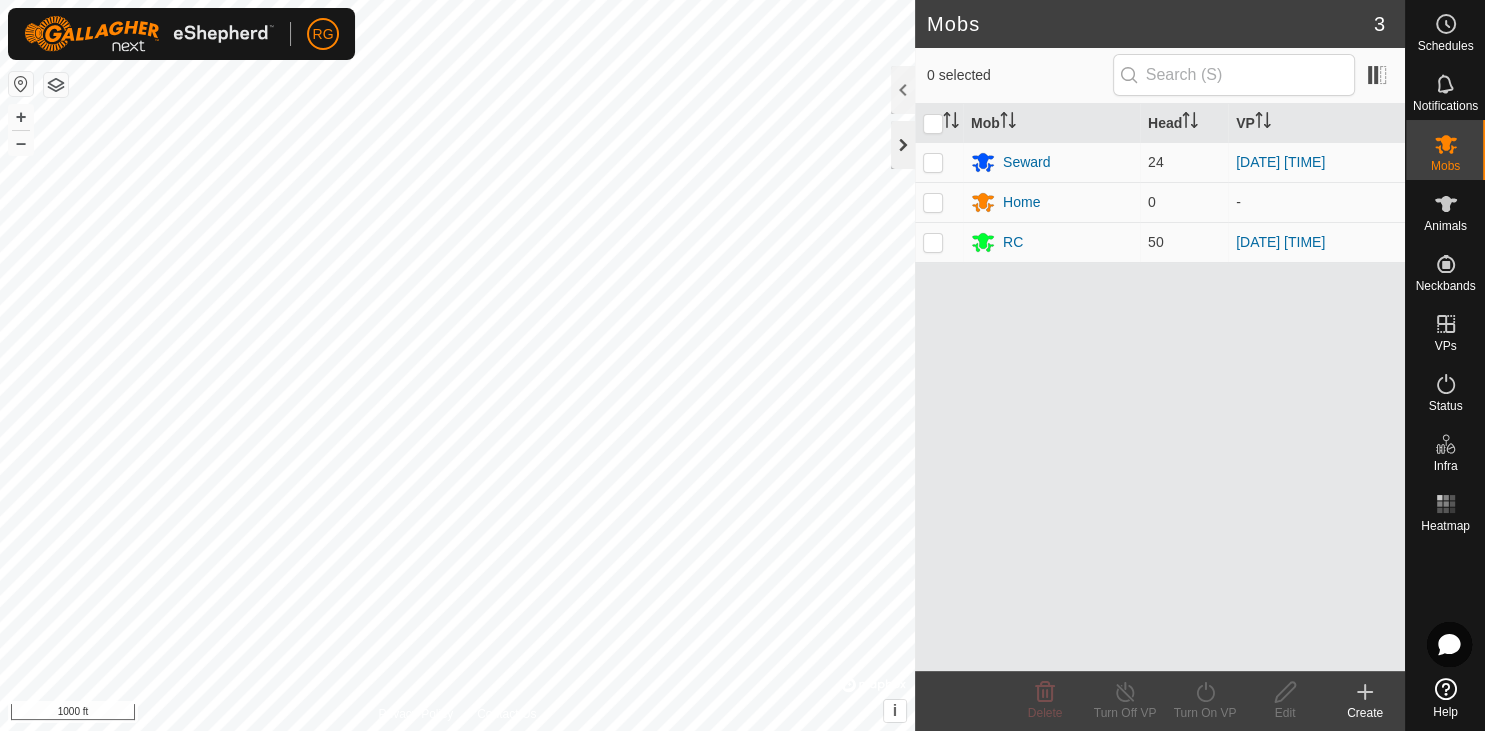 click 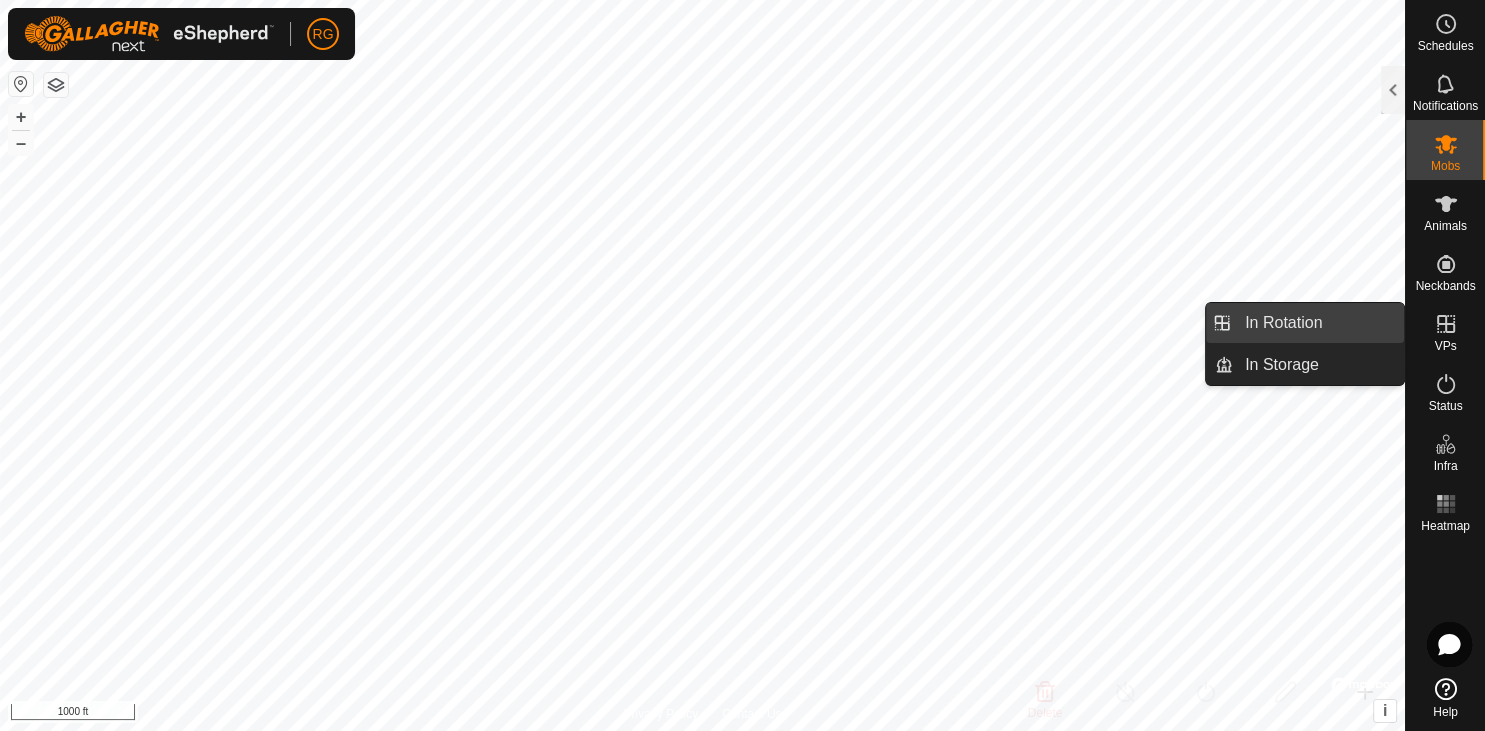 click on "In Rotation" at bounding box center (1318, 323) 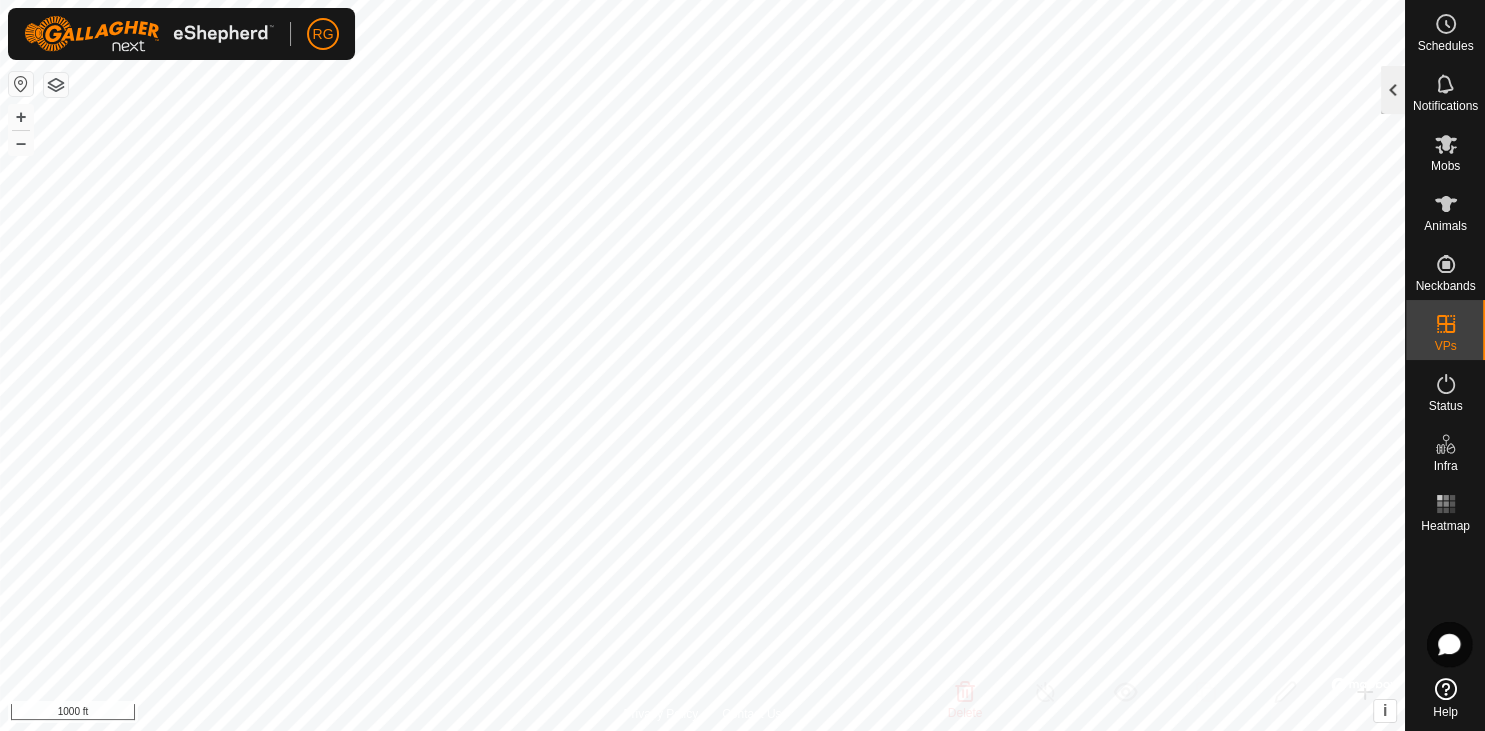 click 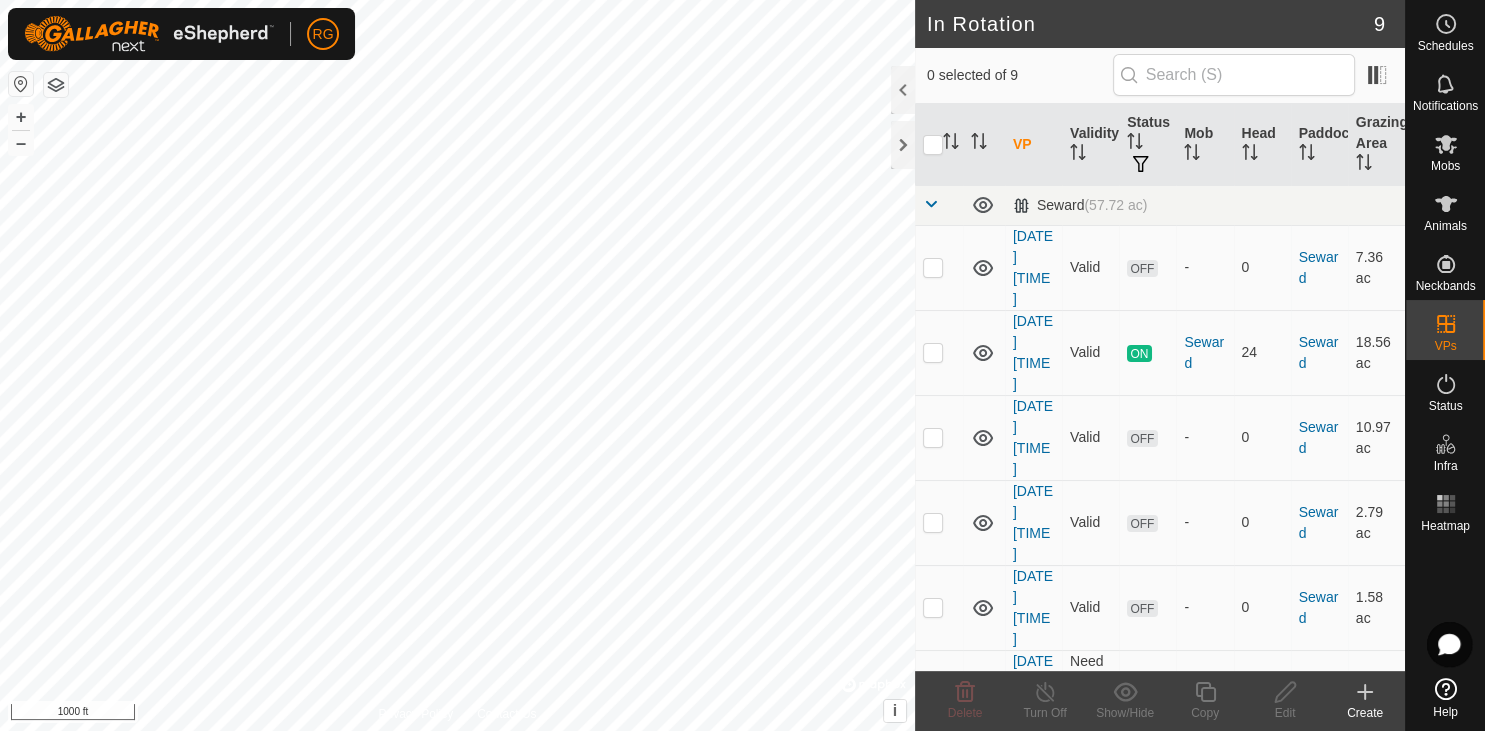 click 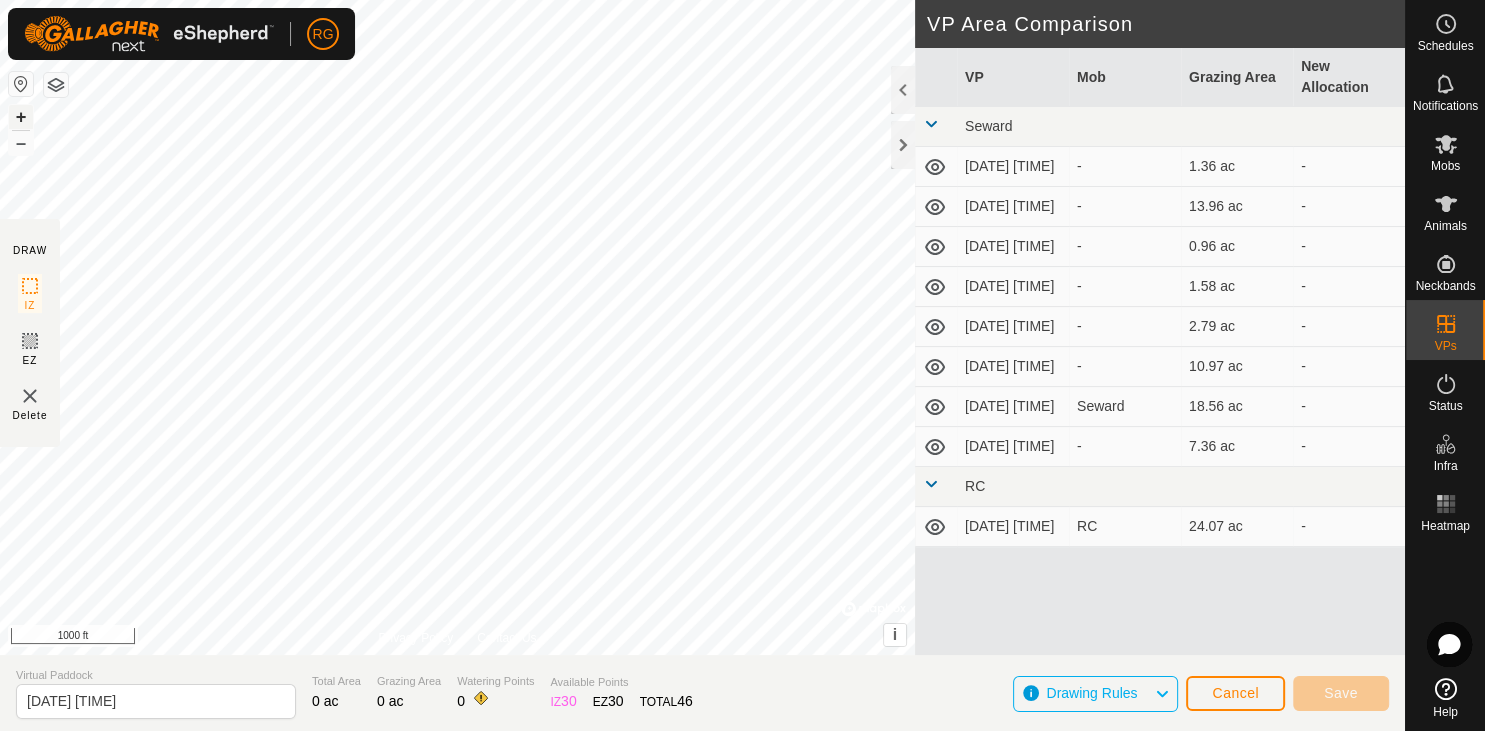 click on "+" at bounding box center (21, 117) 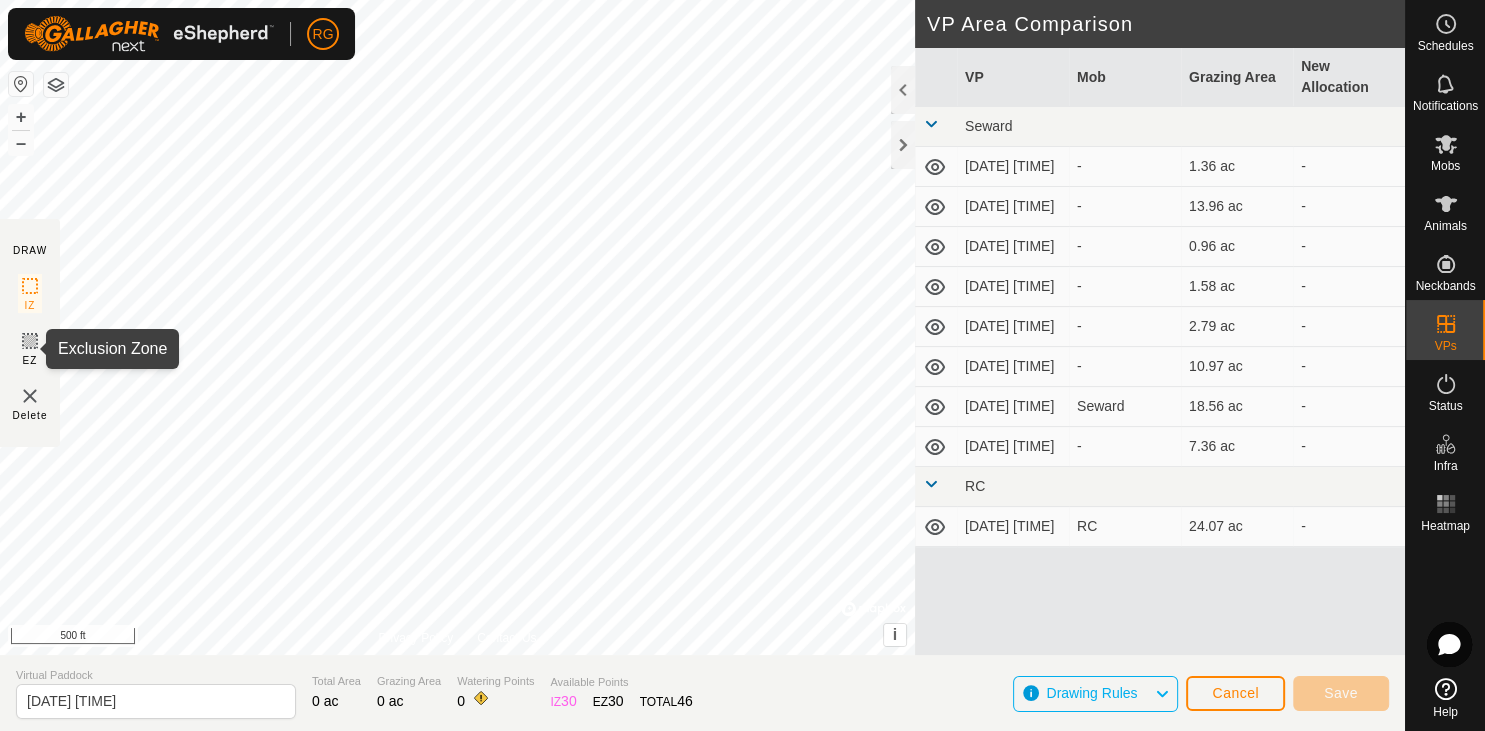 click 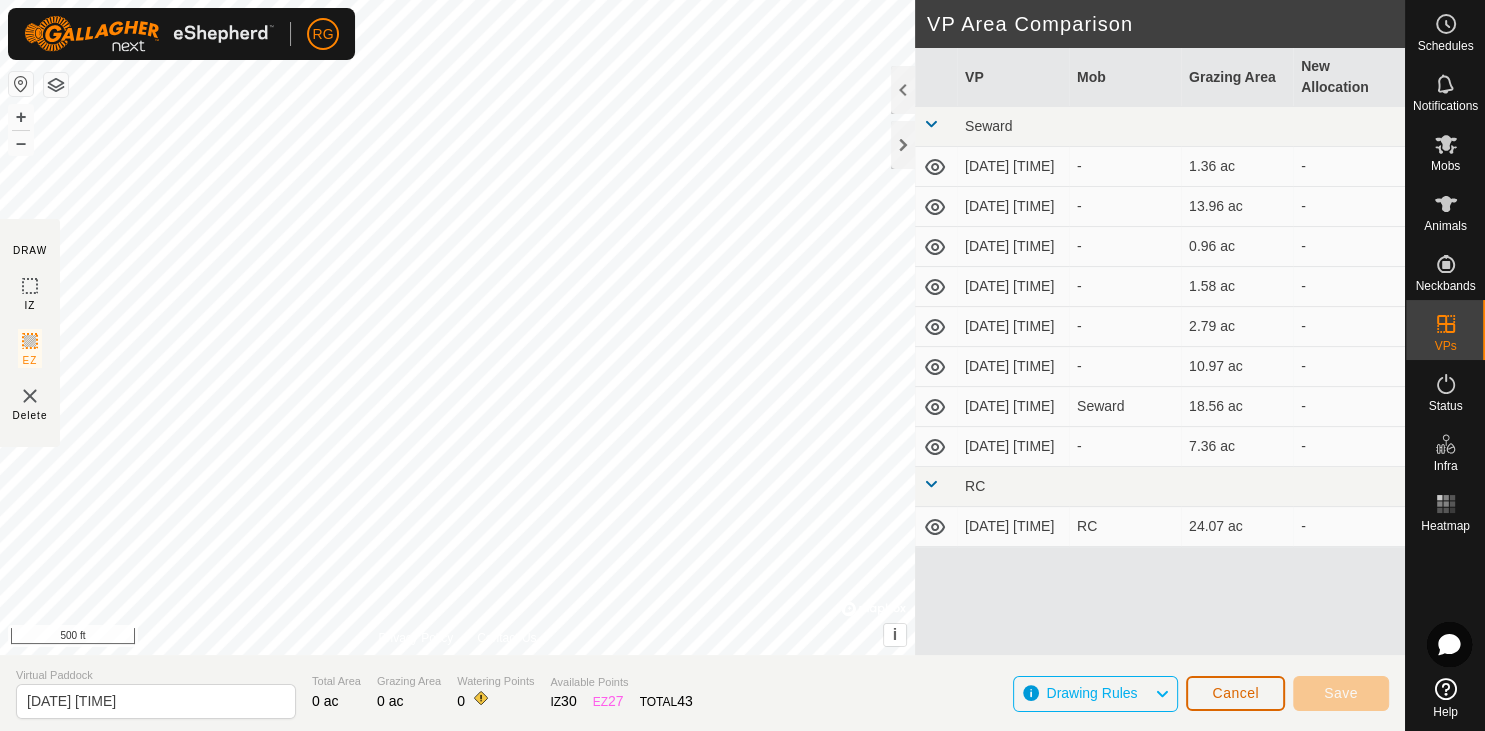 click on "Cancel" 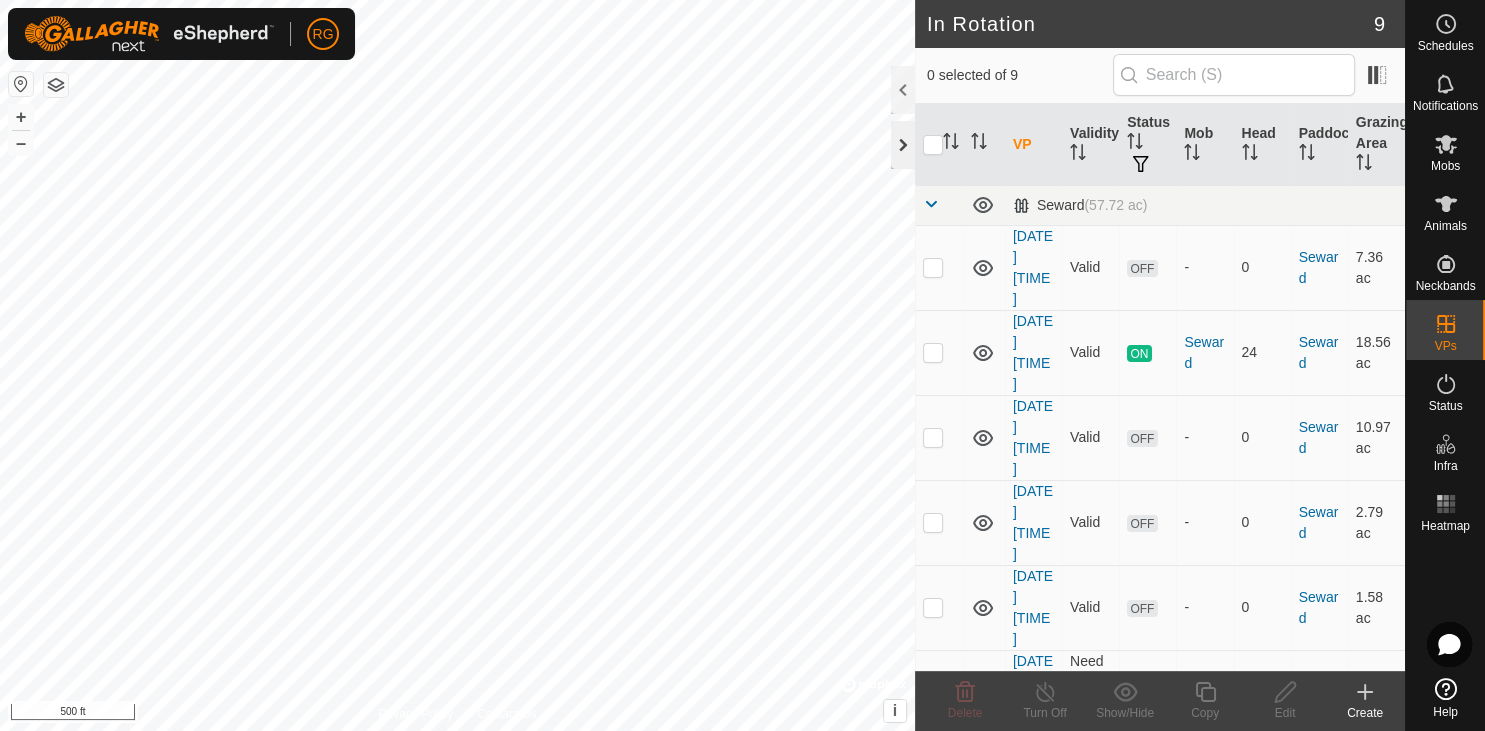 click 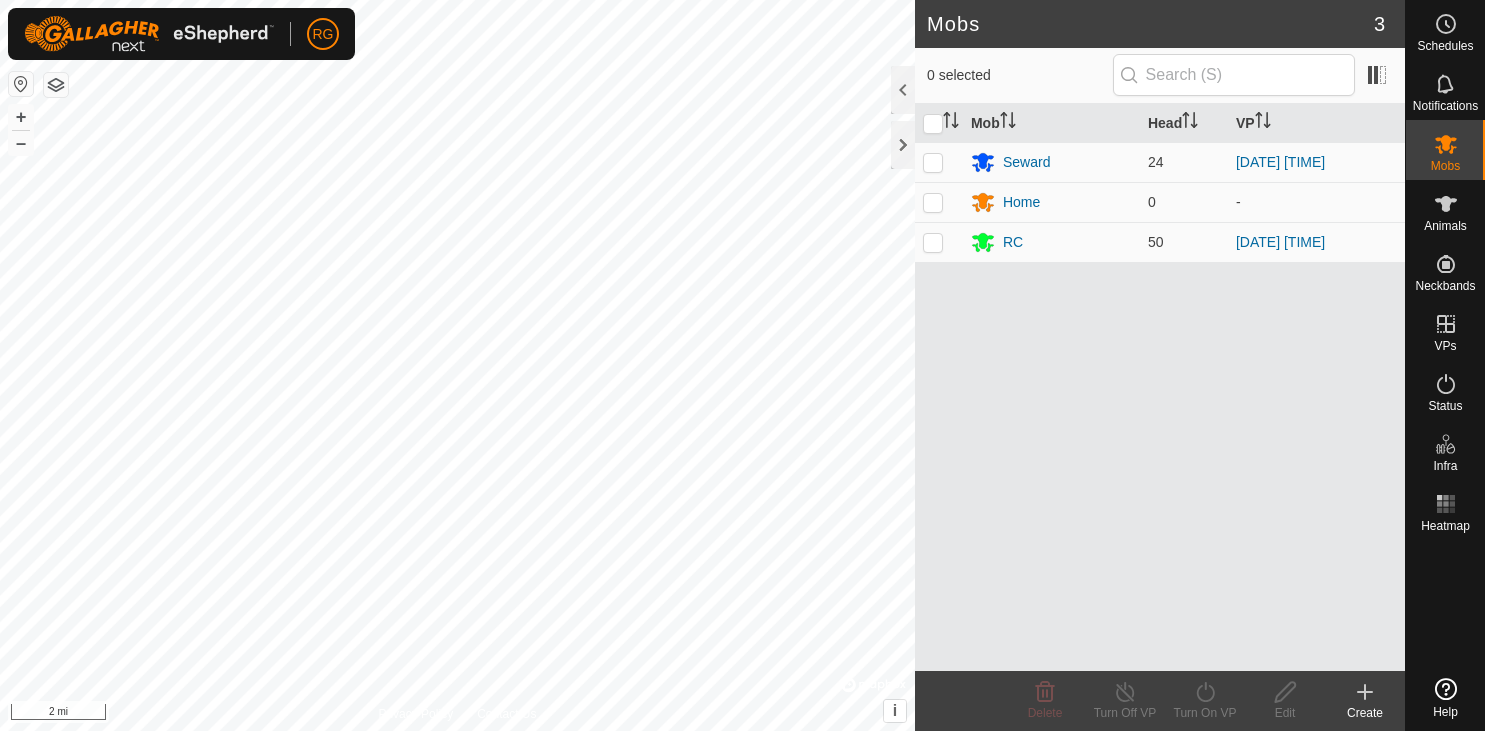 scroll, scrollTop: 0, scrollLeft: 0, axis: both 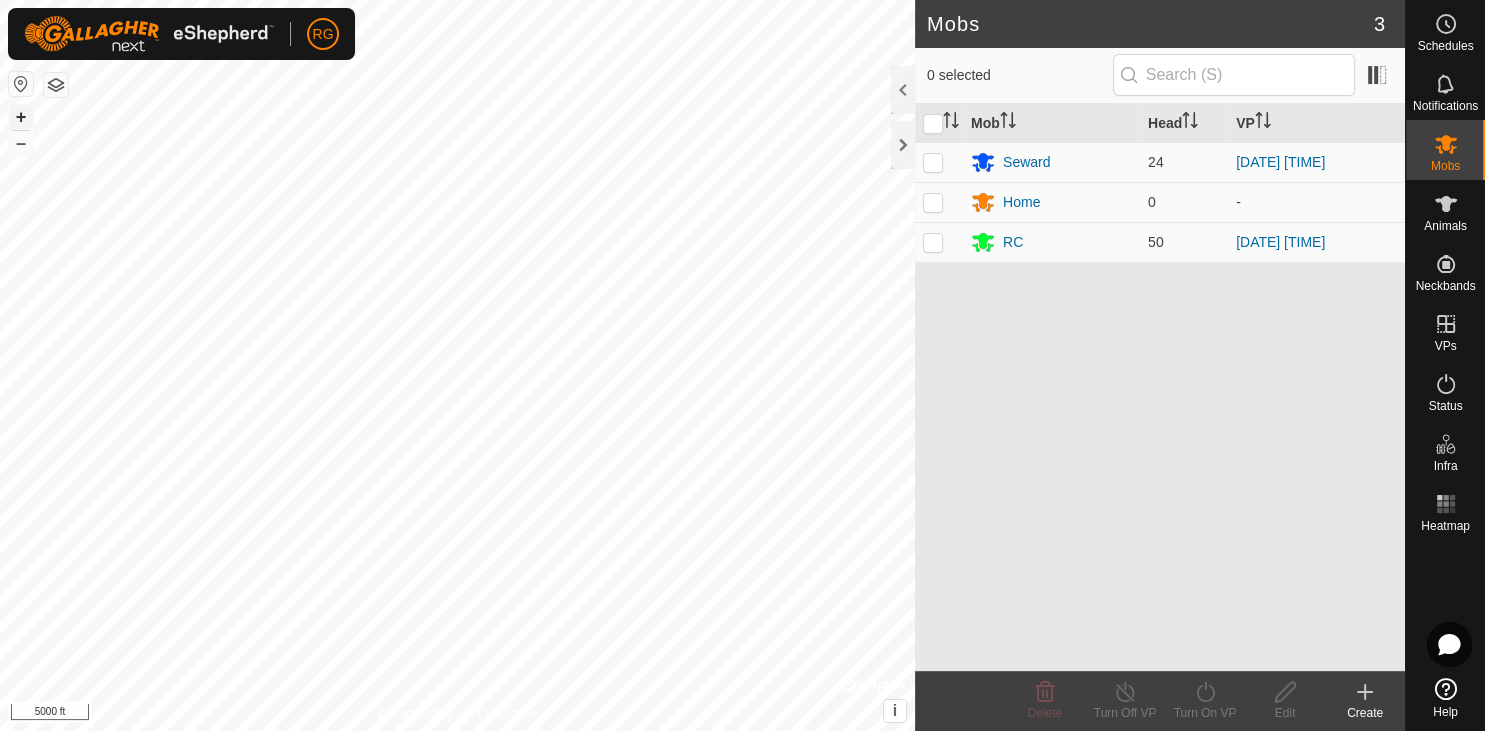 click on "+" at bounding box center [21, 117] 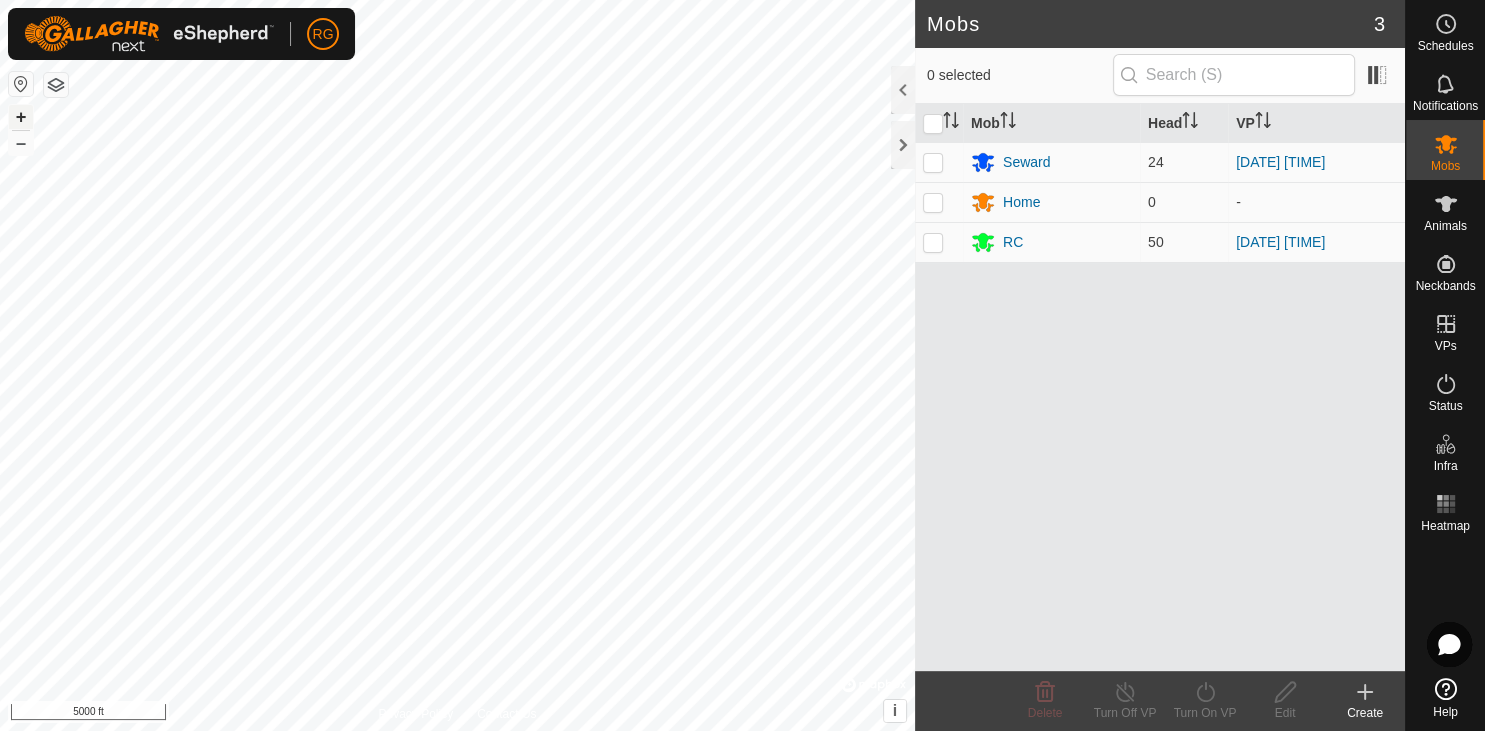 click on "+" at bounding box center (21, 117) 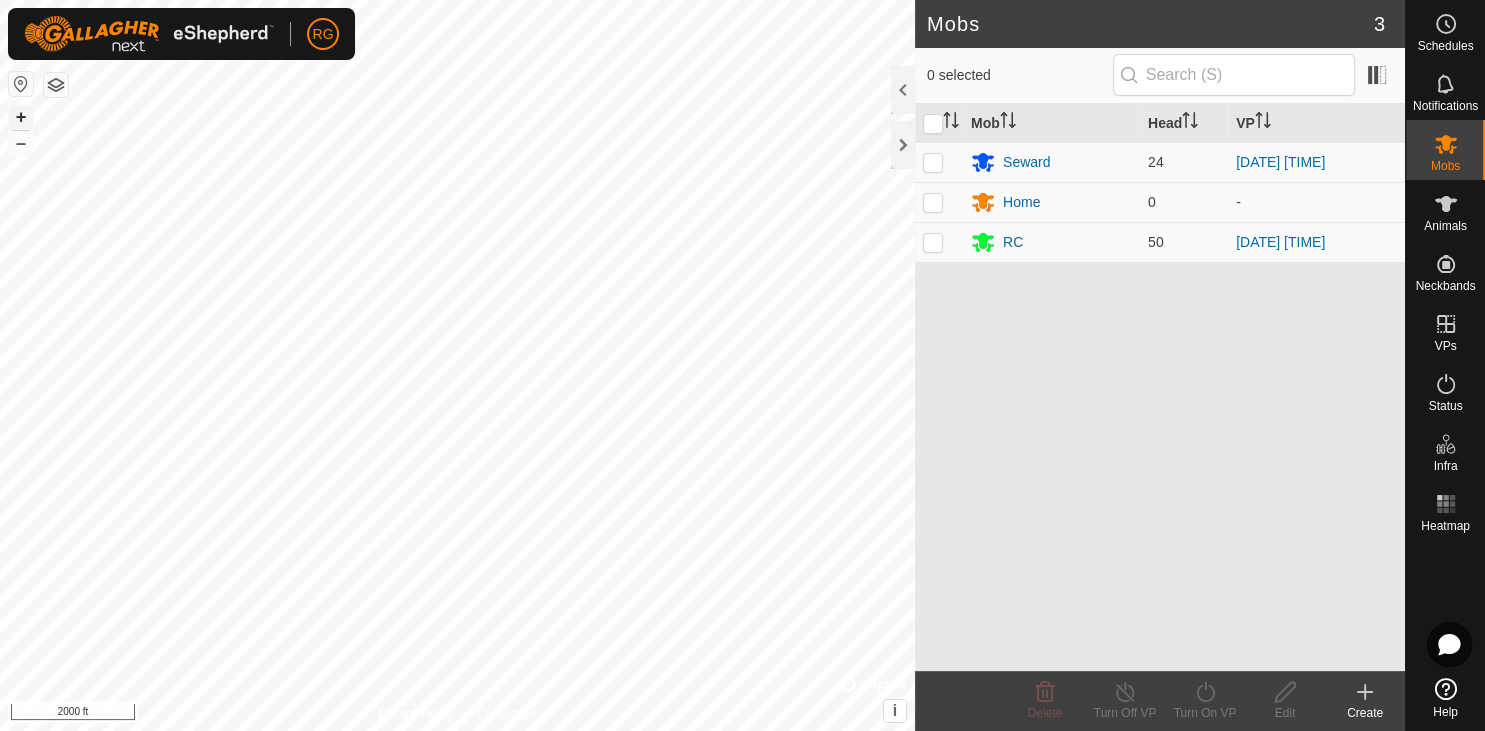 click on "+" at bounding box center (21, 117) 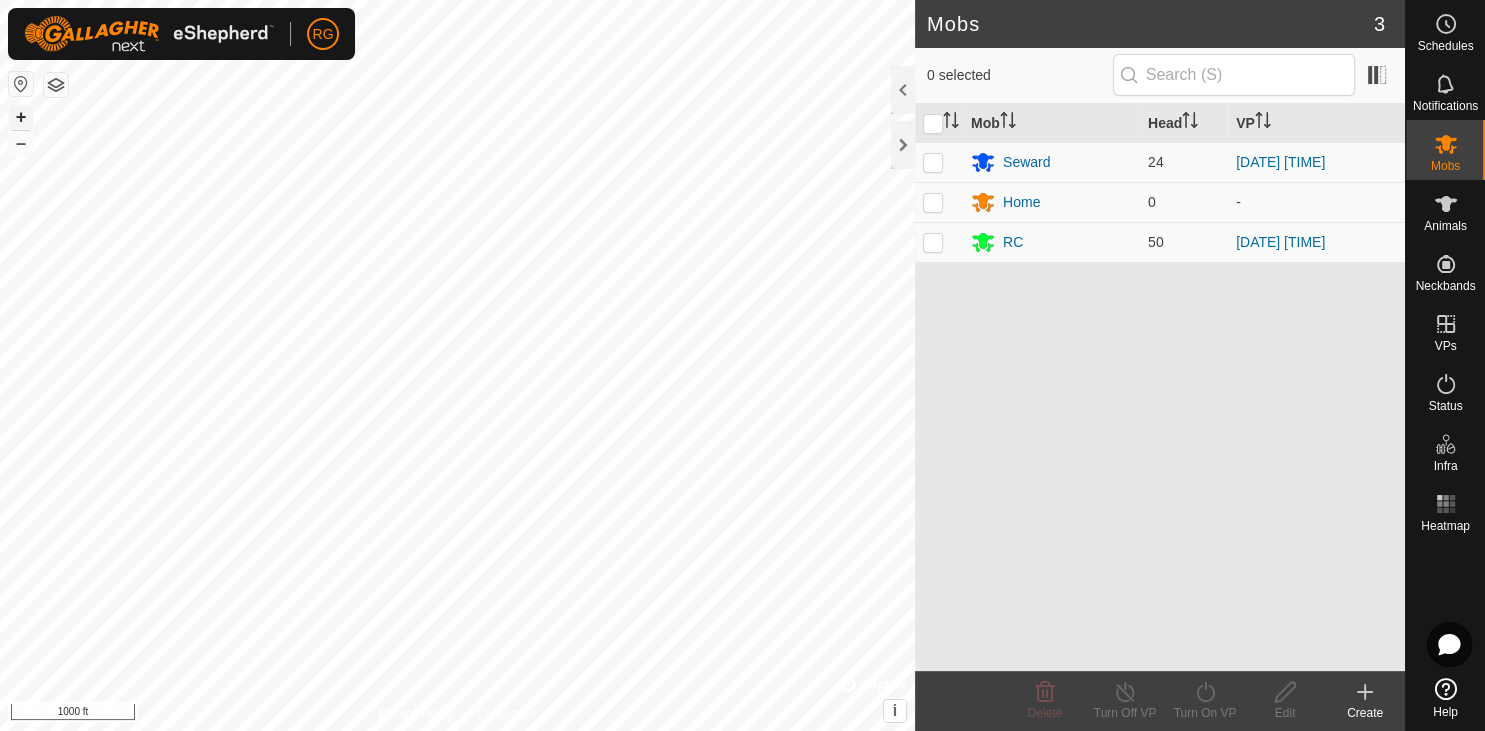 click on "+" at bounding box center [21, 117] 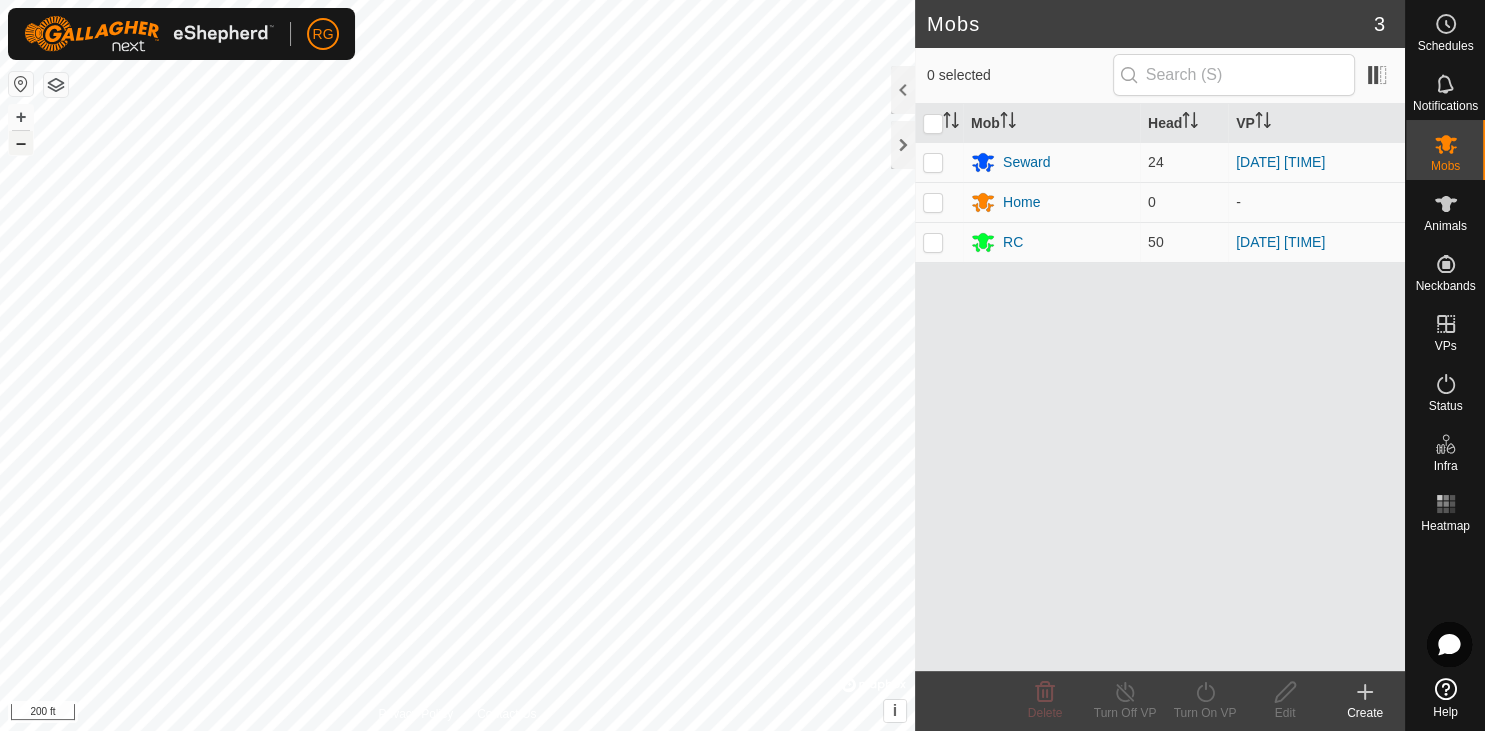 click on "–" at bounding box center (21, 143) 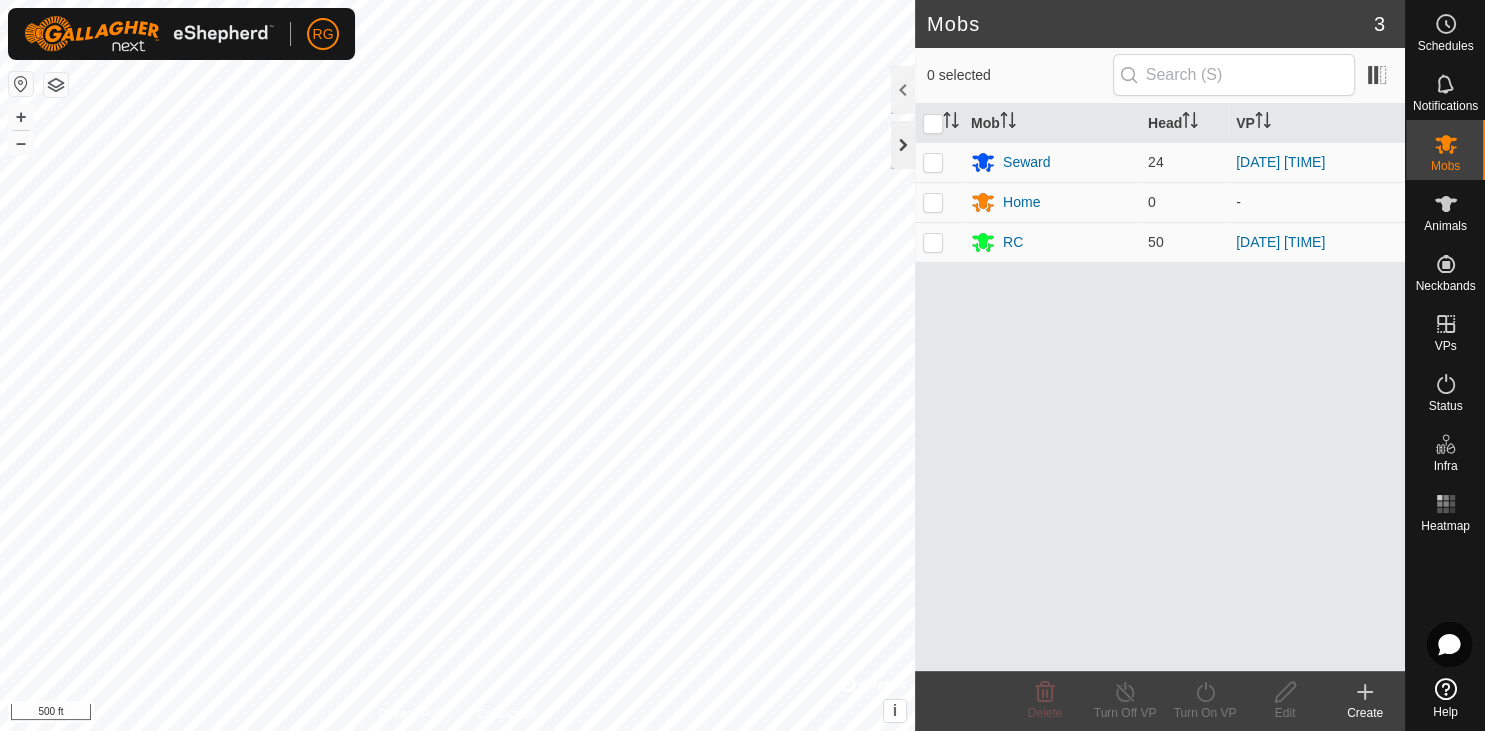 click 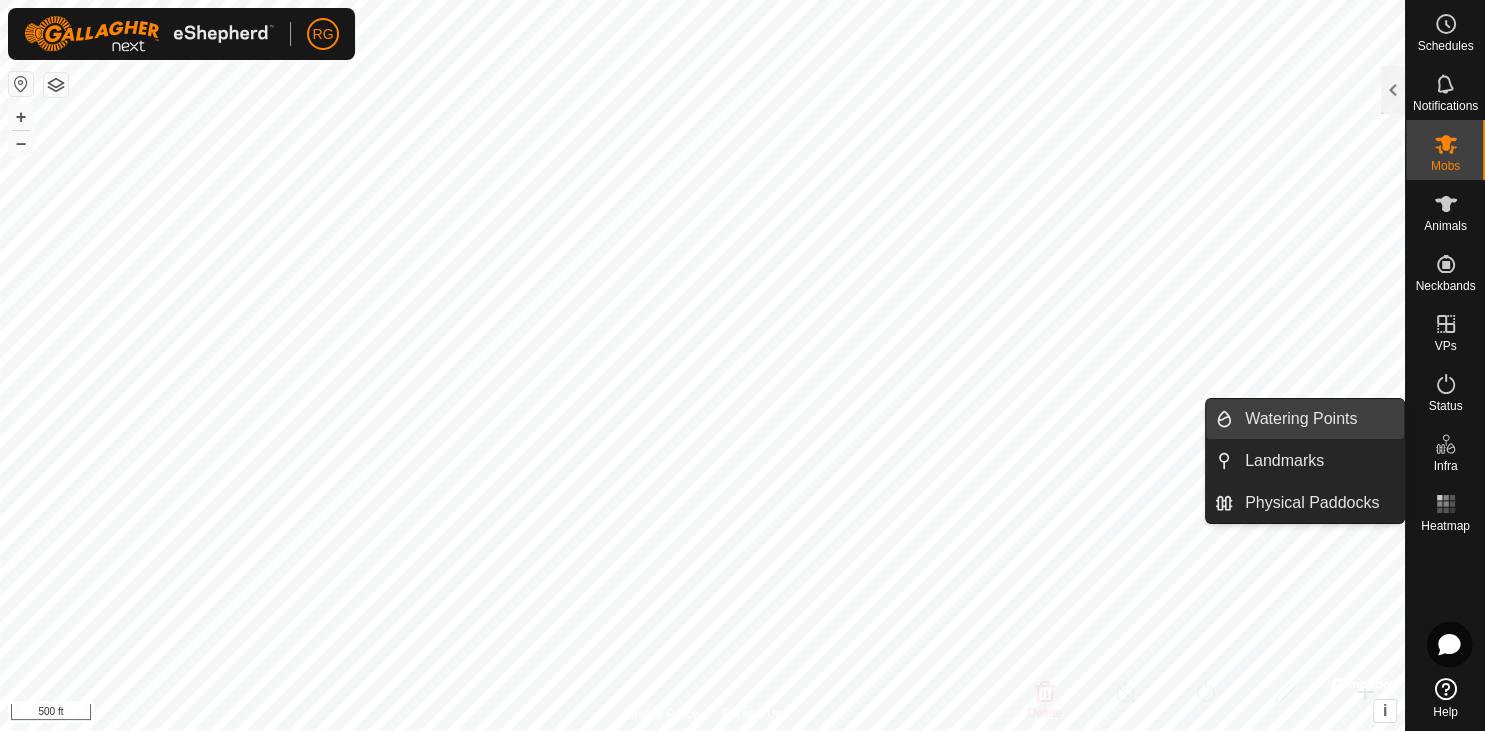 click on "Watering Points" at bounding box center (1318, 419) 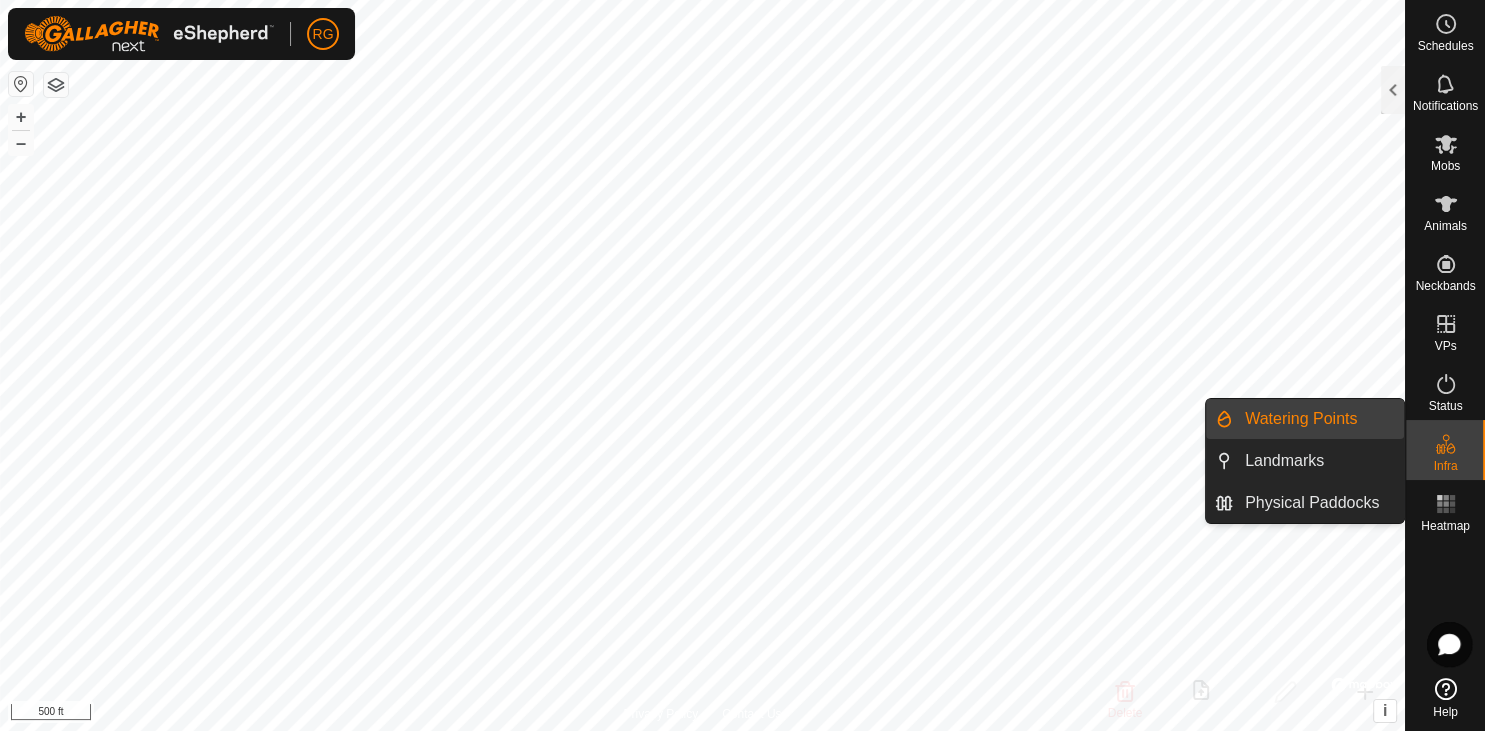 click on "Watering Points" at bounding box center (1318, 419) 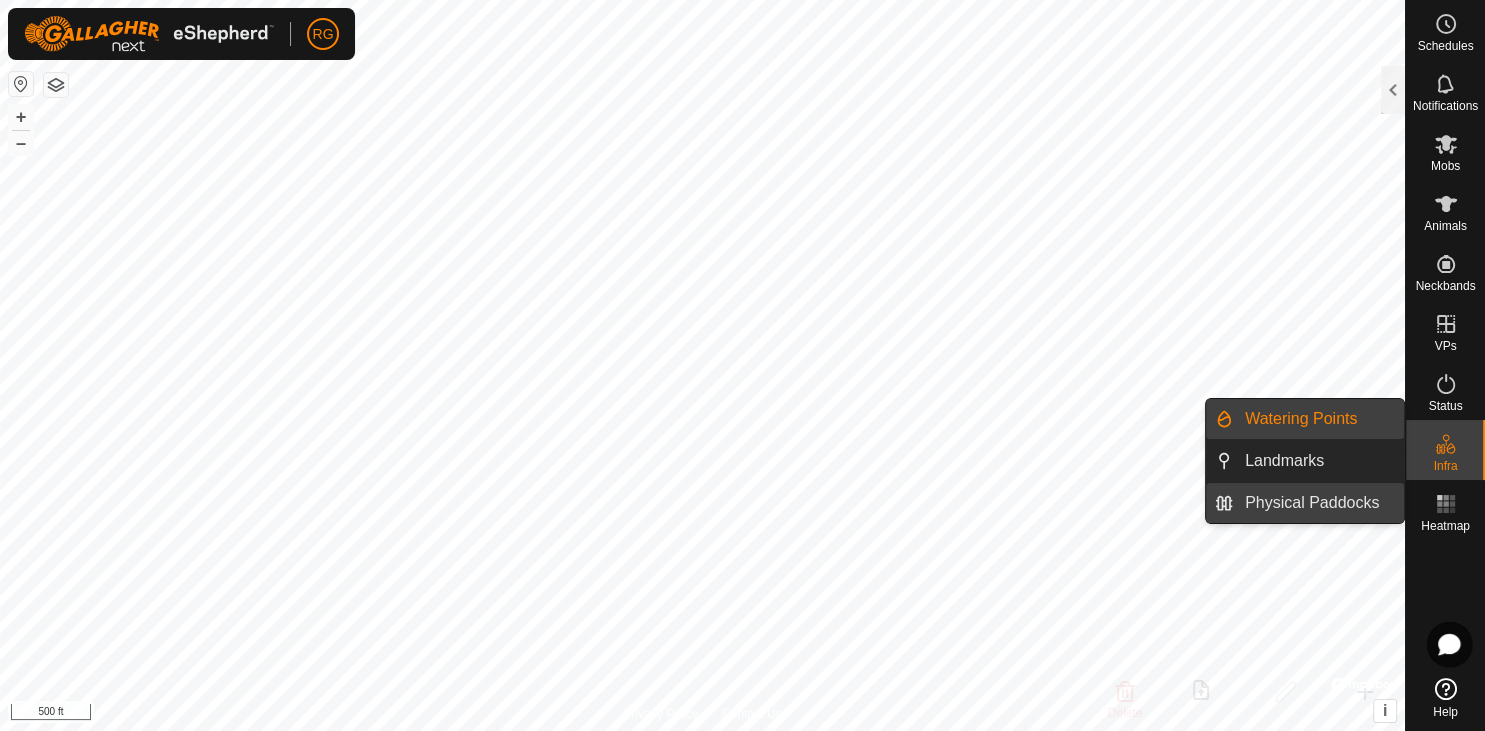 click on "Physical Paddocks" at bounding box center (1318, 503) 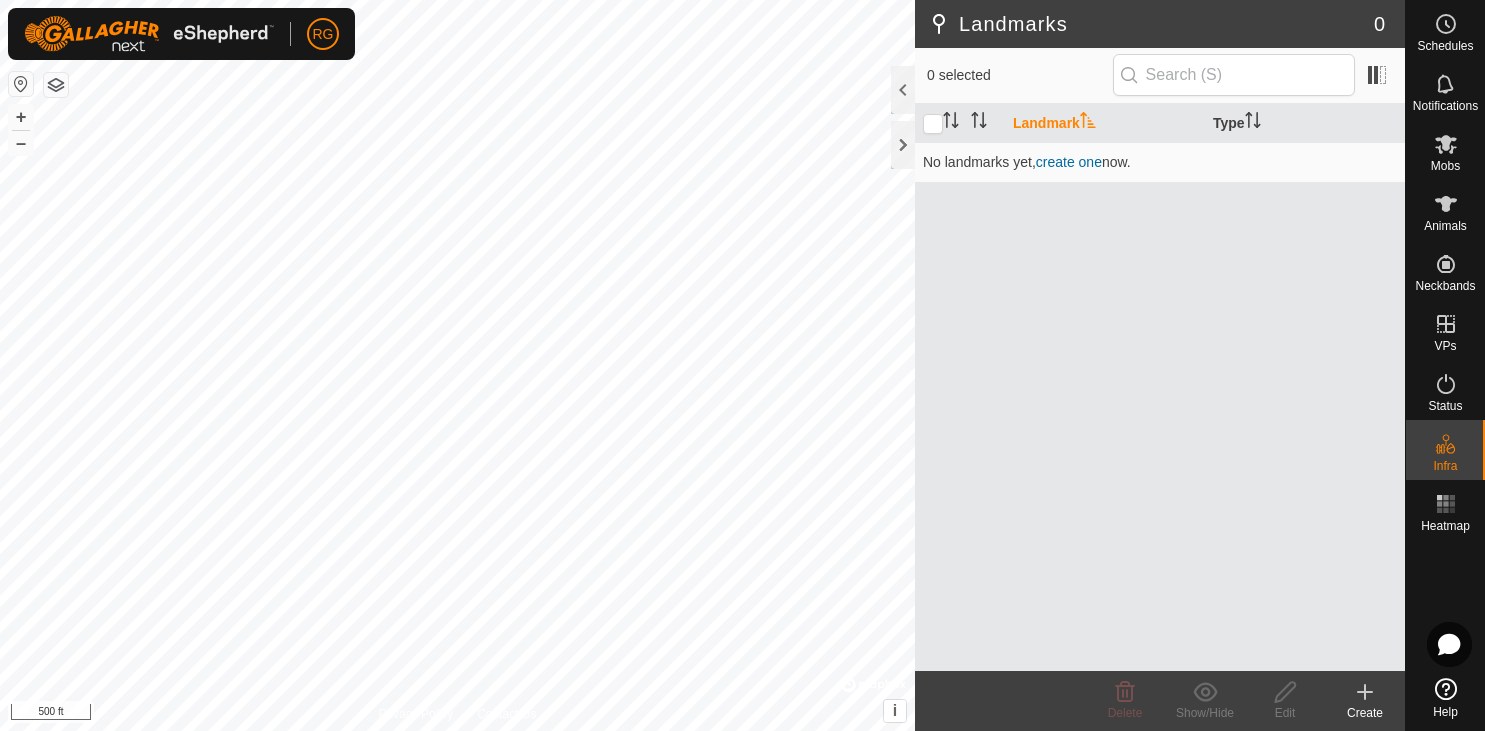 scroll, scrollTop: 0, scrollLeft: 0, axis: both 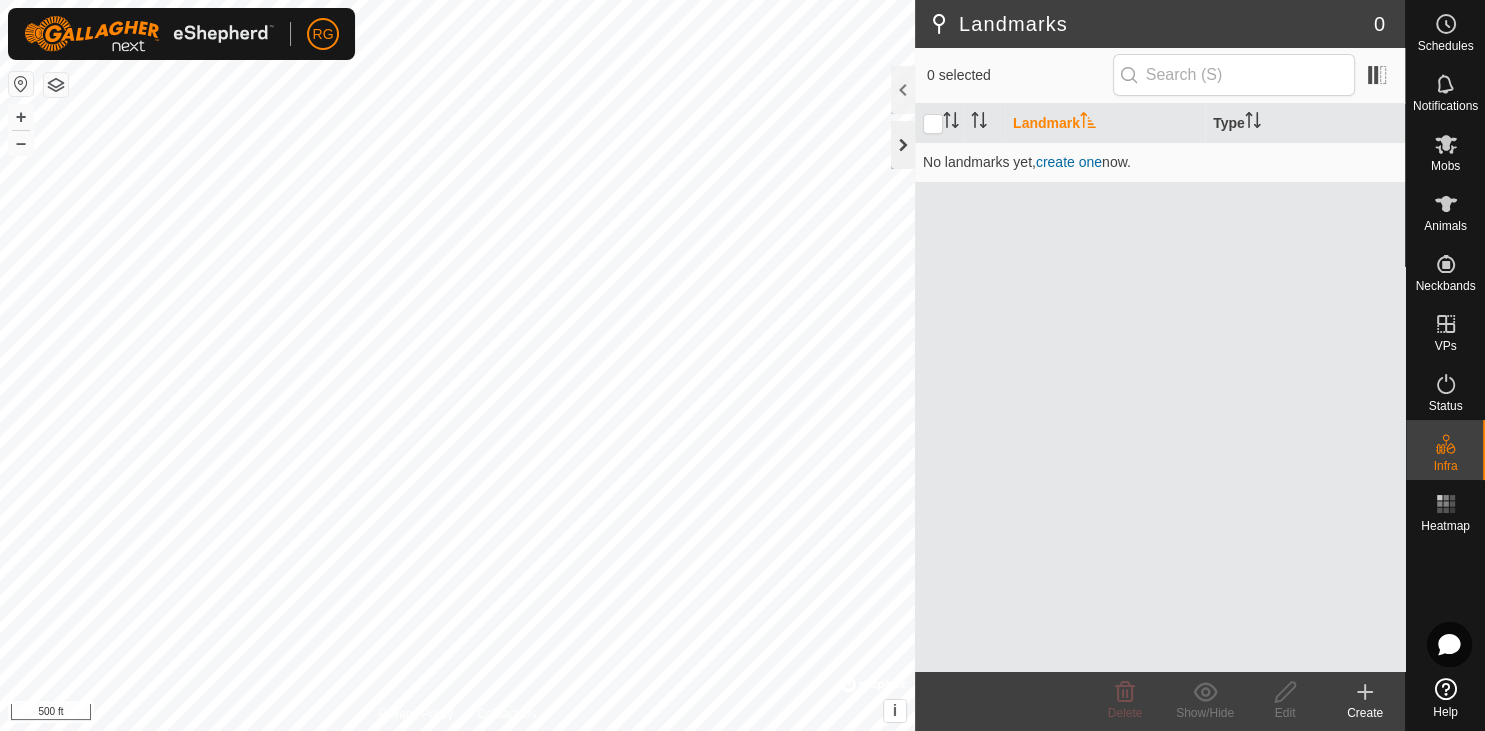click 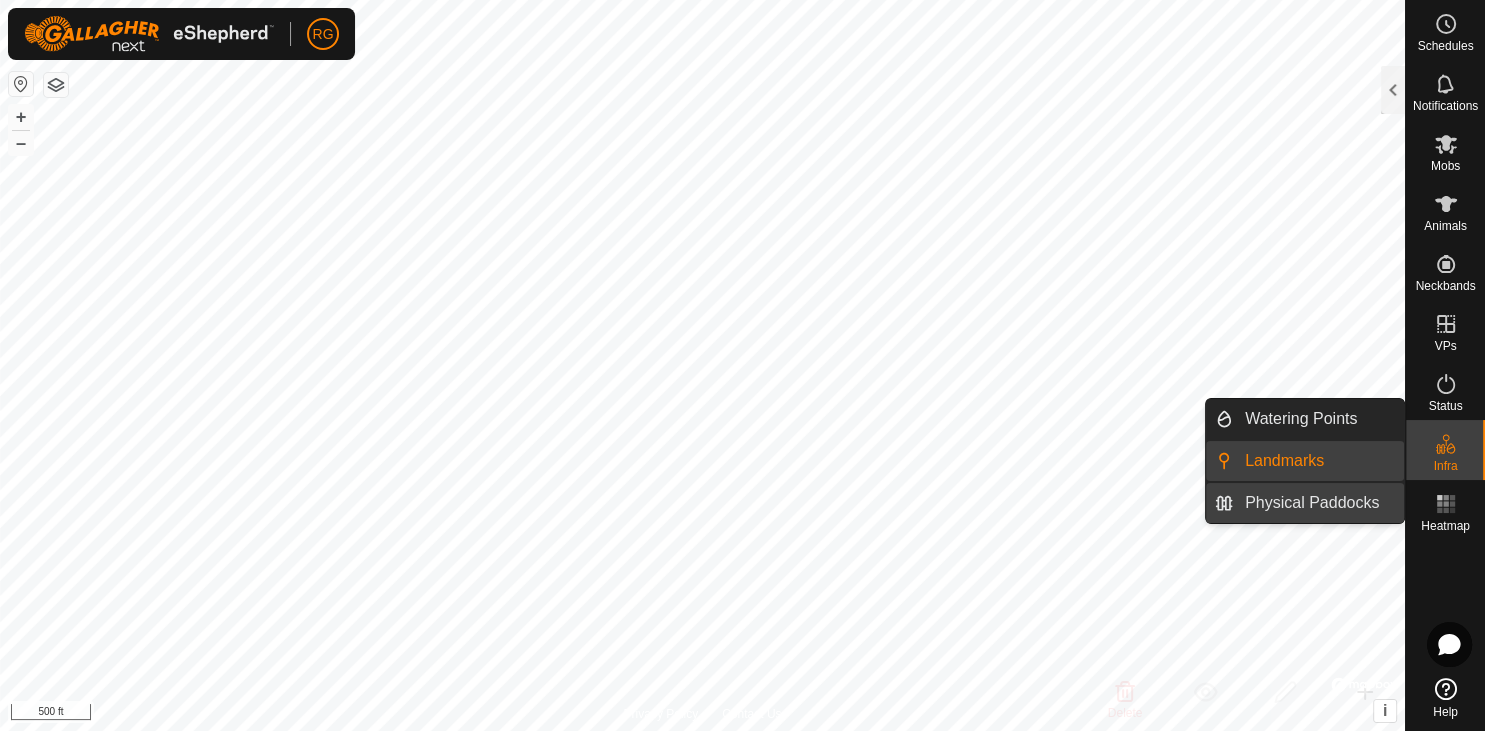 click on "Physical Paddocks" at bounding box center (1318, 503) 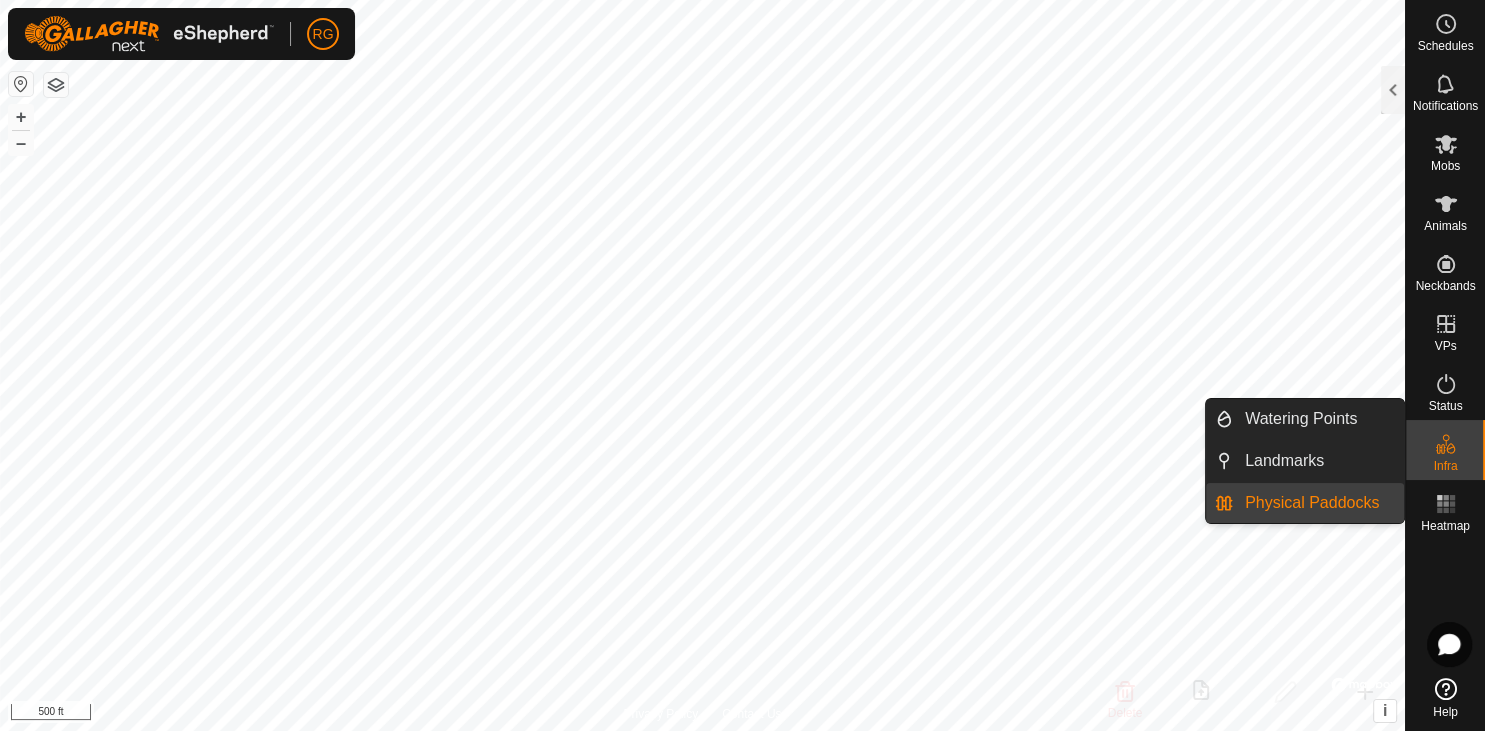 click on "Physical Paddocks" at bounding box center [1318, 503] 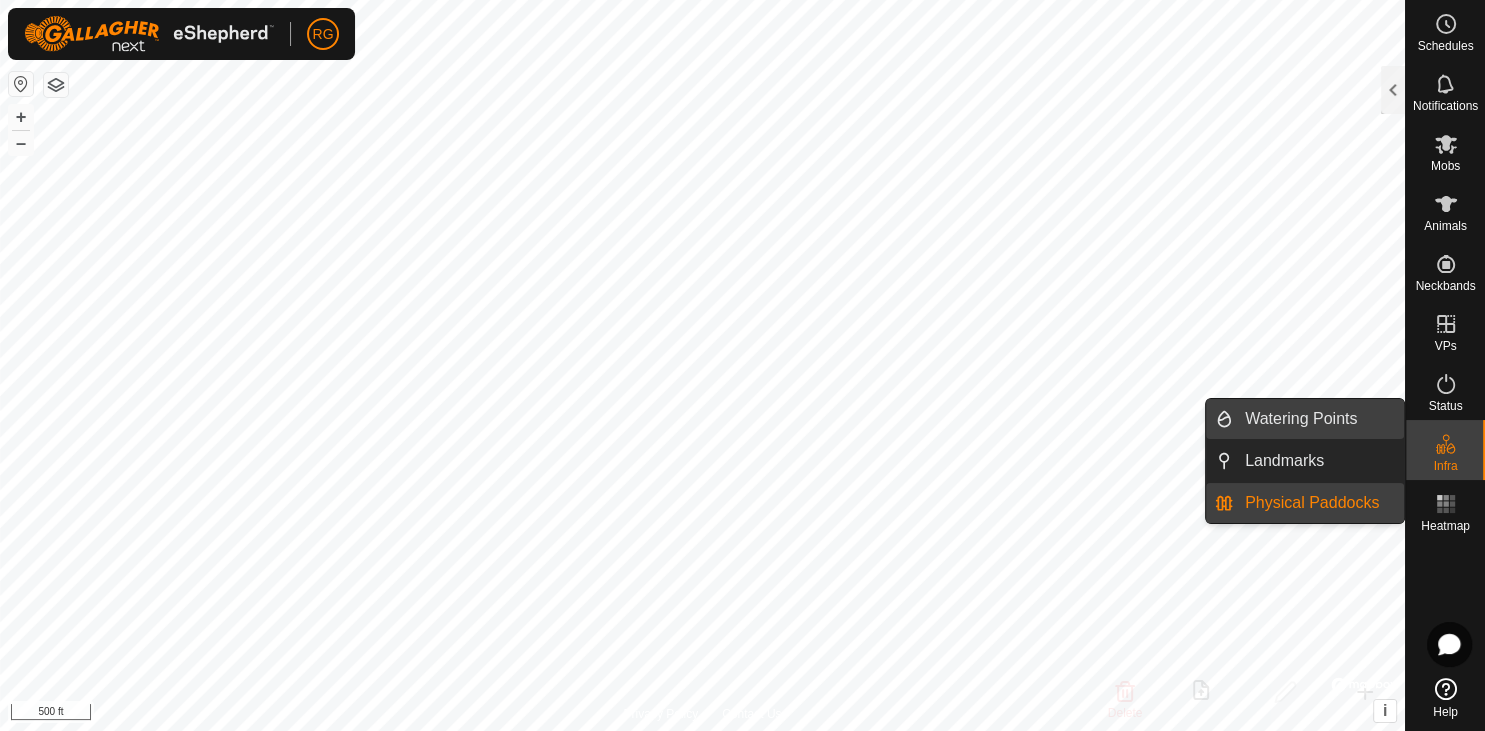 click on "Watering Points" at bounding box center [1318, 419] 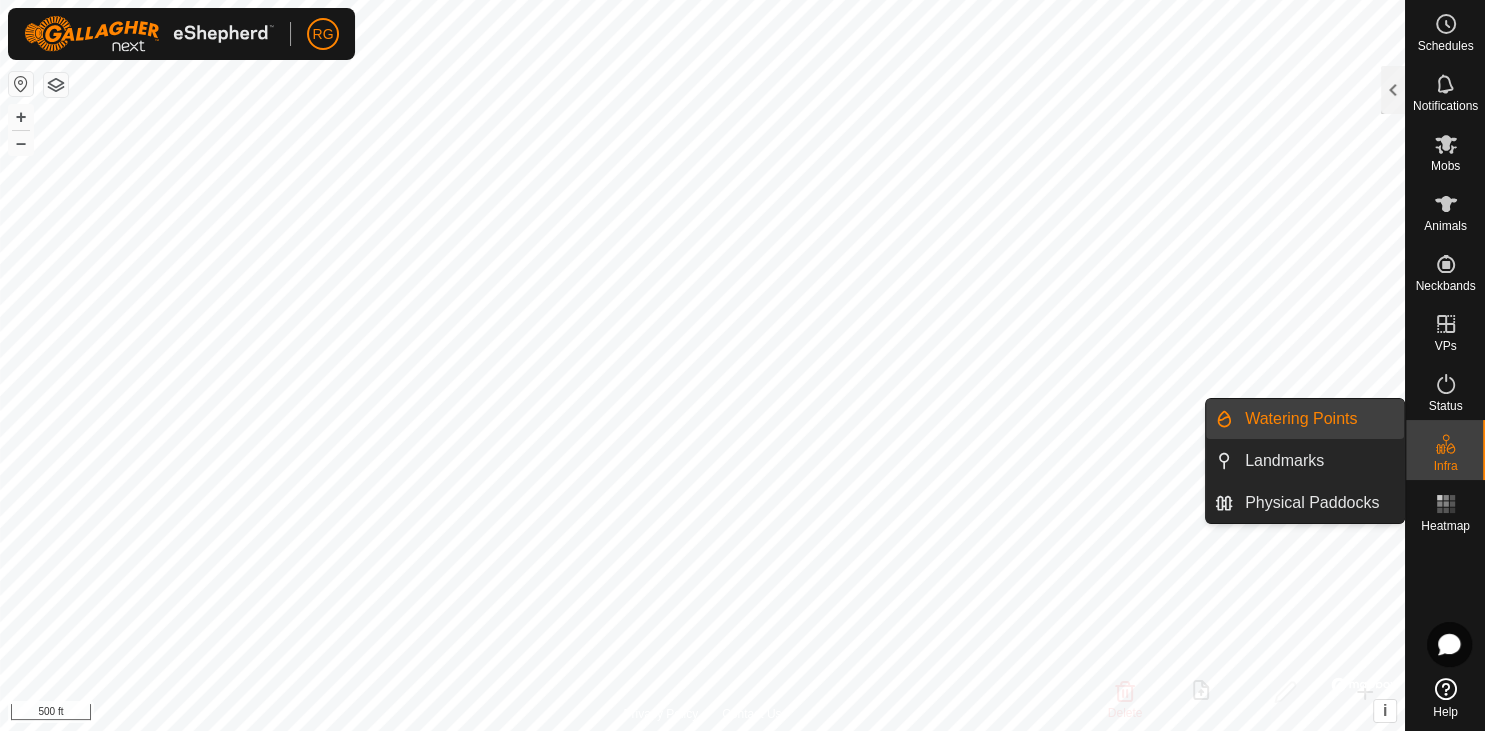 click on "Watering Points" at bounding box center (1318, 419) 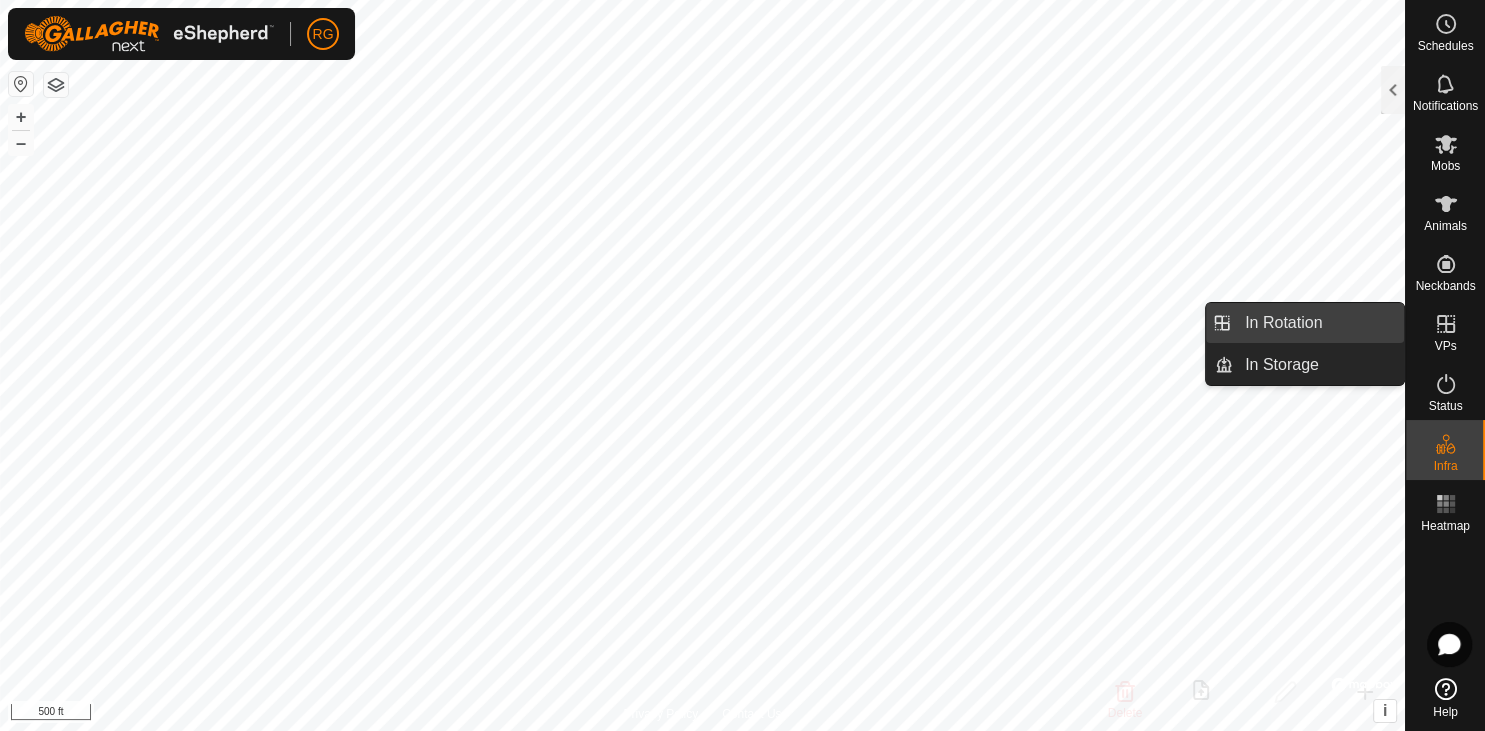 click on "In Rotation" at bounding box center [1318, 323] 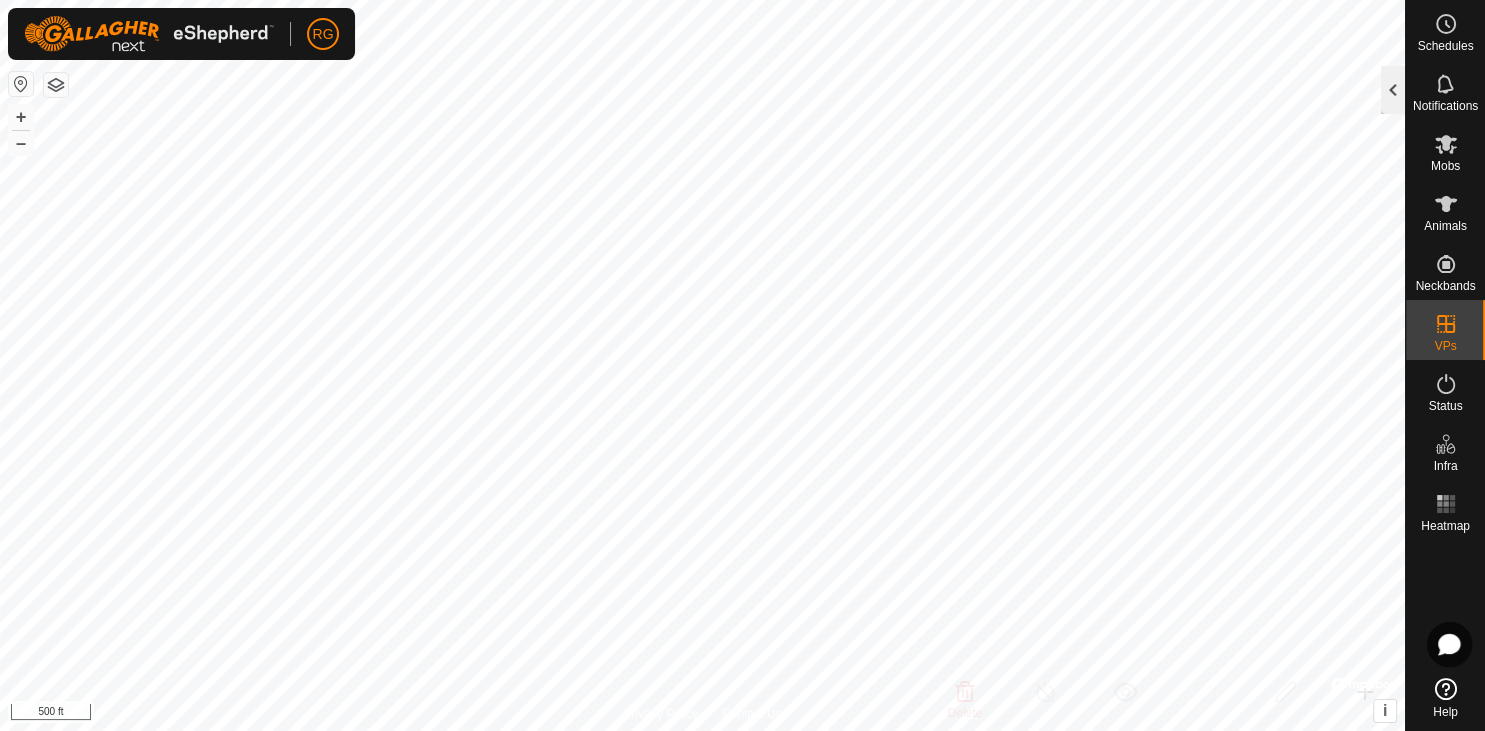 click 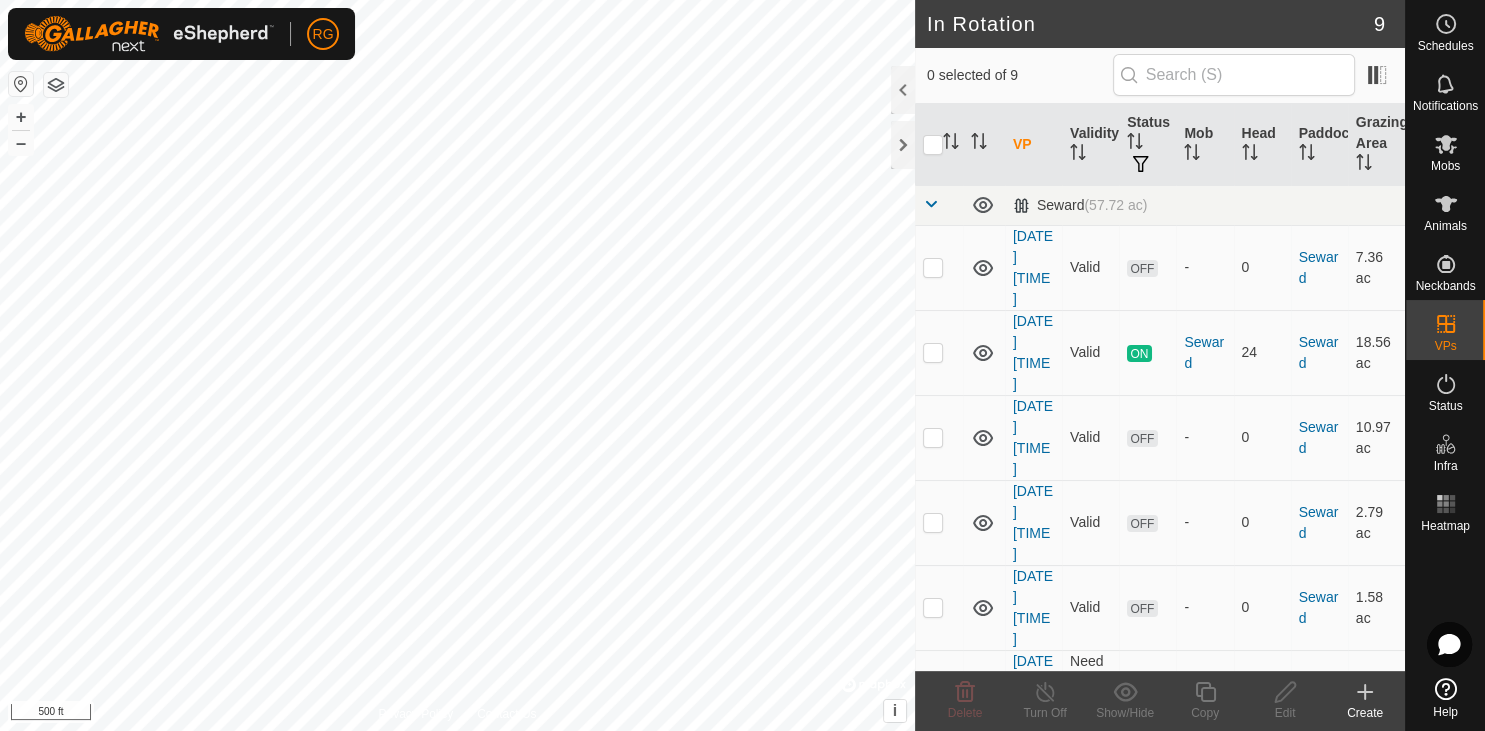 click 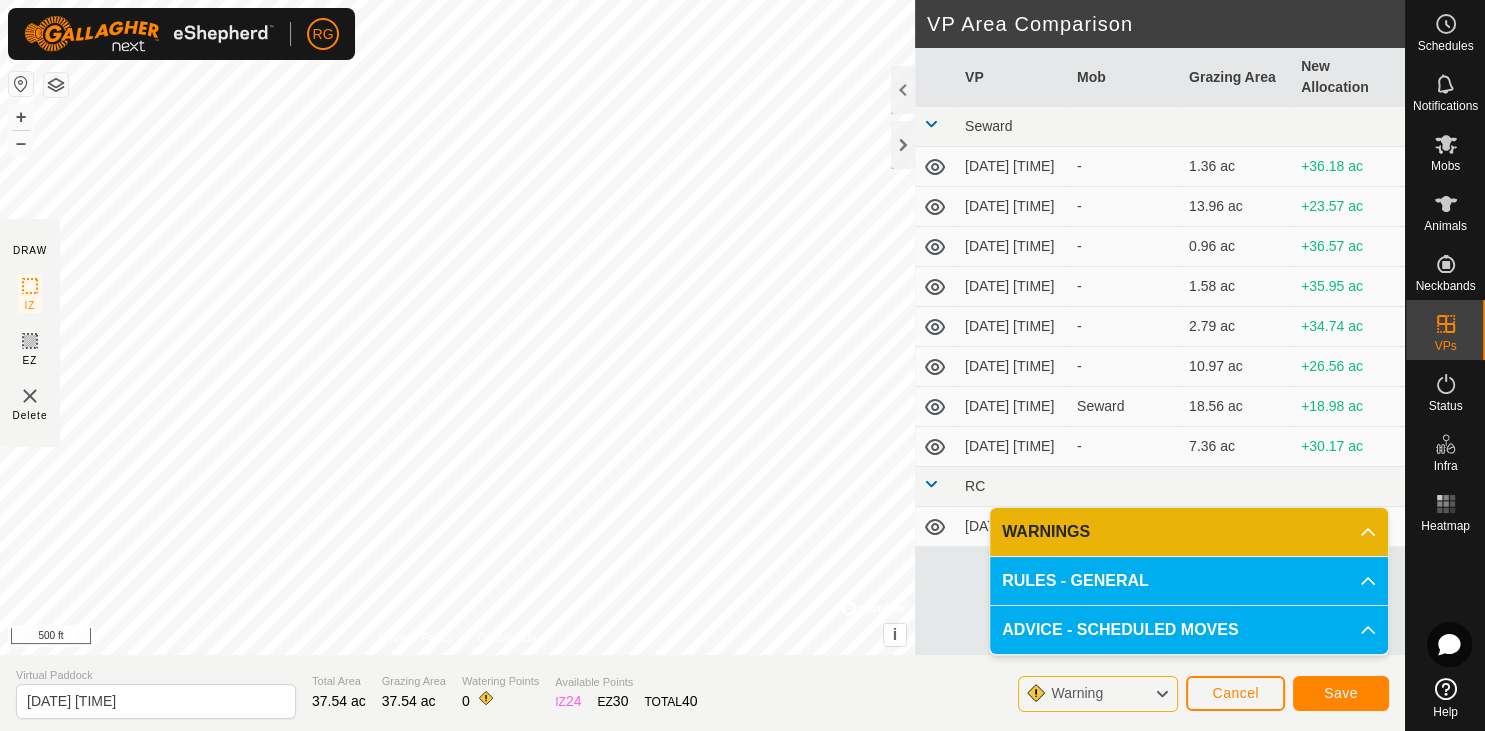 click 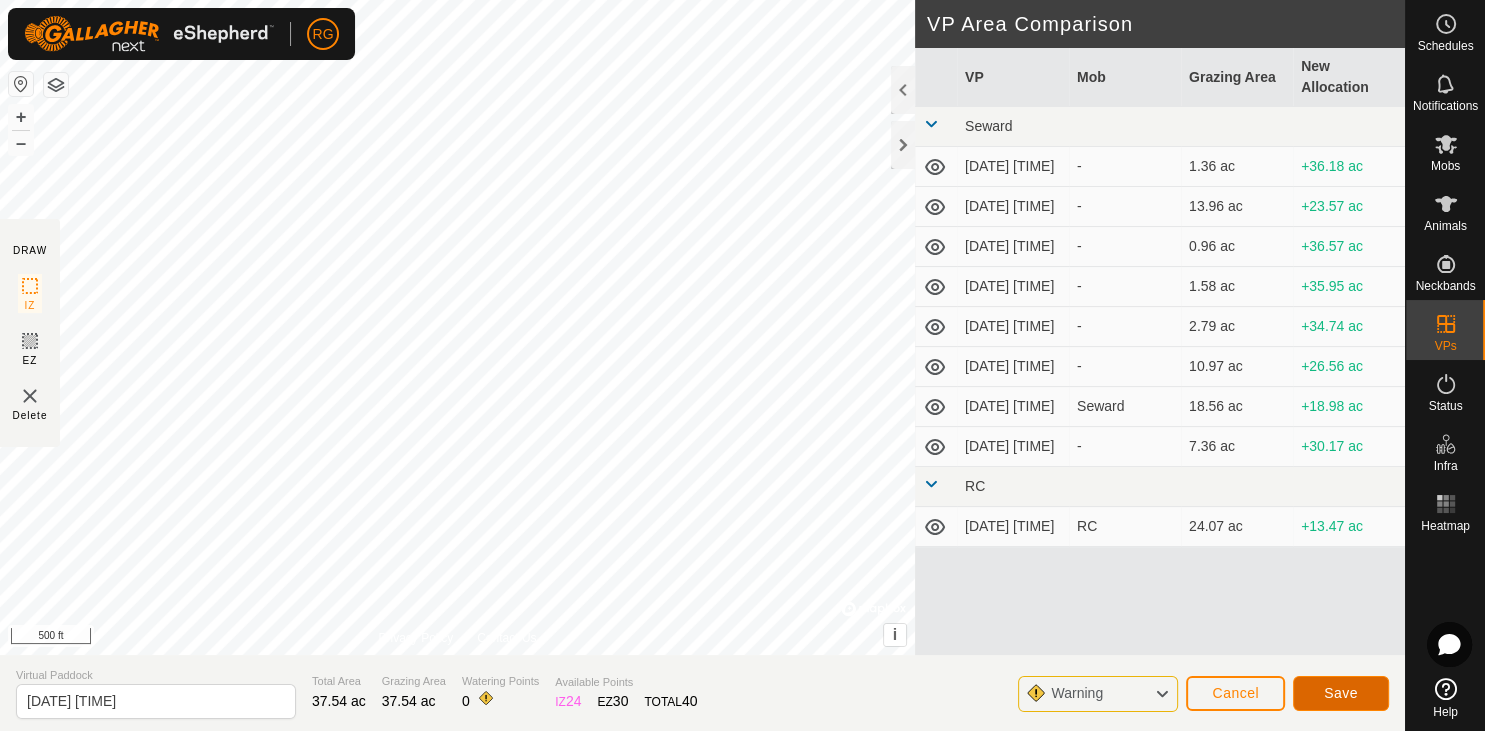 click on "Save" 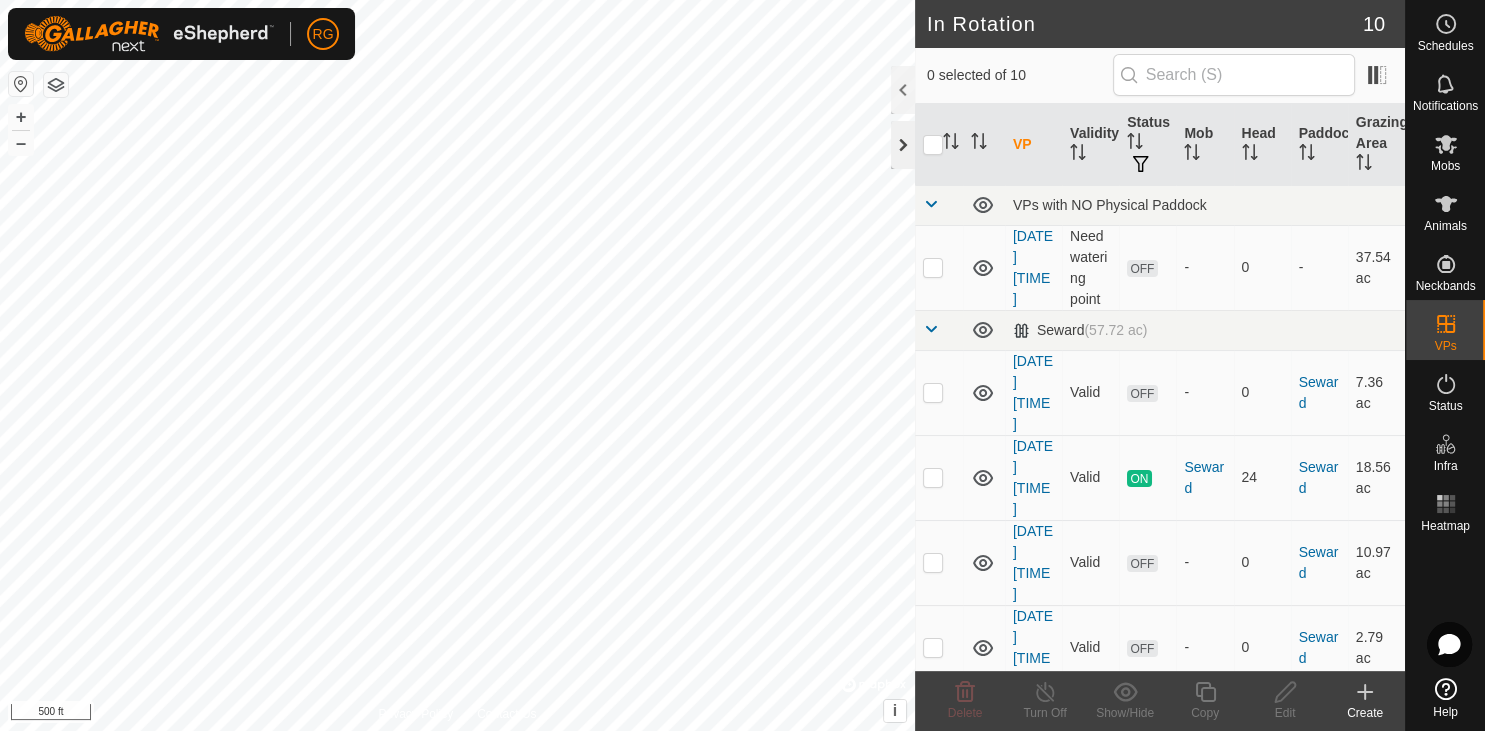 click 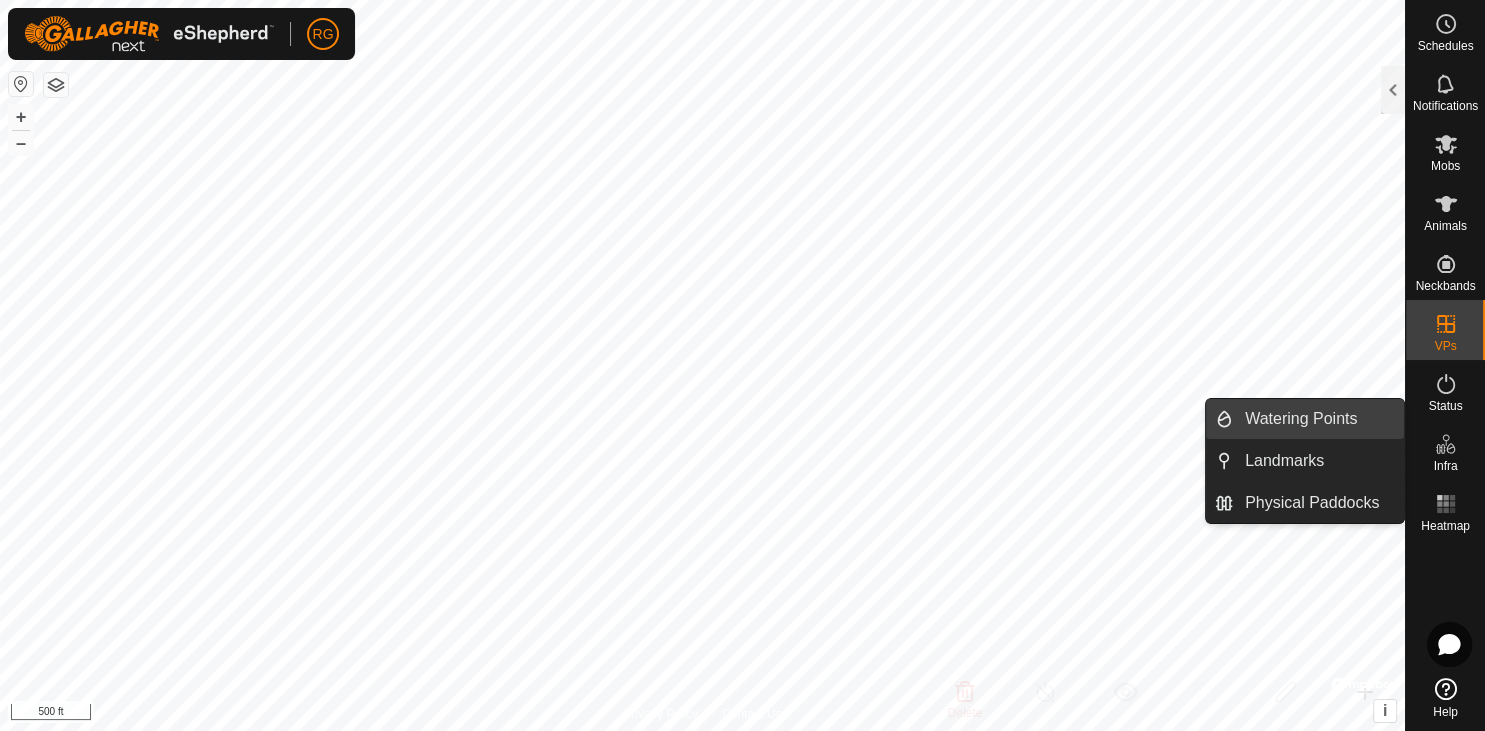click on "Watering Points" at bounding box center (1318, 419) 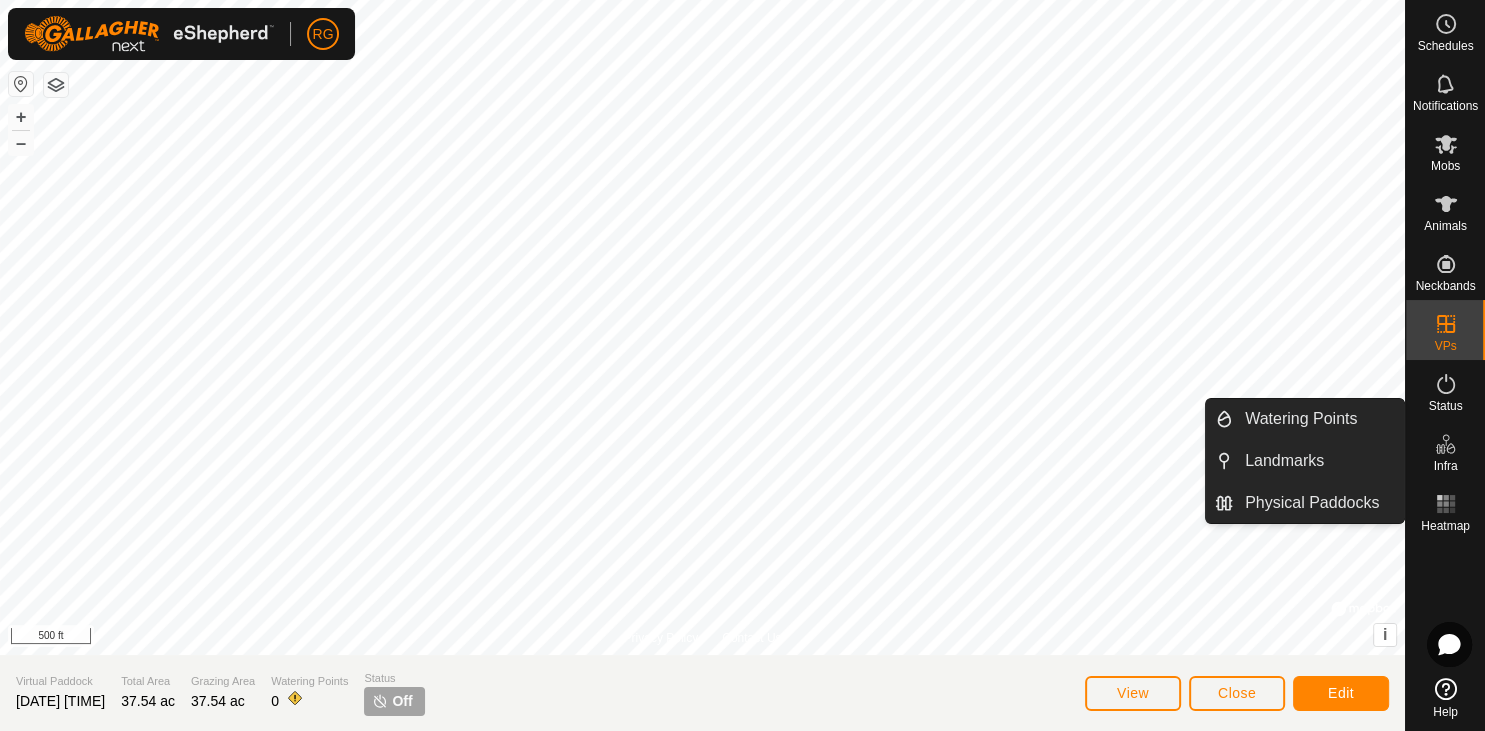 click on "Landmarks" at bounding box center (1318, 461) 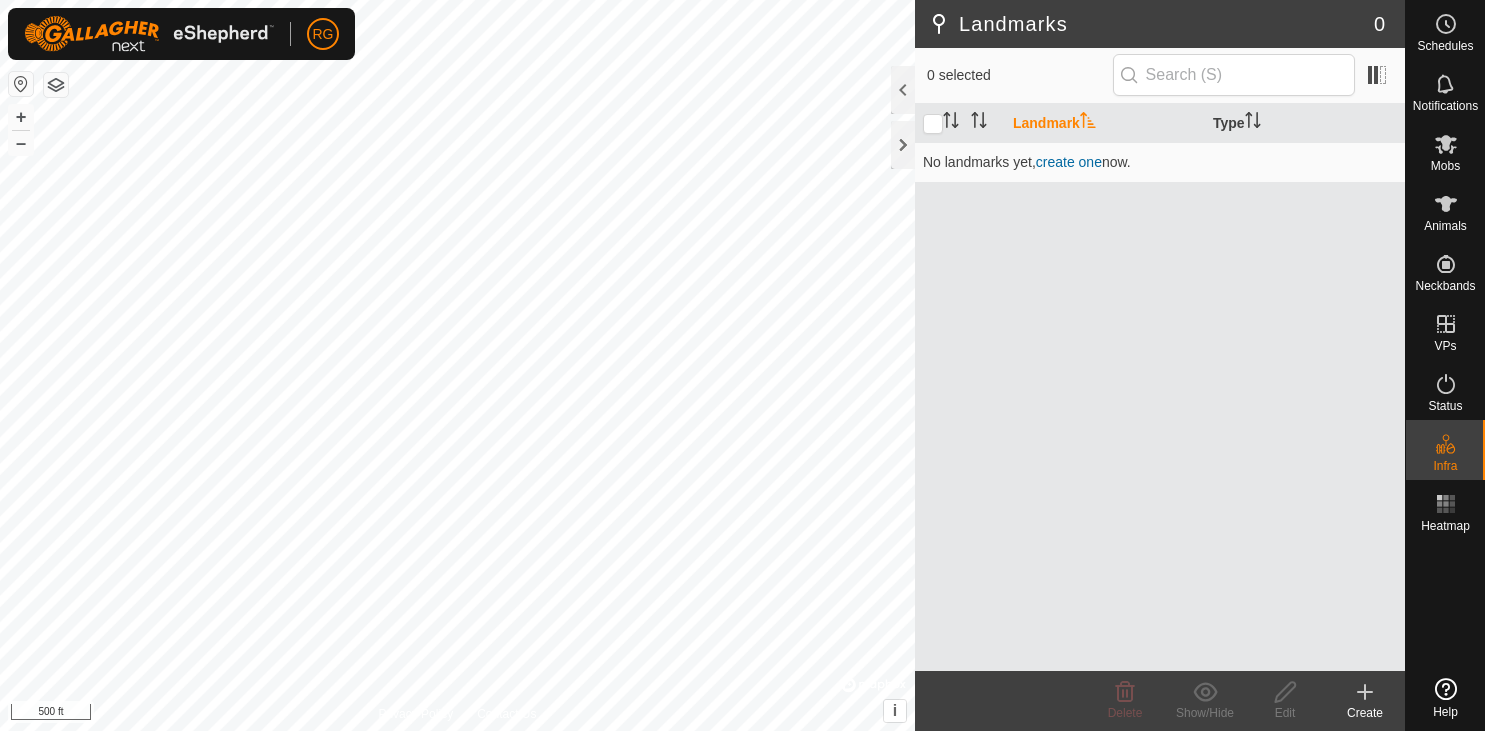 scroll, scrollTop: 0, scrollLeft: 0, axis: both 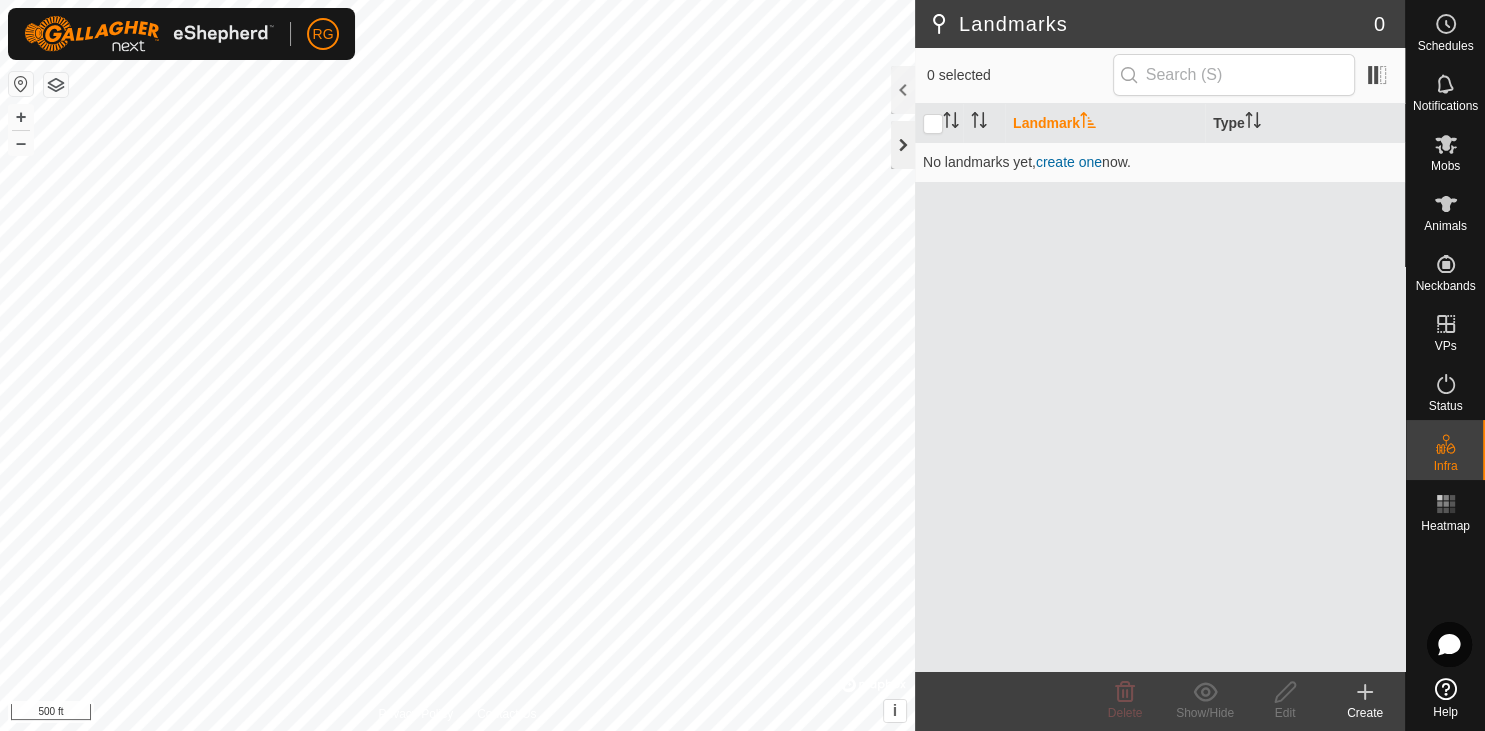 click 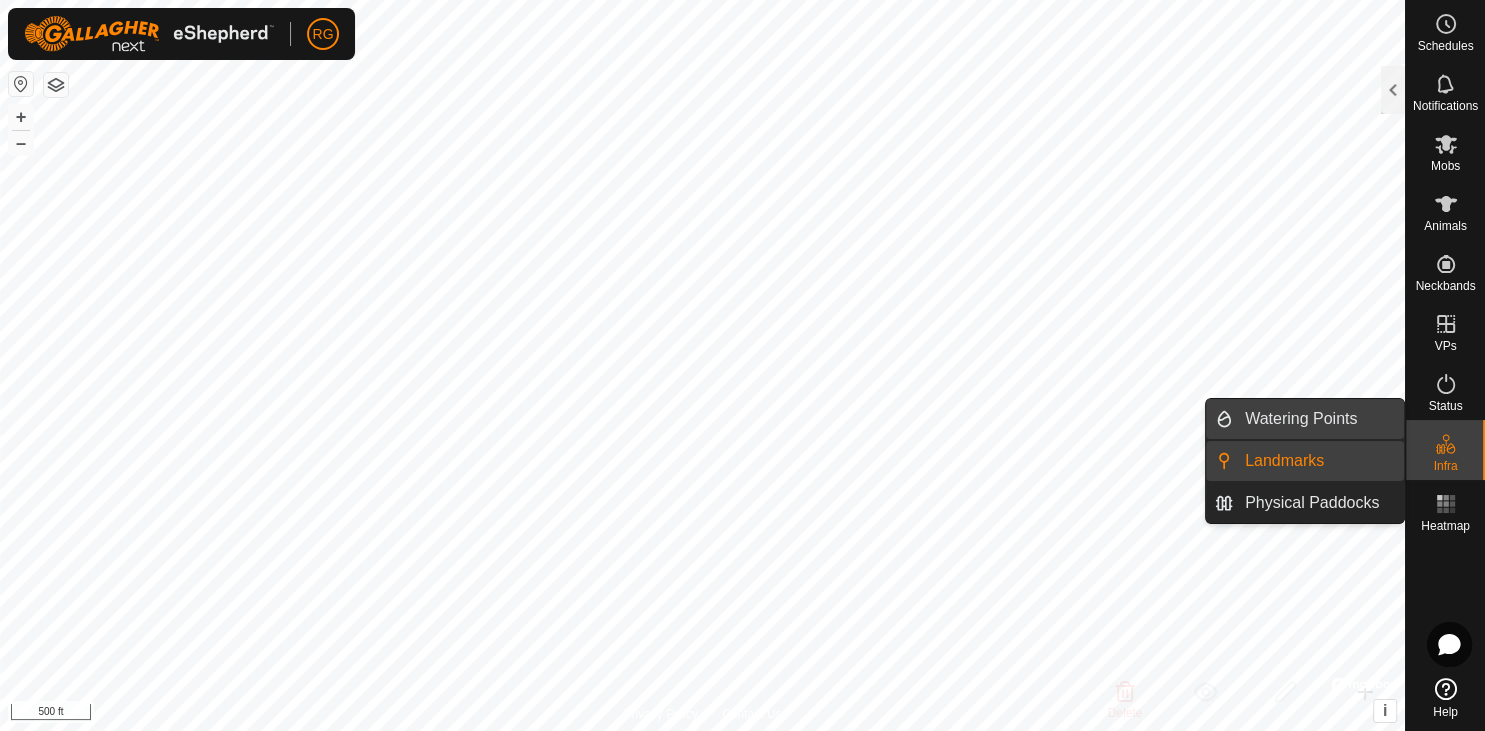 click on "Watering Points" at bounding box center (1318, 419) 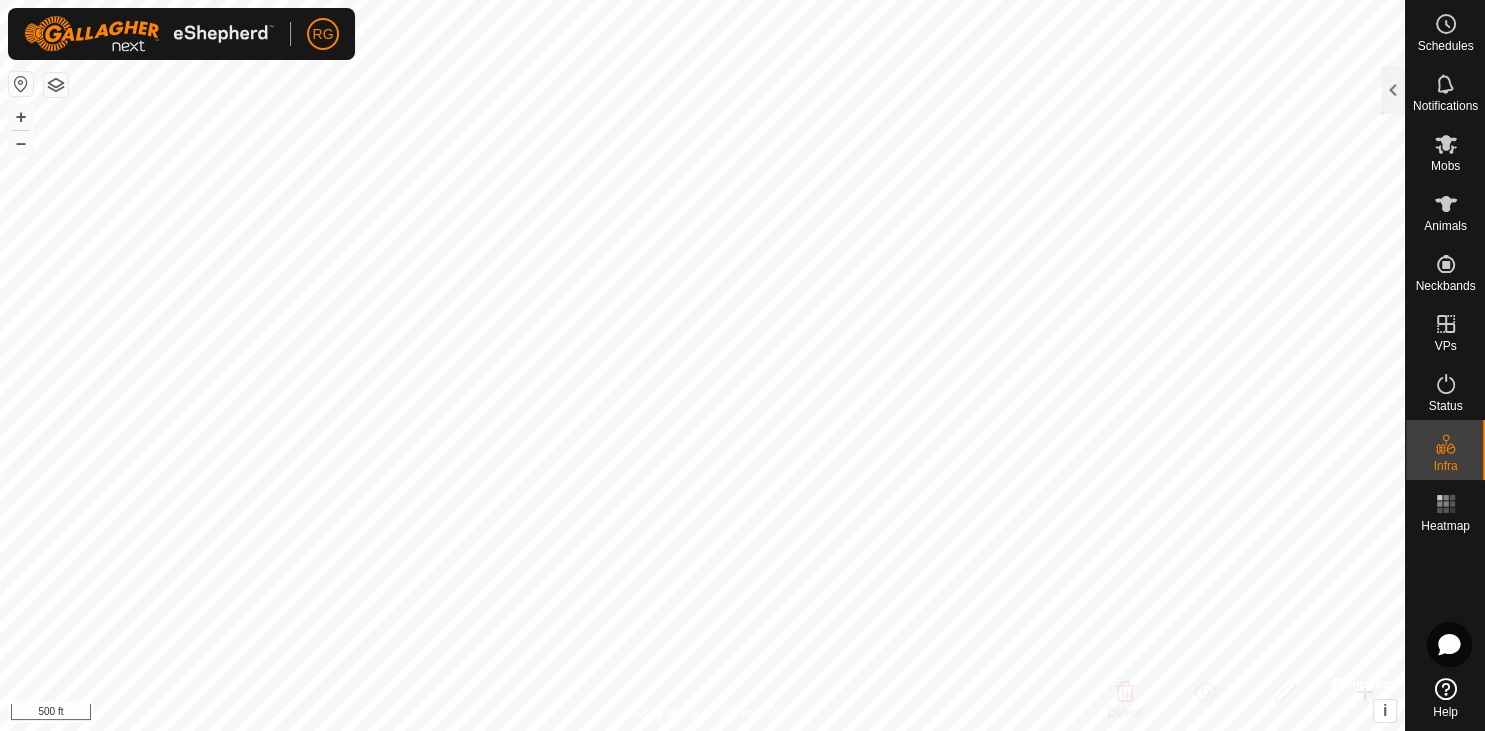 click on "Watering Points" at bounding box center (1301, 419) 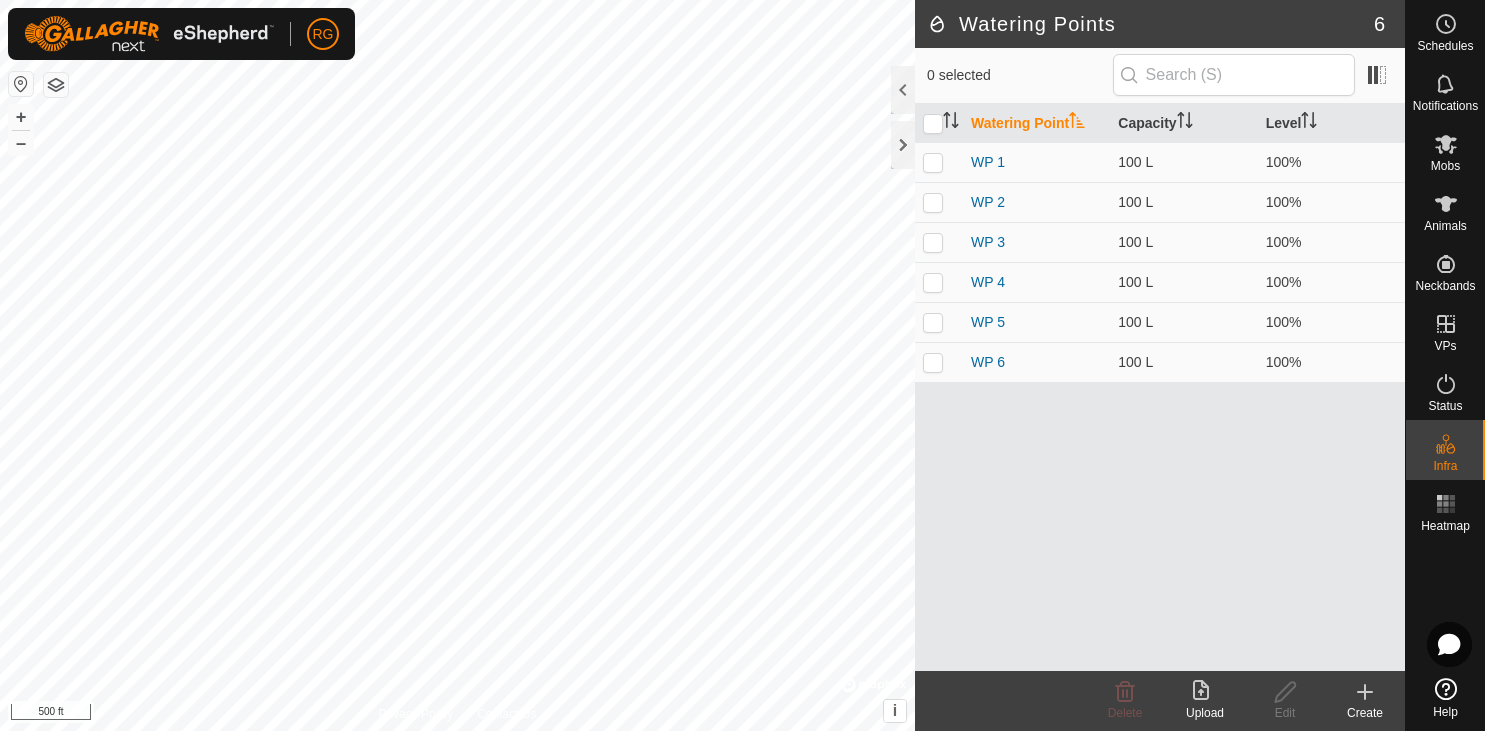 scroll, scrollTop: 0, scrollLeft: 0, axis: both 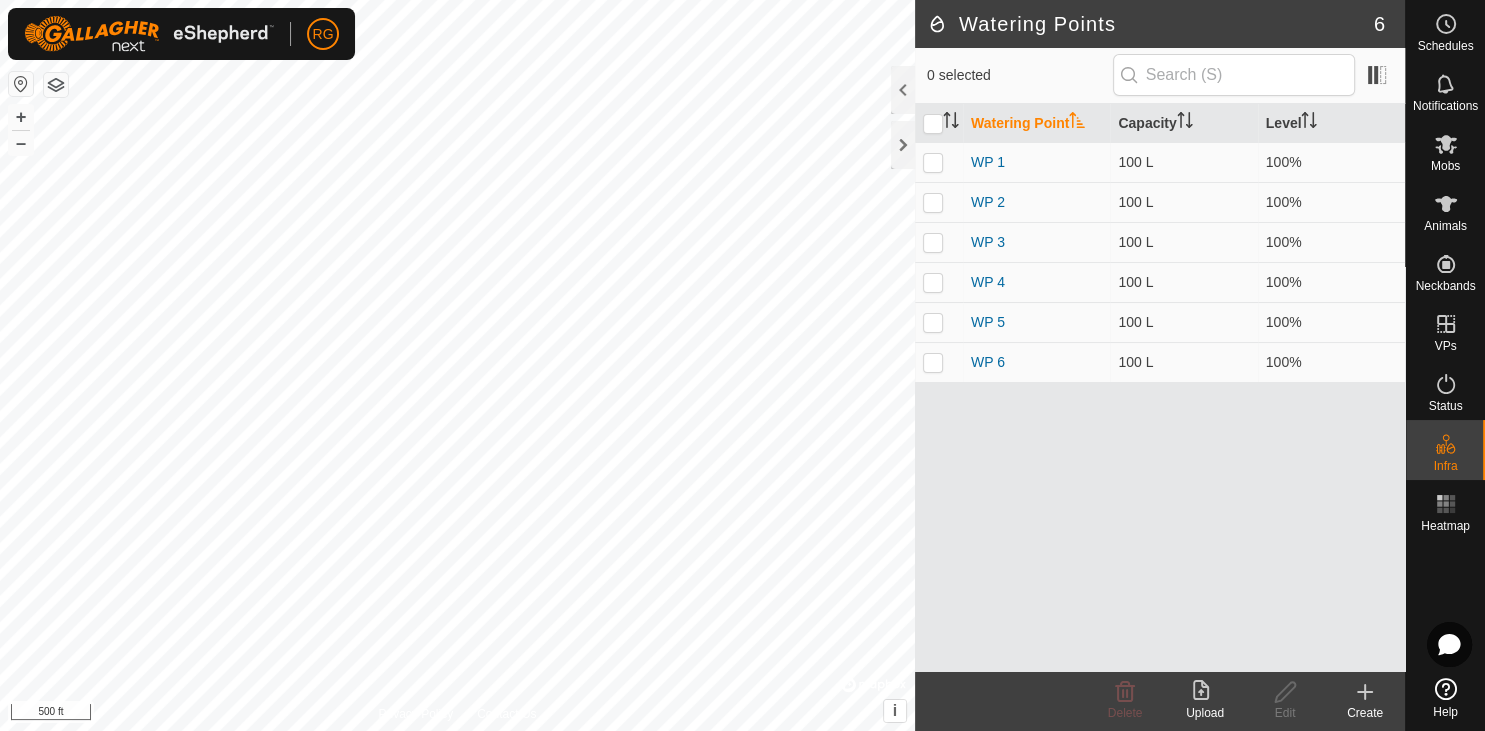 click 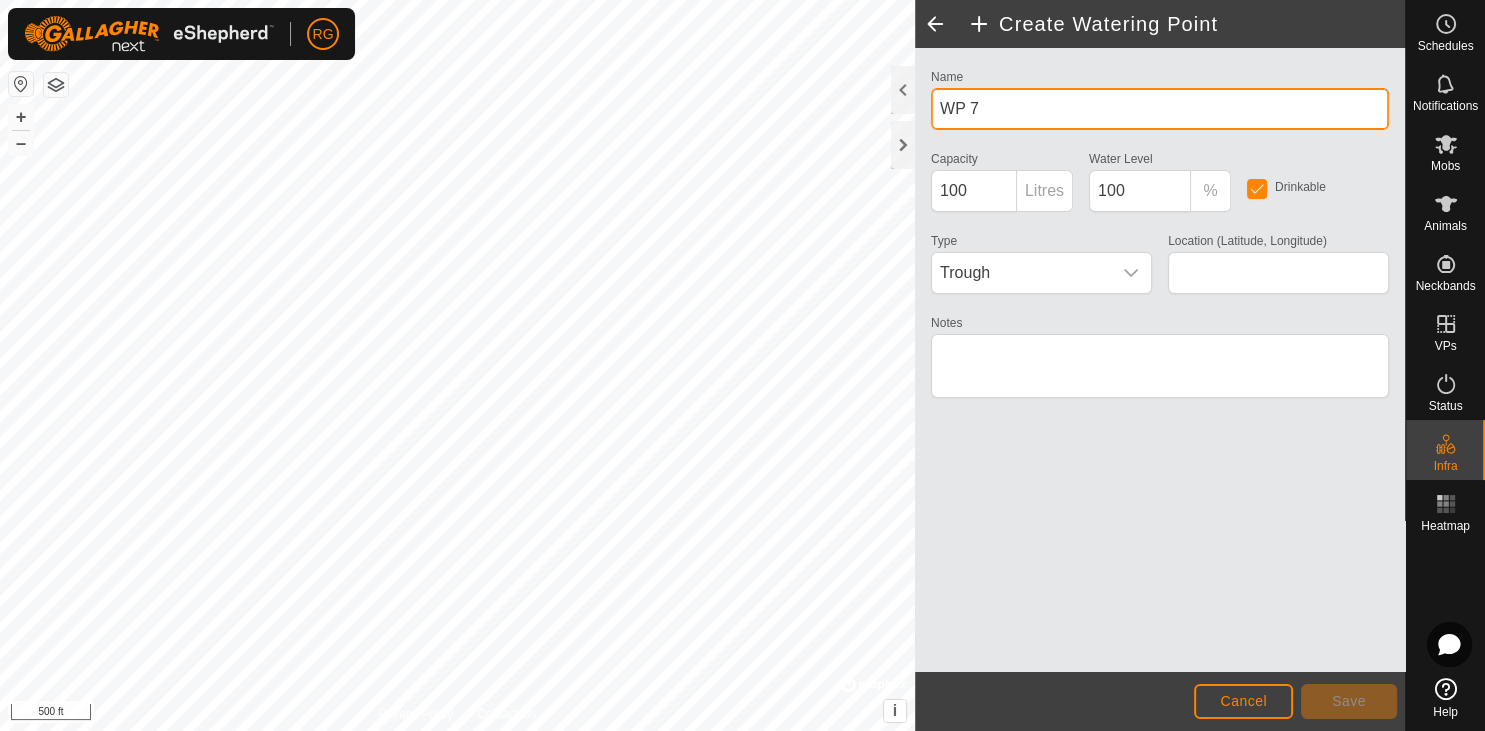 click on "WP 7" at bounding box center [1160, 109] 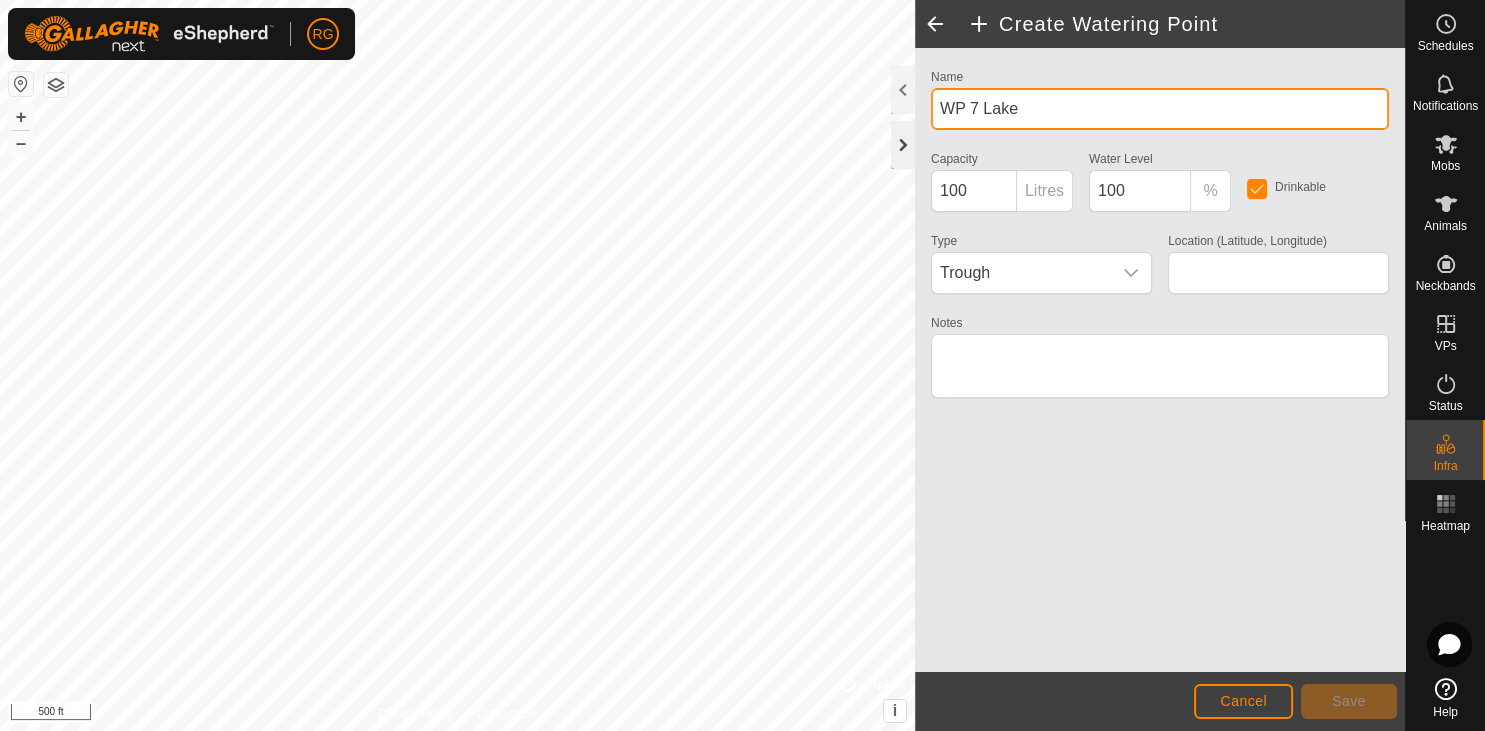 type on "WP 7 Lake" 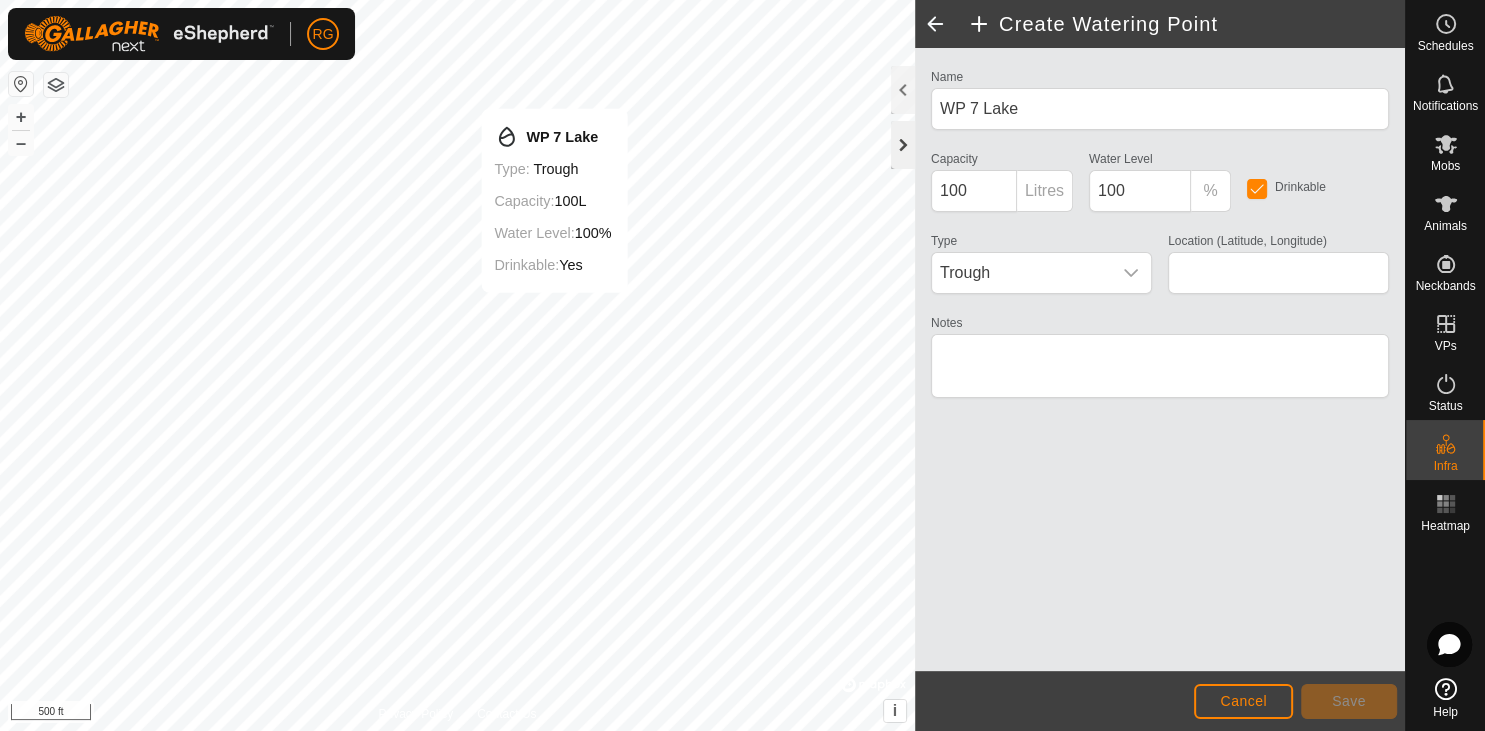 type on "43.786027, -95.505776" 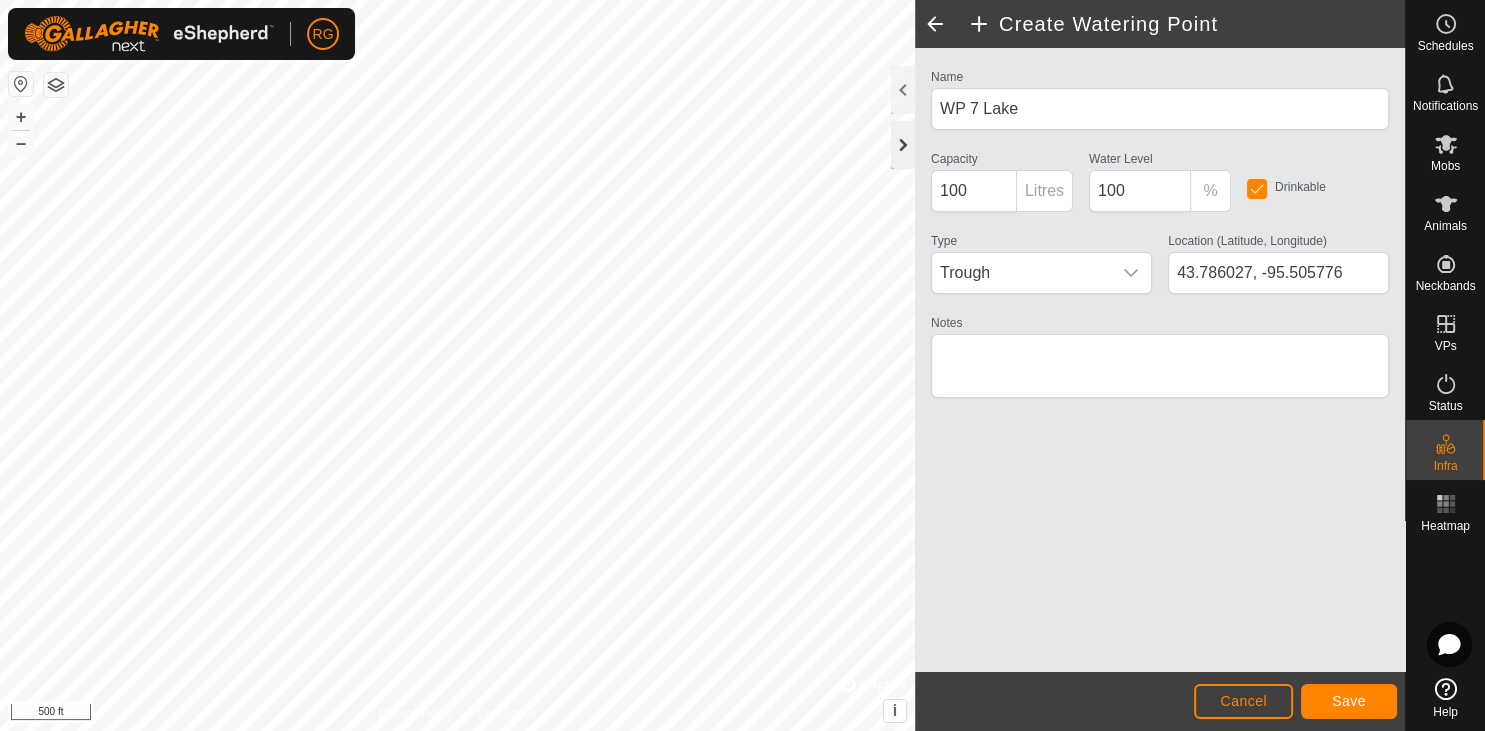 click 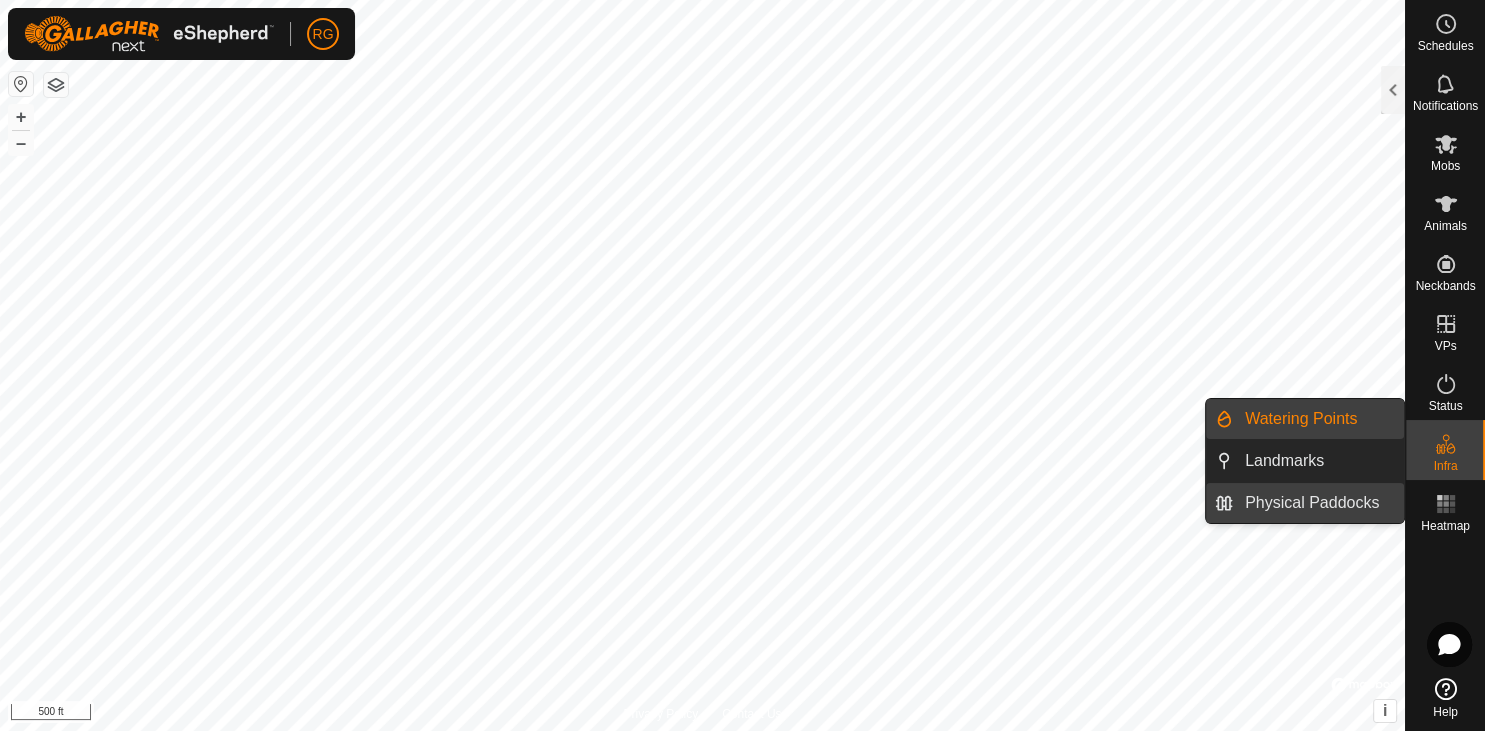 click on "Physical Paddocks" at bounding box center [1318, 503] 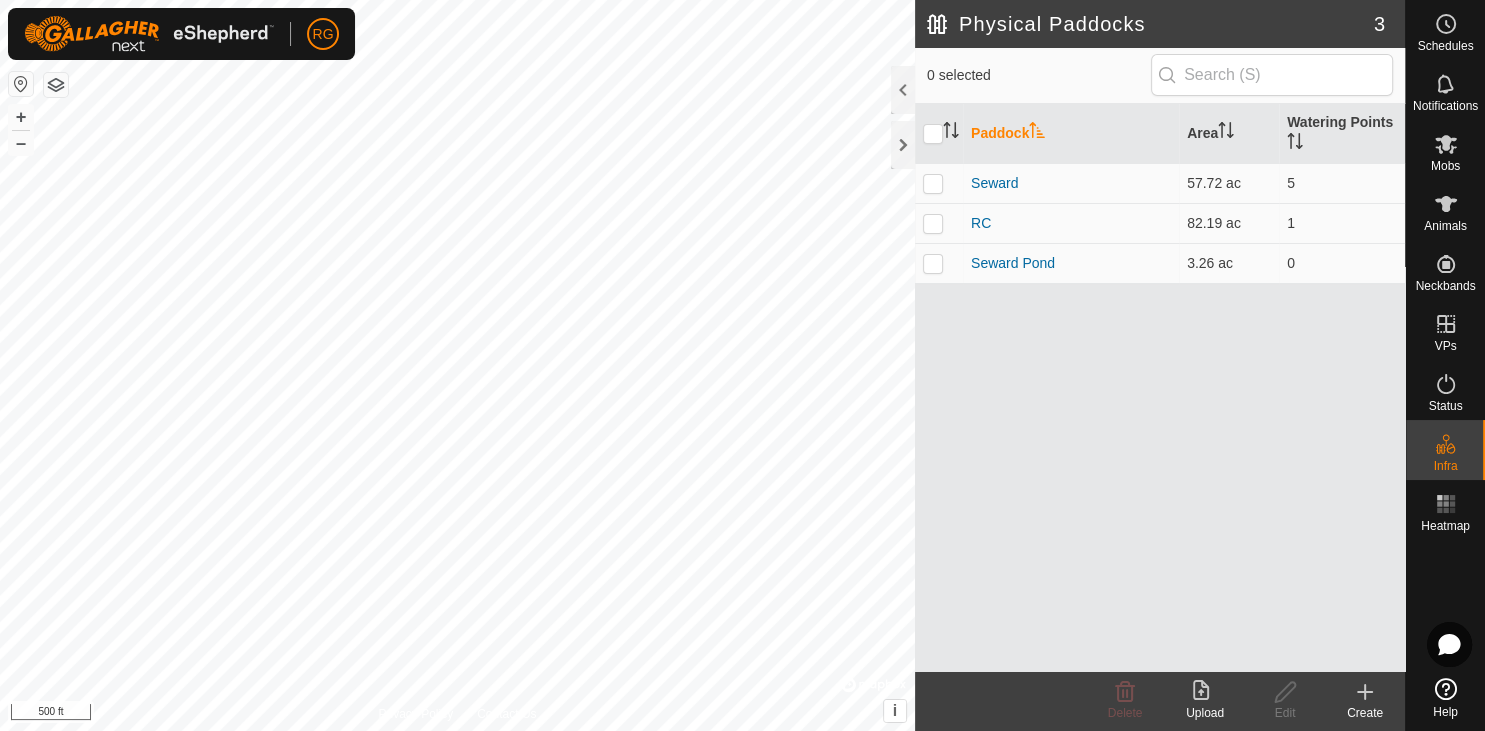 click 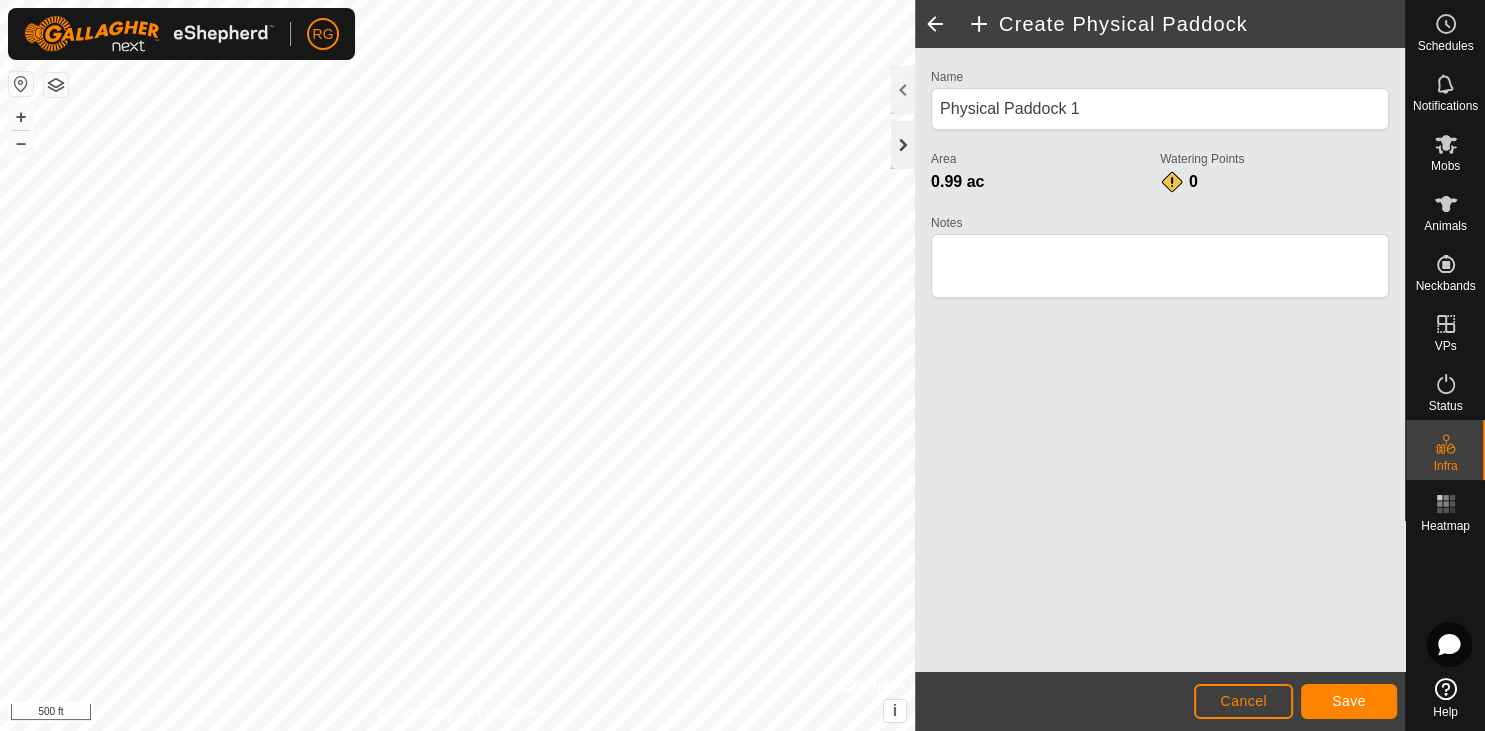 click 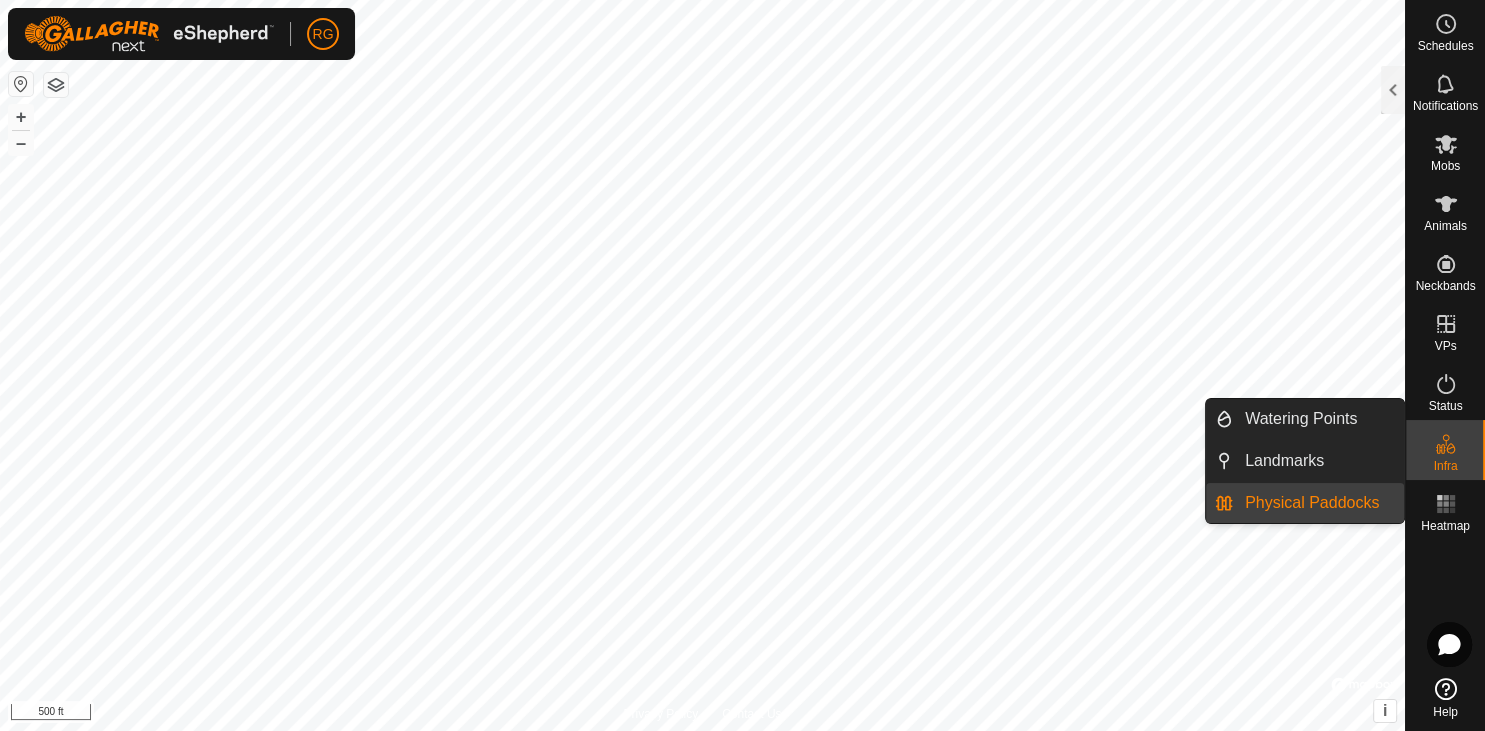 click on "Physical Paddocks" at bounding box center [1318, 503] 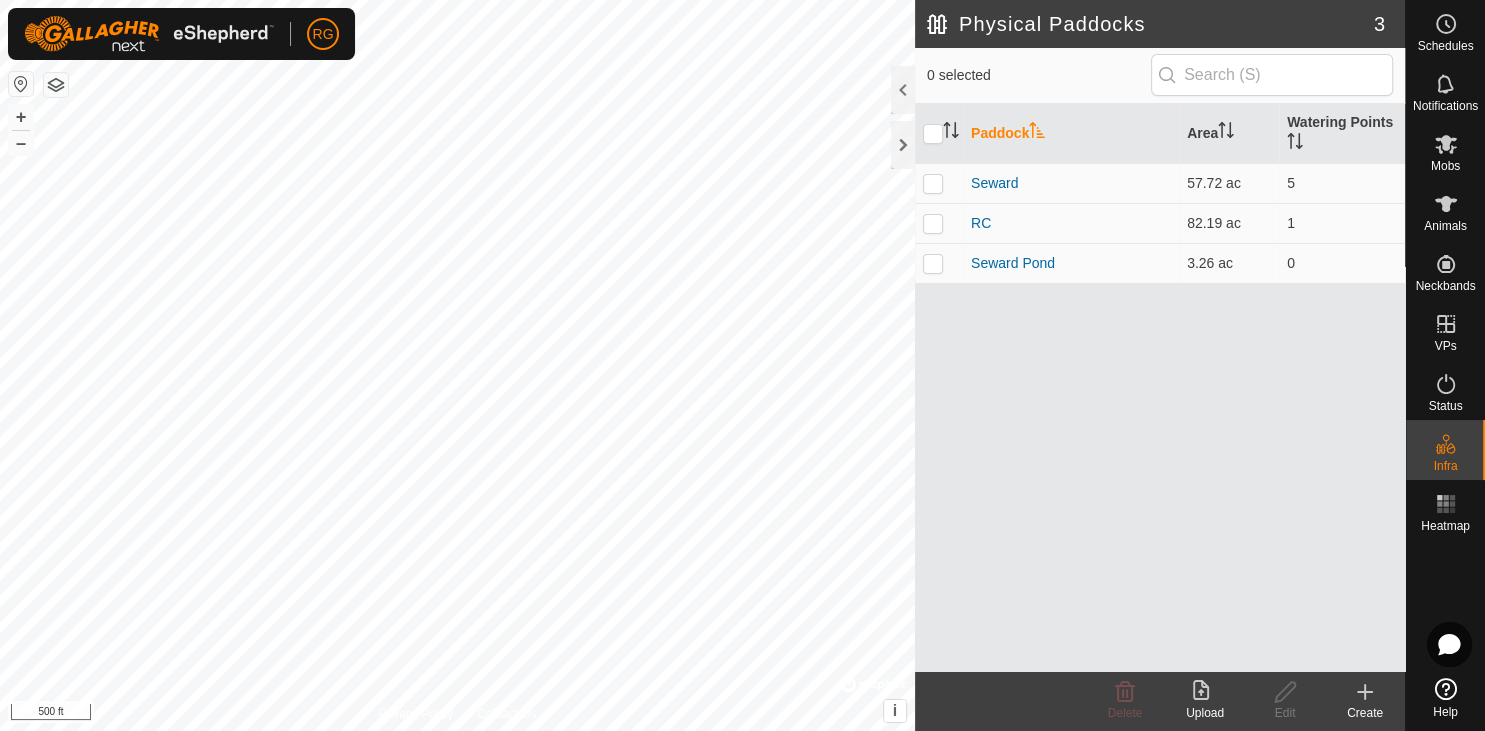 click 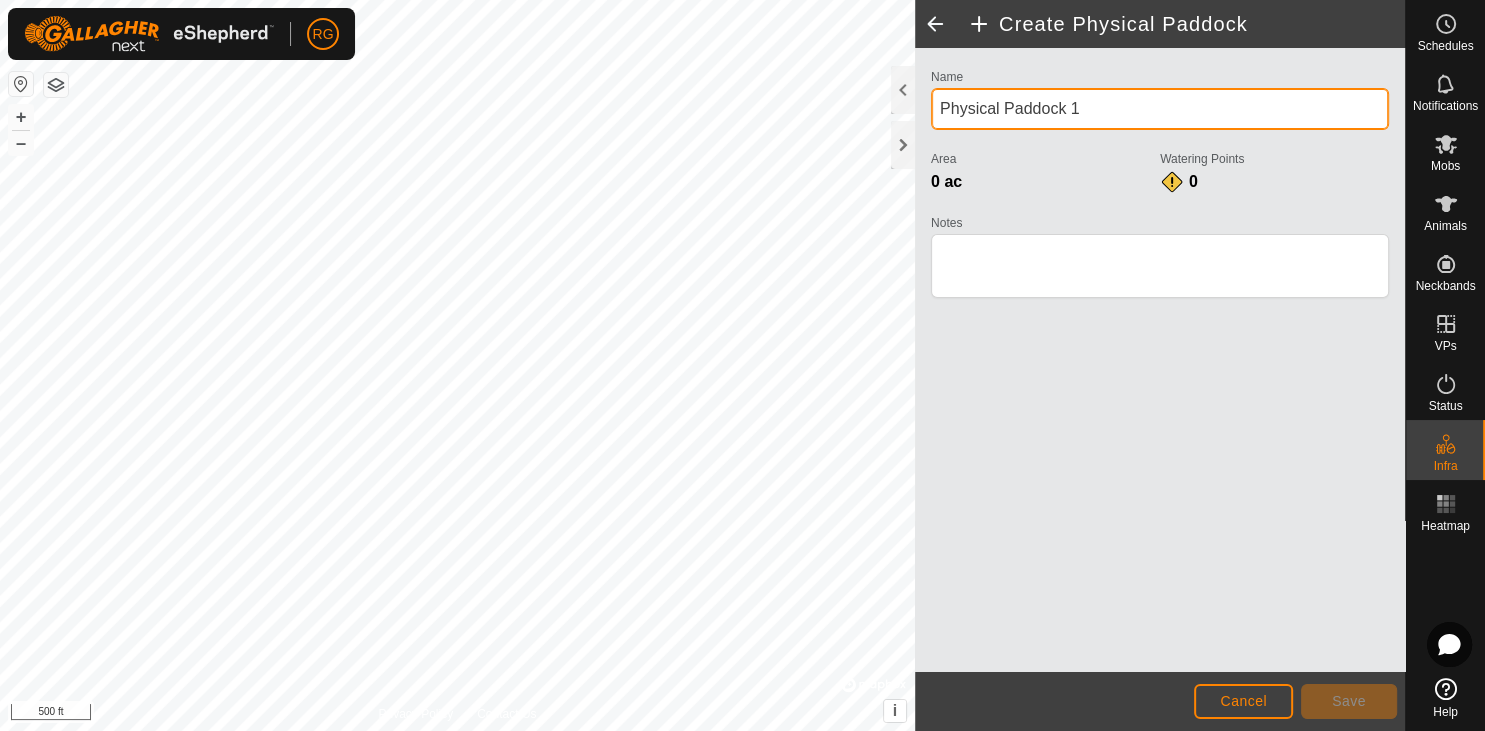 drag, startPoint x: 1161, startPoint y: 107, endPoint x: 815, endPoint y: 125, distance: 346.4679 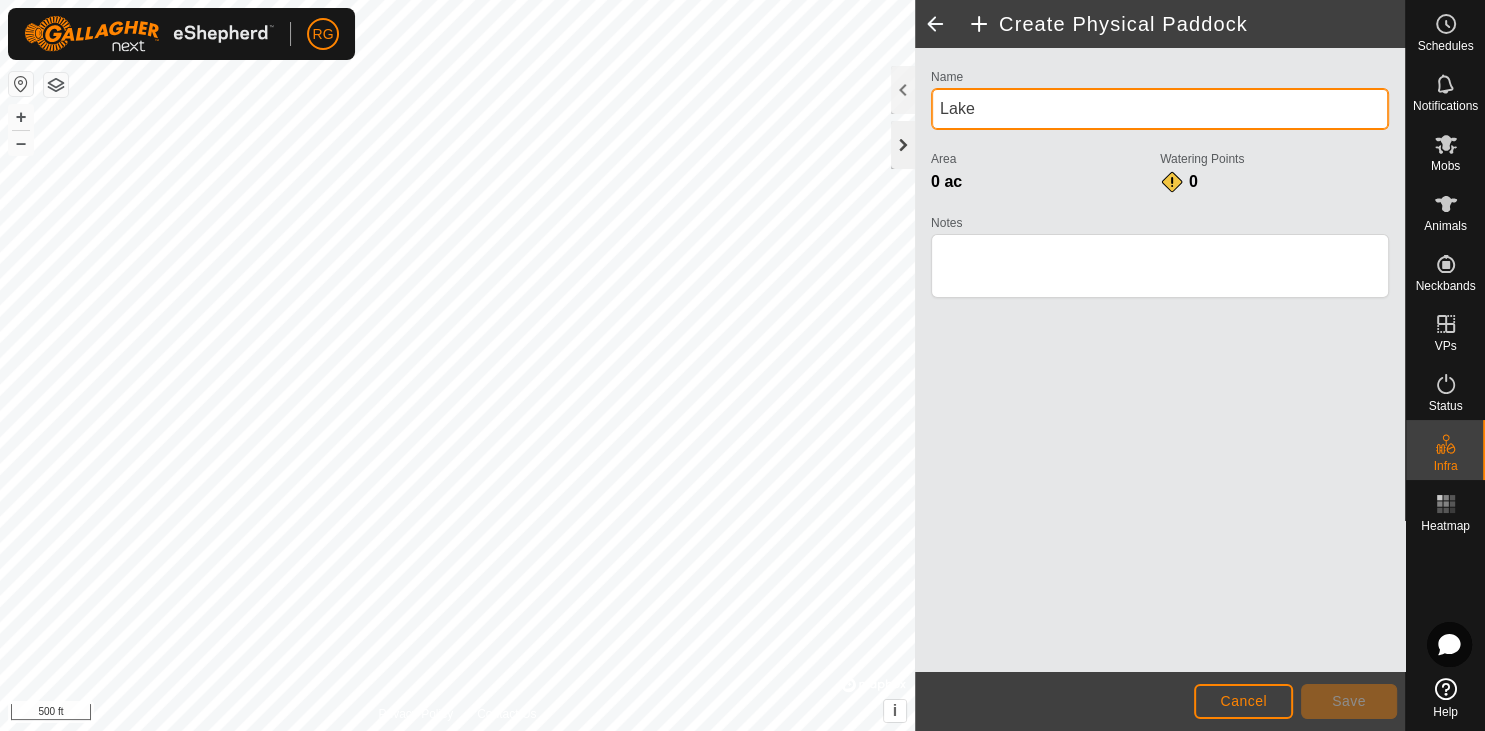 type on "Lake" 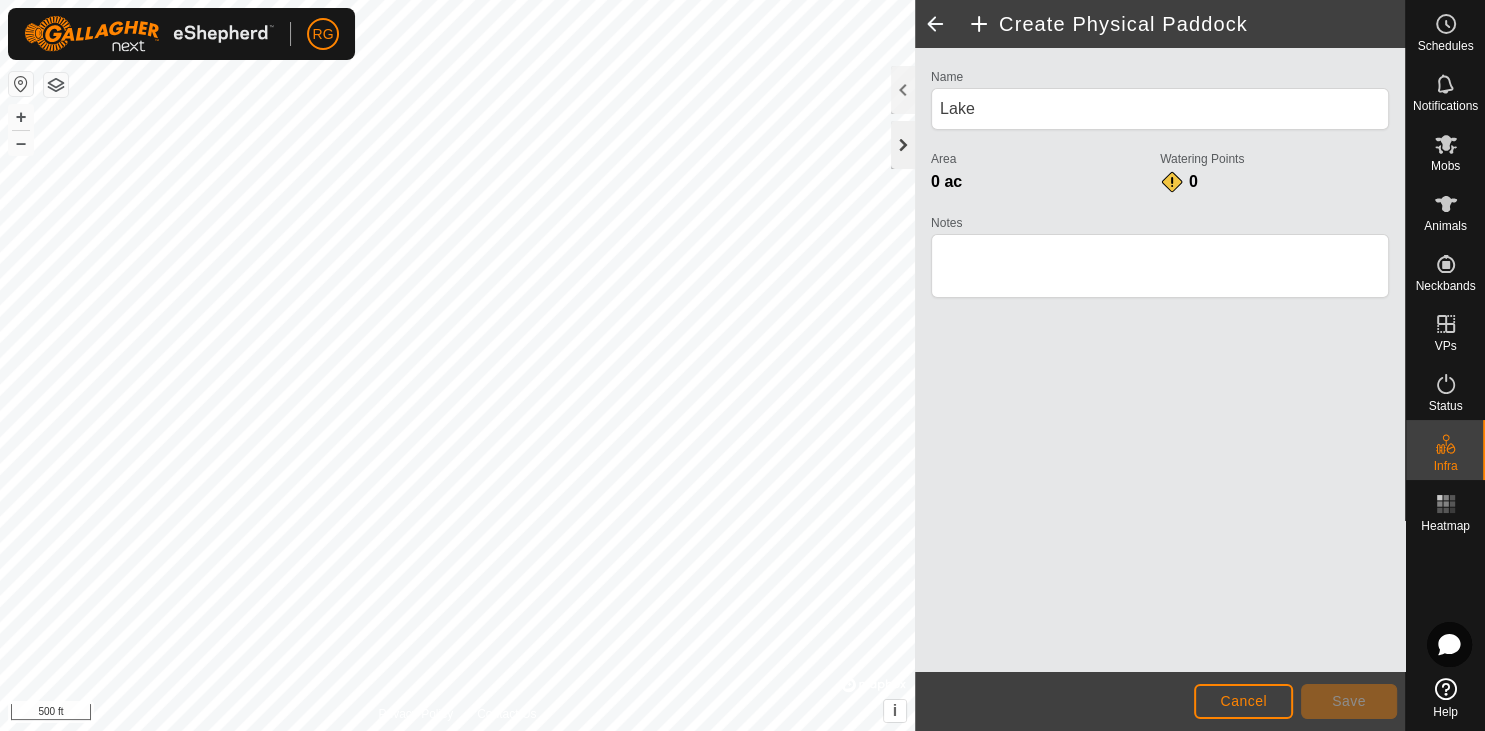 click 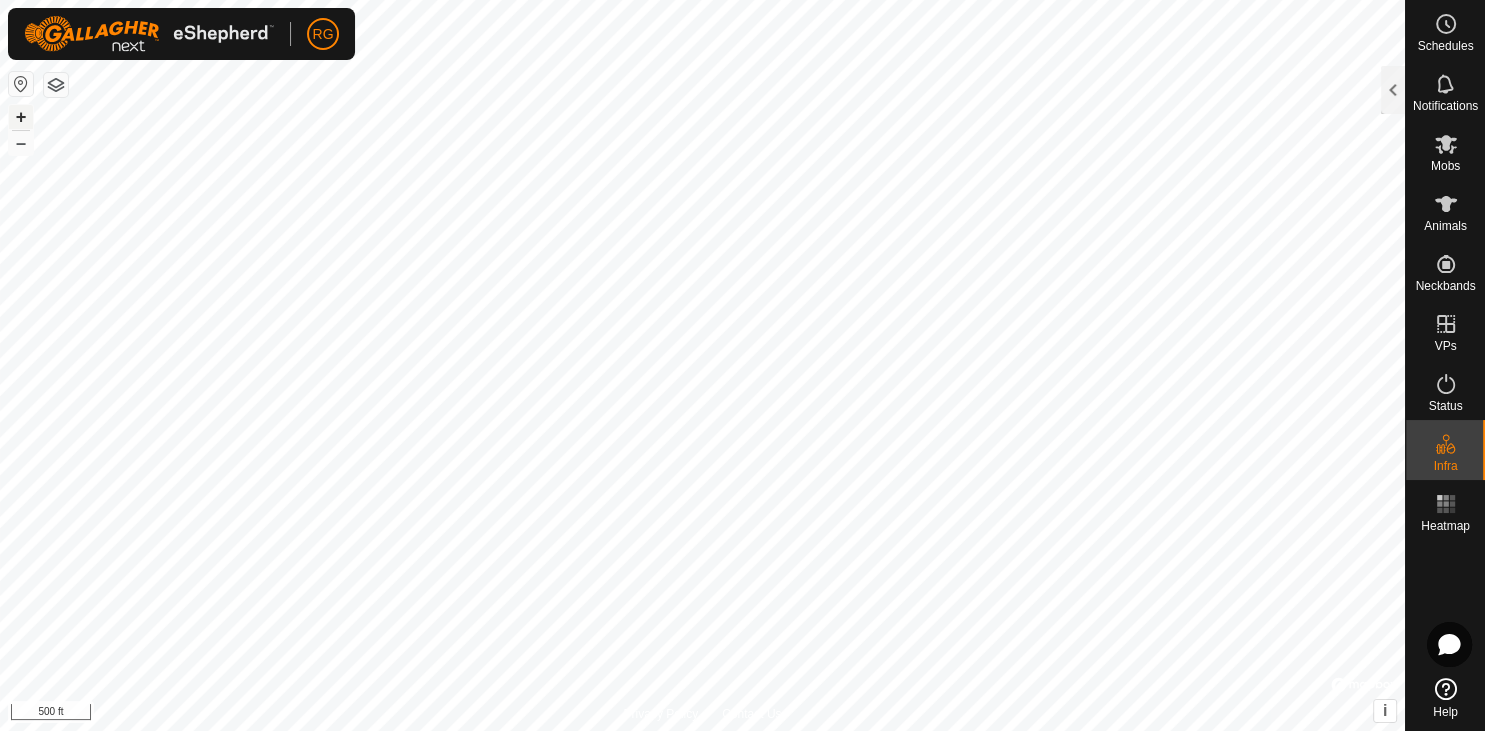 click on "+" at bounding box center (21, 117) 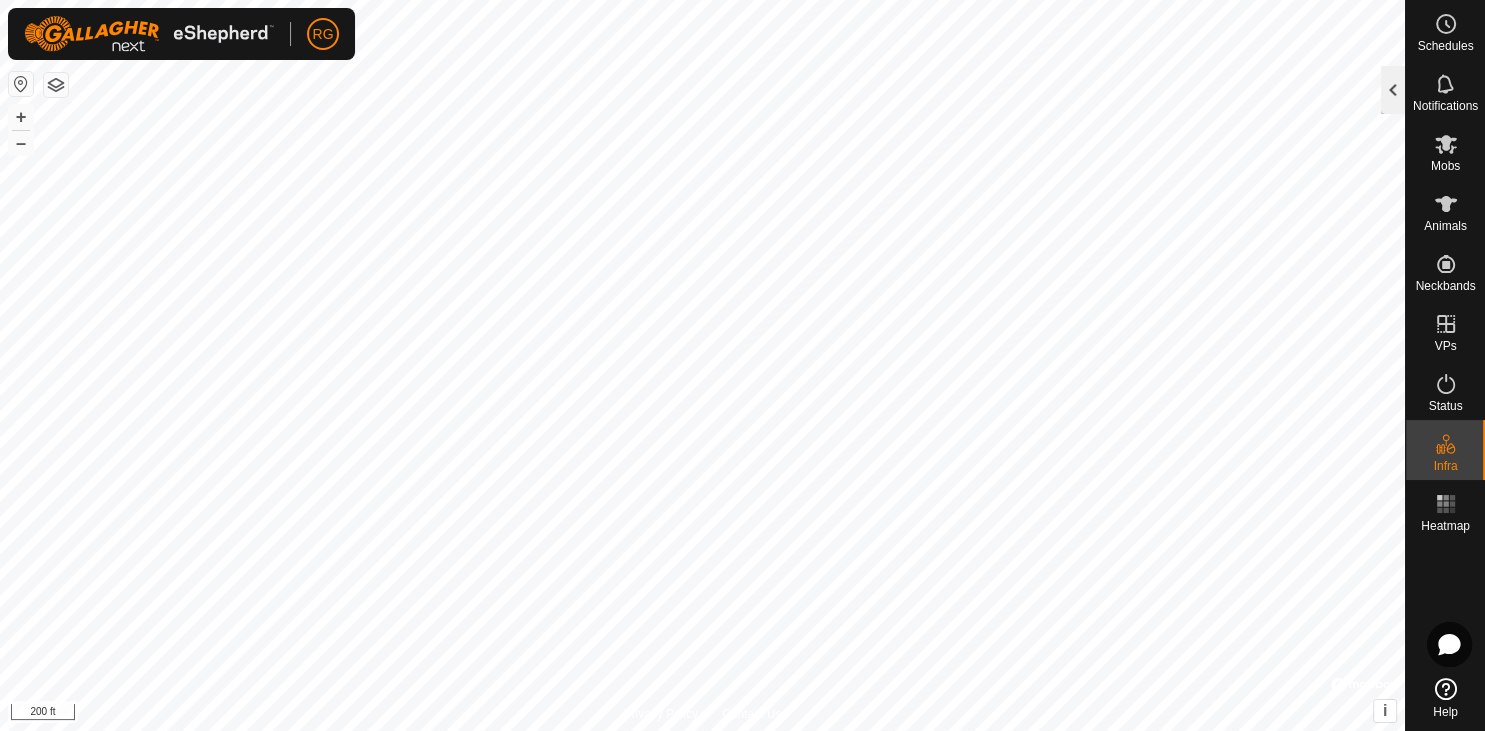 click 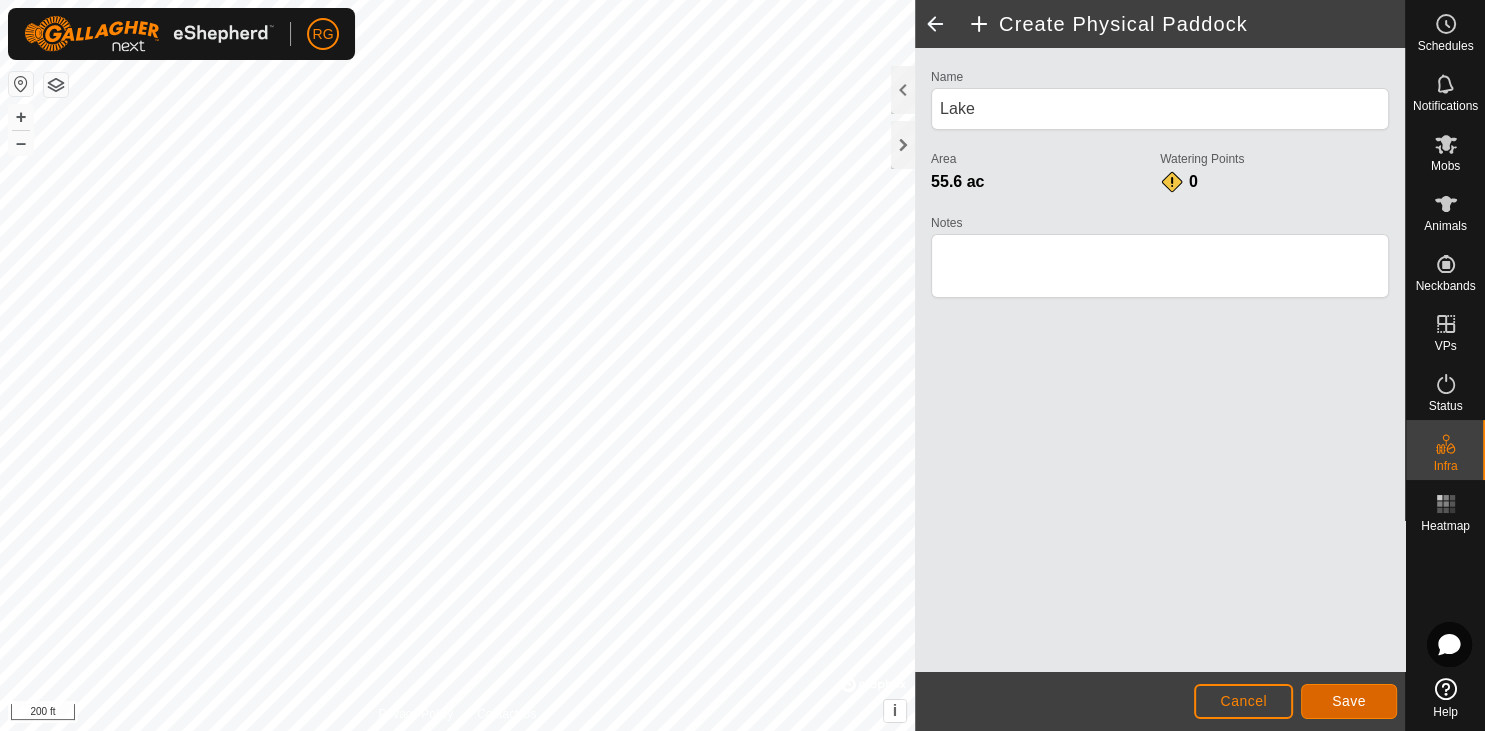 click on "Save" 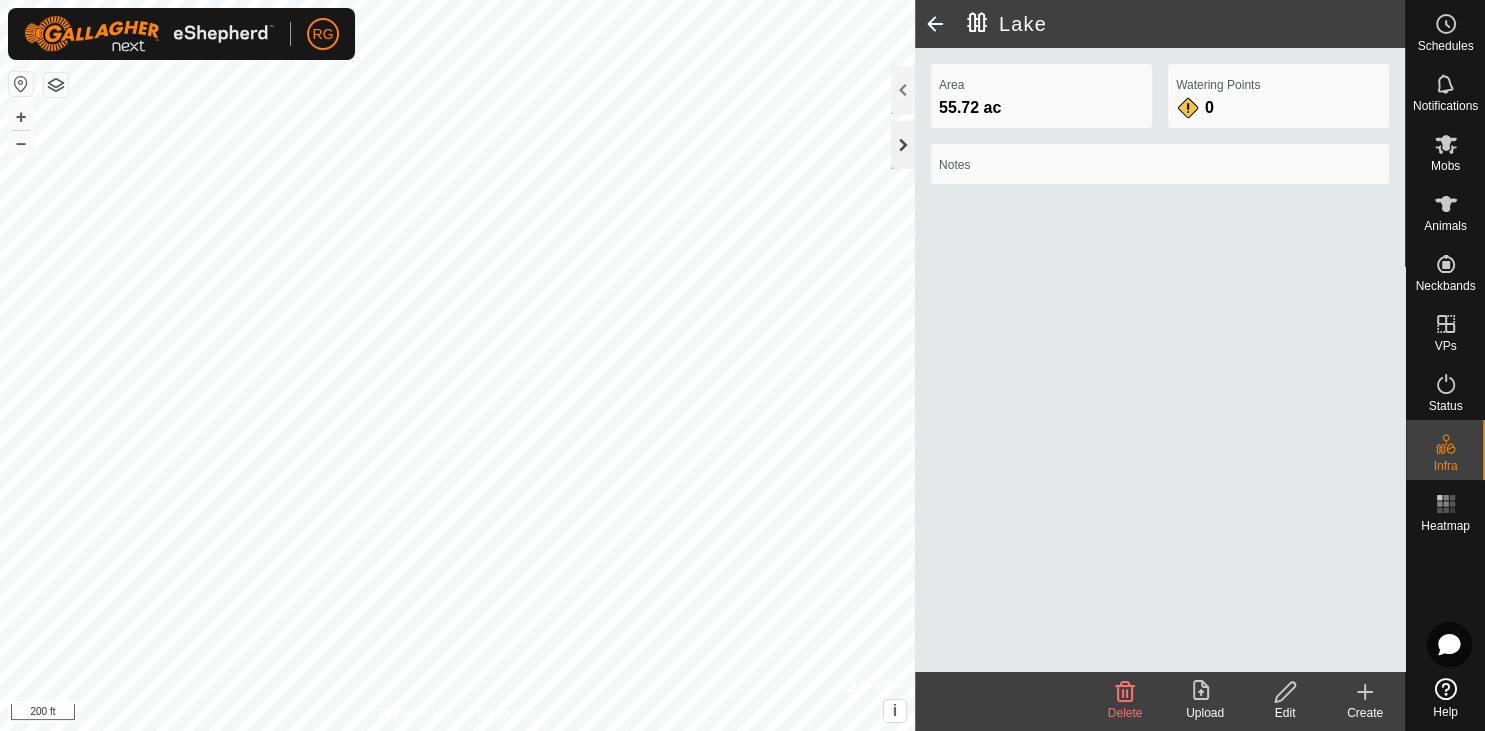 click 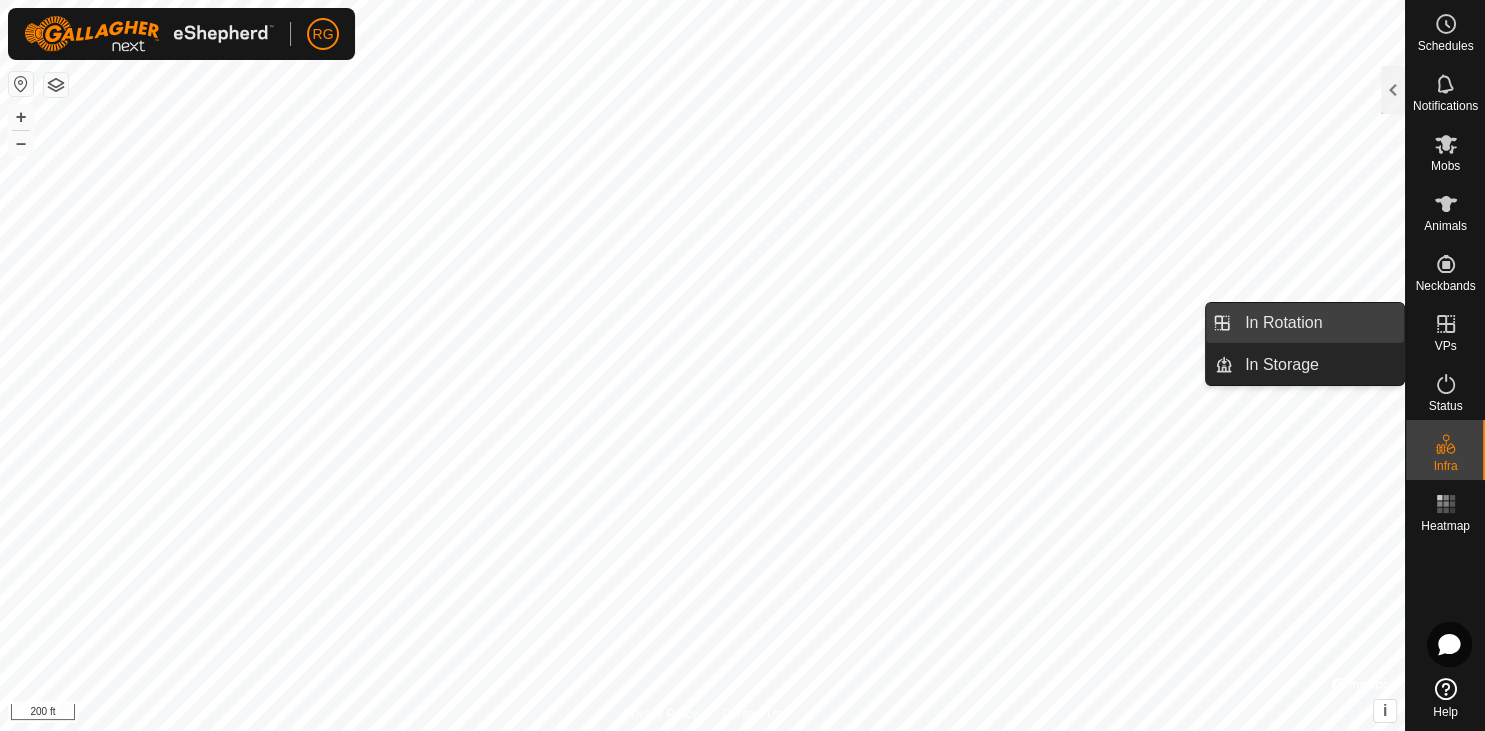 click on "In Rotation" at bounding box center (1318, 323) 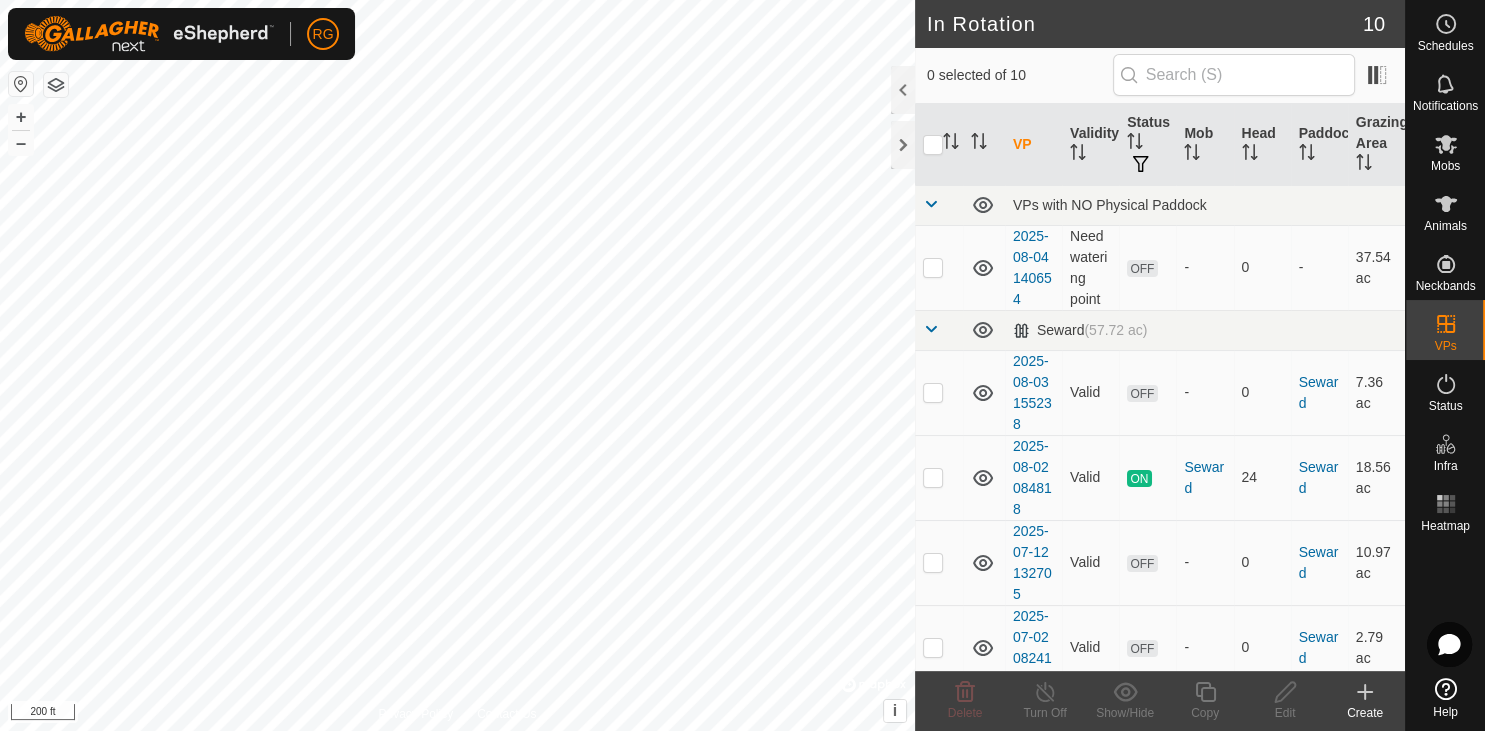 click 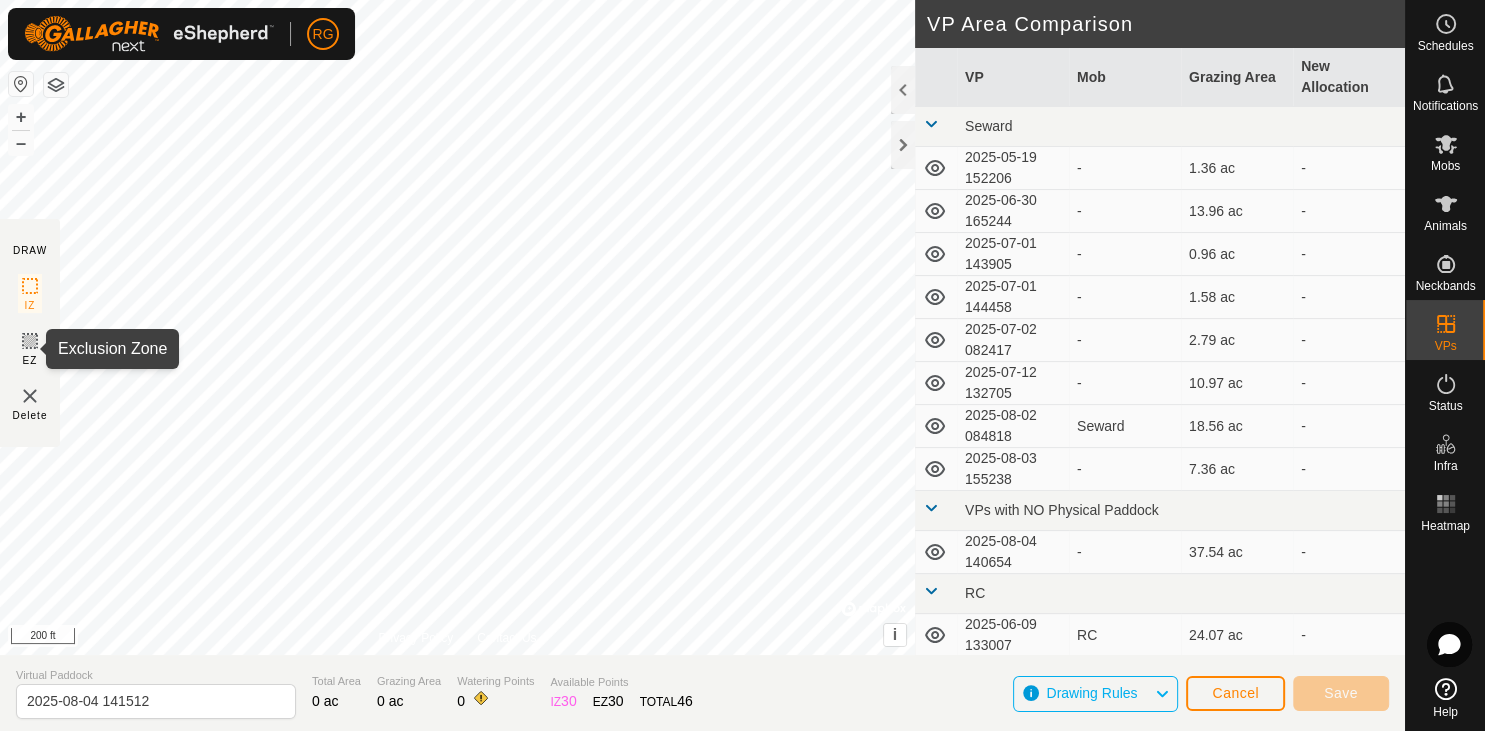 click 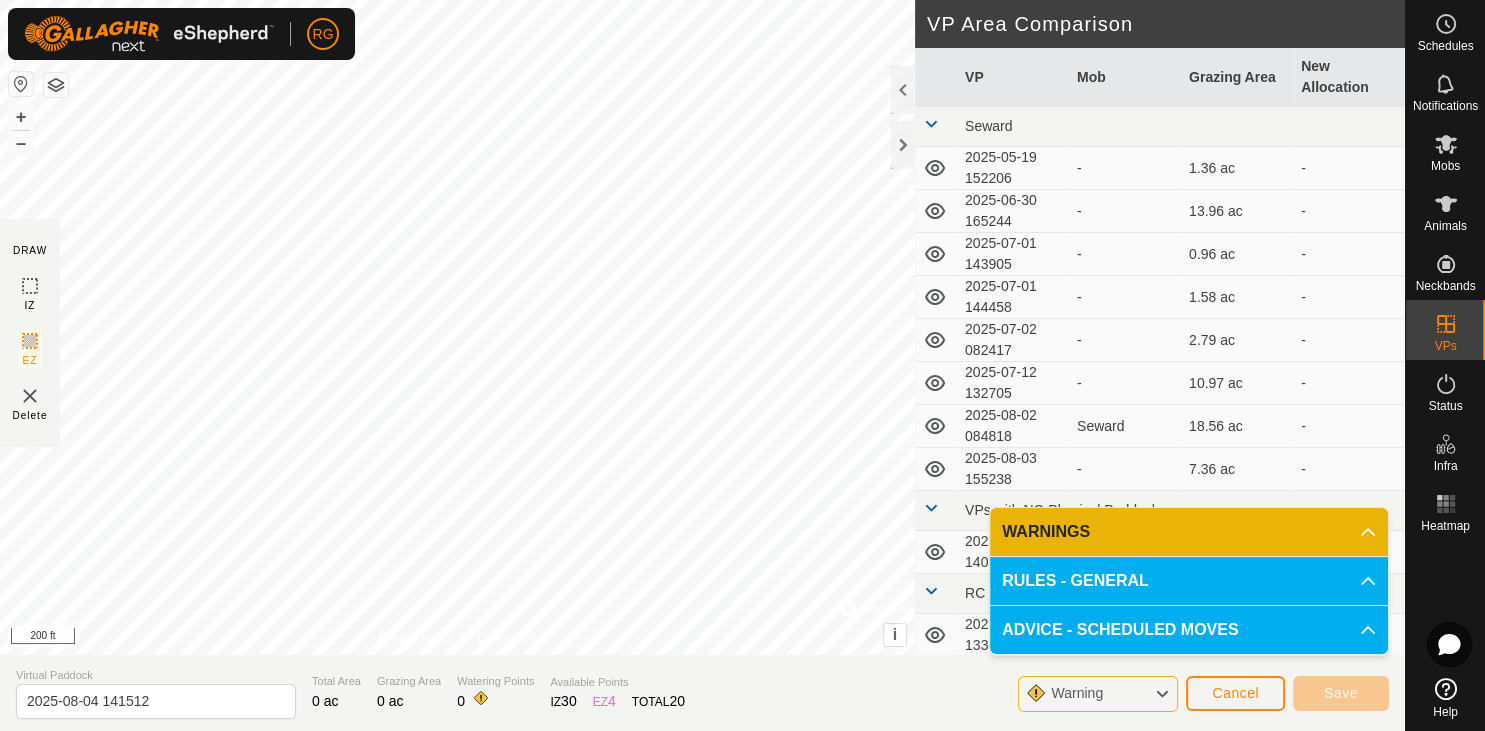 click on "WARNINGS" at bounding box center (1189, 532) 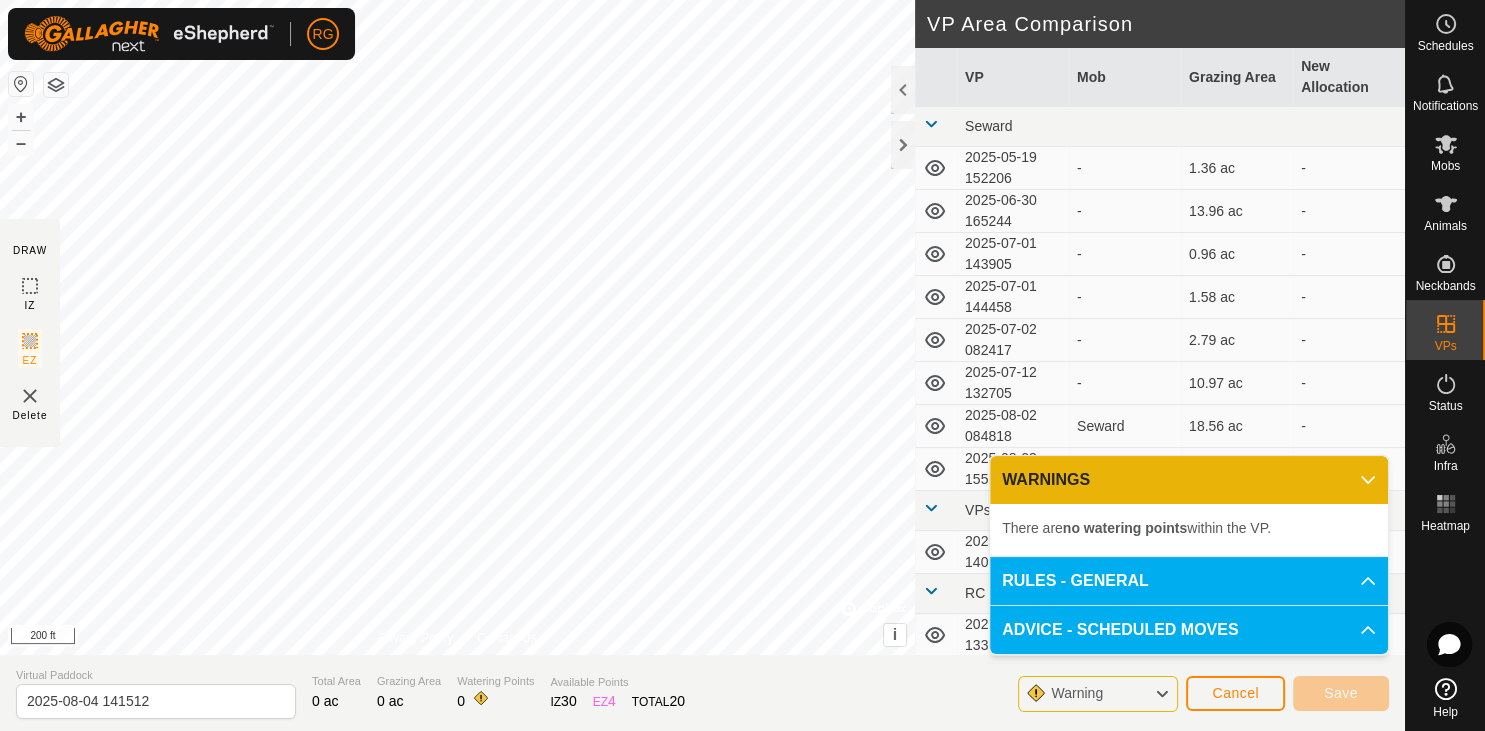 click 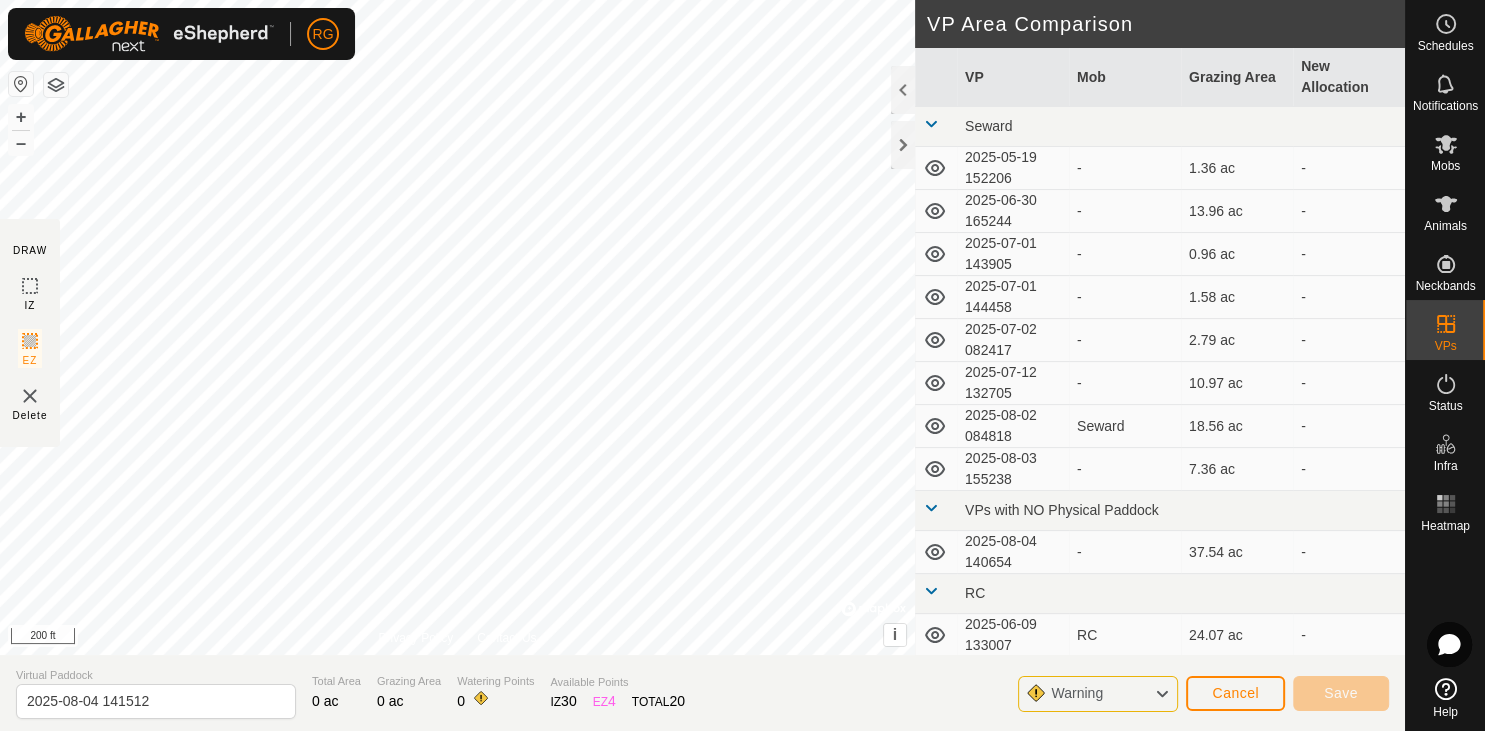 click 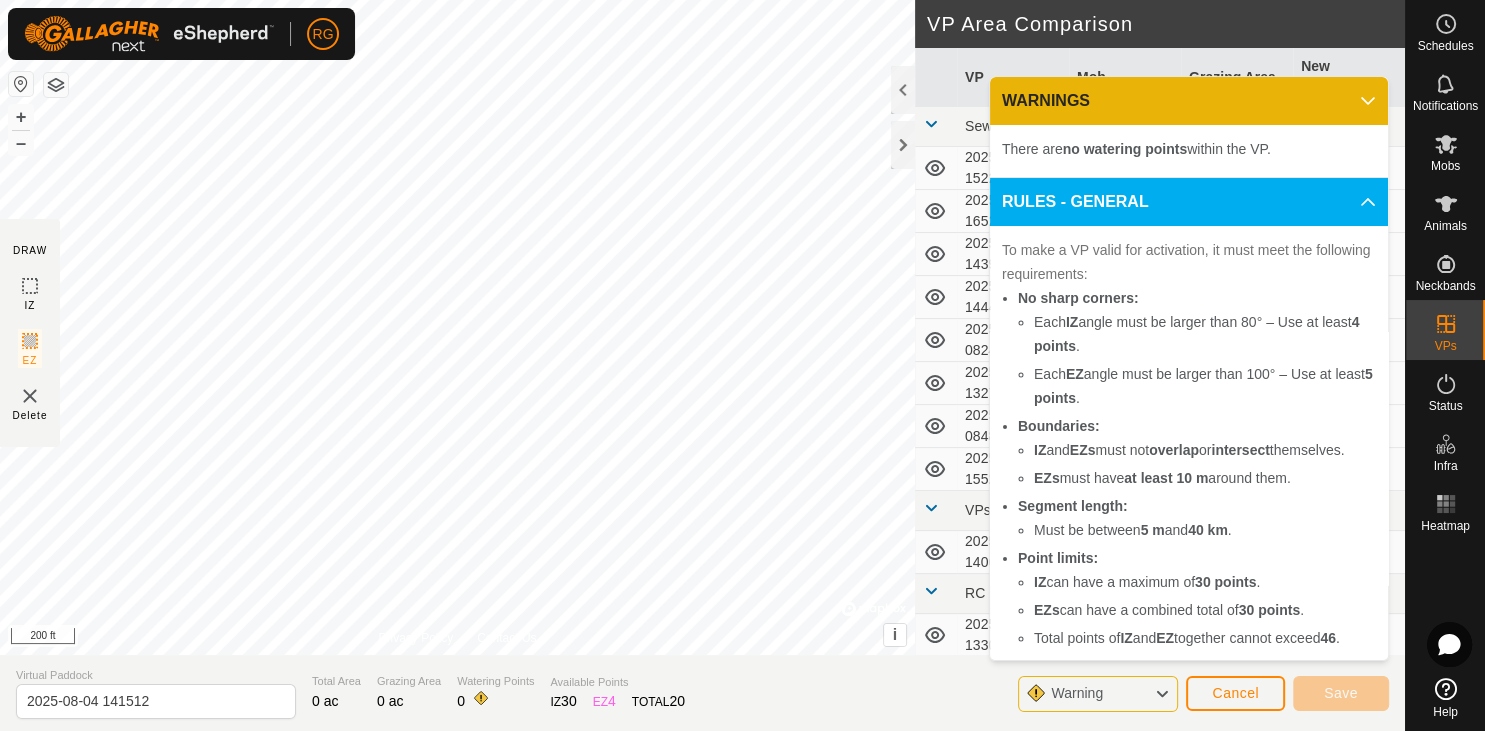 click 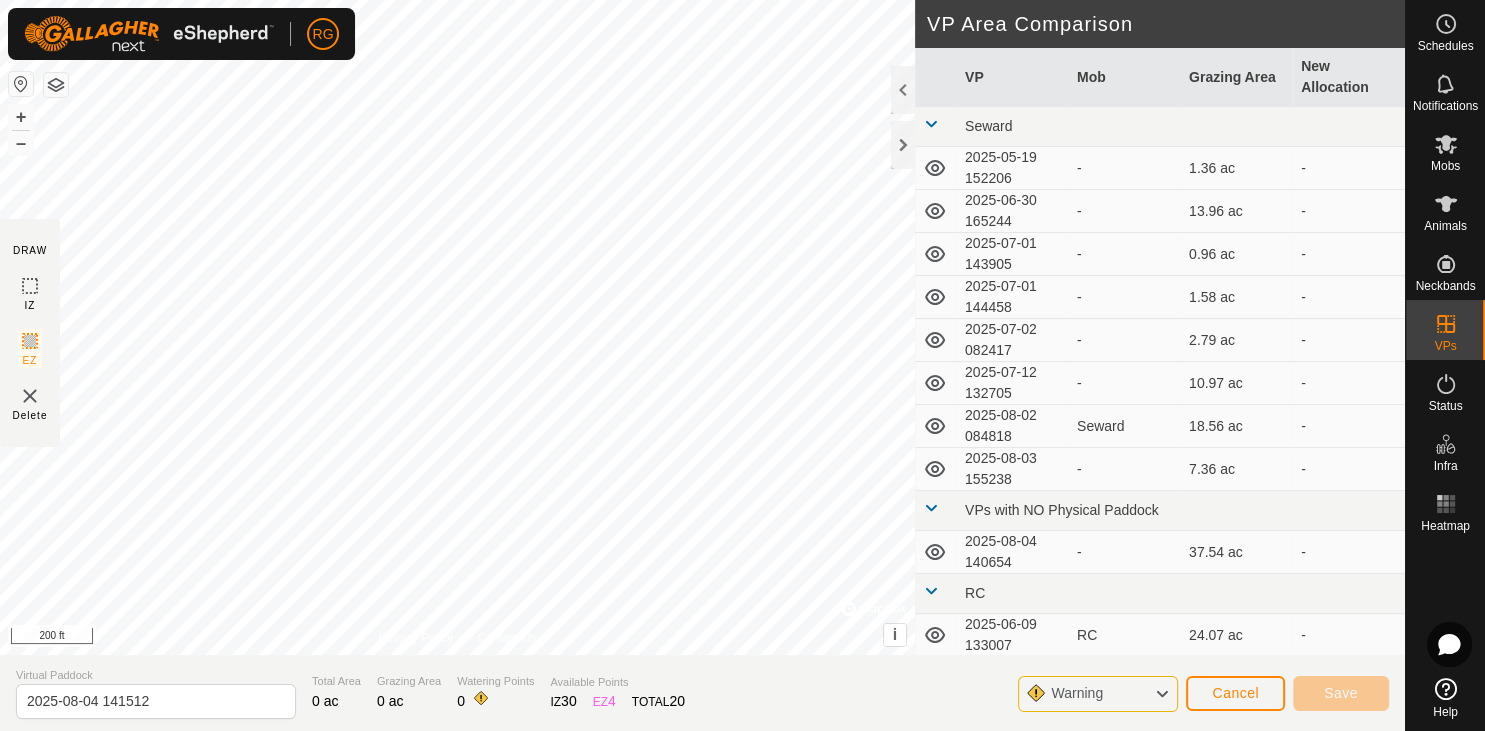 click 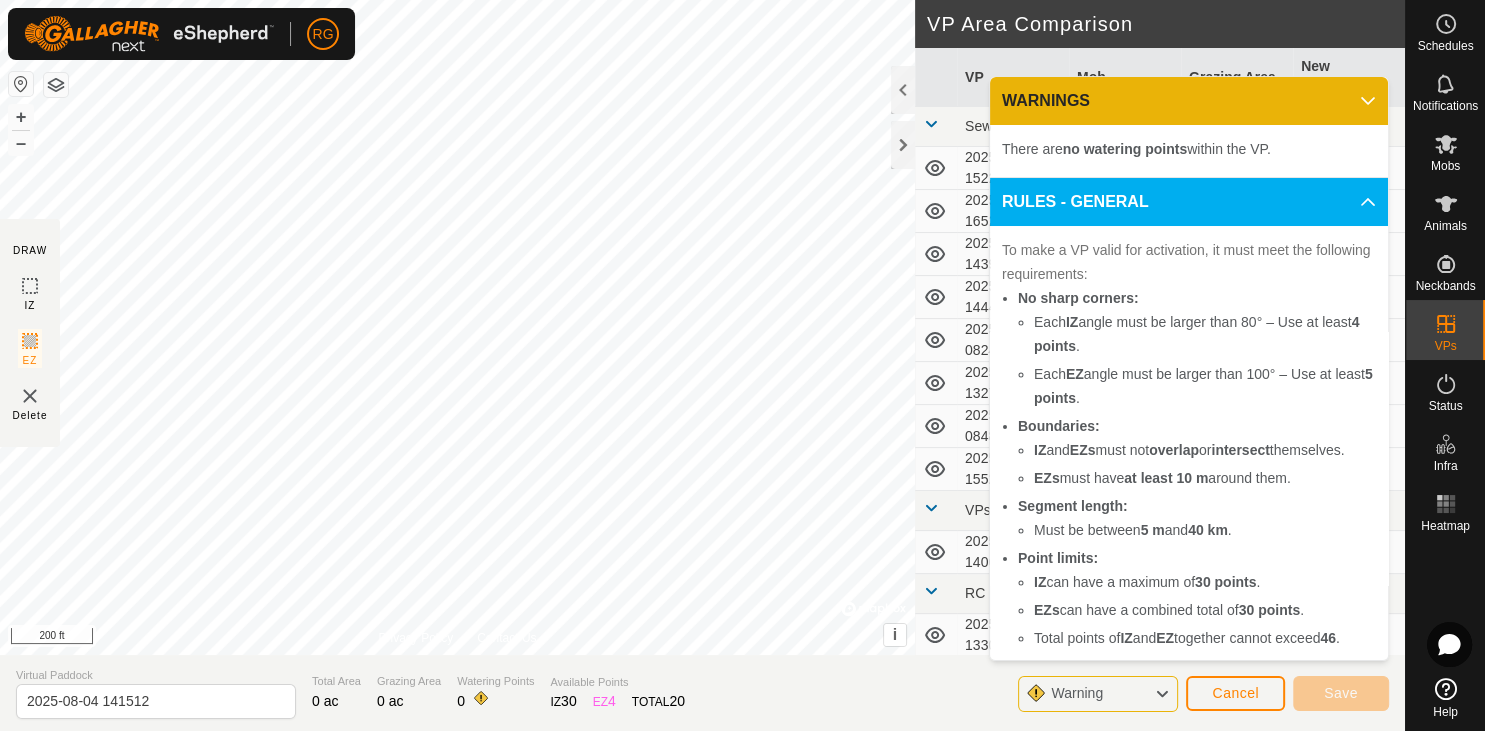 click on "Warning" 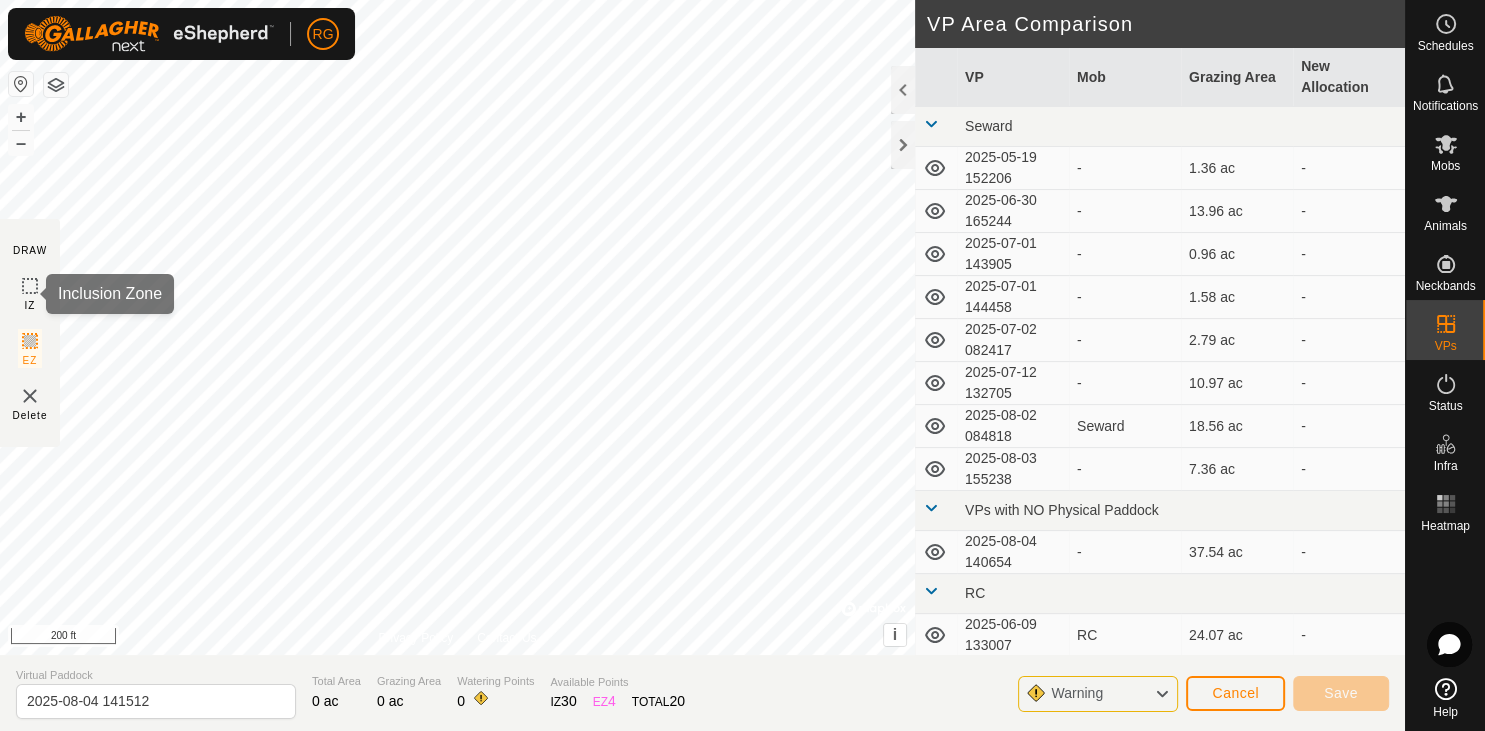 click 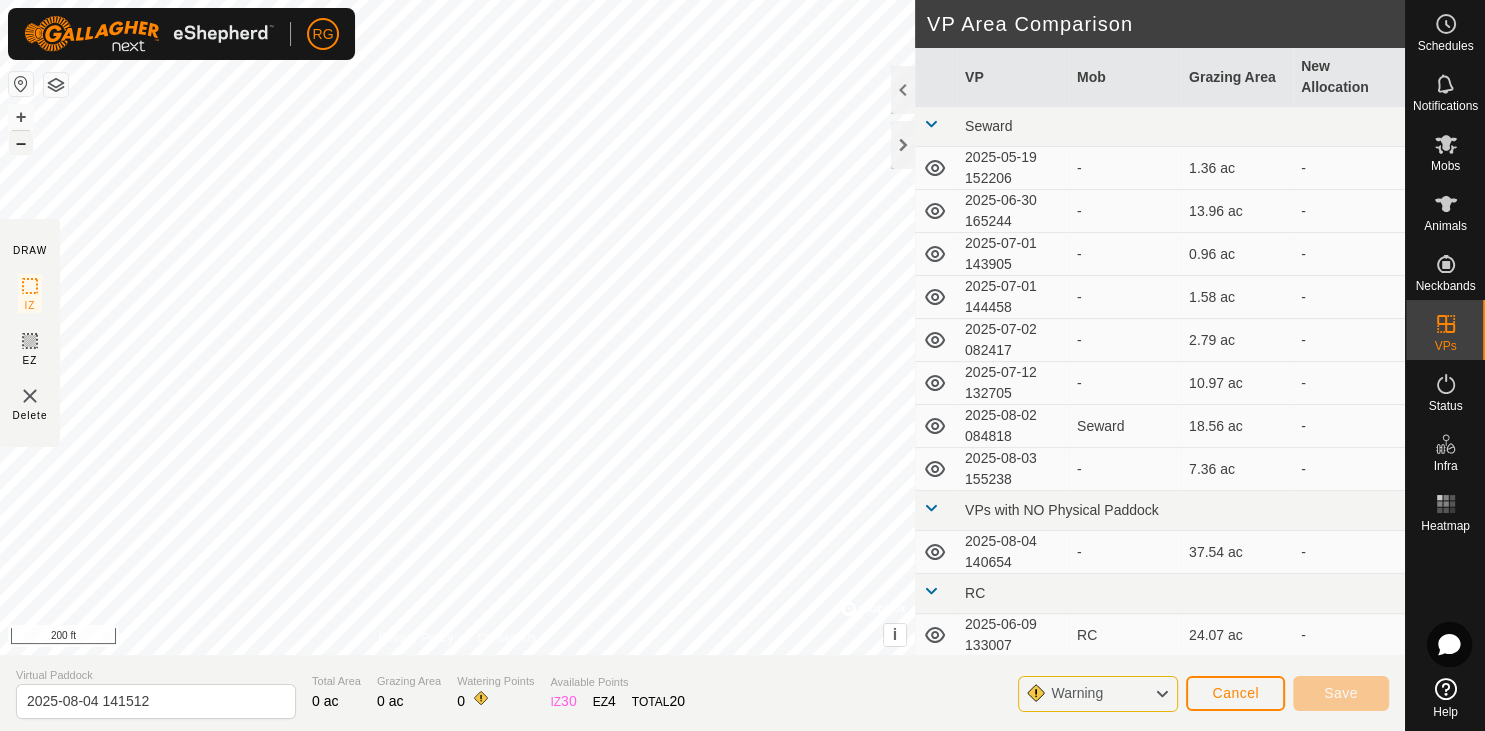 click on "–" at bounding box center (21, 143) 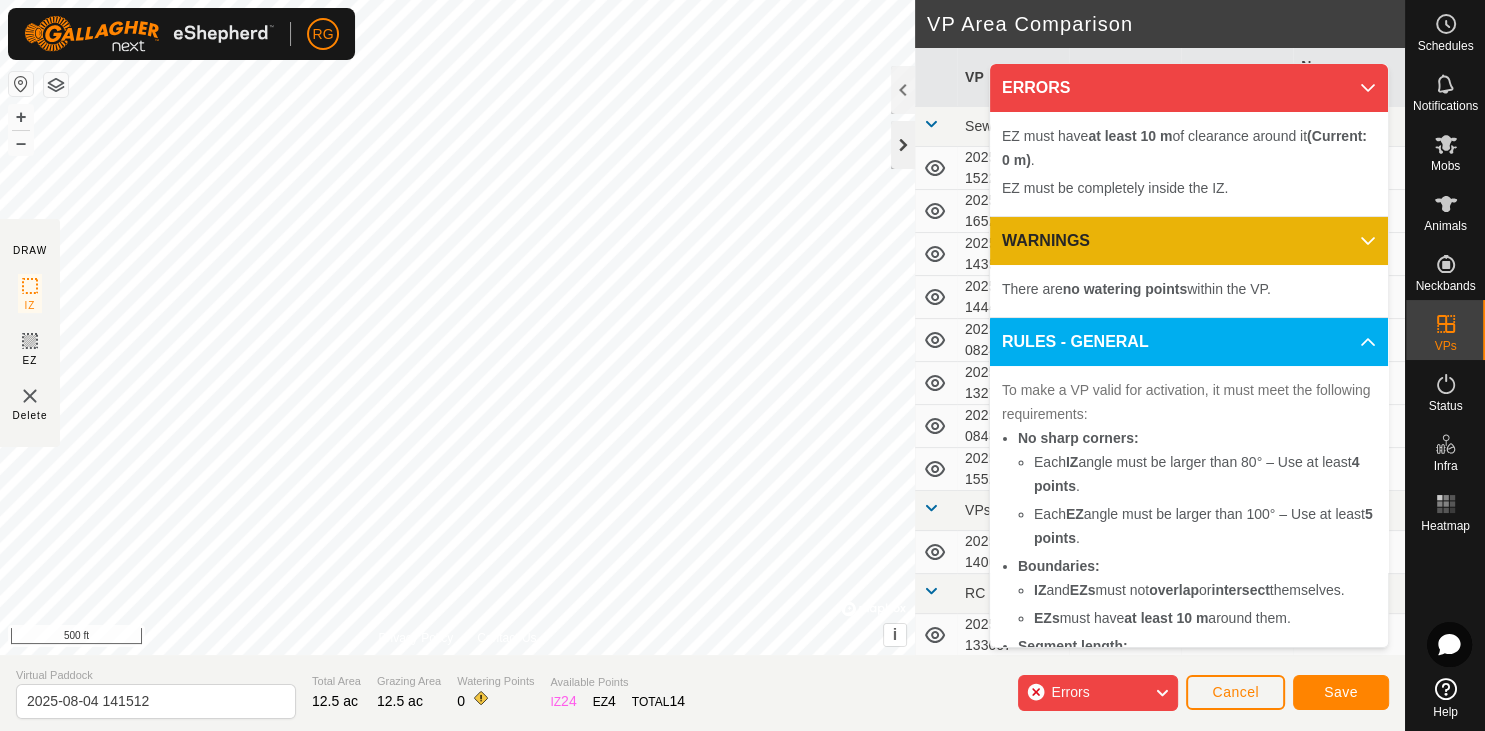 click 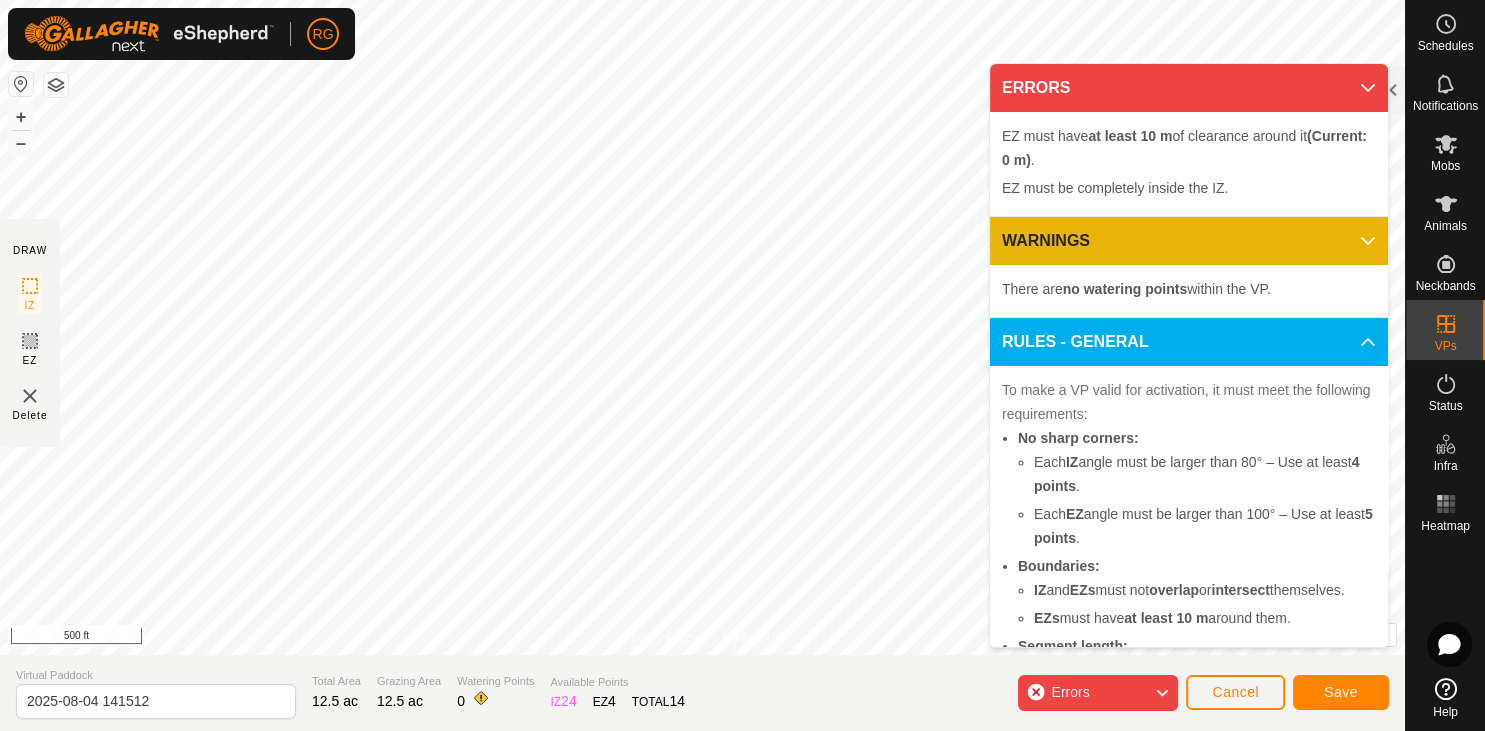 click on "ERRORS" at bounding box center [1189, 88] 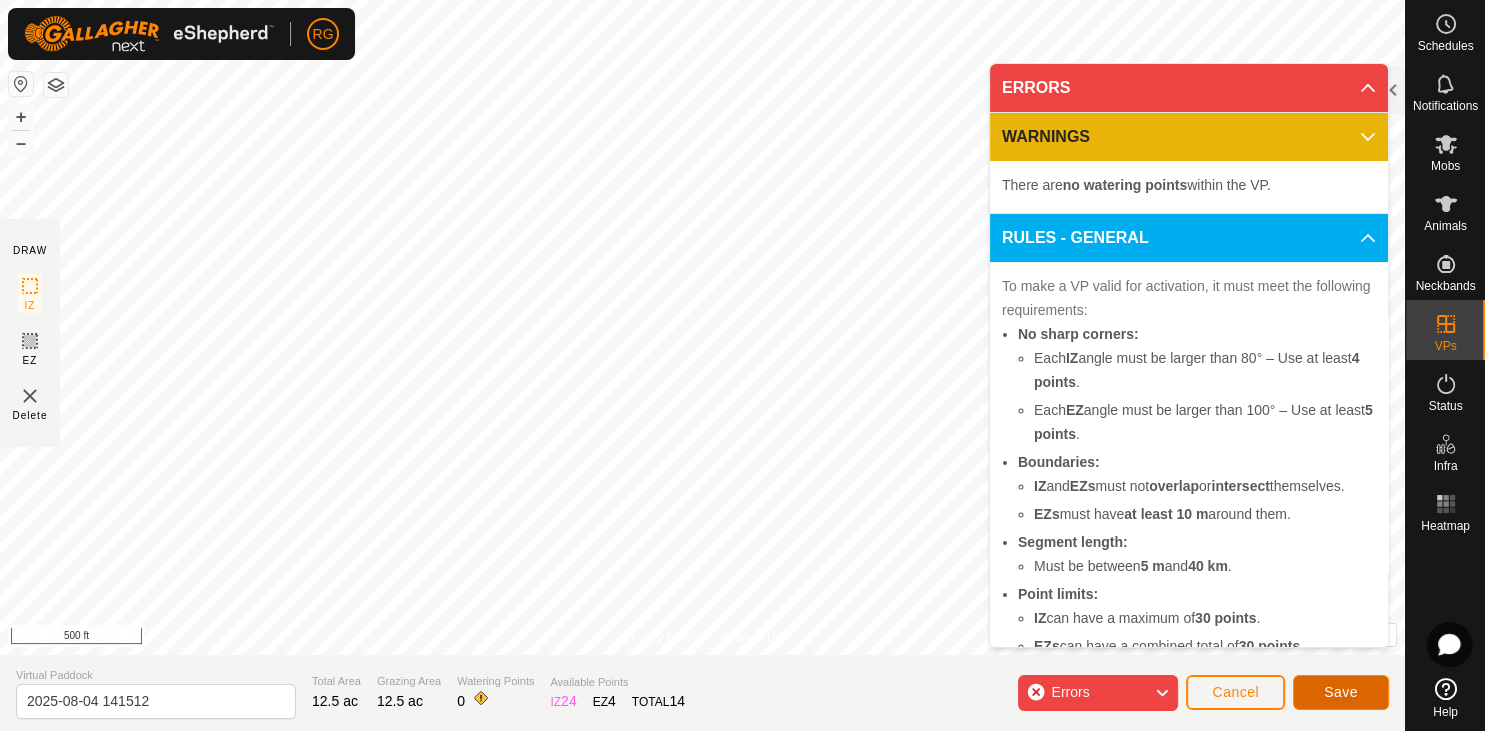 click on "Save" 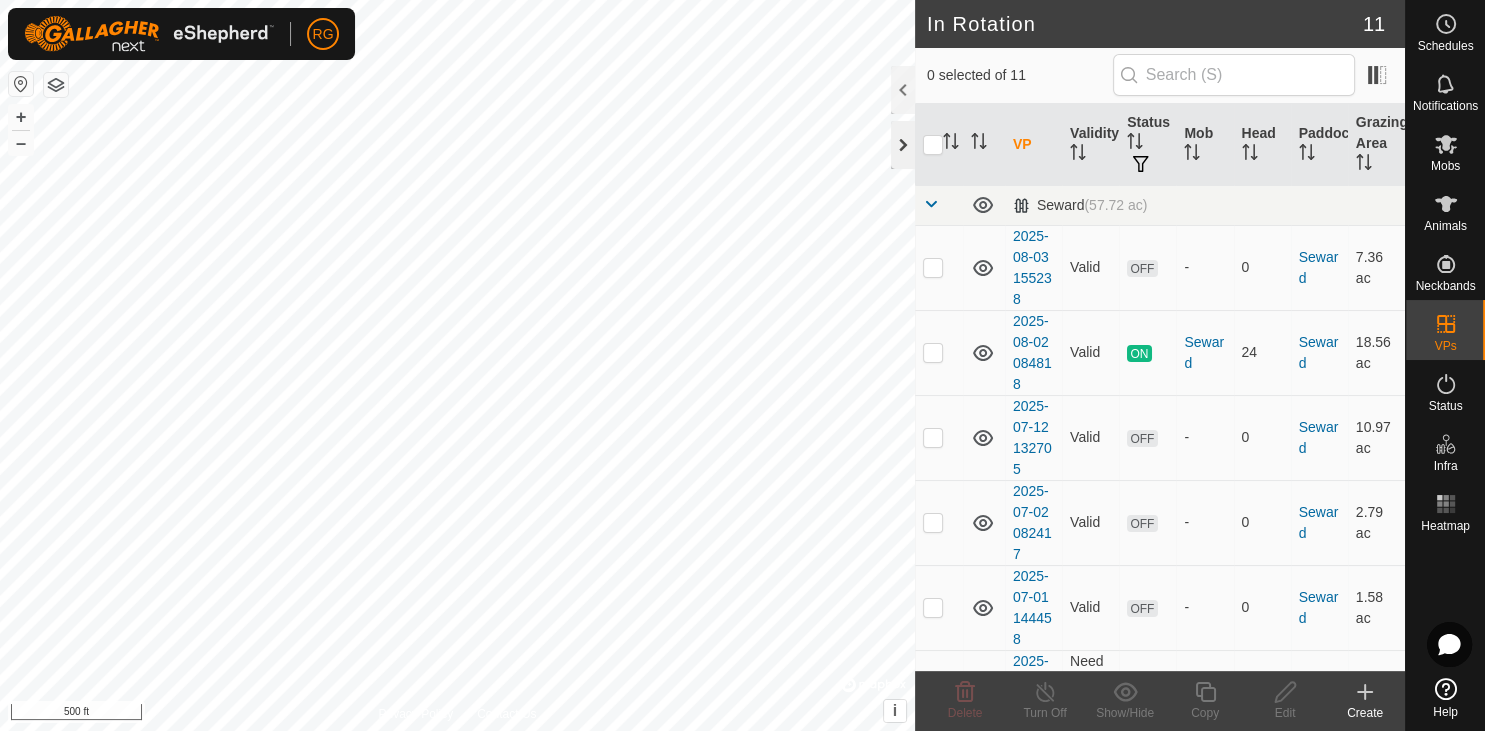 click 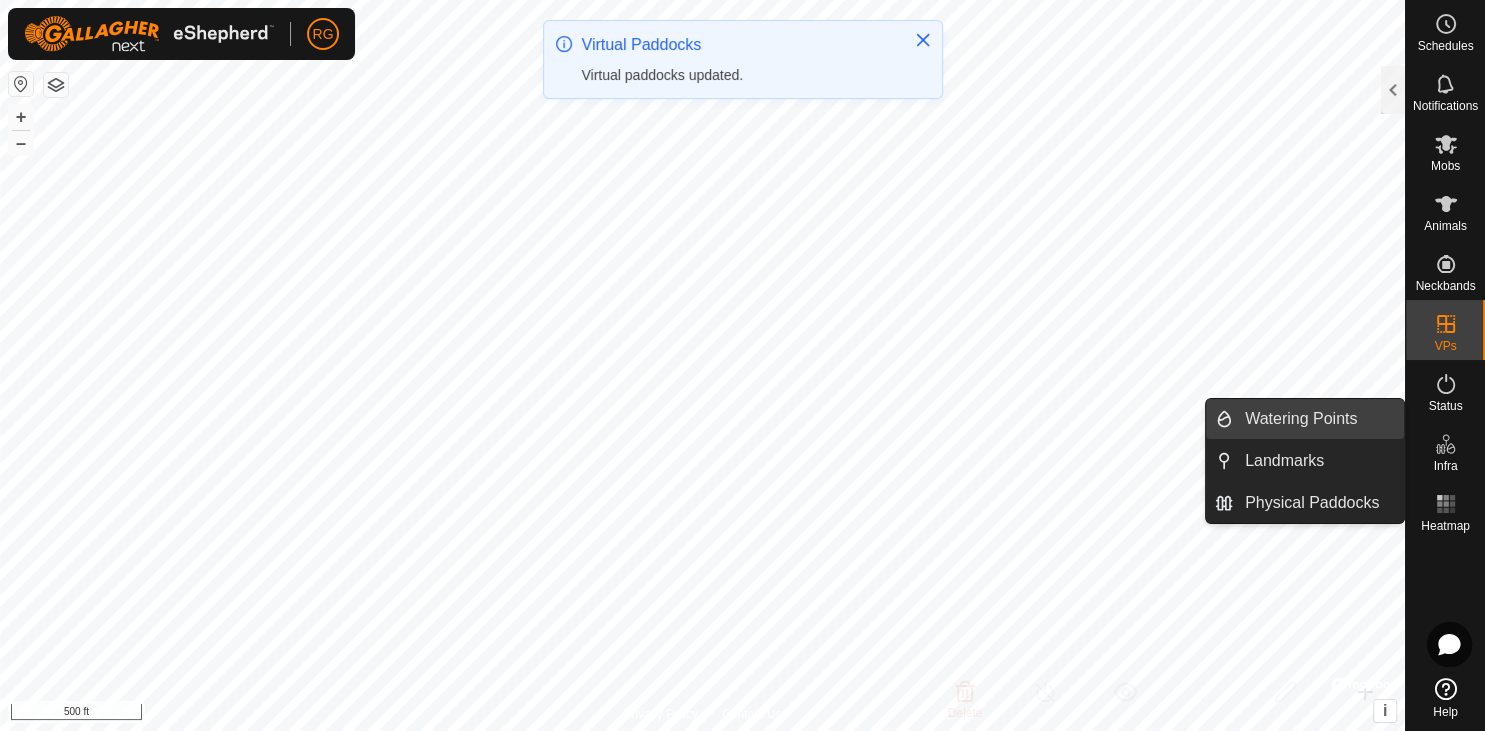 click on "Watering Points" at bounding box center (1318, 419) 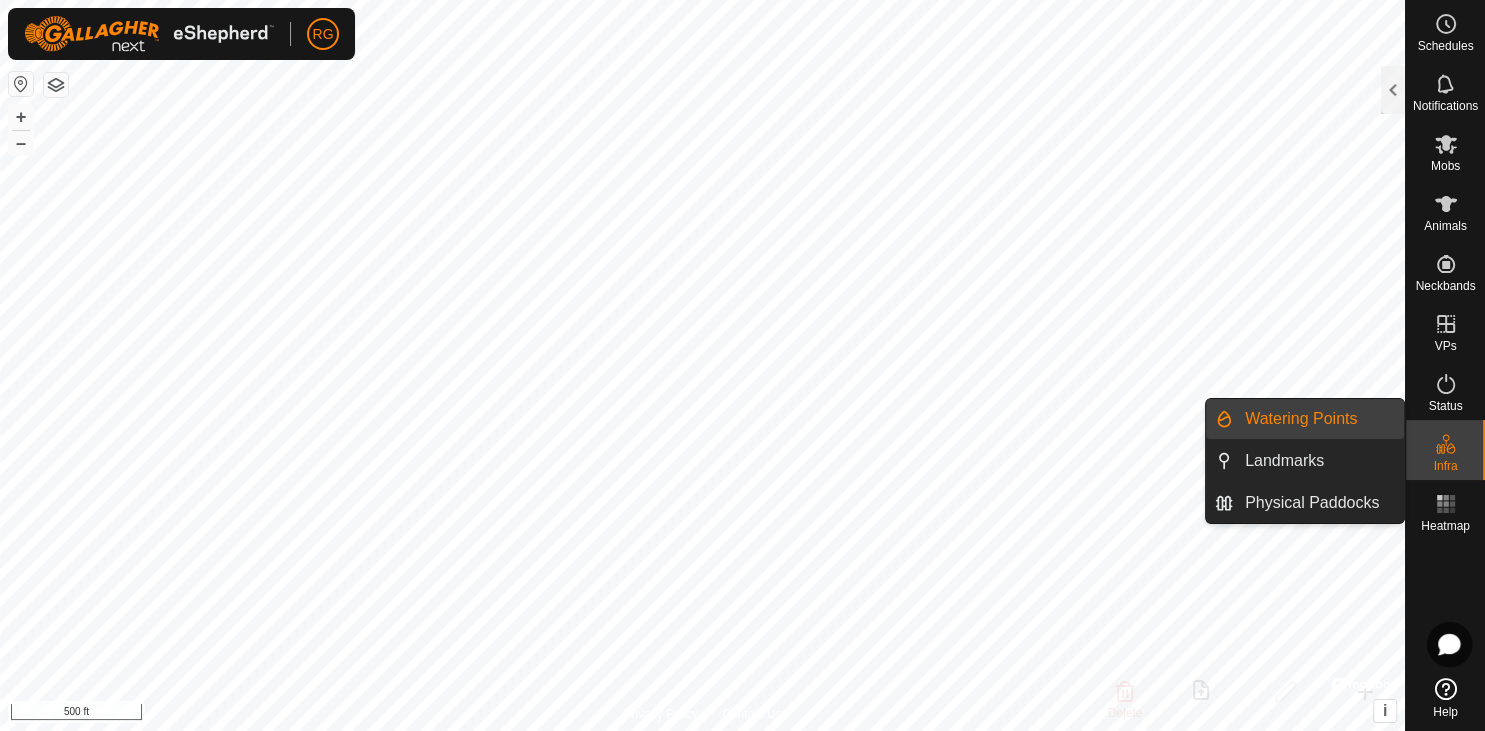 click on "Watering Points" at bounding box center (1318, 419) 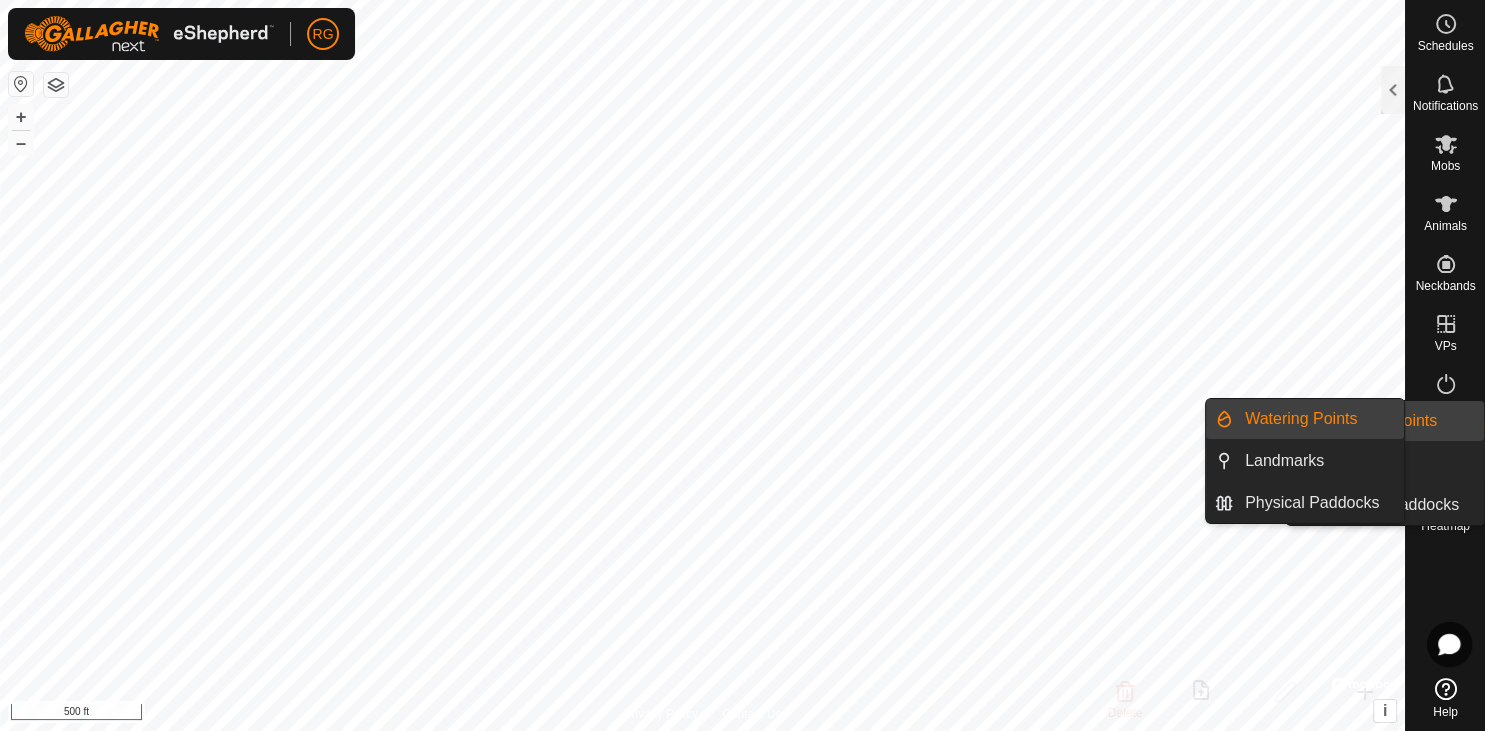 click on "Landmarks" at bounding box center (1398, 463) 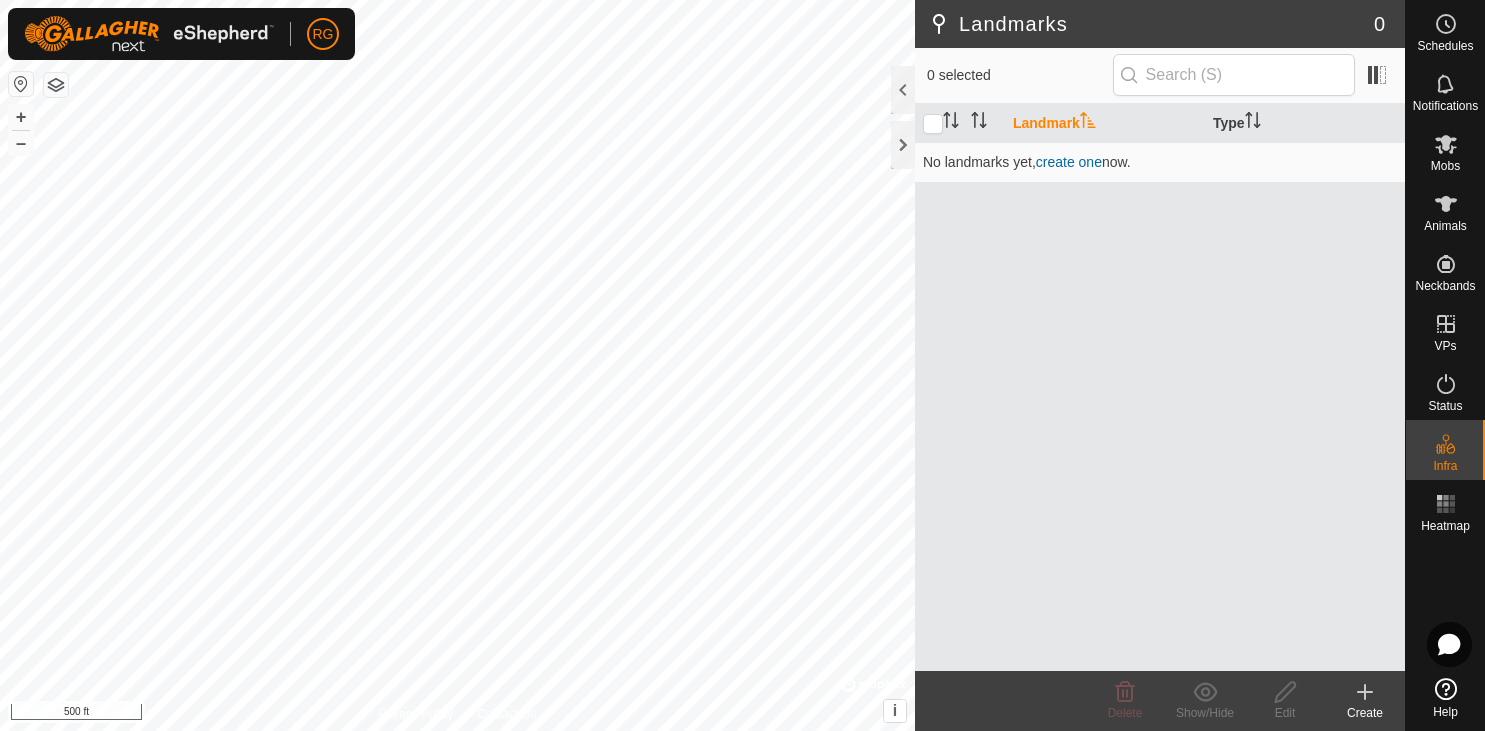 scroll, scrollTop: 0, scrollLeft: 0, axis: both 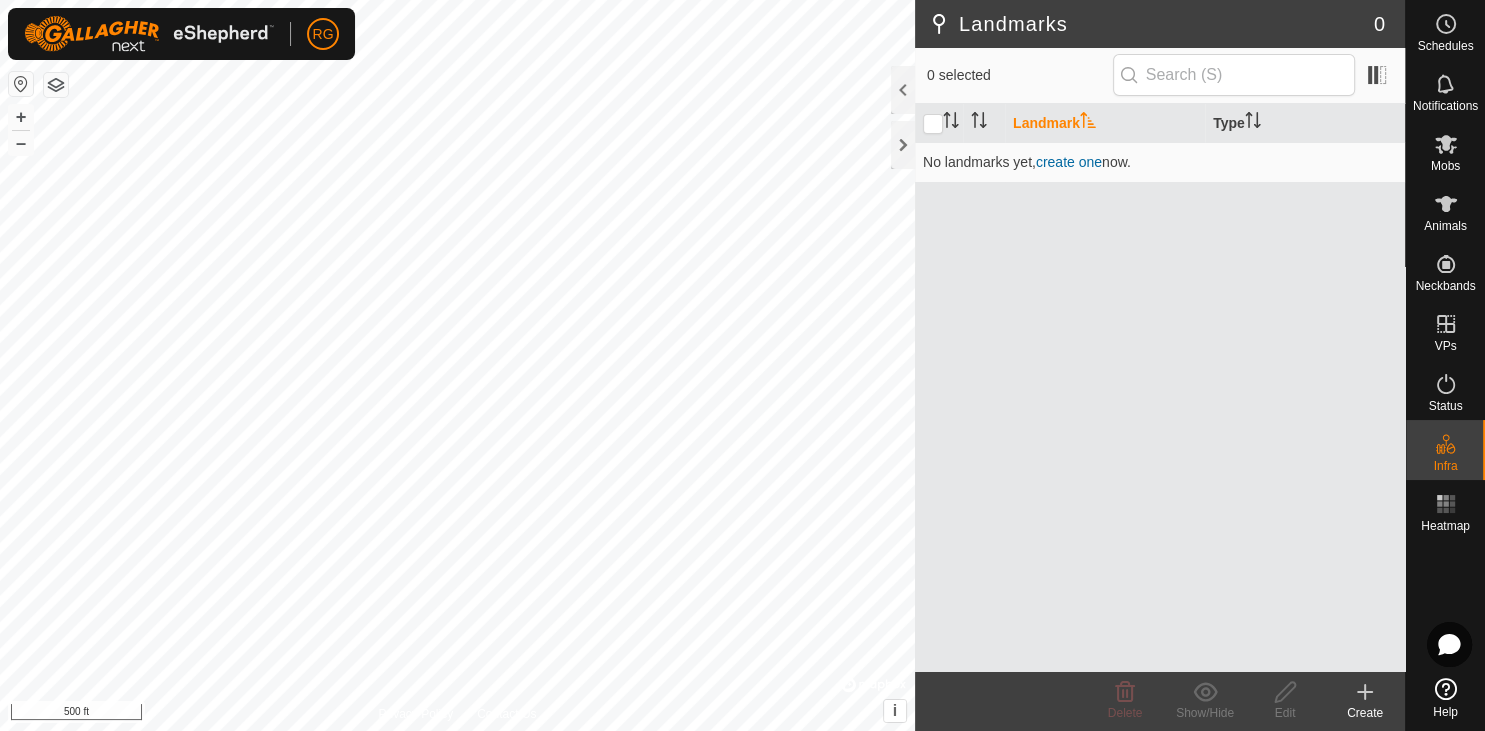 click 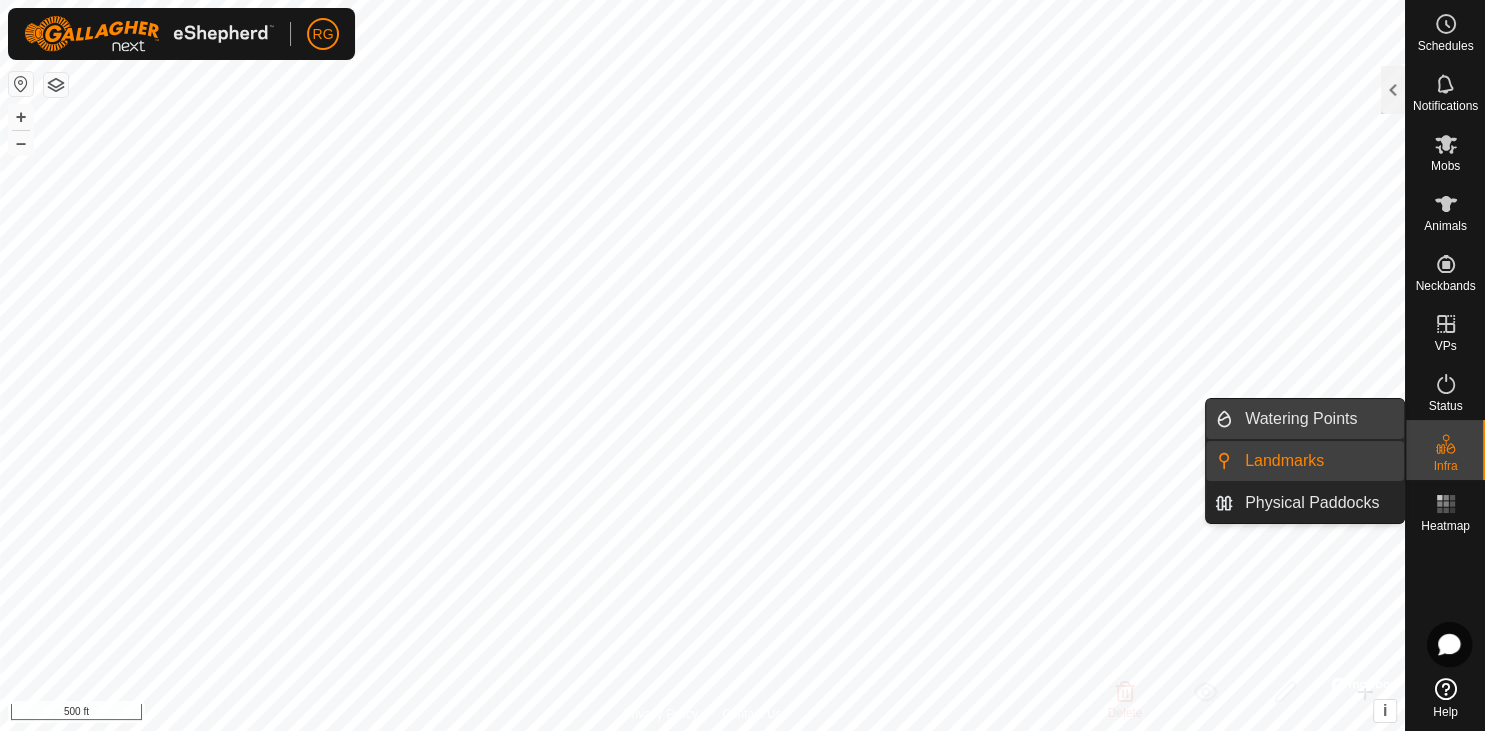 click on "Watering Points" at bounding box center [1318, 419] 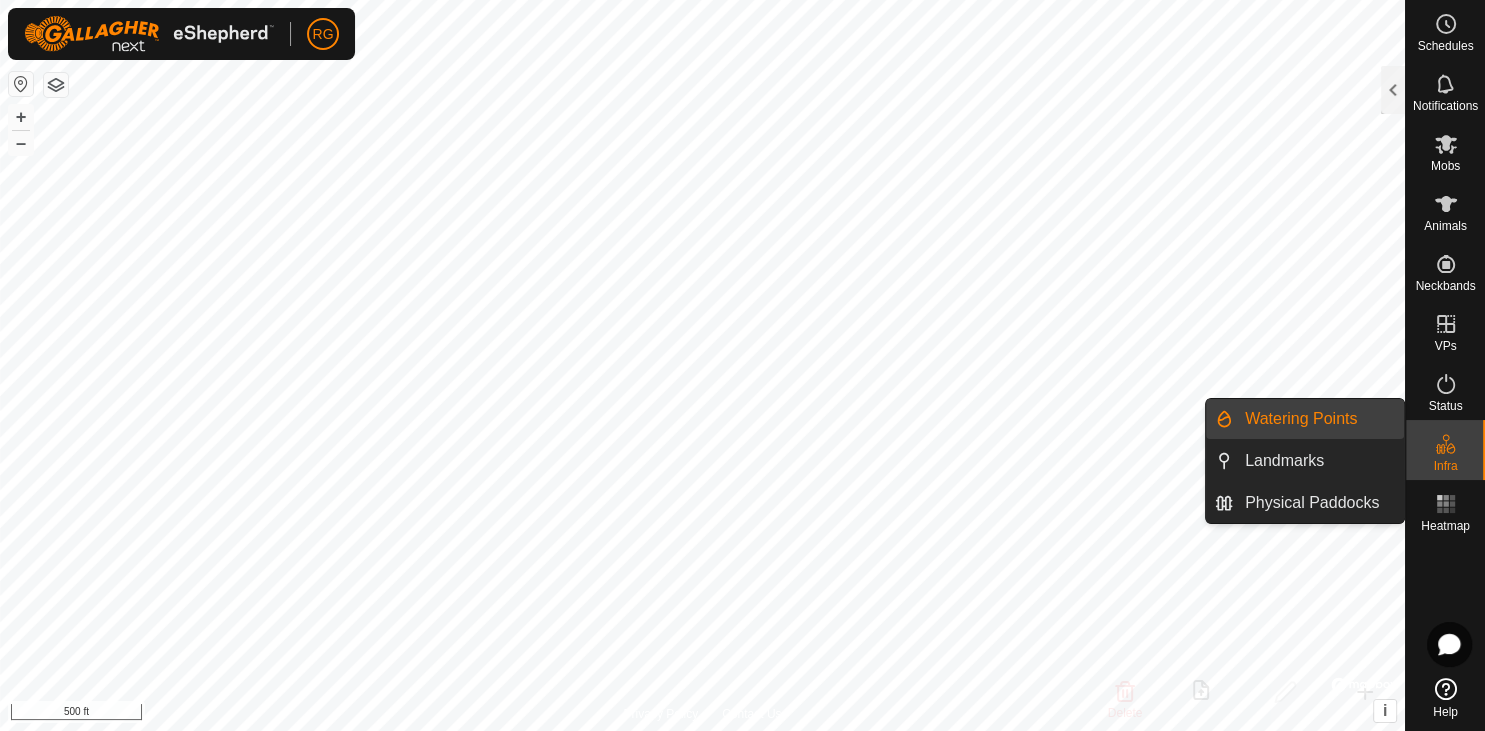 click on "Watering Points" at bounding box center [1318, 419] 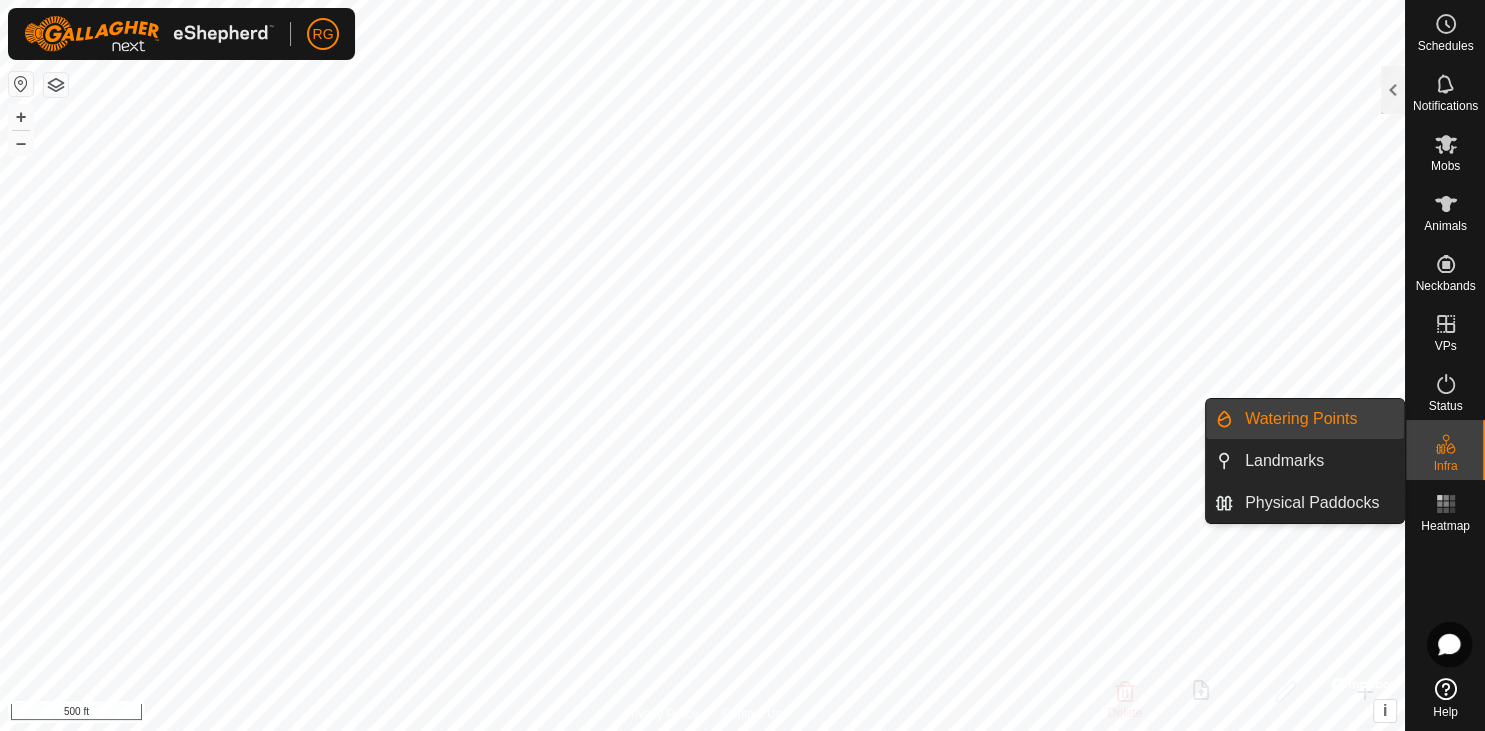 click on "Landmarks" at bounding box center [1318, 461] 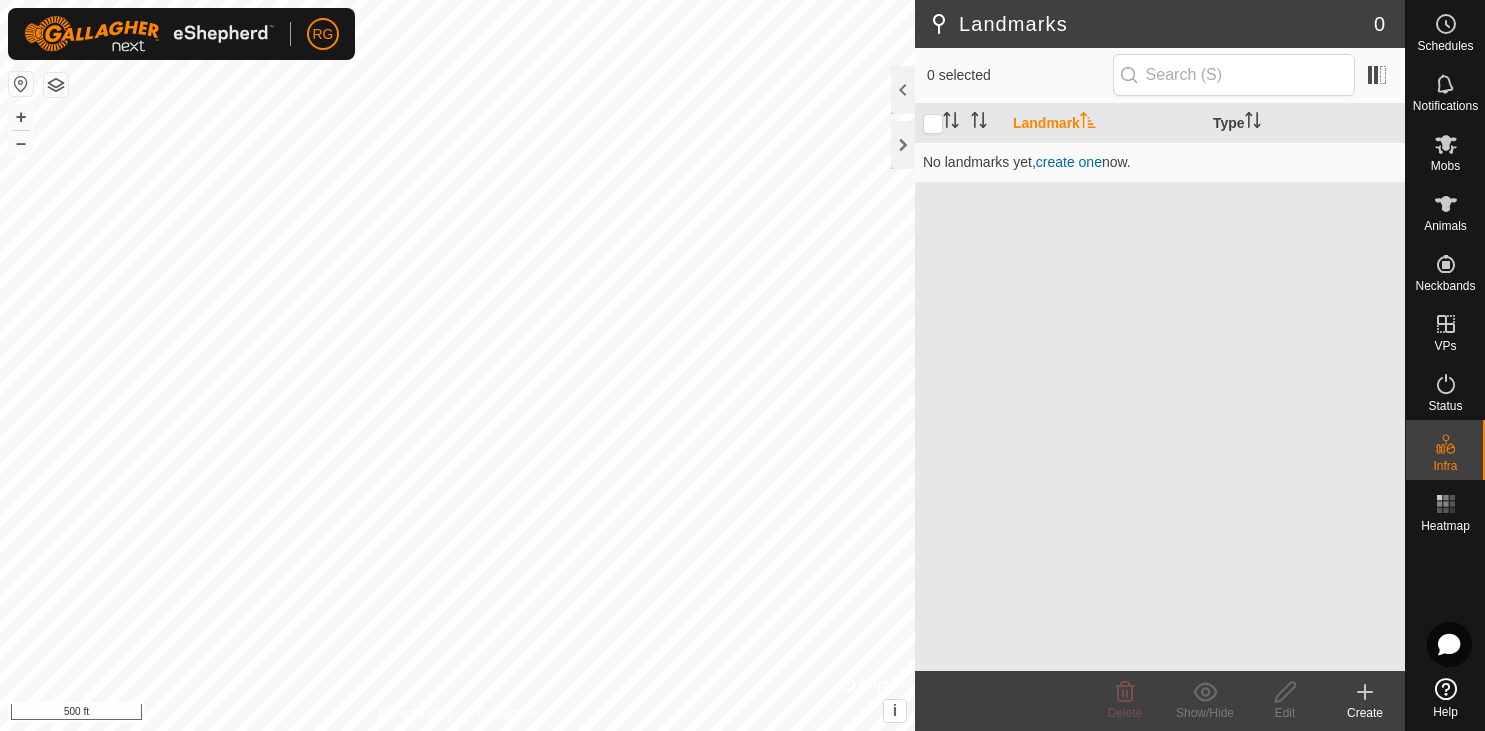 scroll, scrollTop: 0, scrollLeft: 0, axis: both 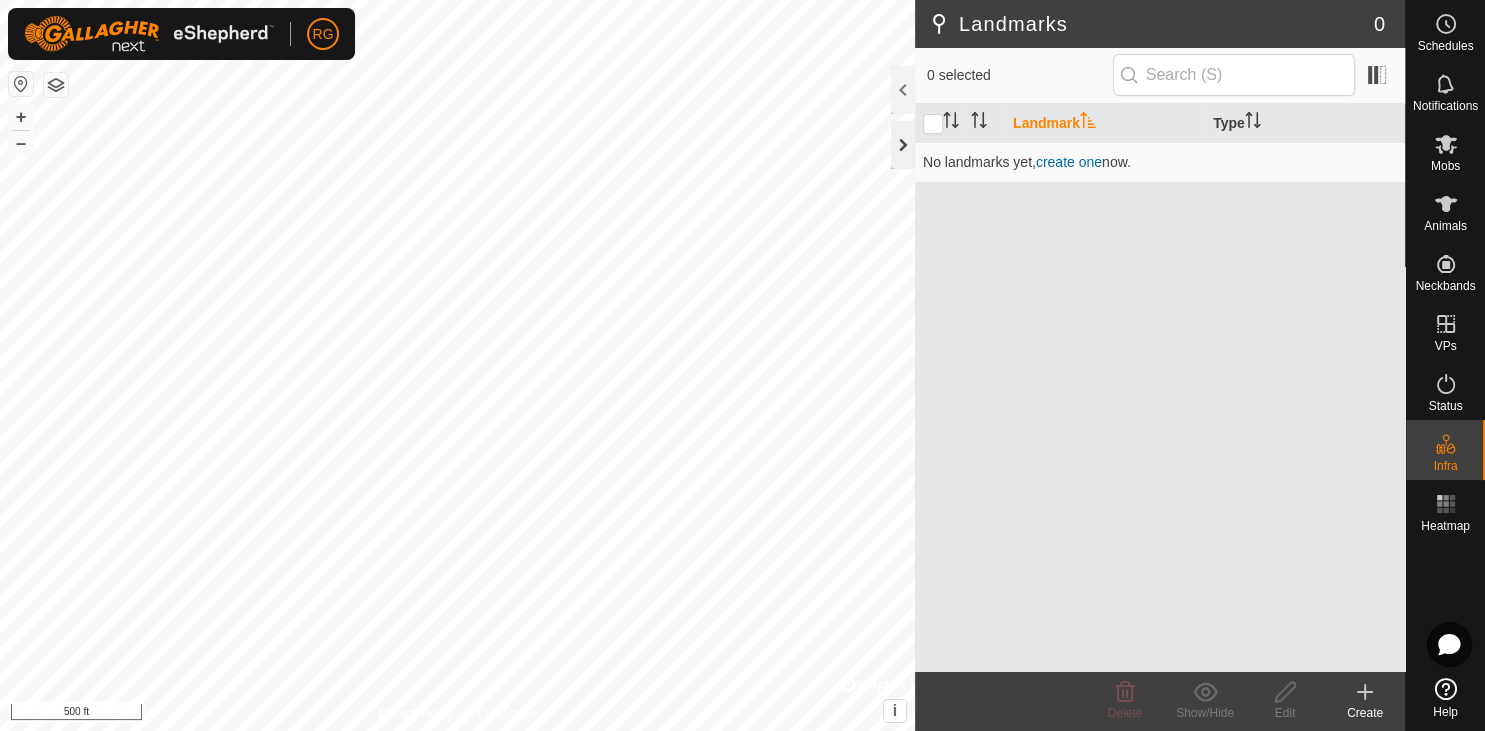 click 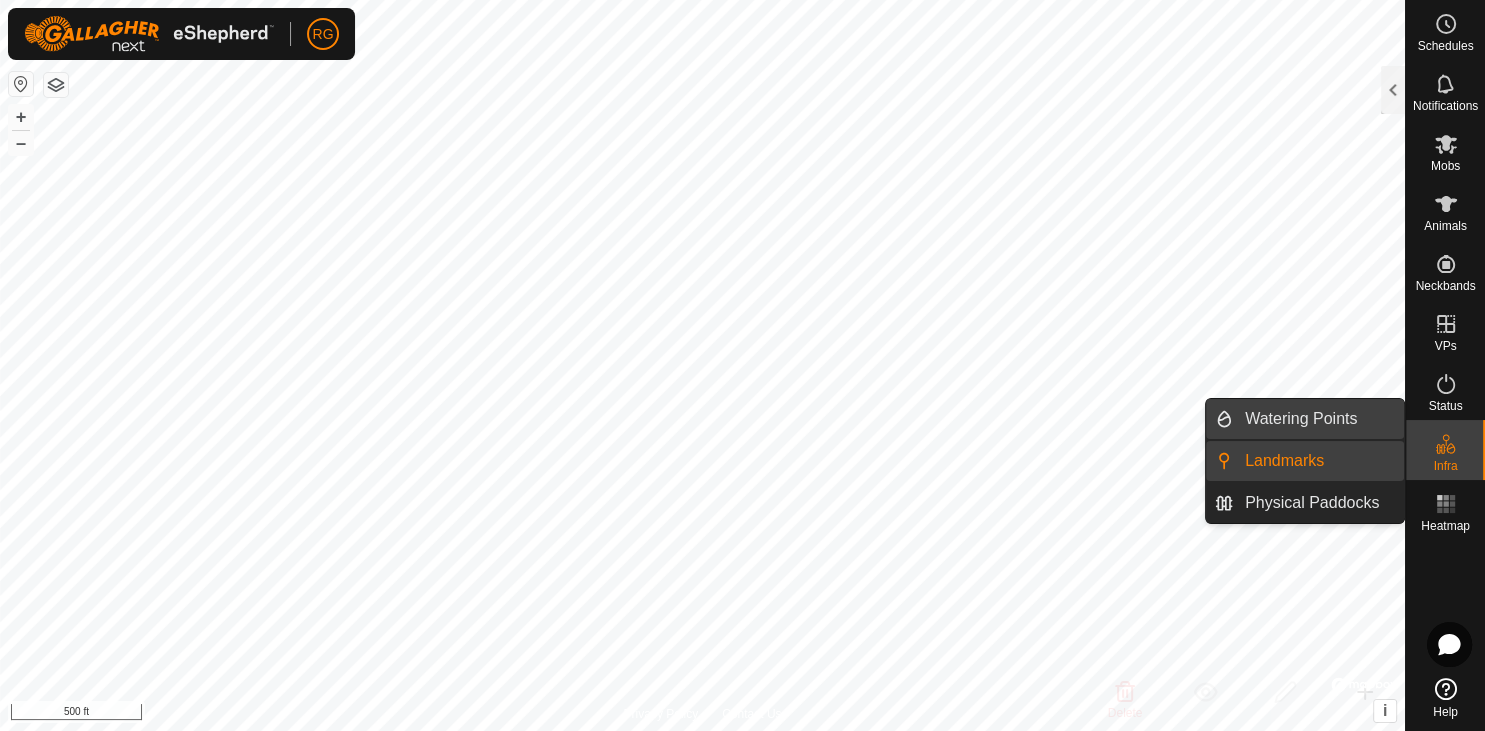 click on "Watering Points" at bounding box center (1318, 419) 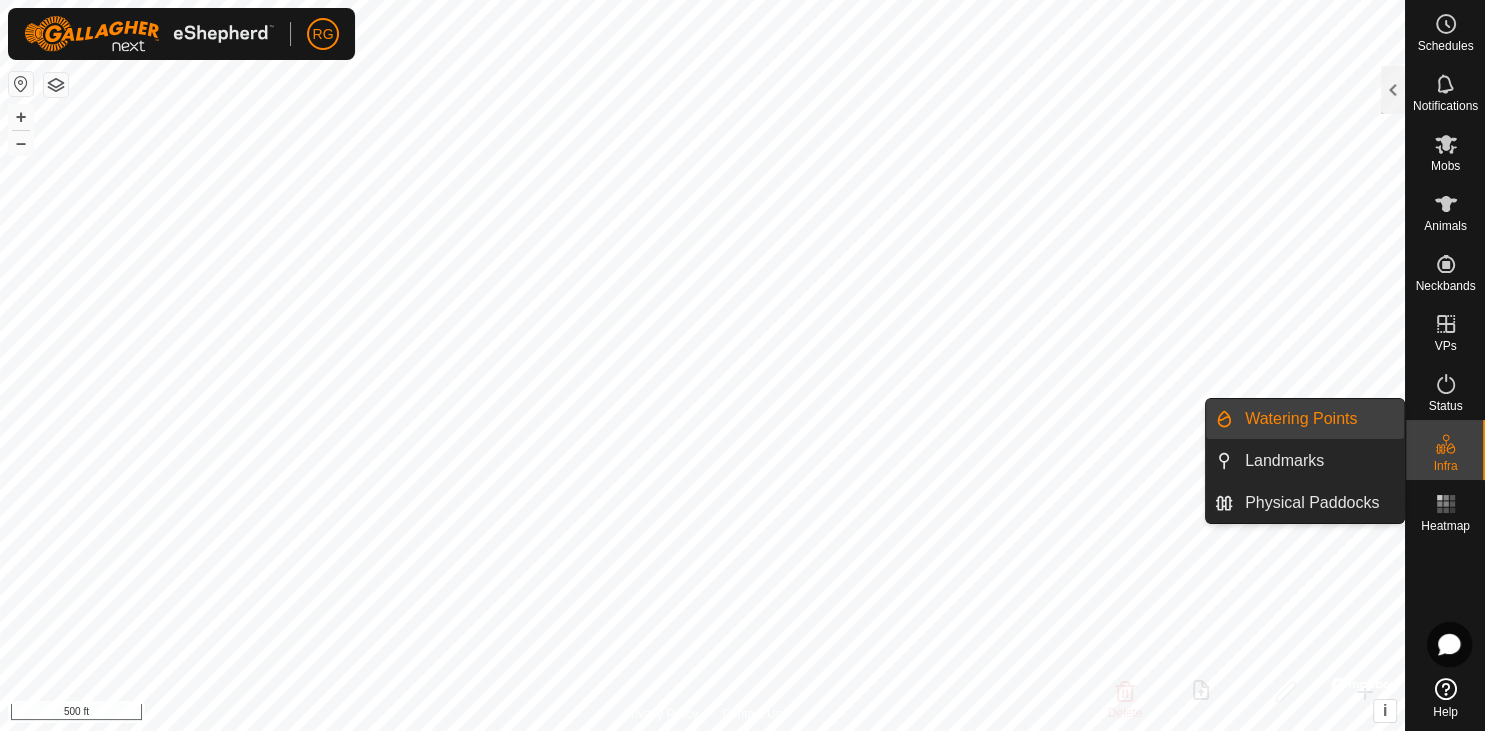 click on "Watering Points" at bounding box center [1301, 419] 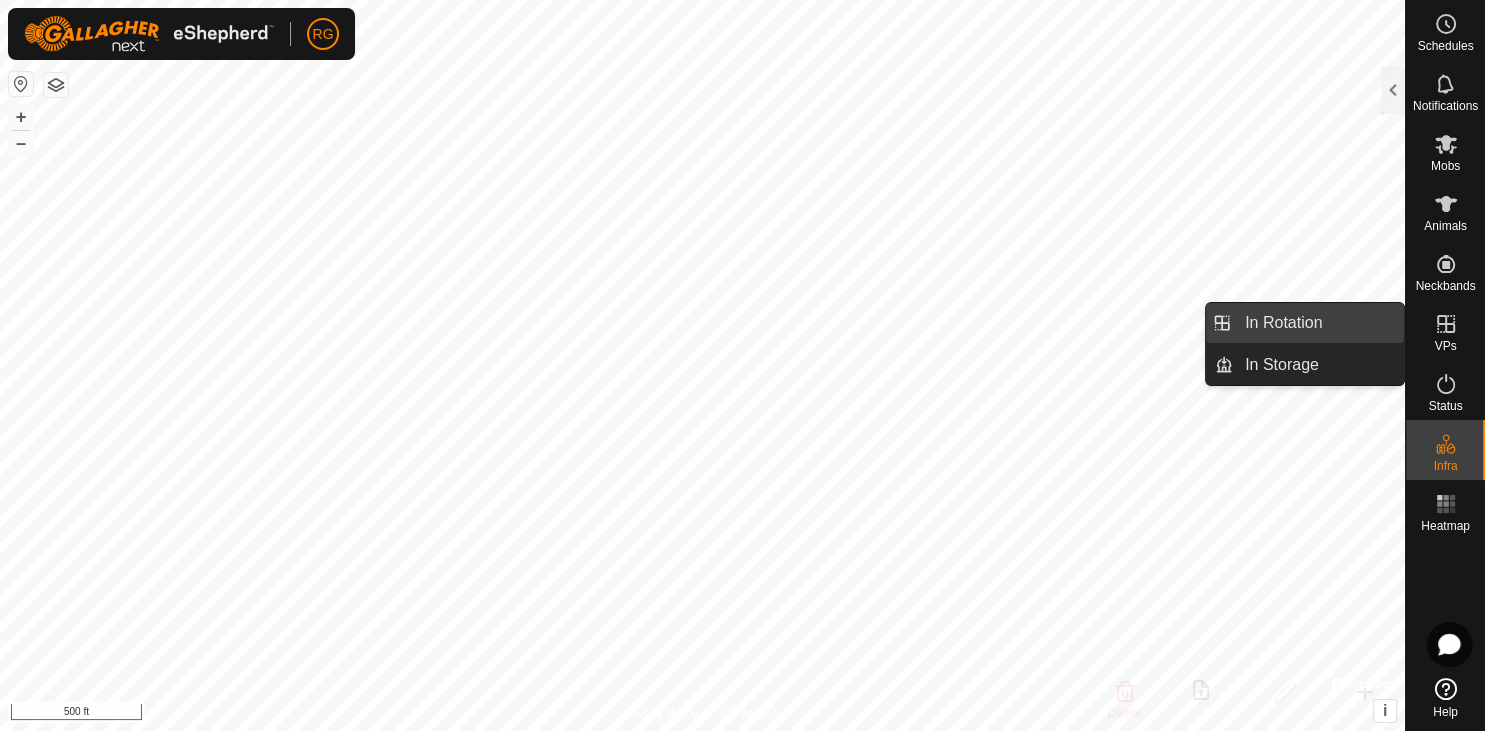 click on "In Rotation" at bounding box center [1318, 323] 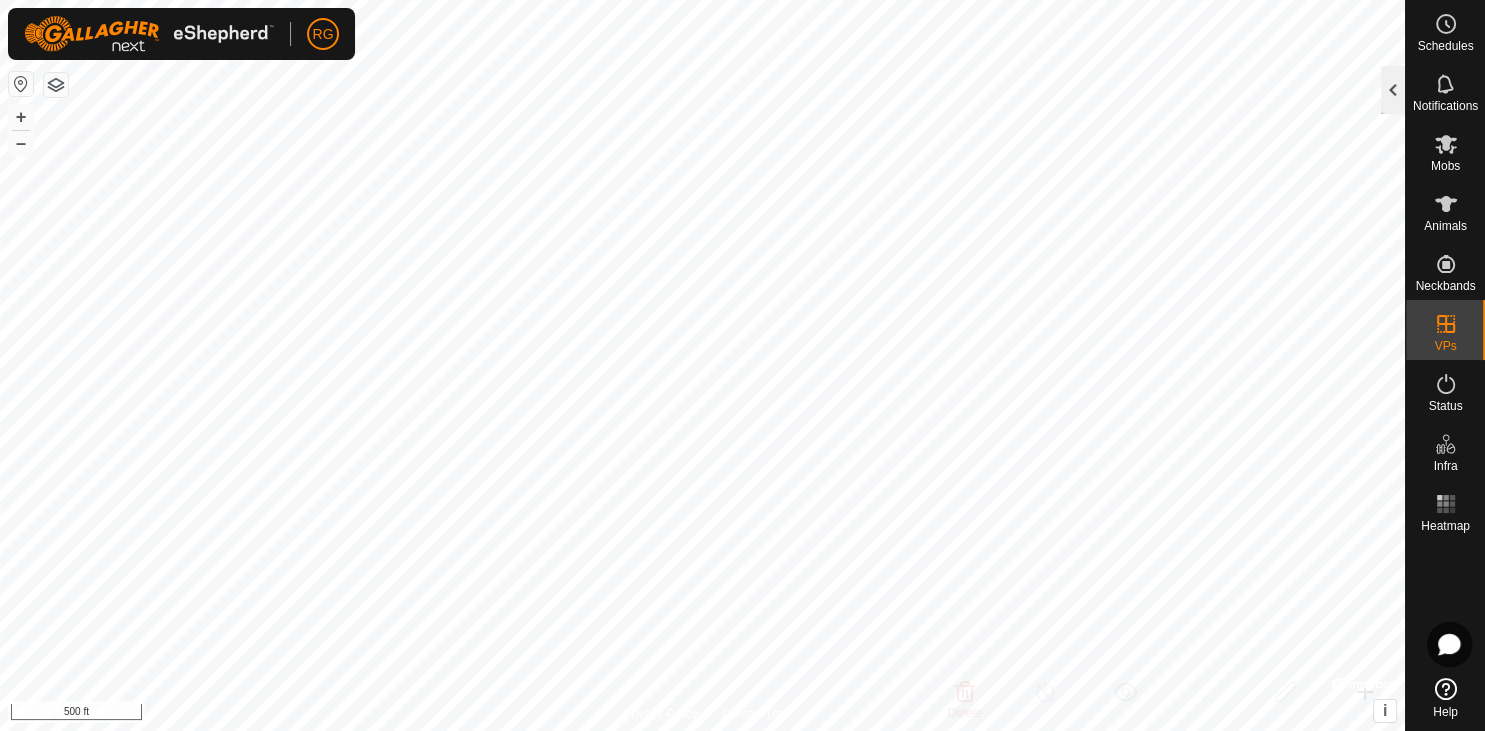 click 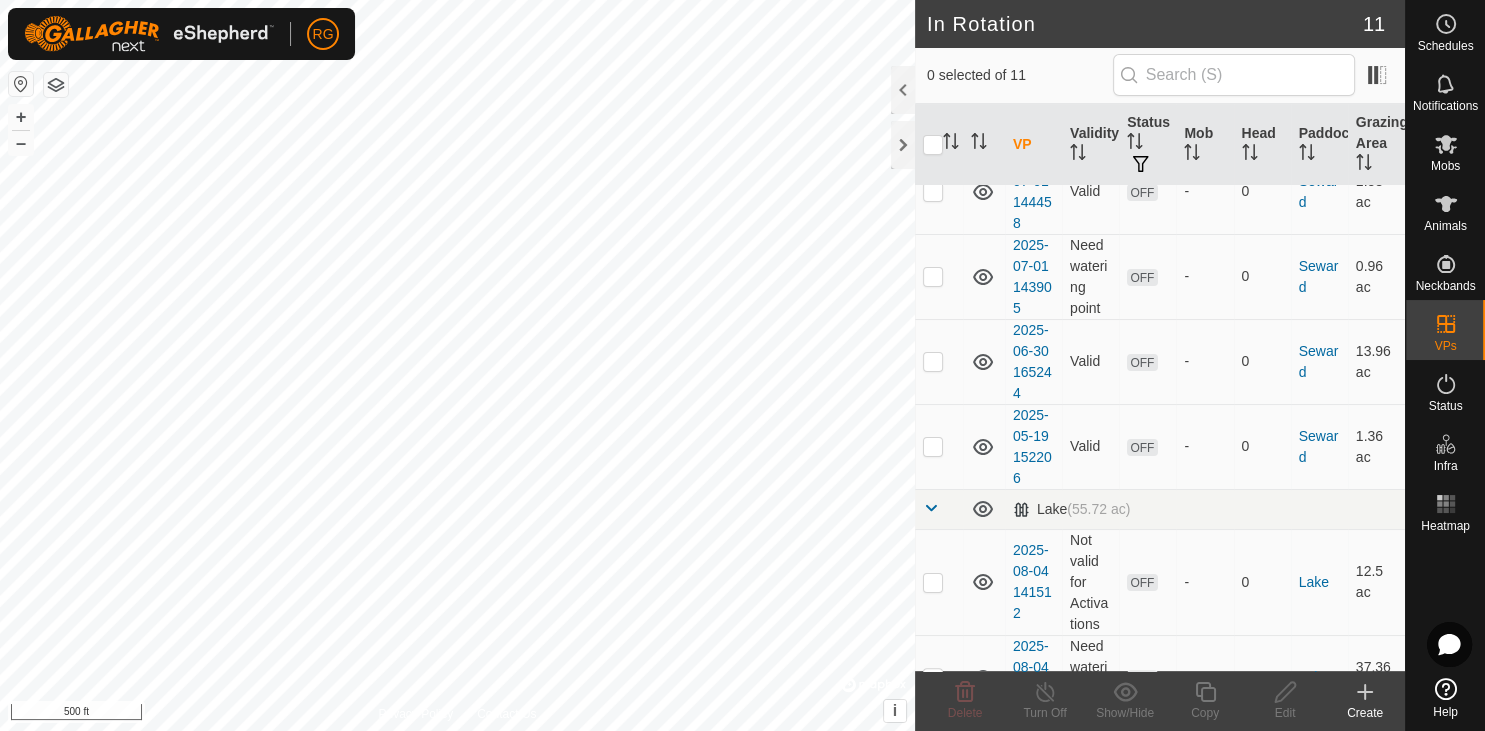 scroll, scrollTop: 586, scrollLeft: 0, axis: vertical 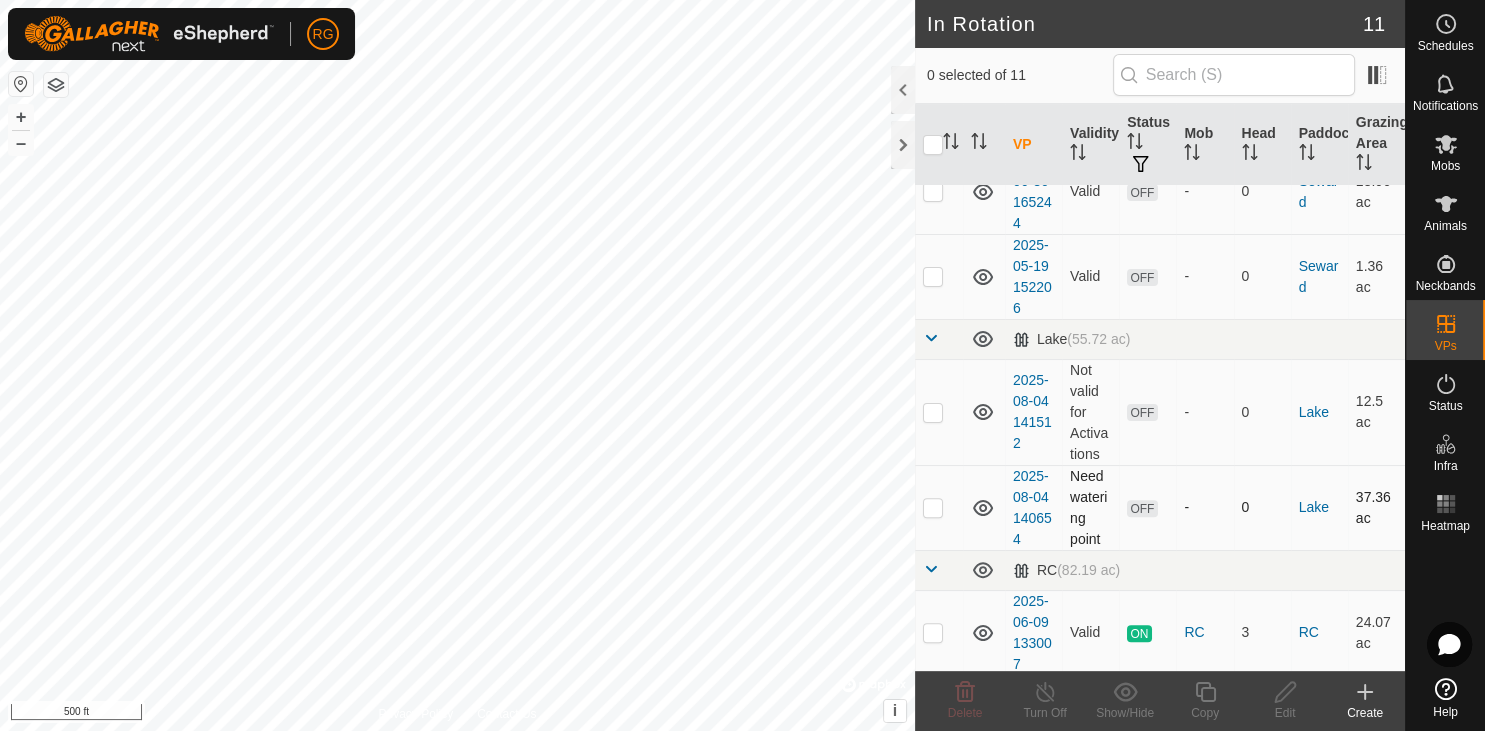 click at bounding box center [933, 507] 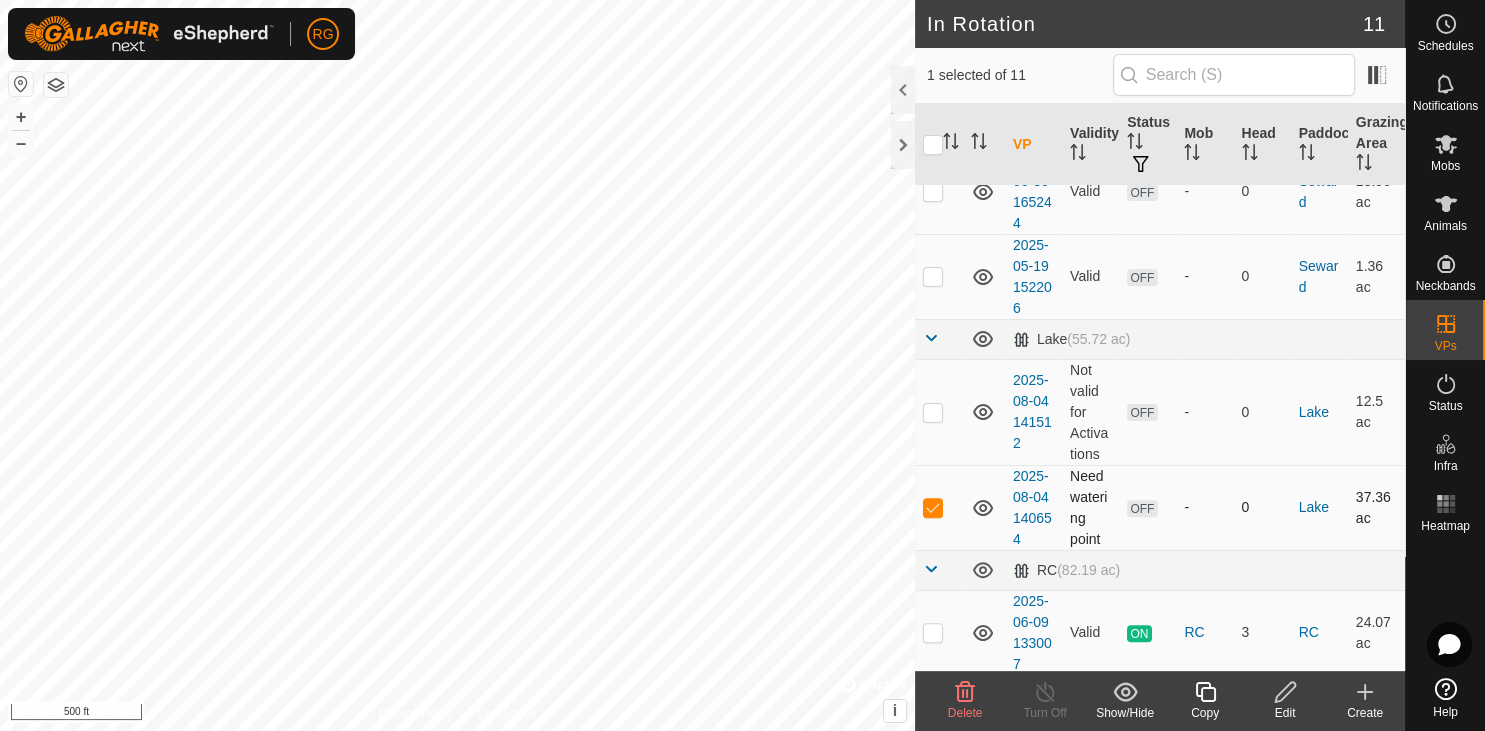 click at bounding box center (933, 507) 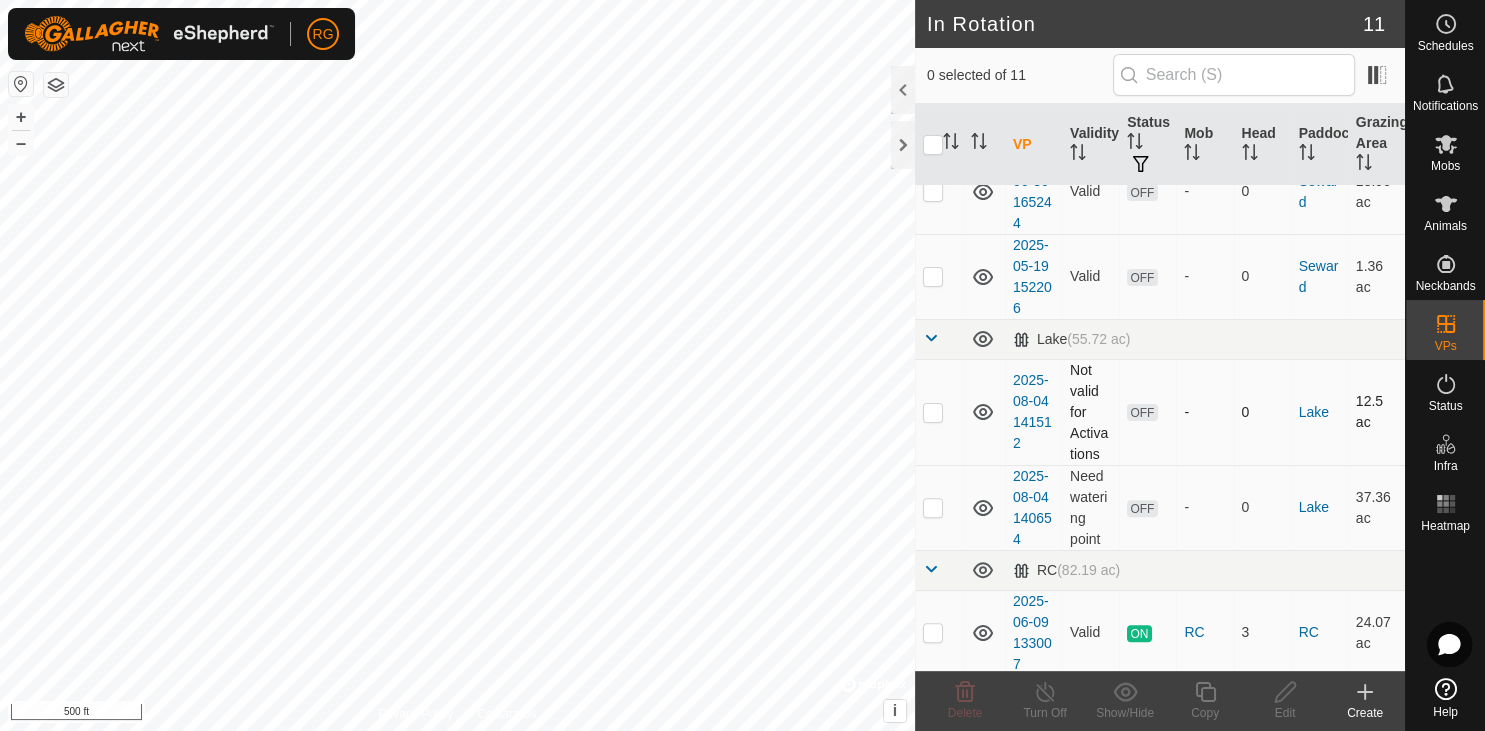 click at bounding box center (933, 412) 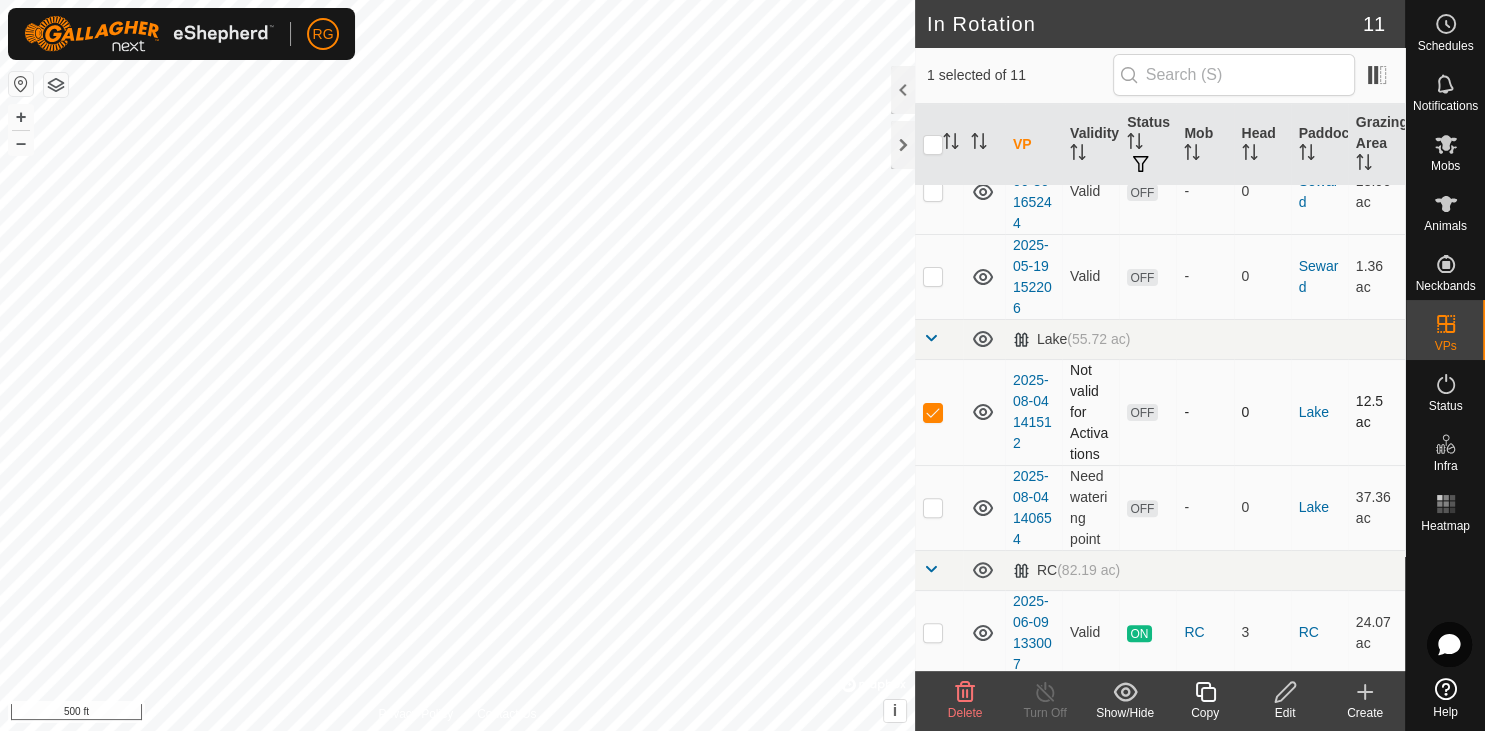 click at bounding box center (933, 412) 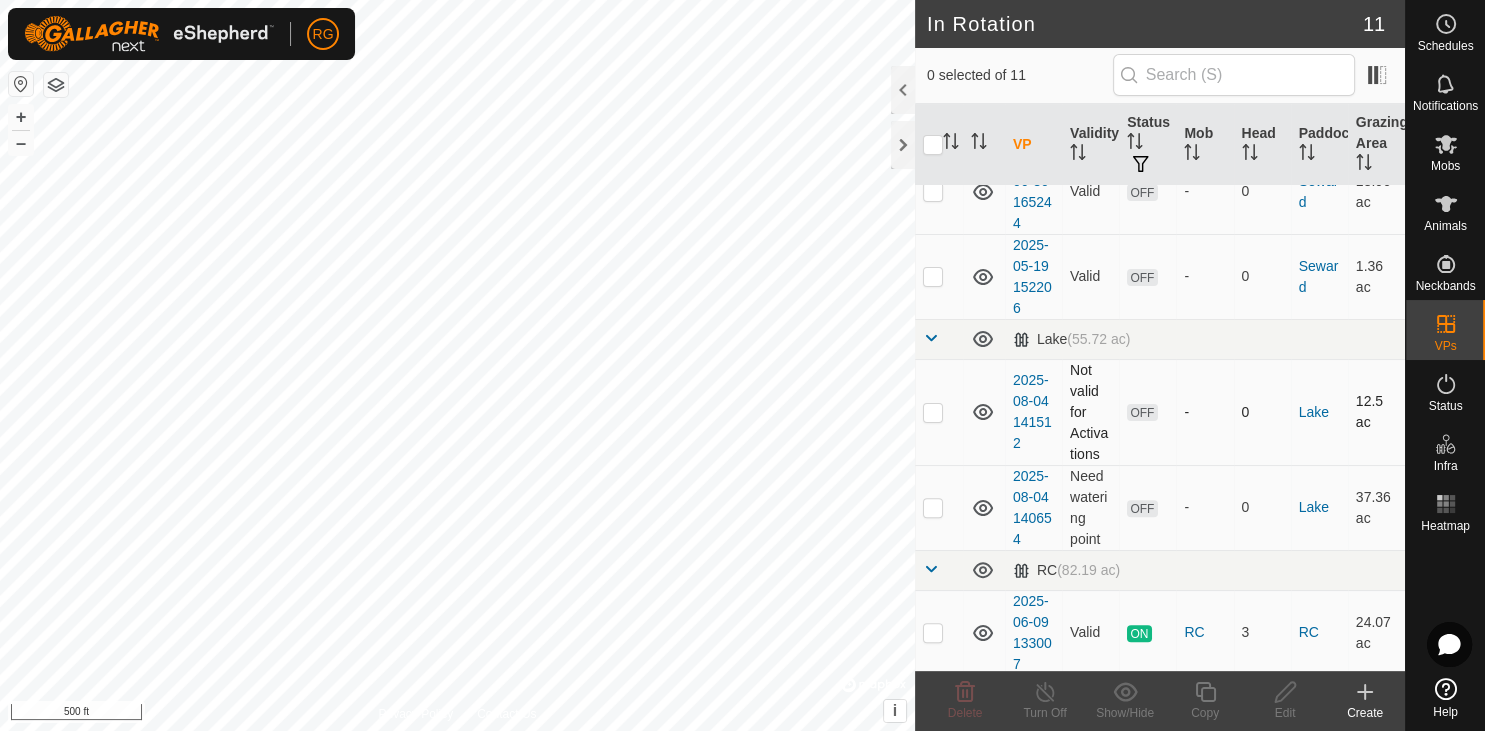 click at bounding box center (933, 412) 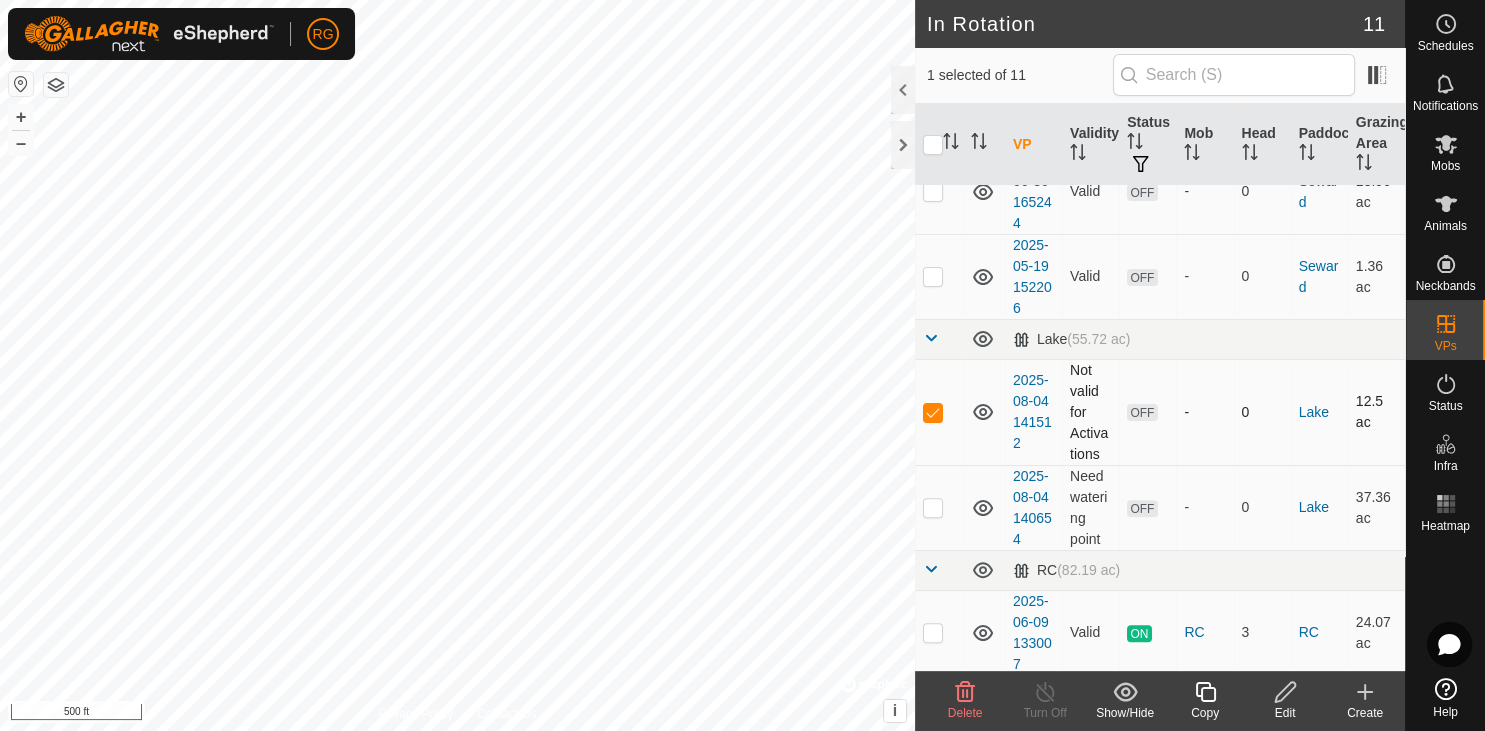 click at bounding box center [933, 412] 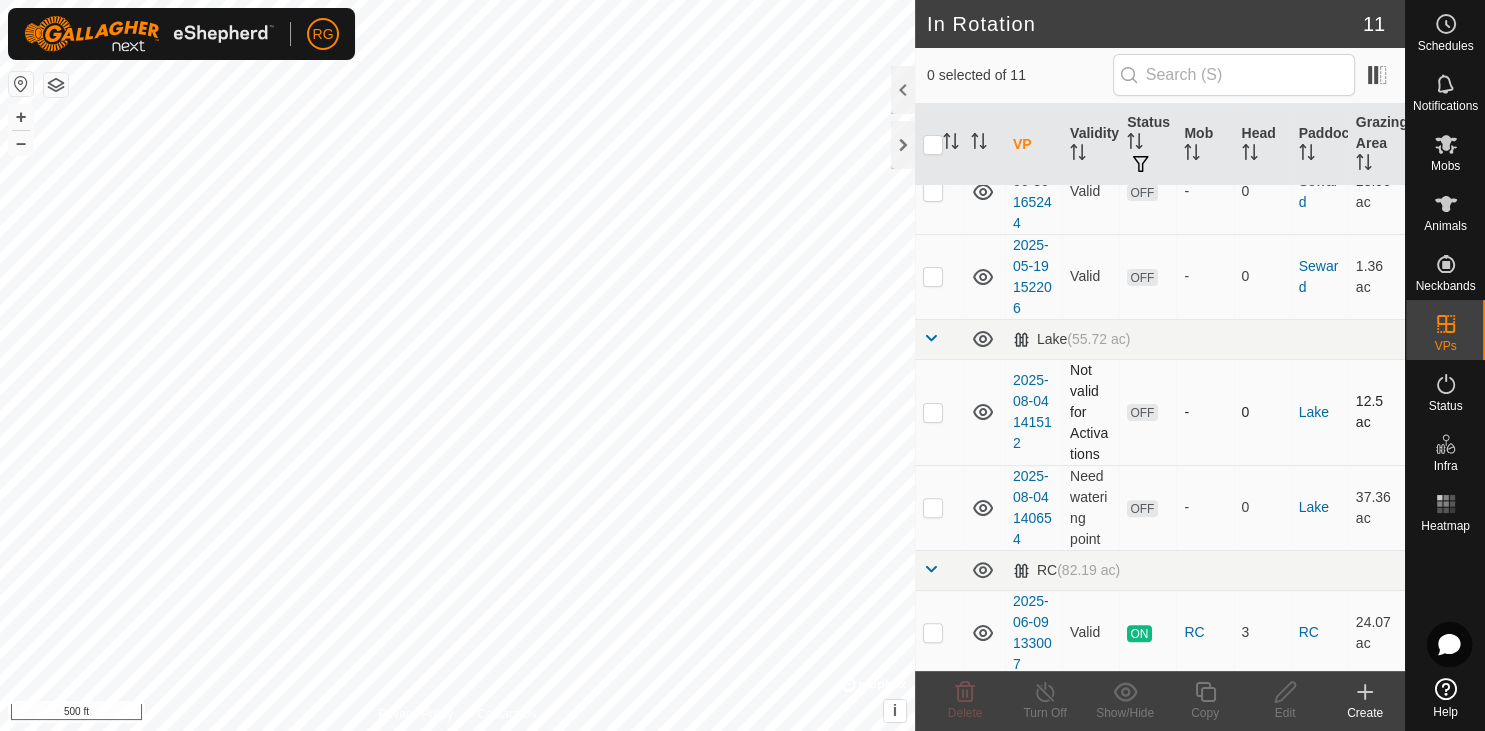 click at bounding box center [933, 412] 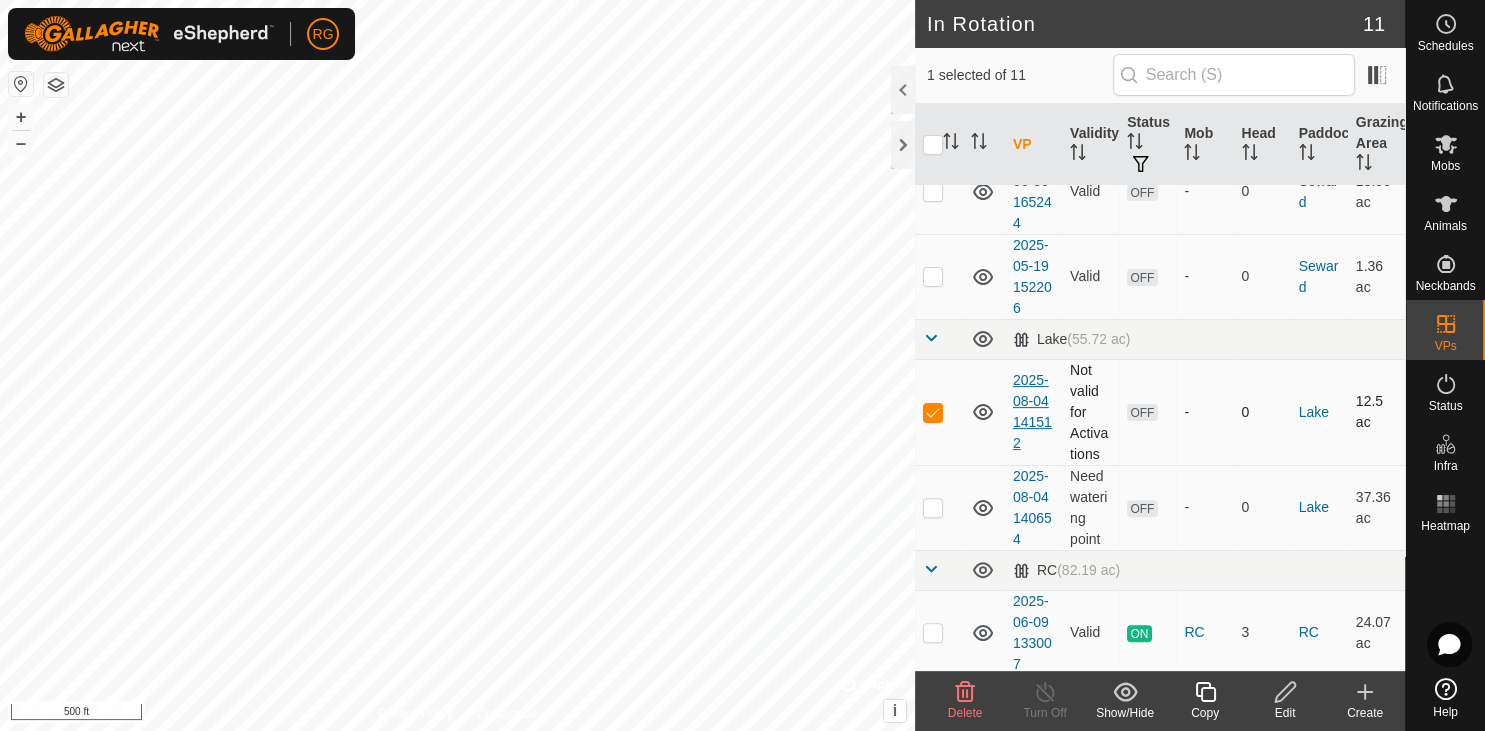 click on "2025-08-04 141512" at bounding box center (1032, 411) 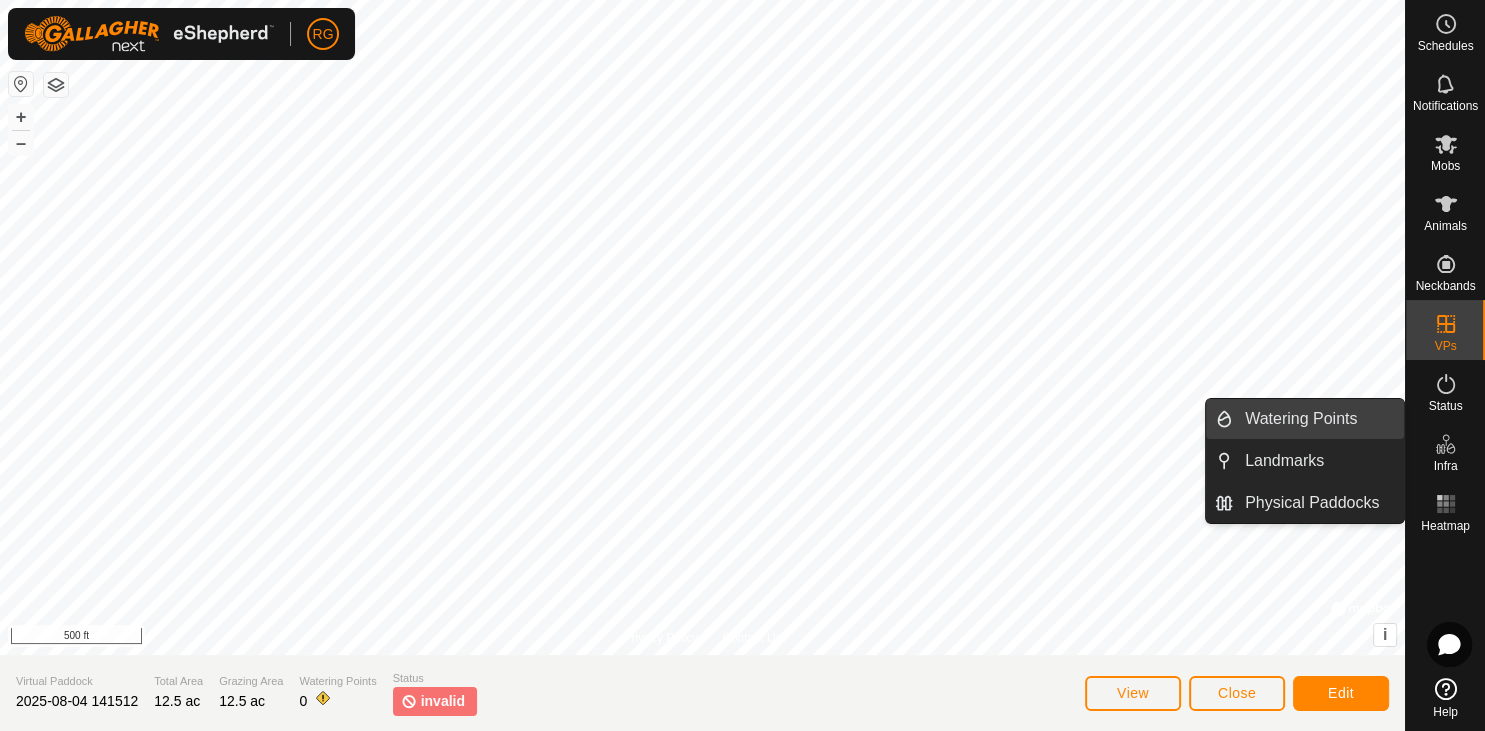click on "Watering Points" at bounding box center [1318, 419] 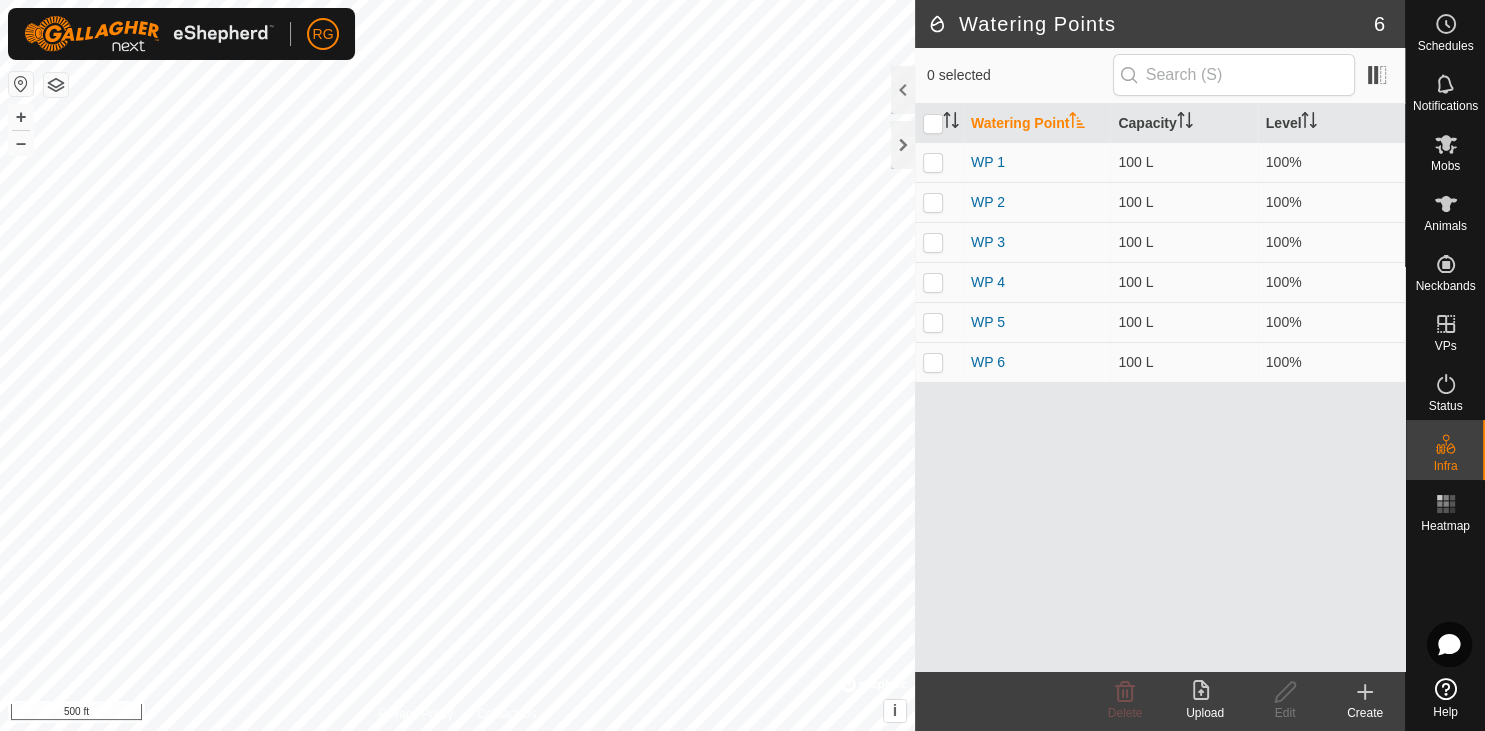 click 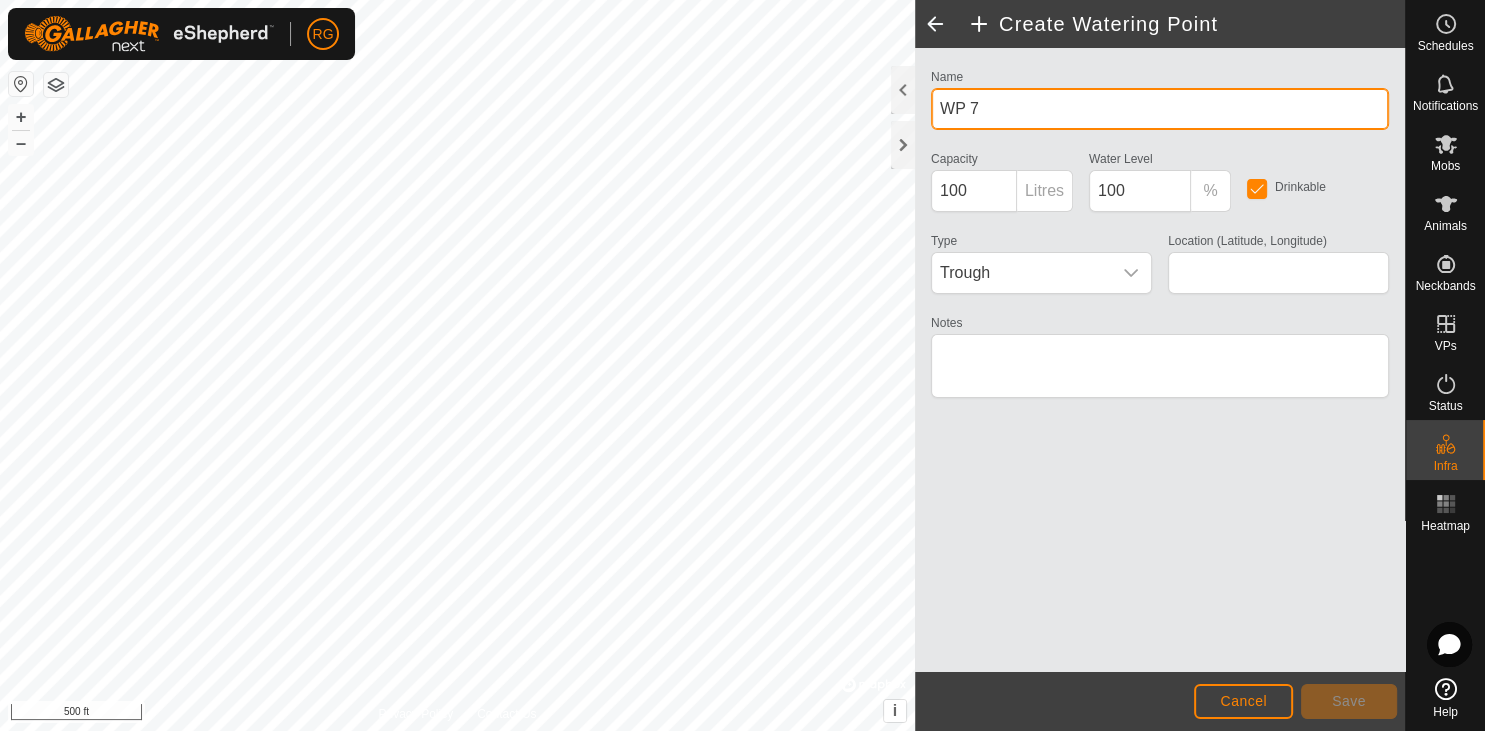 click on "WP 7" at bounding box center (1160, 109) 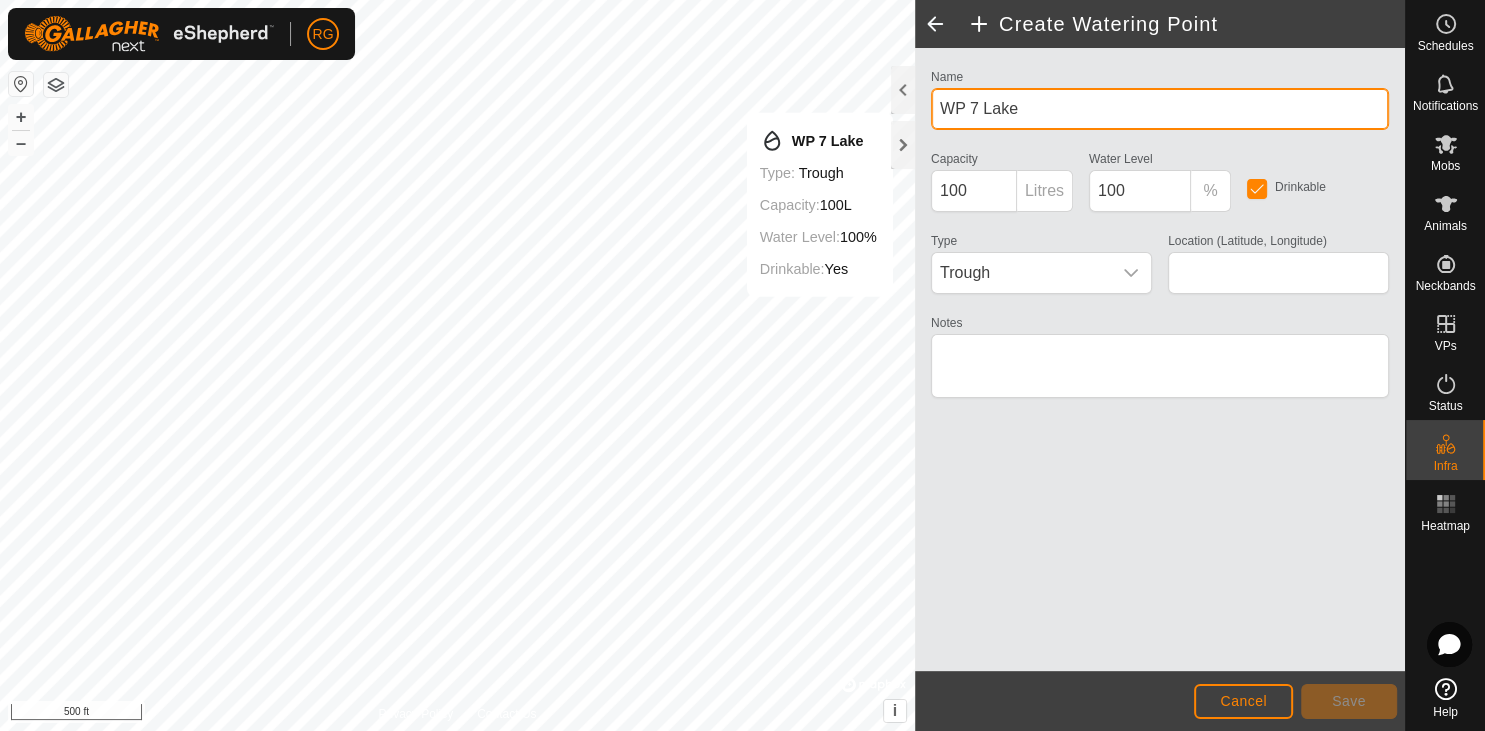 type on "WP 7 Lake" 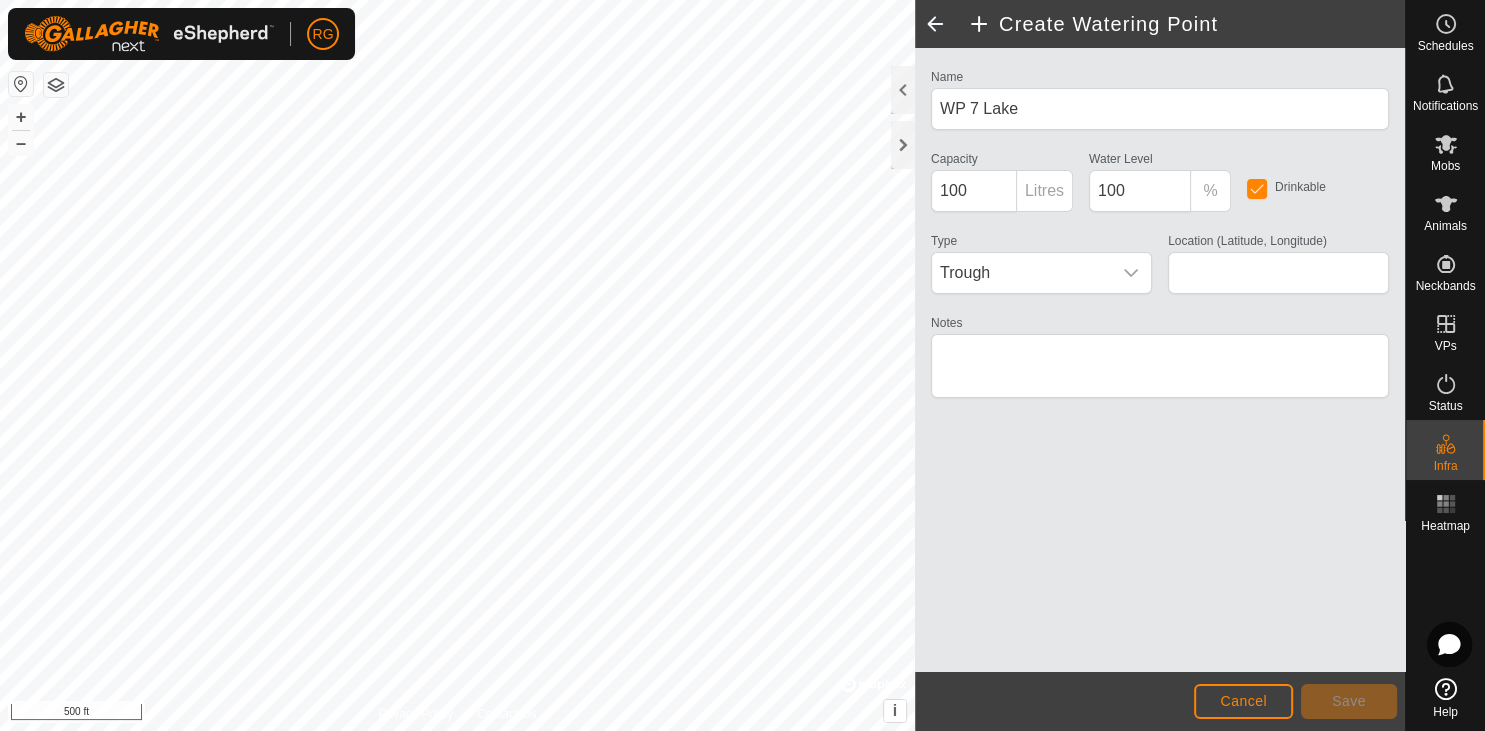 type on "43.785955, -95.505572" 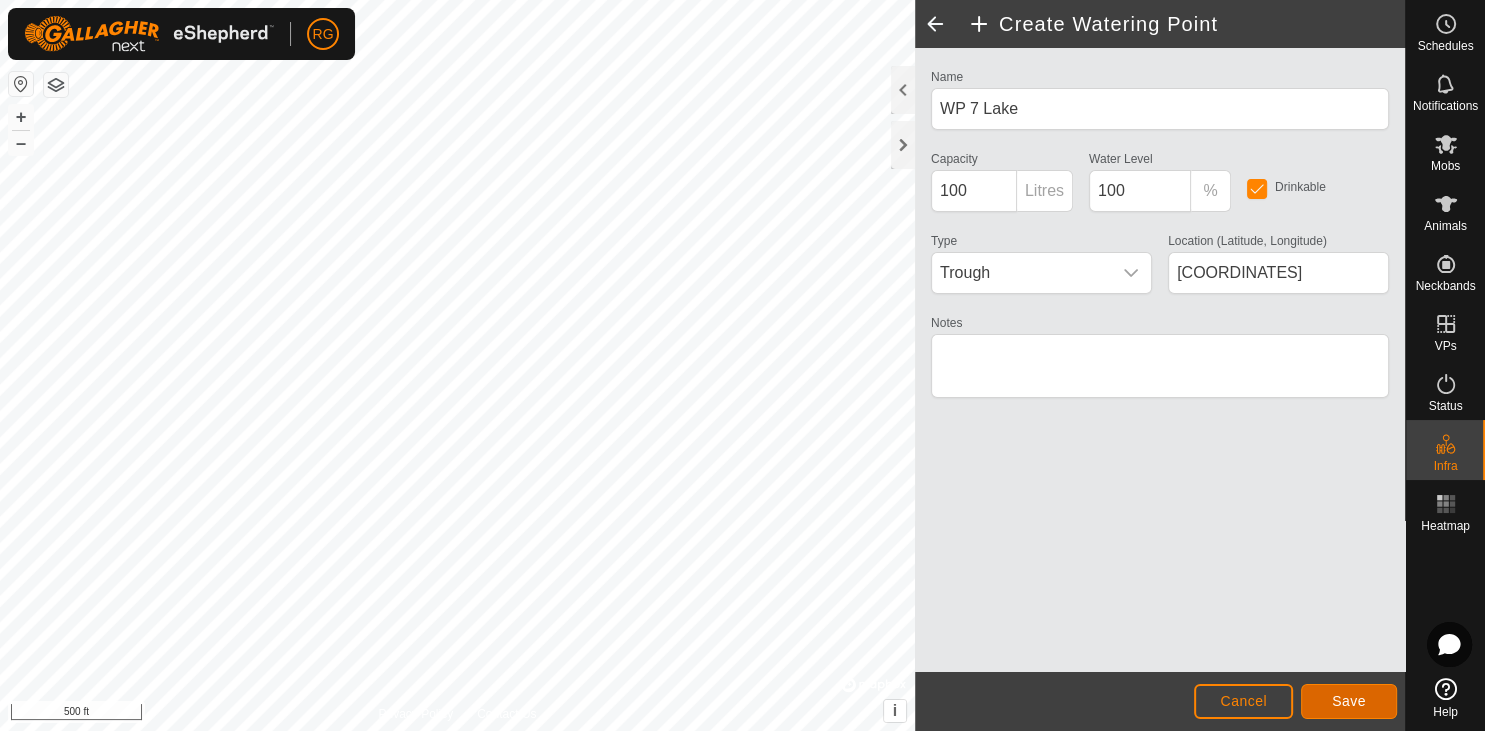 click on "Save" 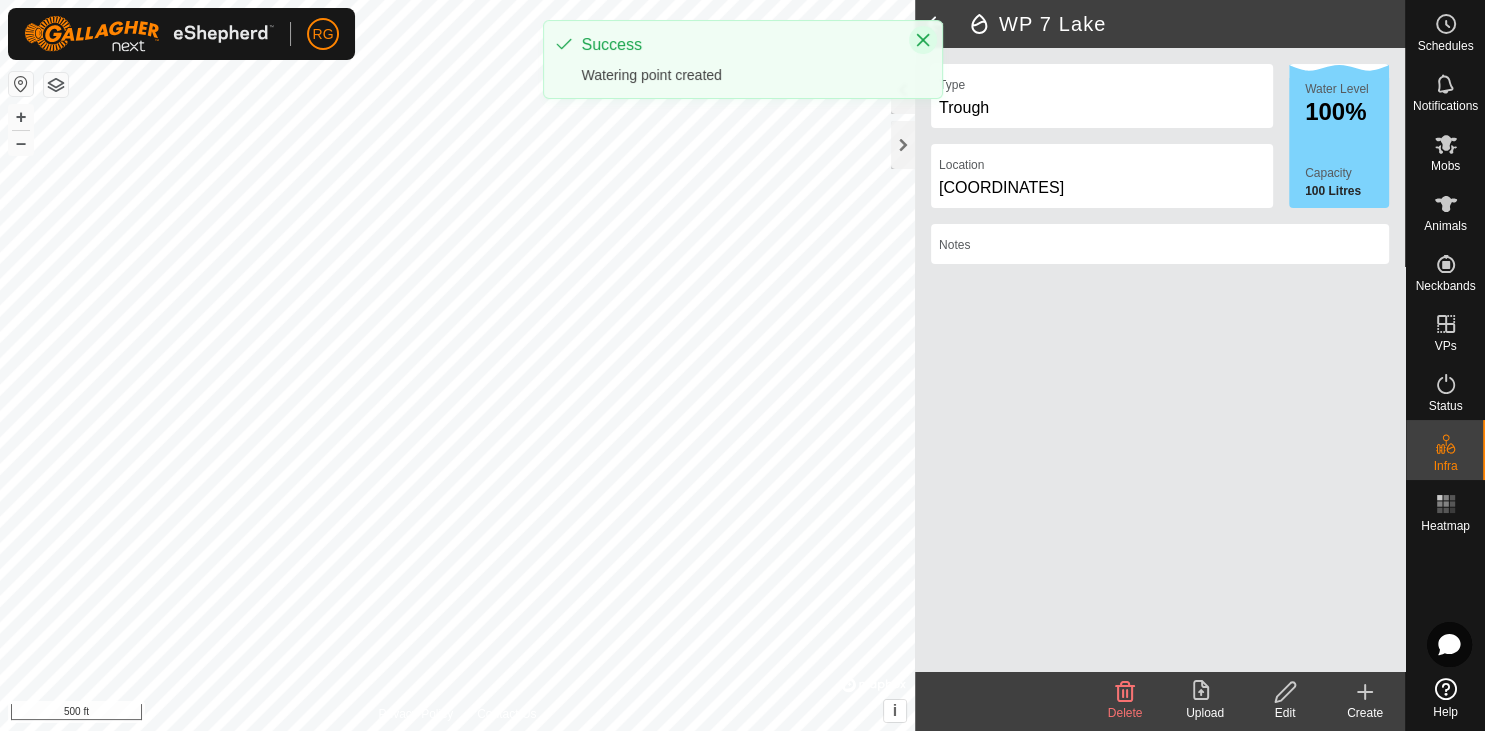 click 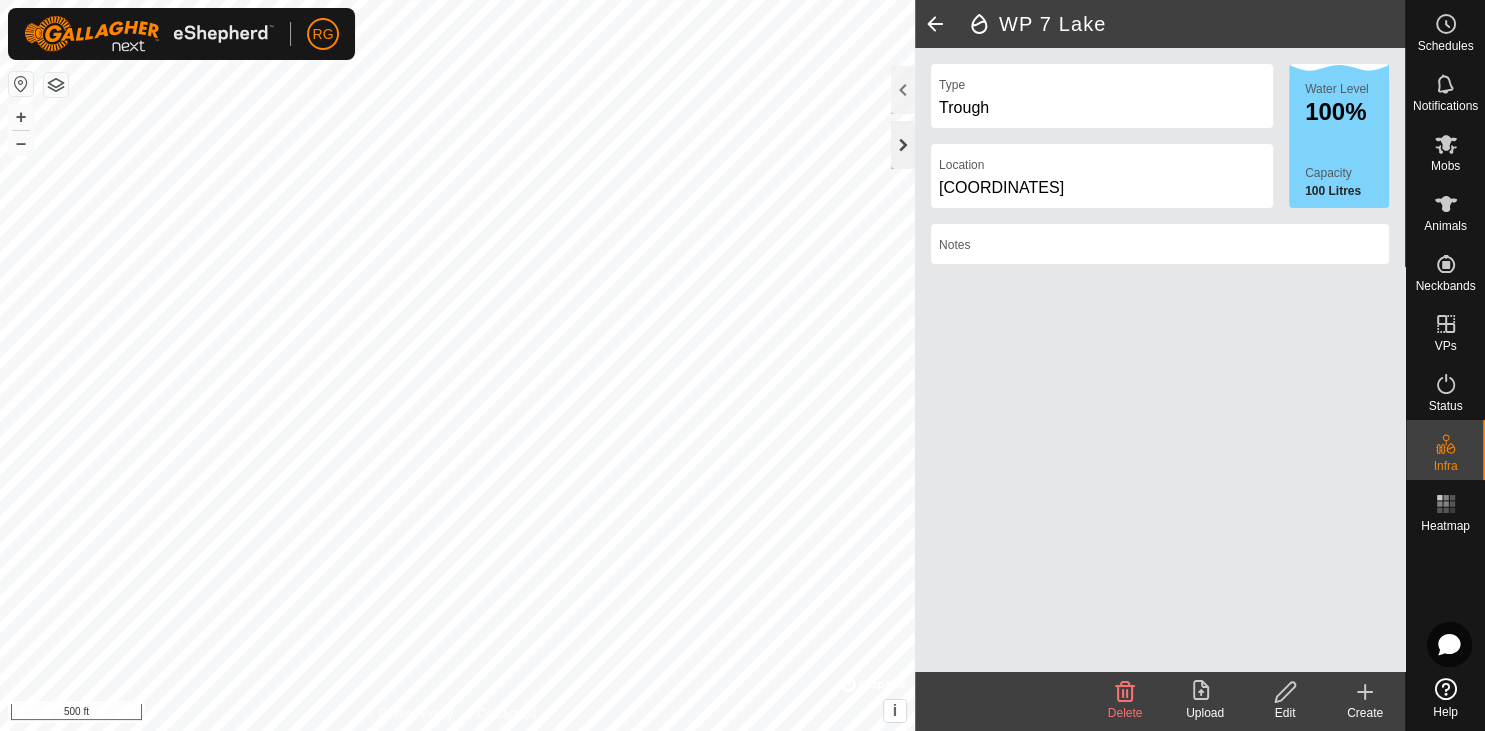 click 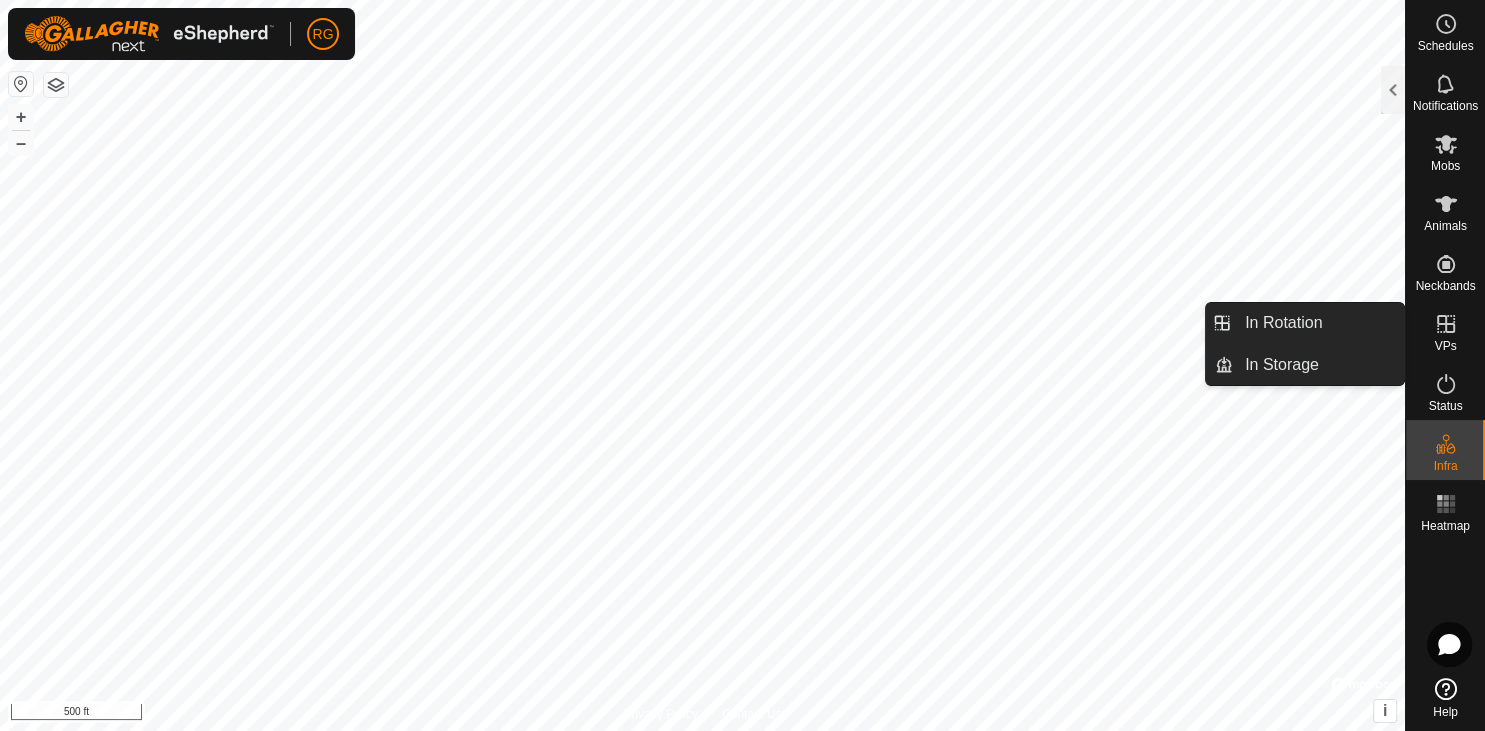 click on "In Rotation" at bounding box center (1318, 323) 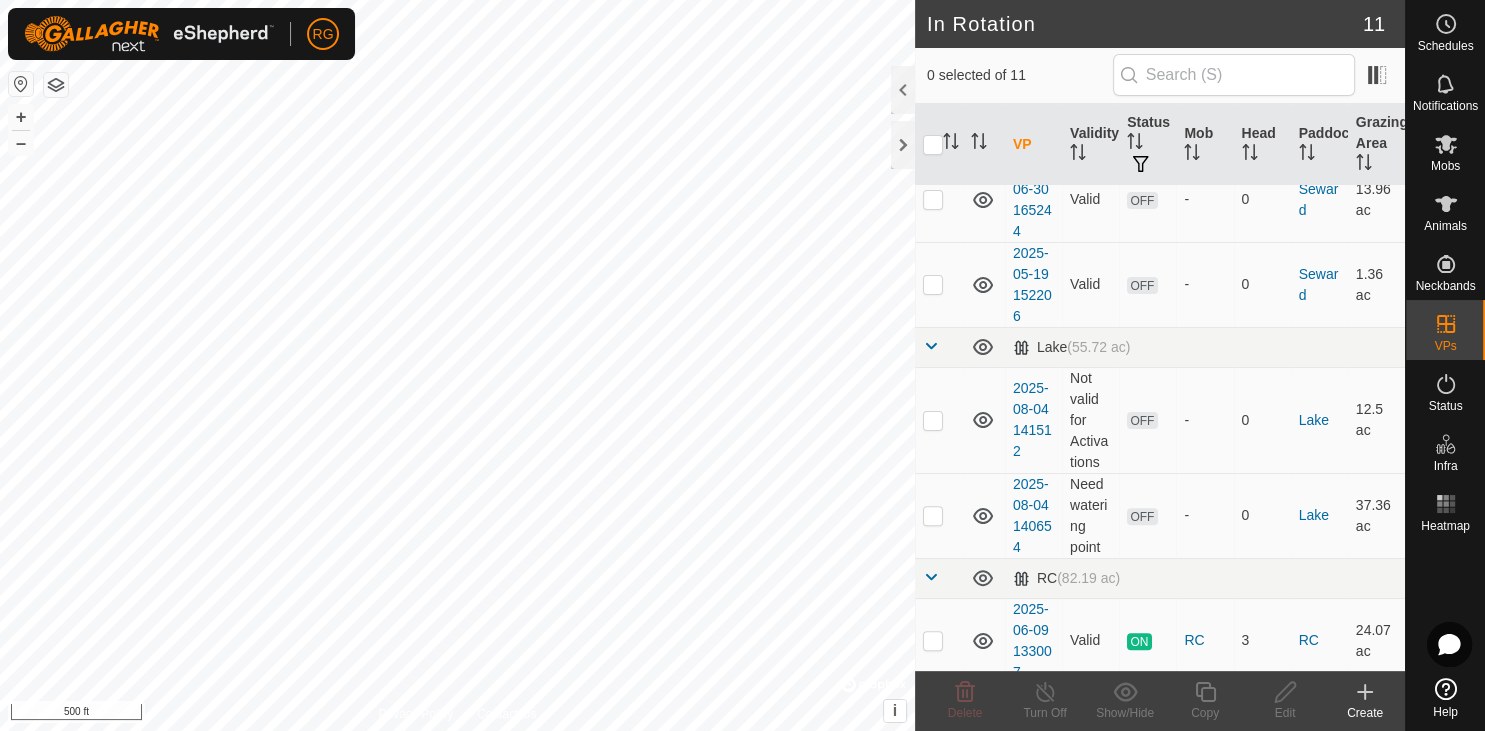 scroll, scrollTop: 586, scrollLeft: 0, axis: vertical 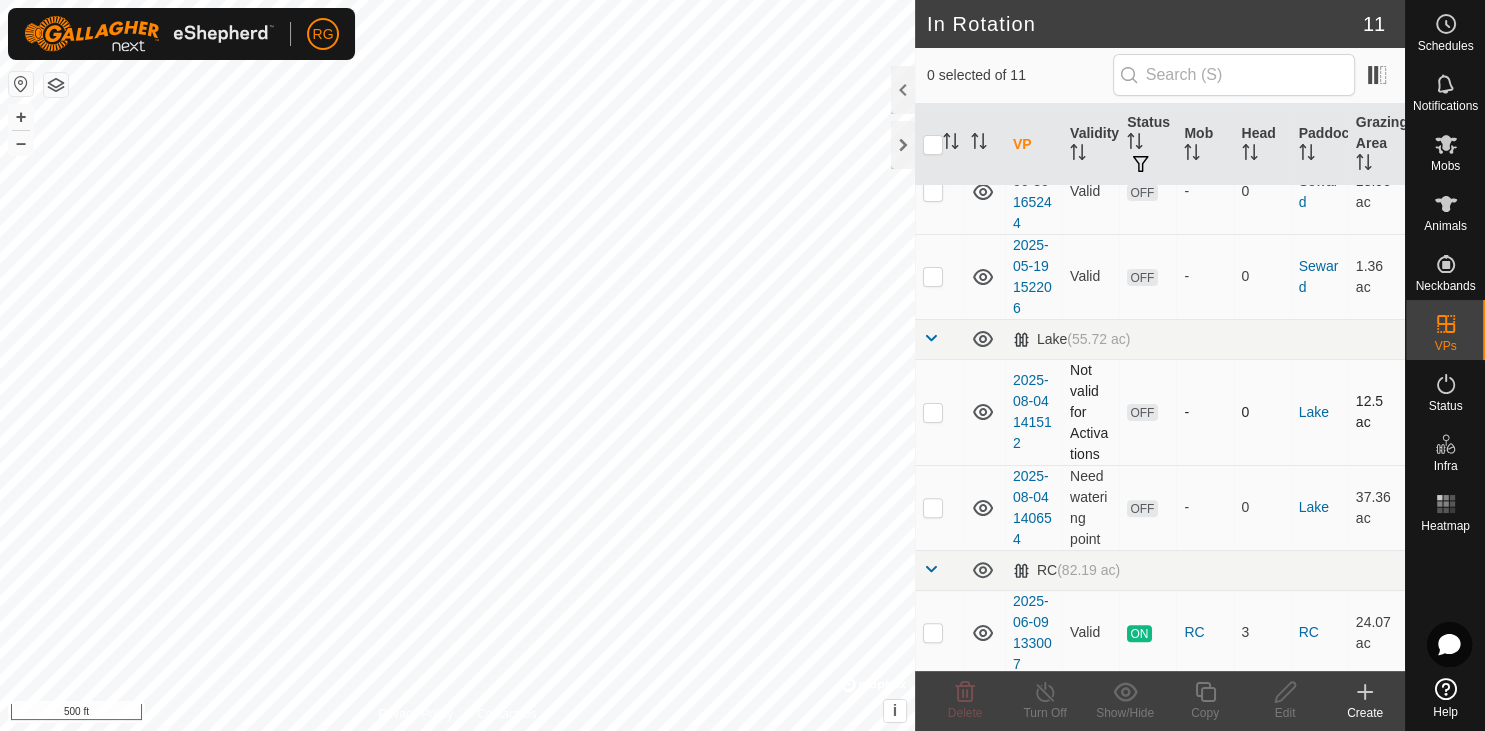 click at bounding box center [933, 412] 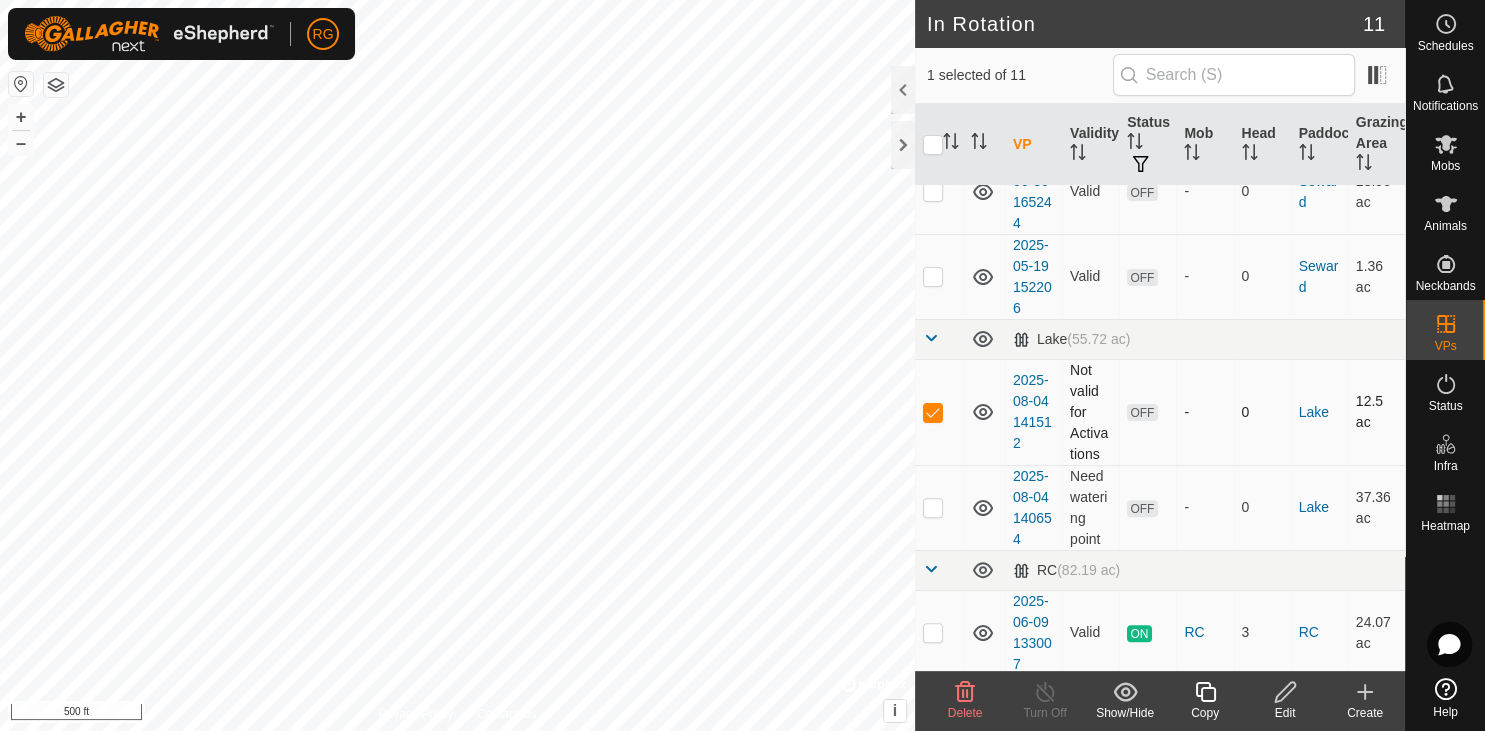 click at bounding box center [933, 412] 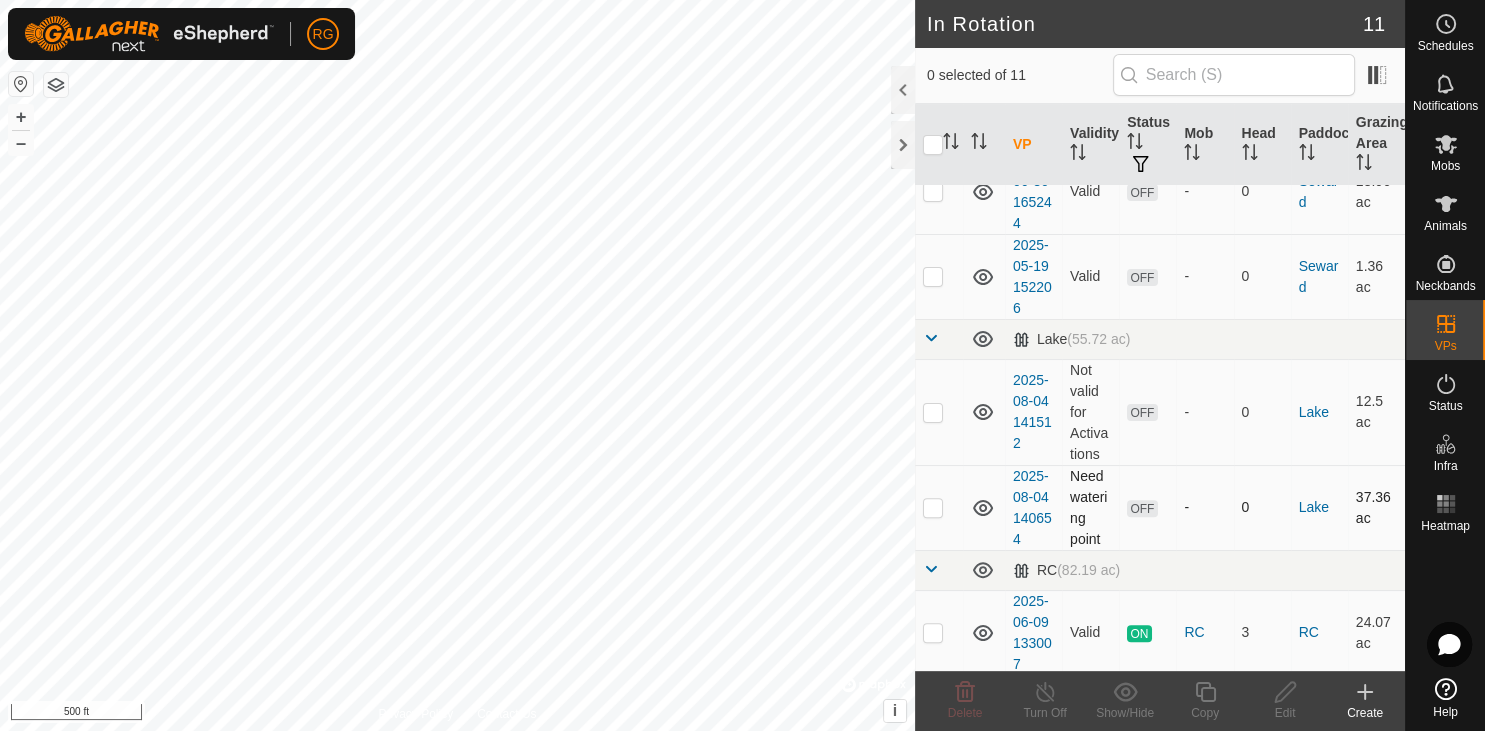 click at bounding box center (933, 507) 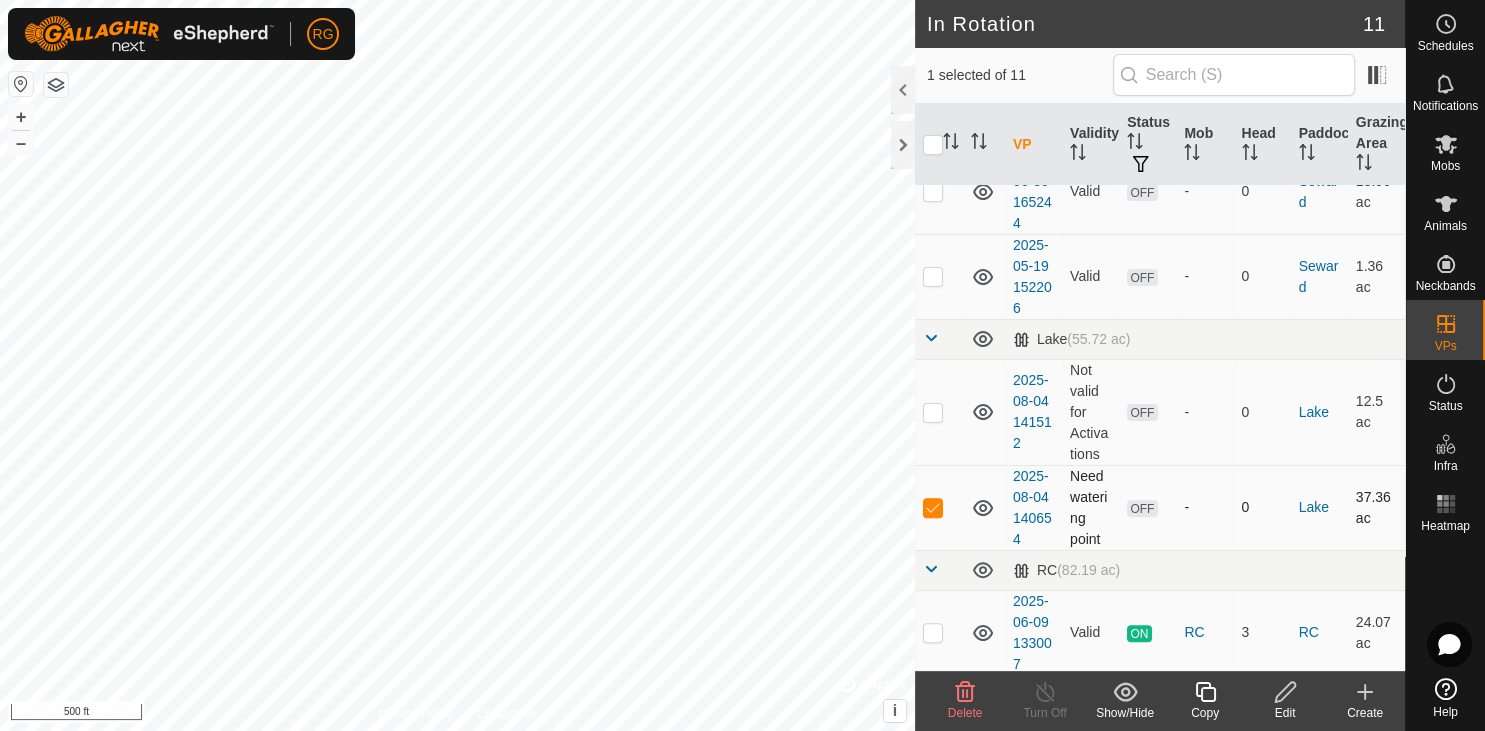 click at bounding box center (933, 507) 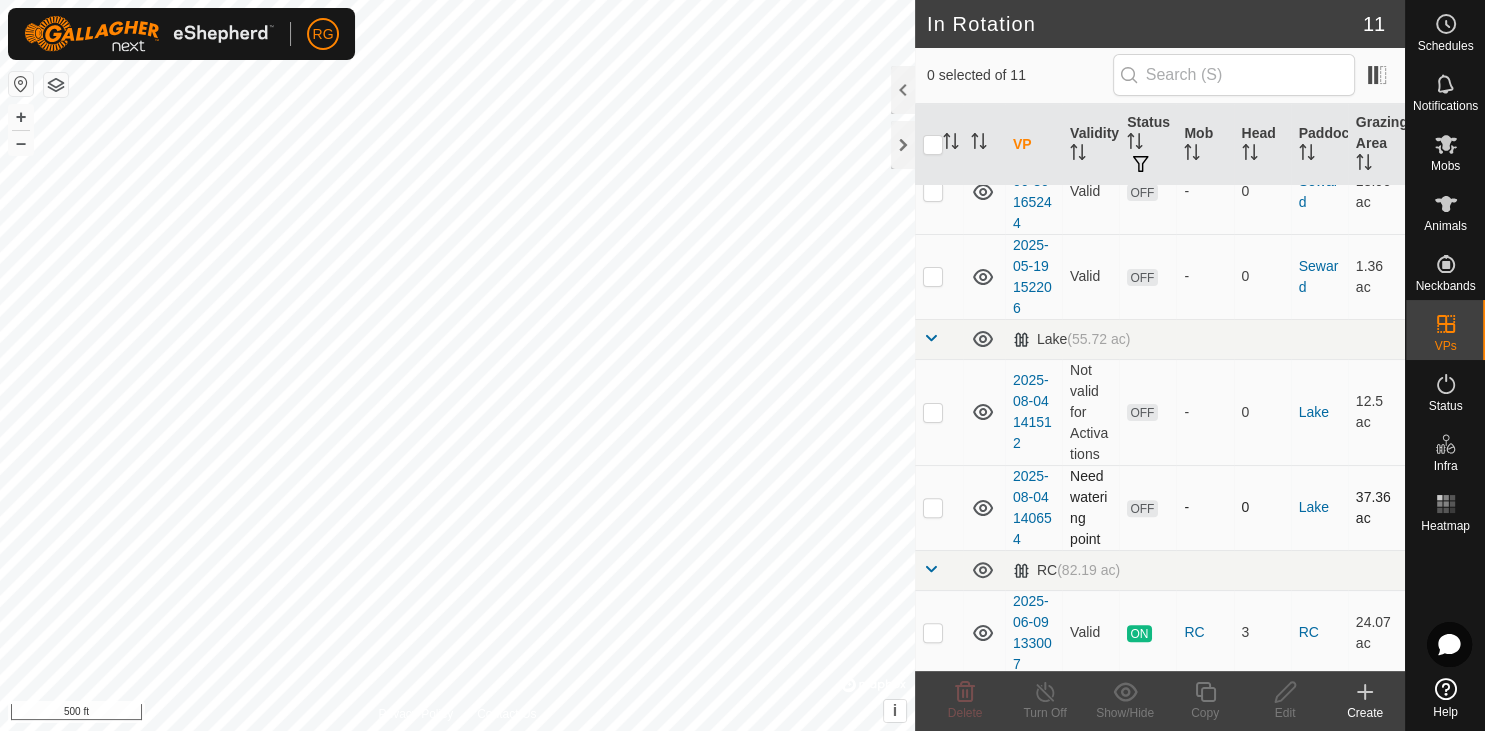 click at bounding box center (933, 507) 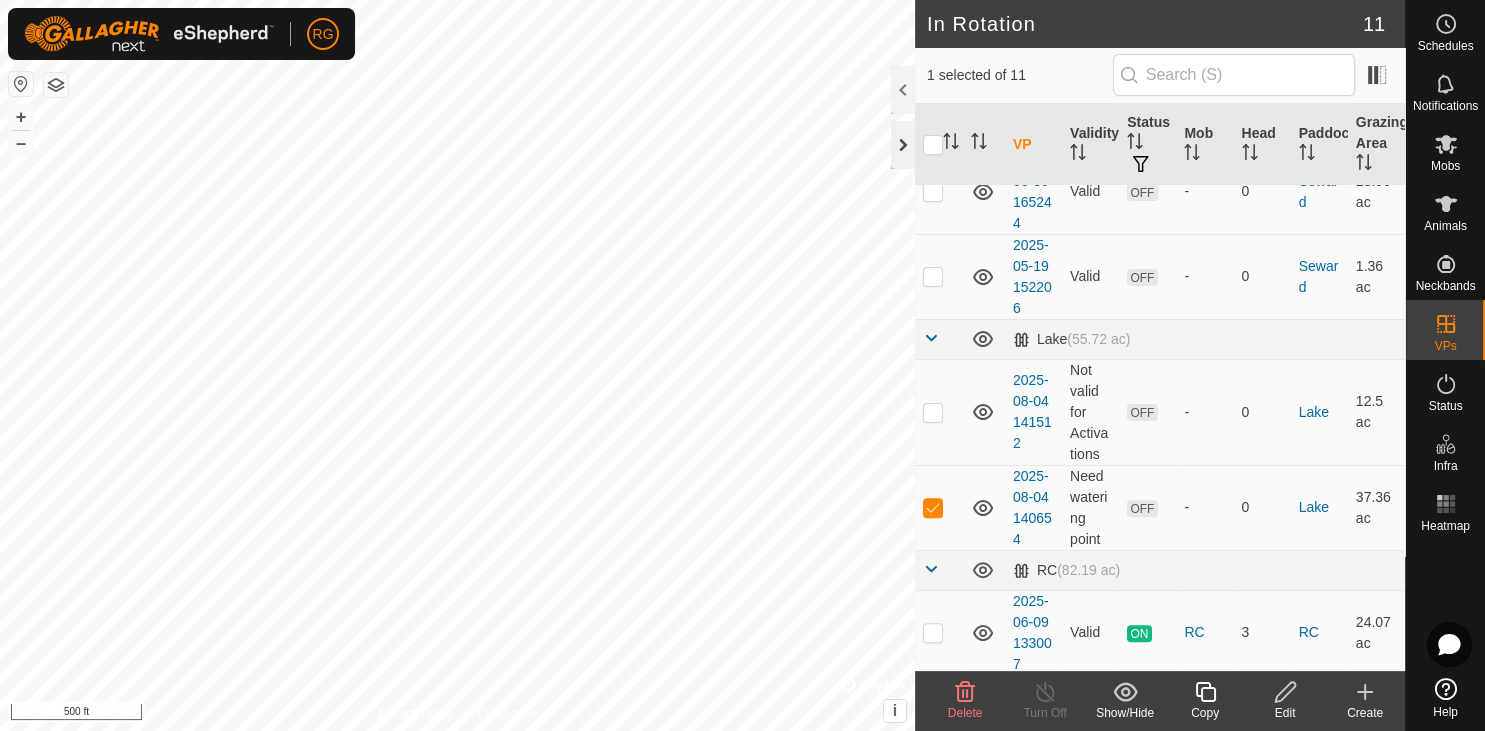 click 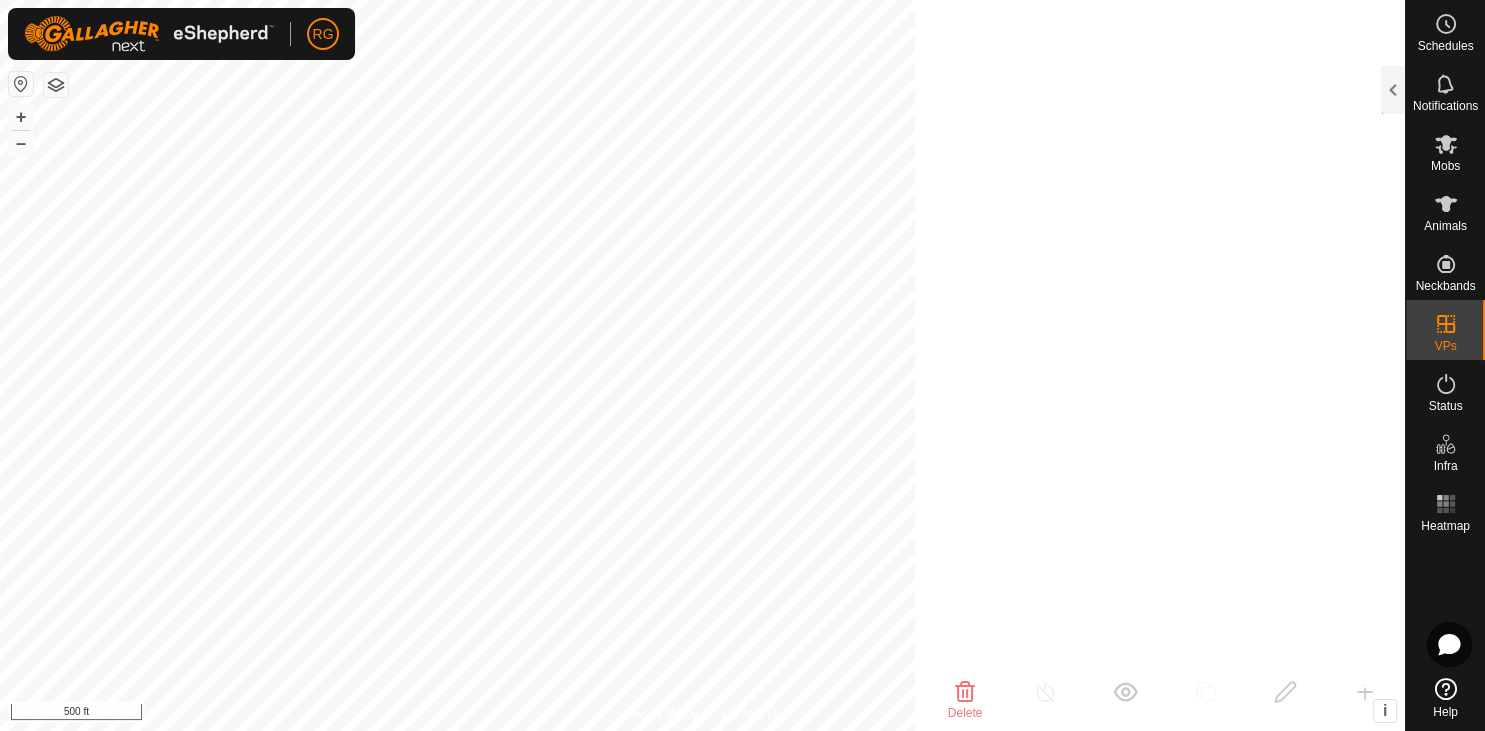 scroll, scrollTop: 2196, scrollLeft: 0, axis: vertical 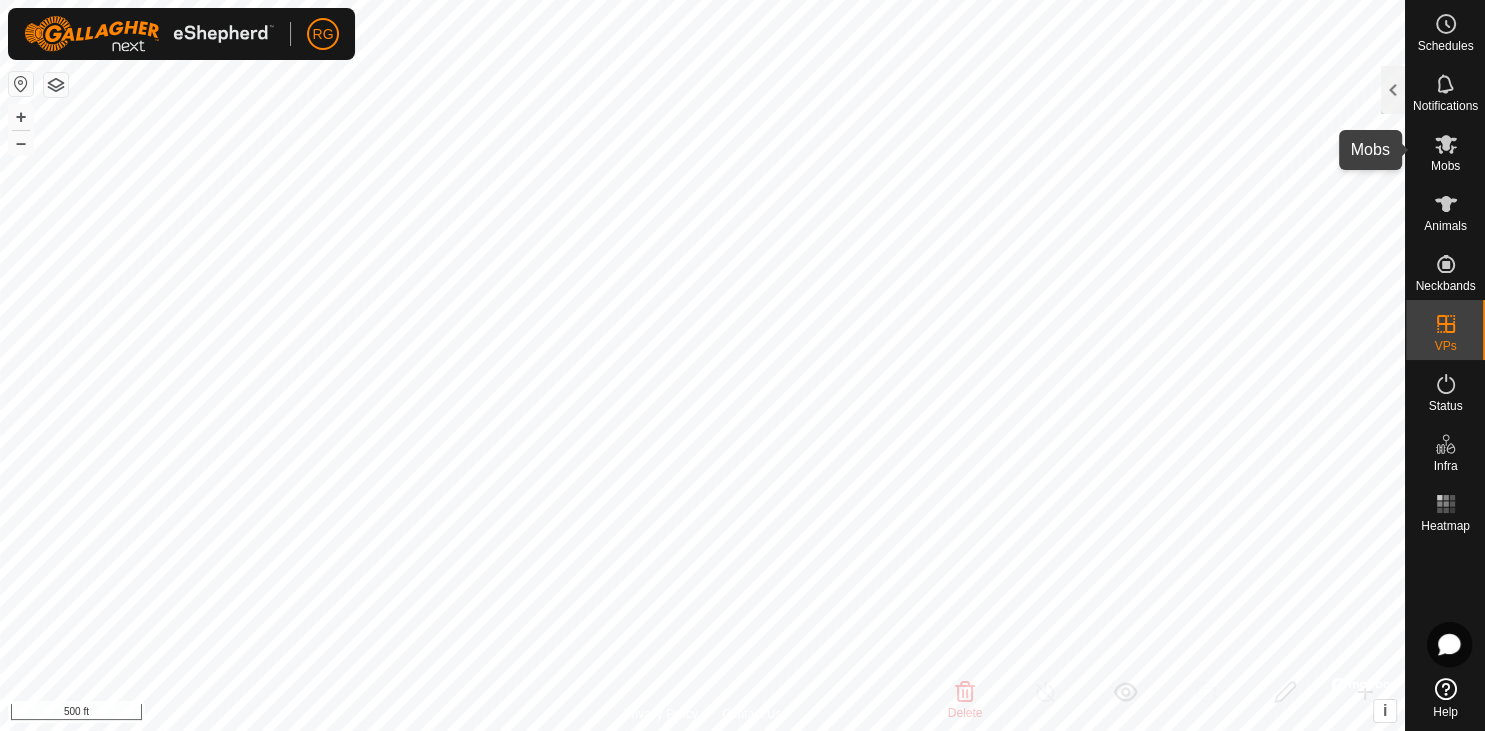 click 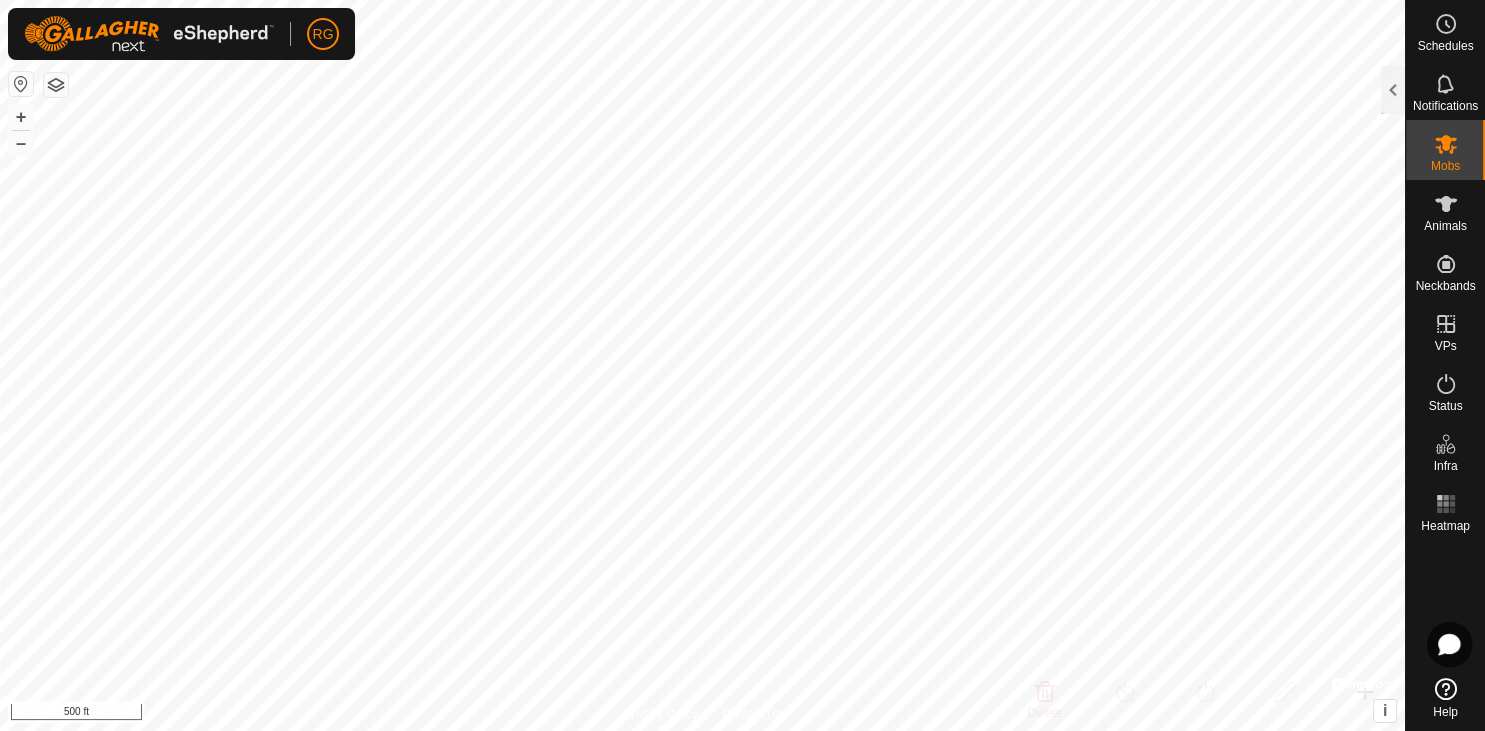 scroll, scrollTop: 250, scrollLeft: 0, axis: vertical 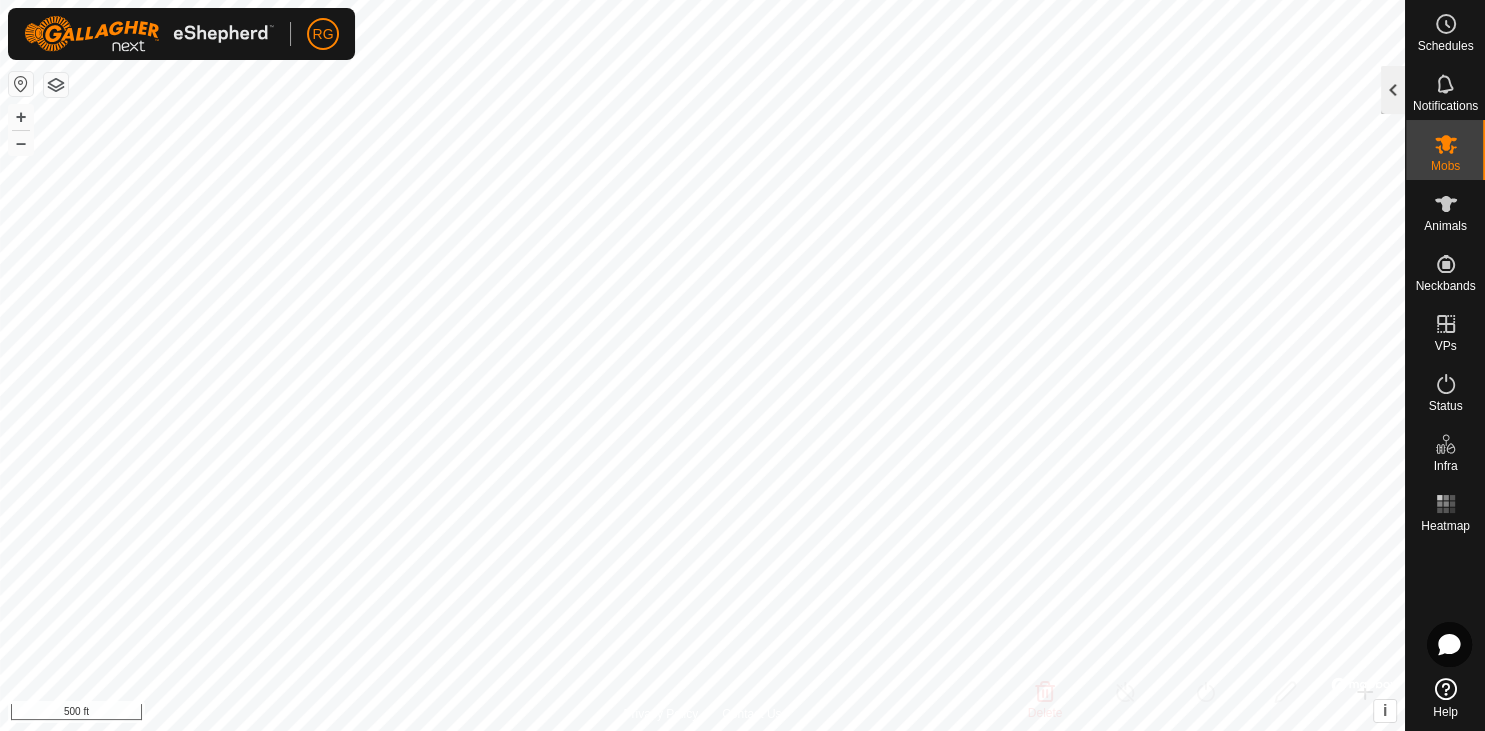 click 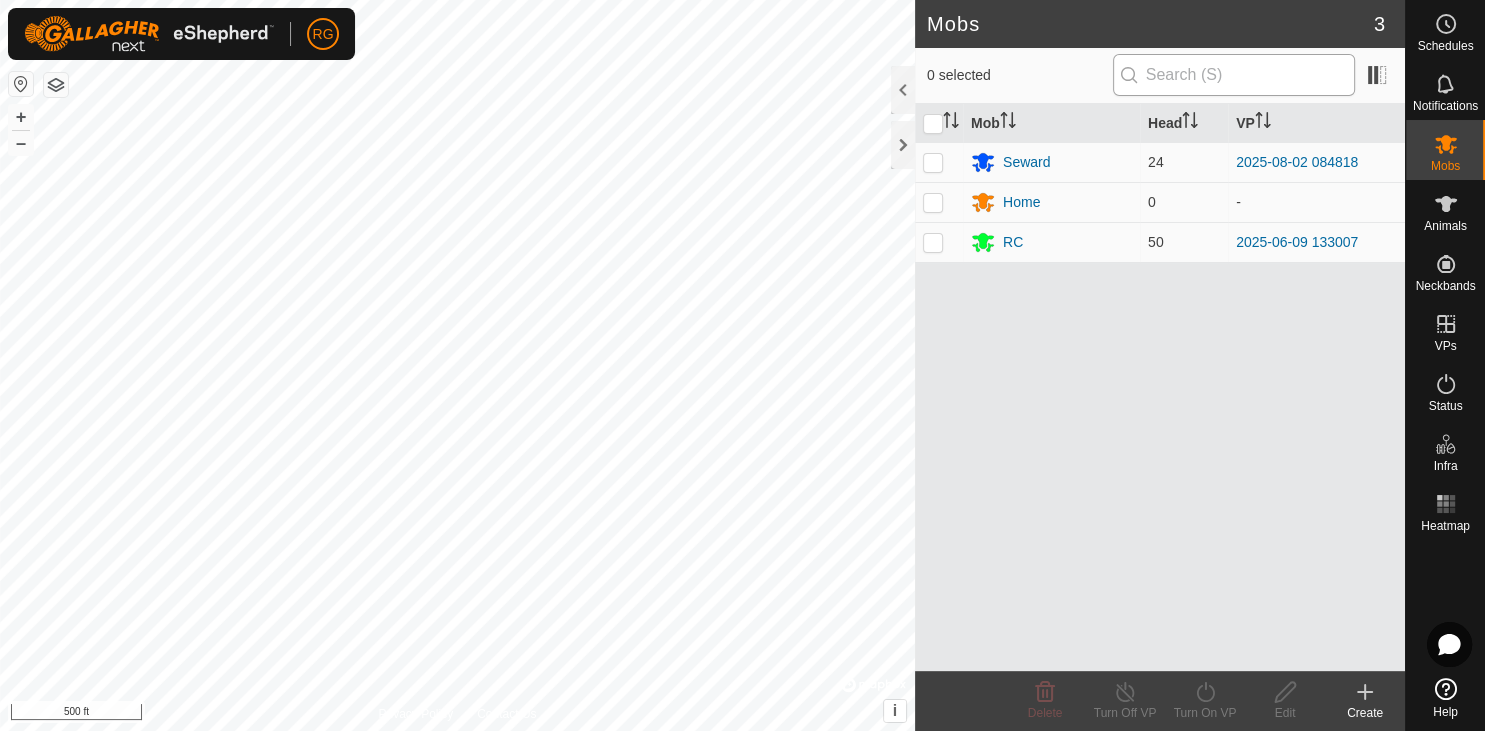 scroll, scrollTop: 0, scrollLeft: 0, axis: both 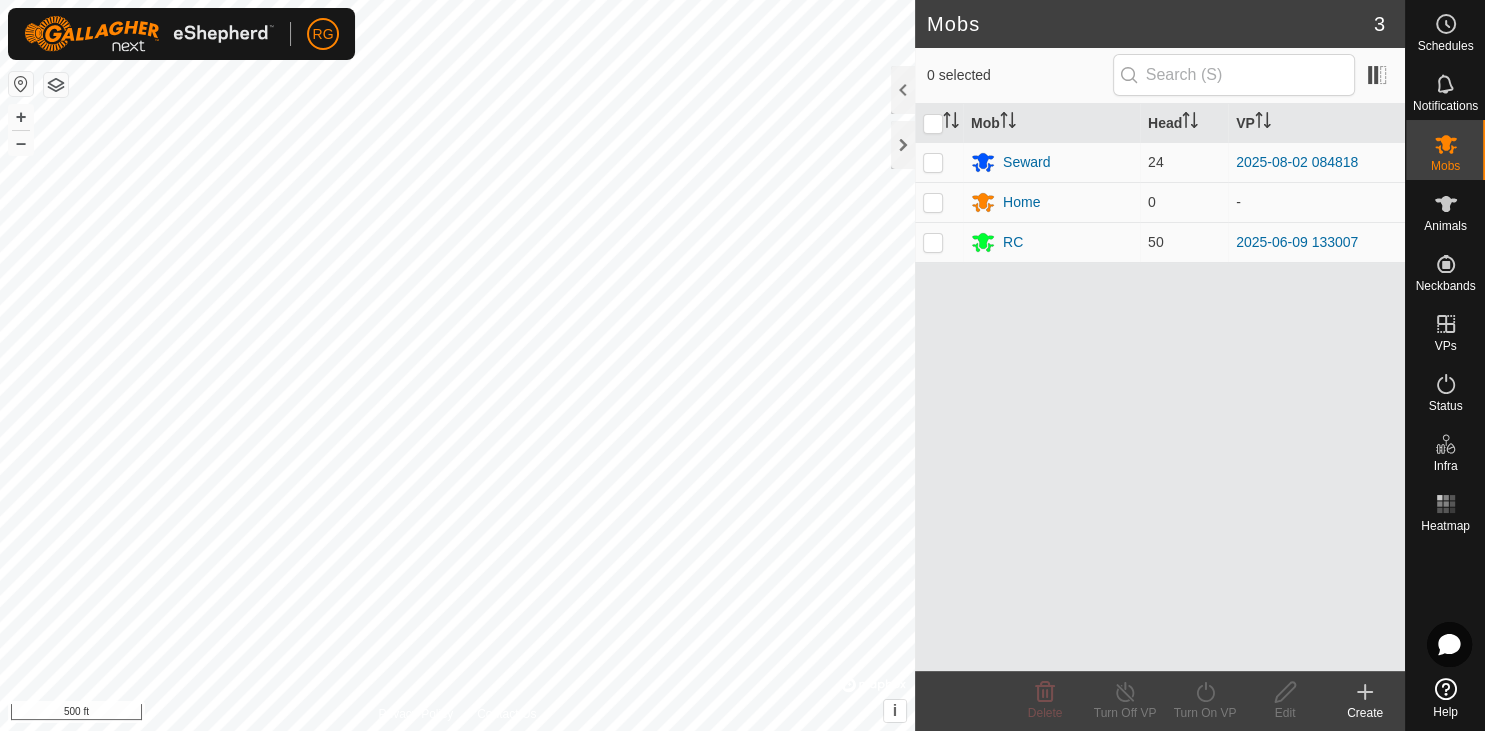 click 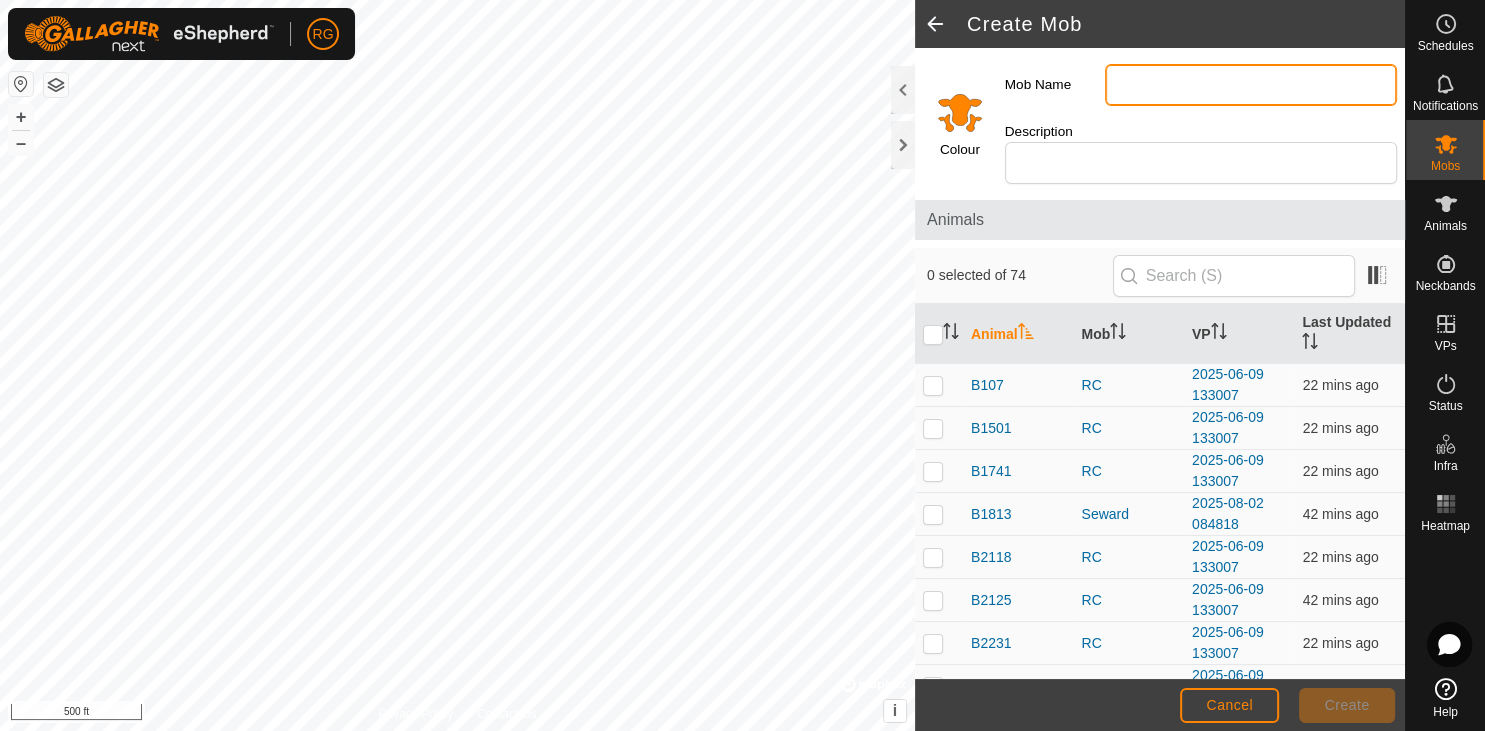 click on "Mob Name" at bounding box center (1251, 85) 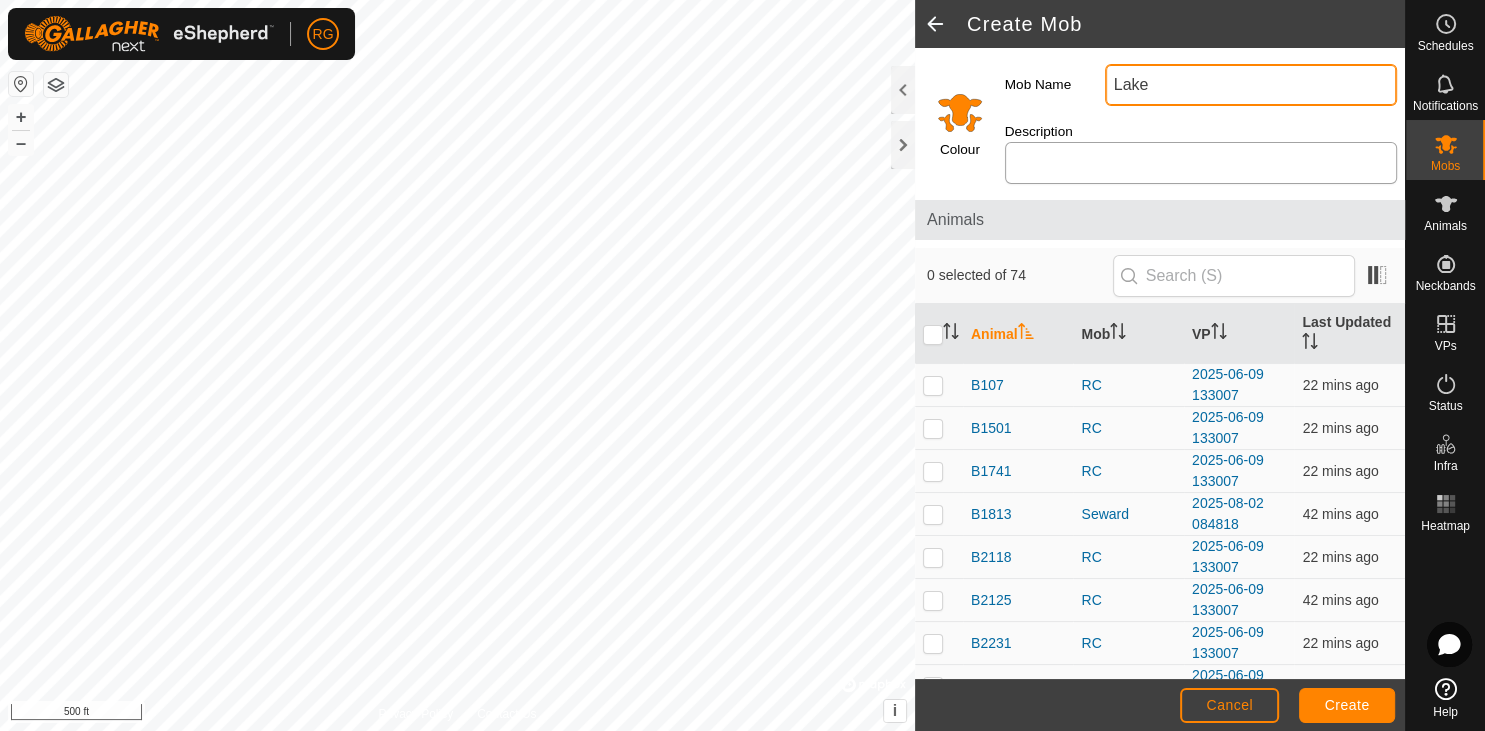 type on "Lake" 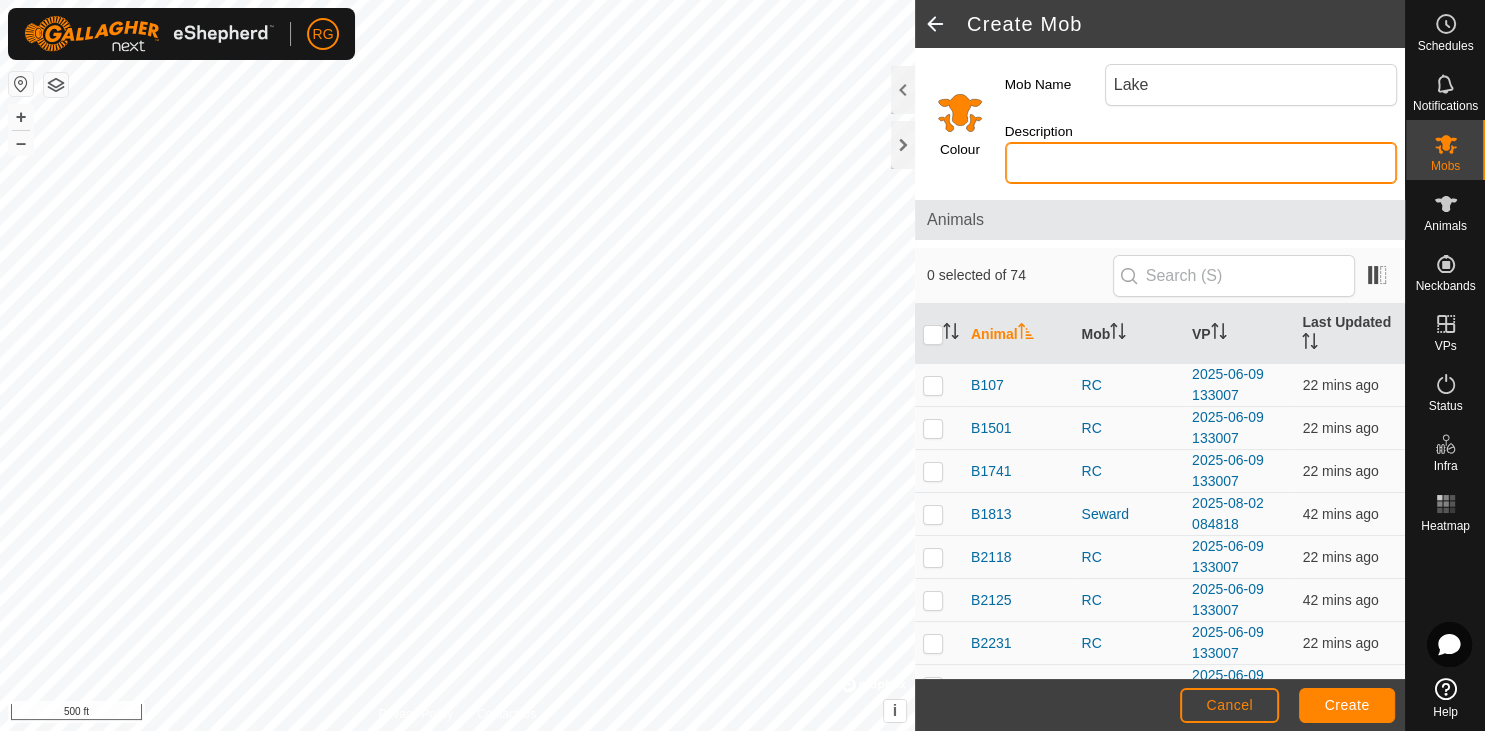 click on "Description" at bounding box center [1201, 163] 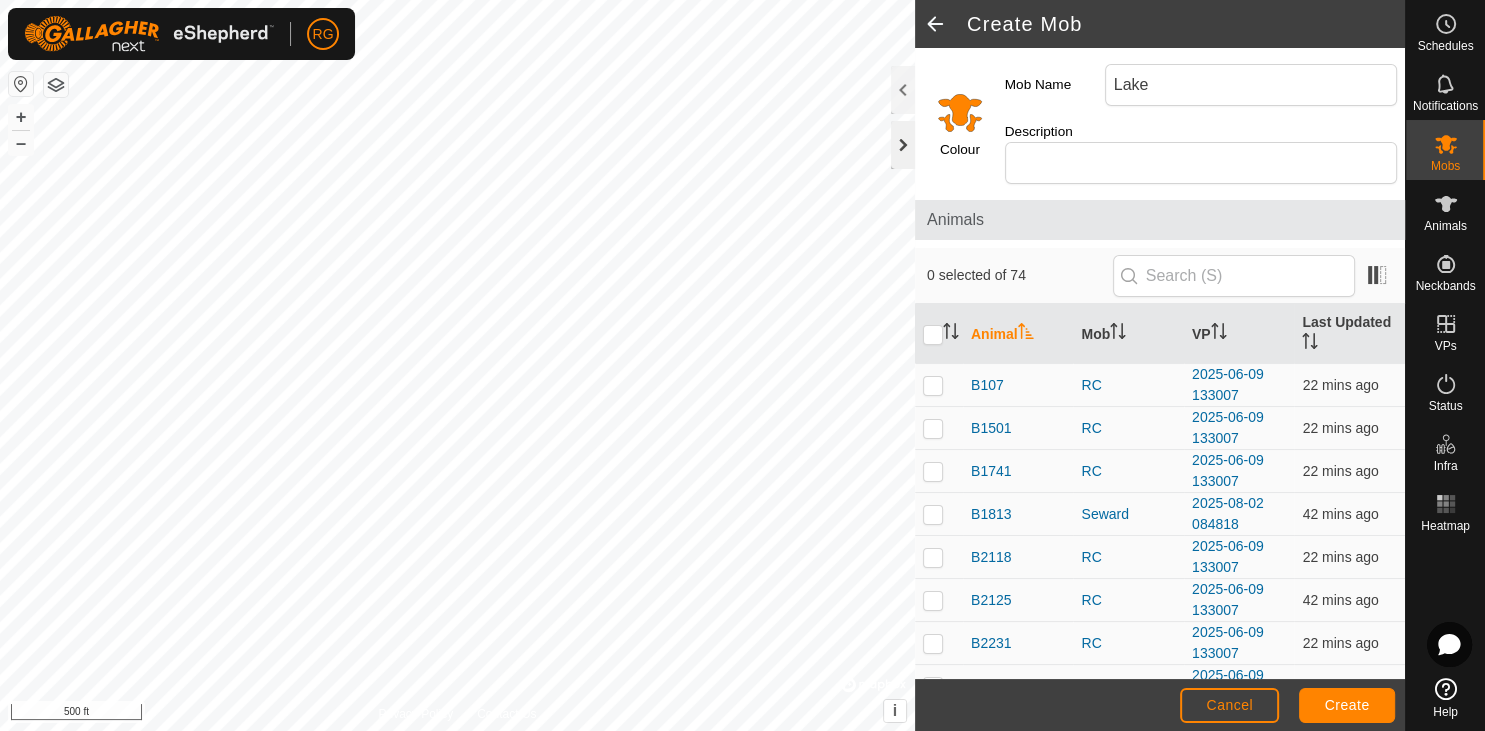 click 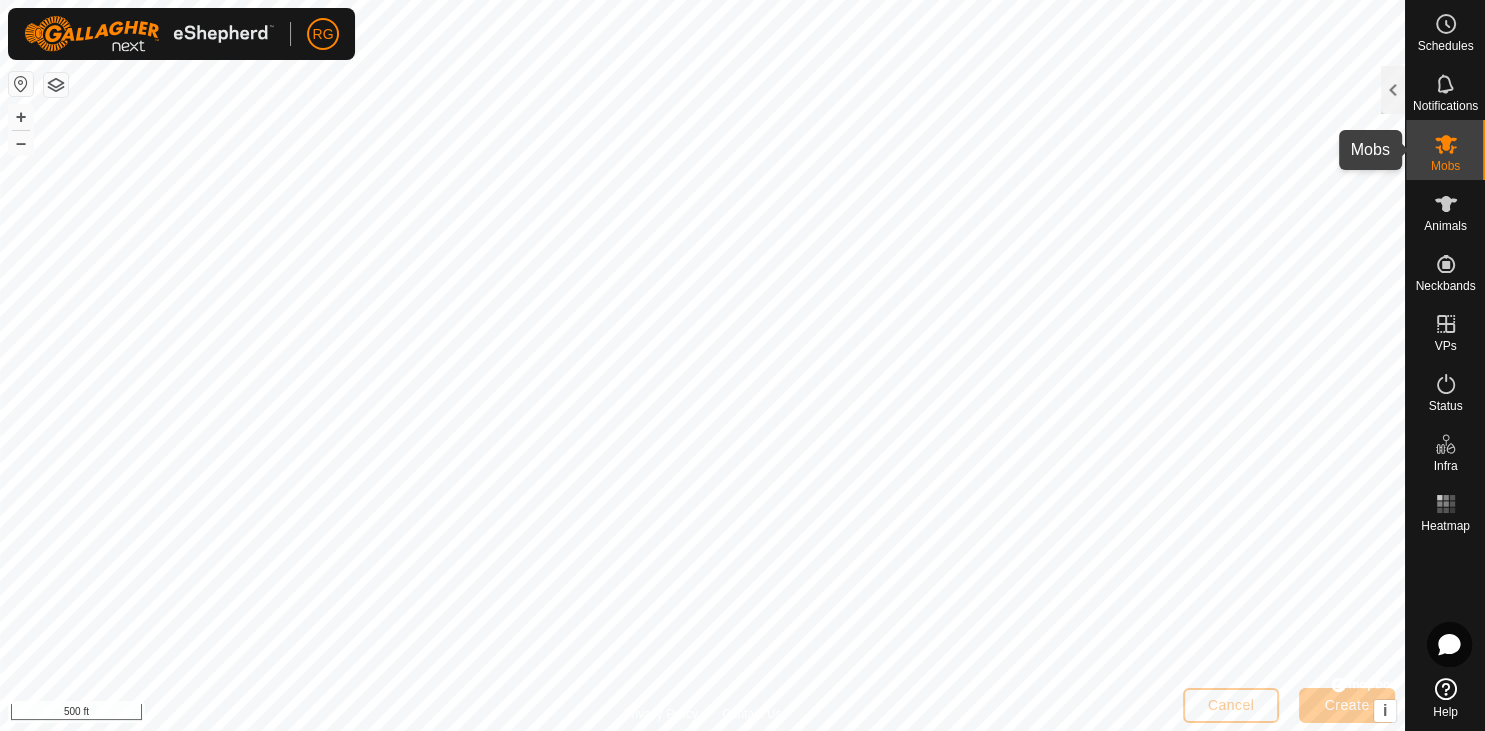 click on "Mobs" at bounding box center (1445, 150) 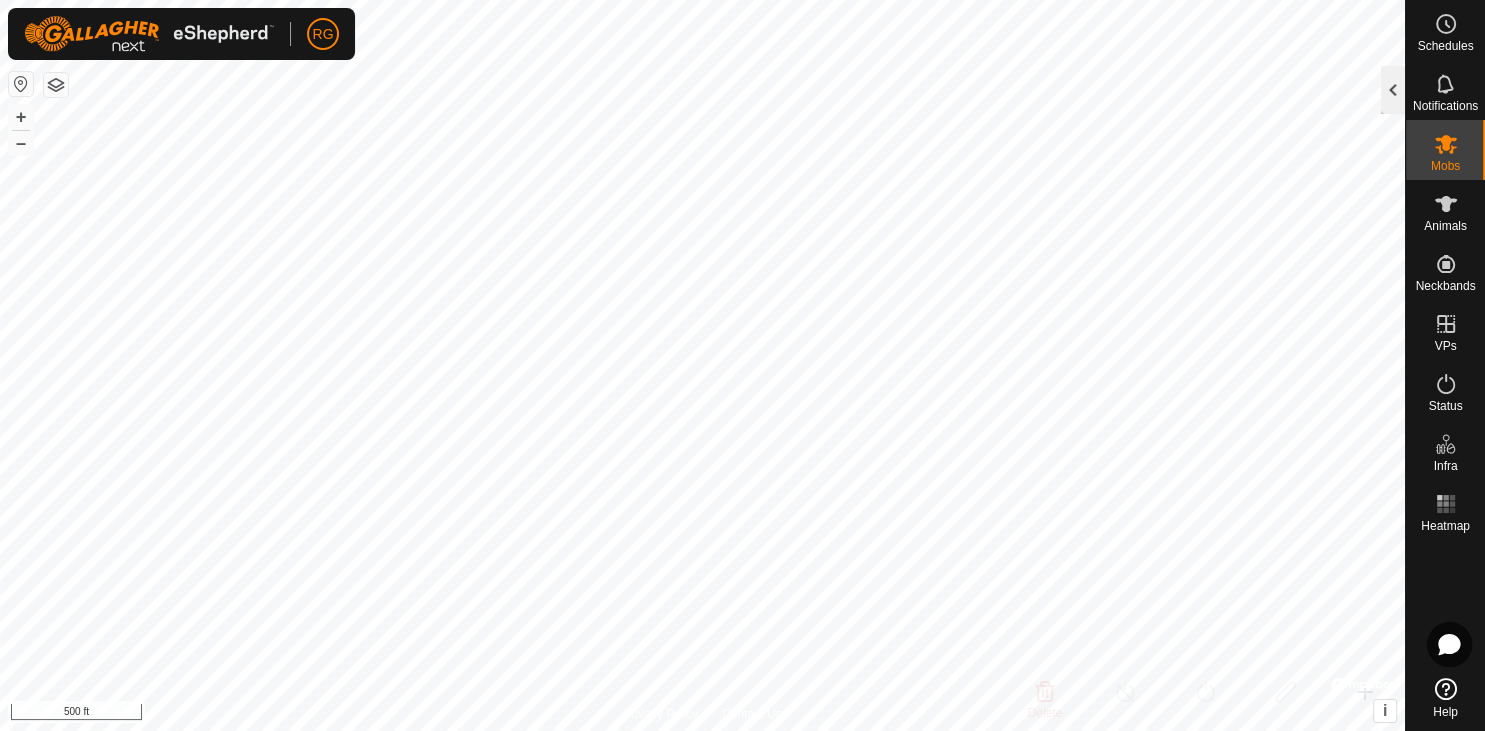 click 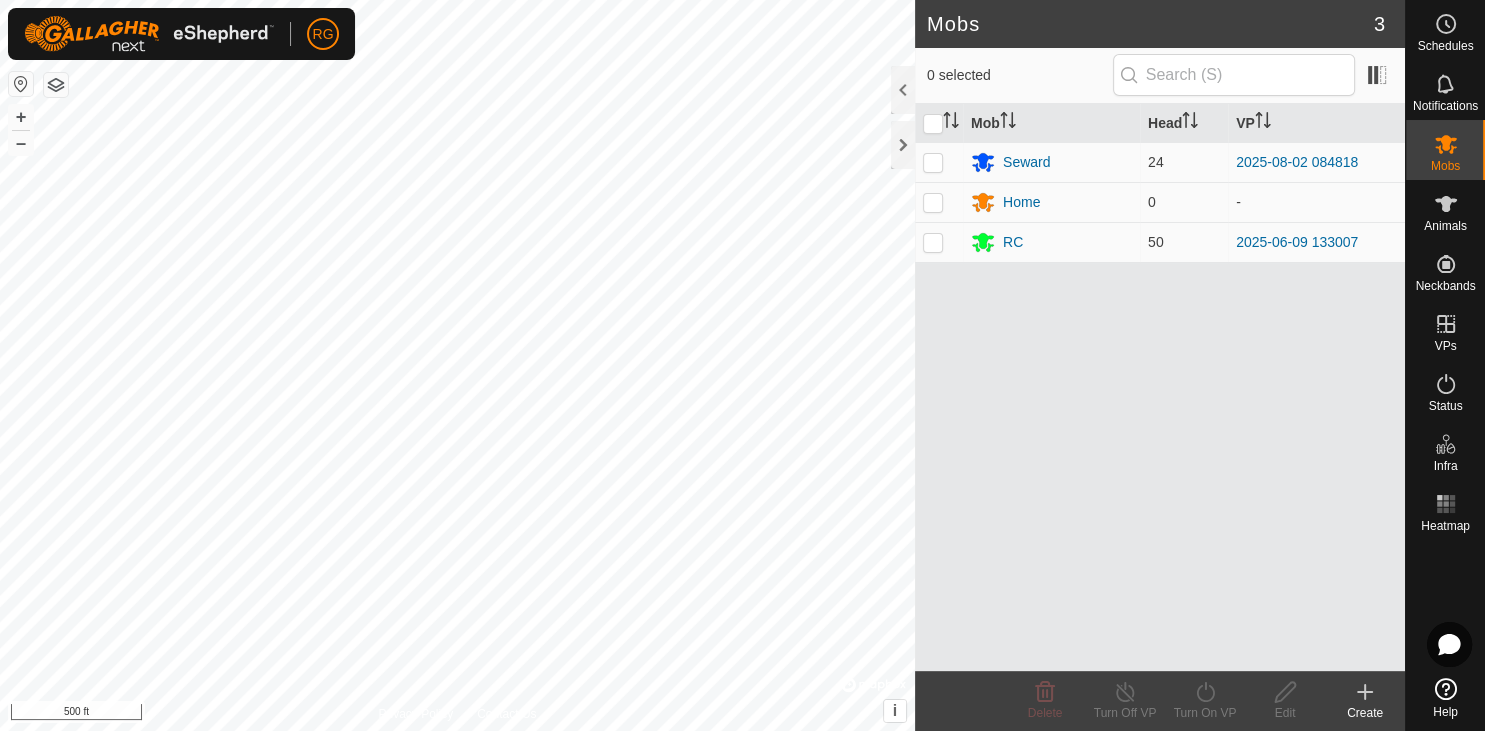 click 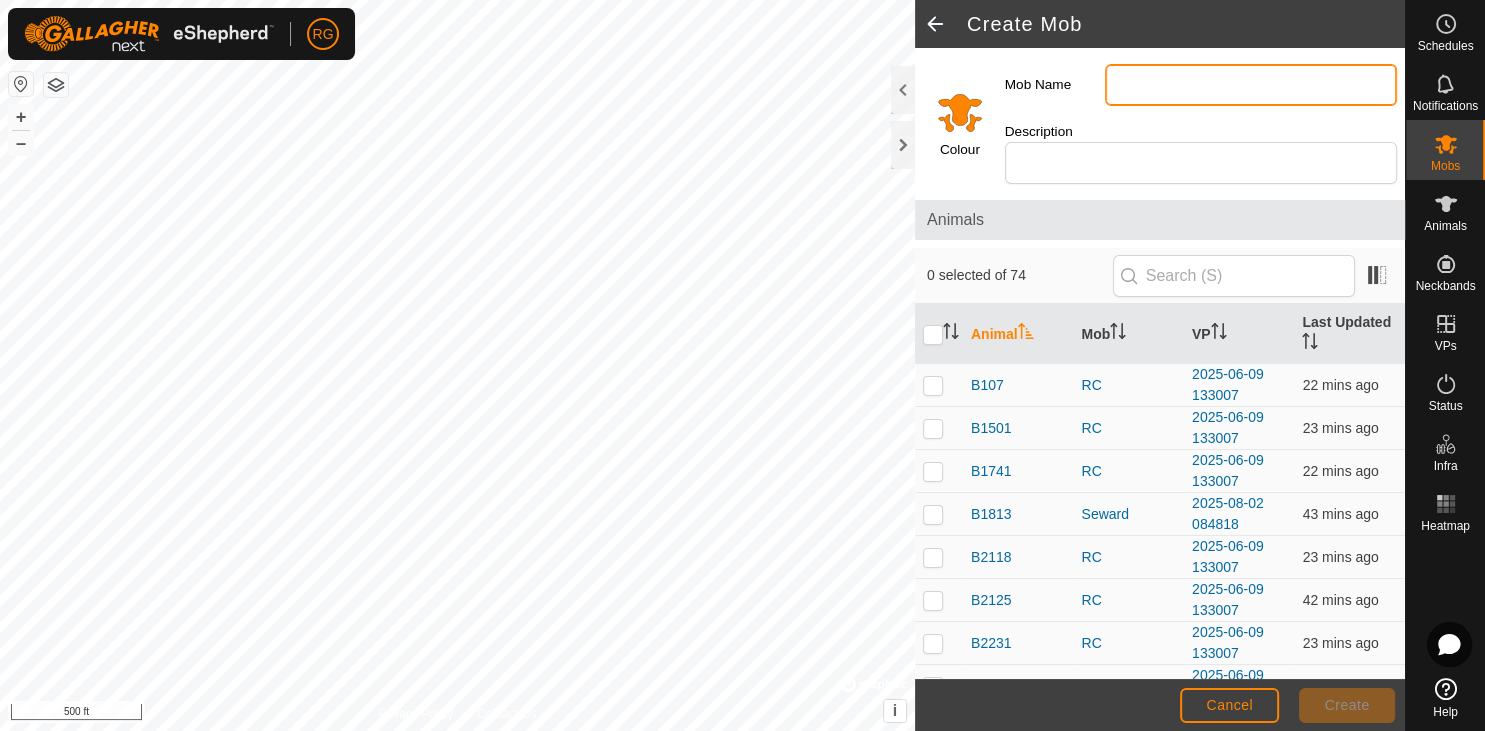 click on "Mob Name" at bounding box center [1251, 85] 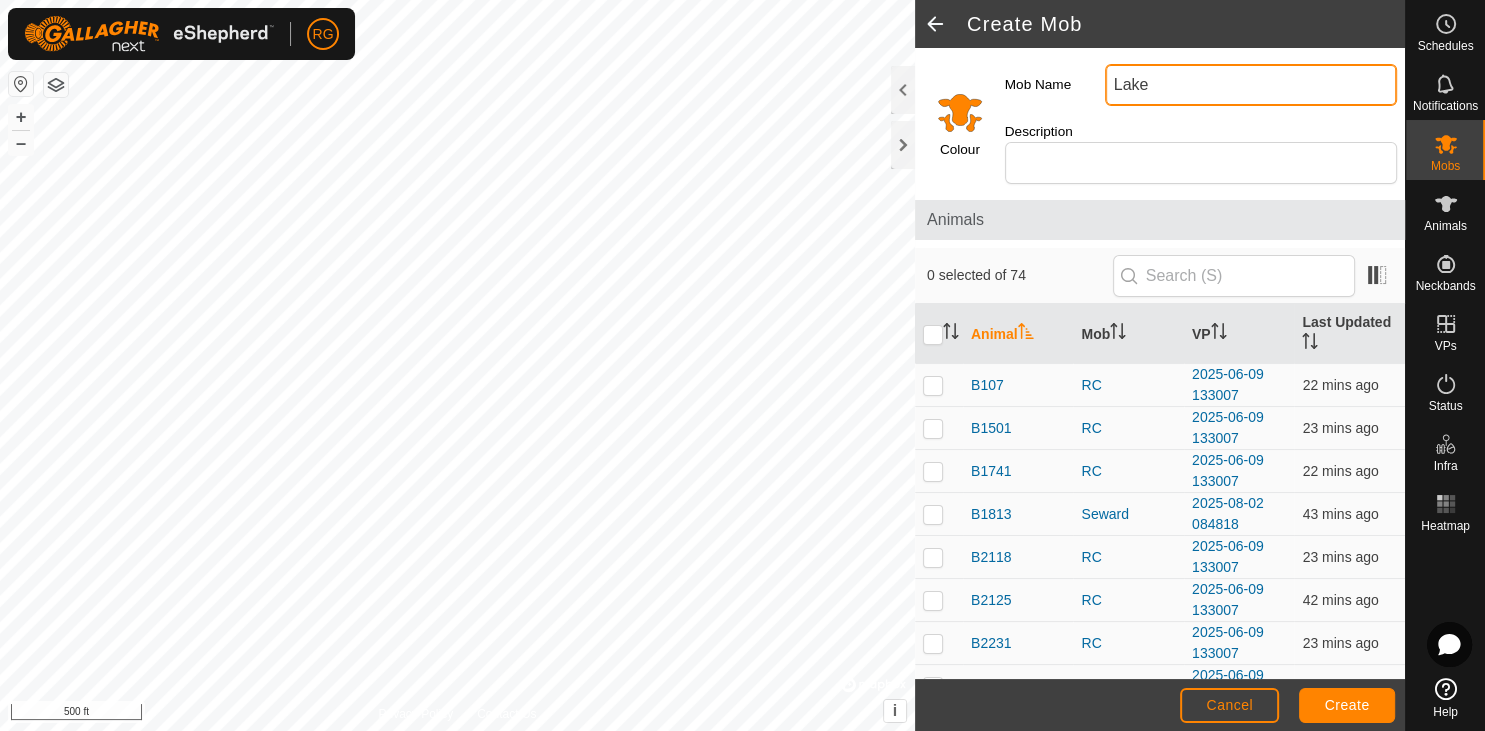 type on "Lake" 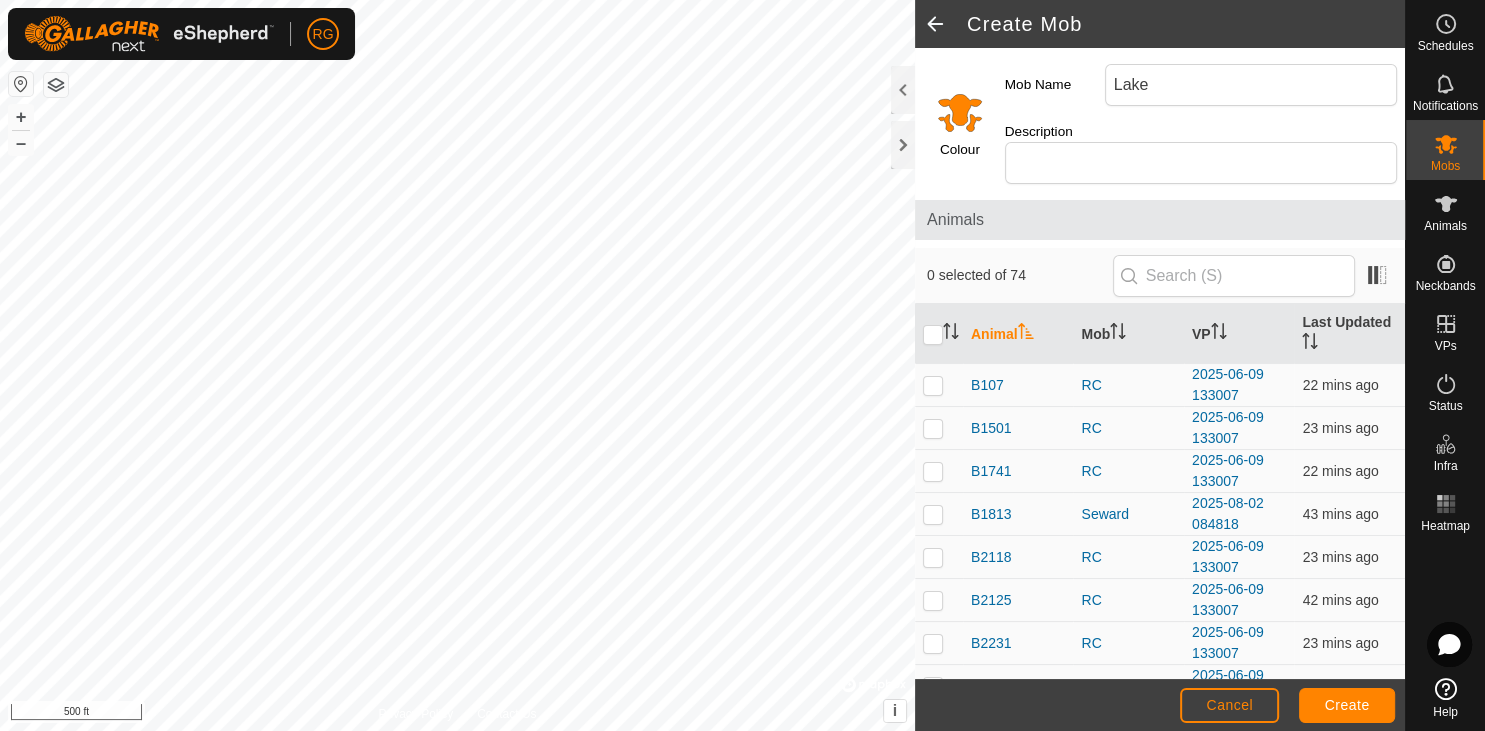 click 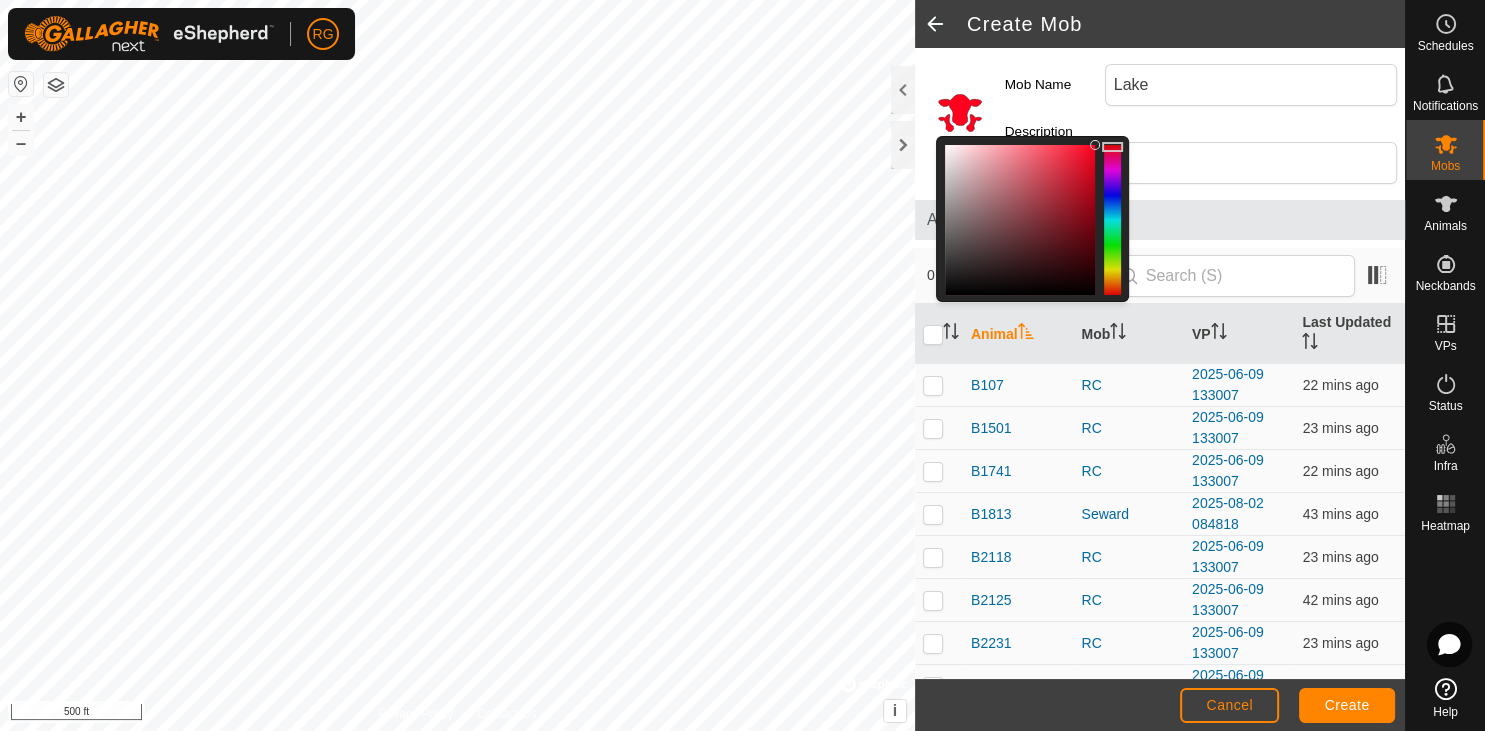 drag, startPoint x: 1107, startPoint y: 279, endPoint x: 1110, endPoint y: 147, distance: 132.03409 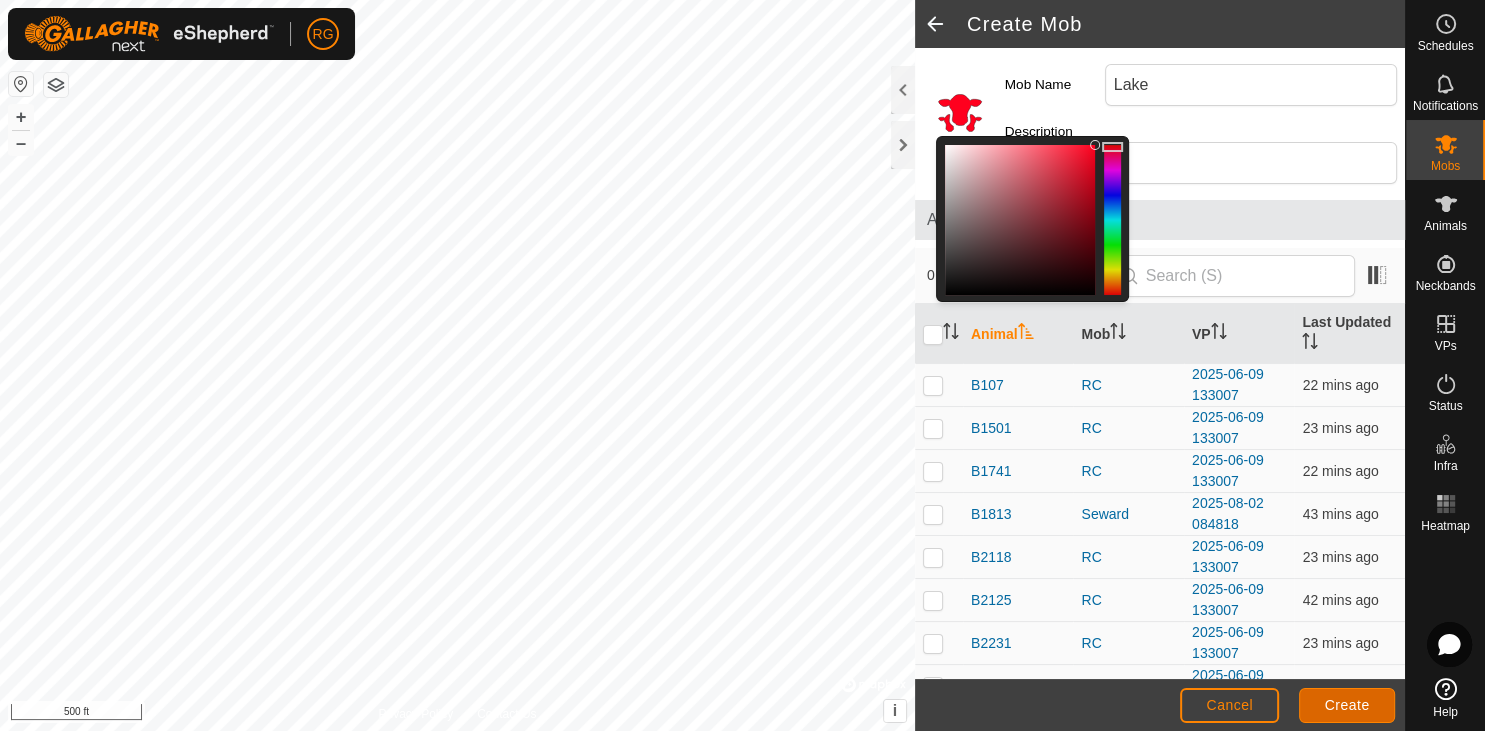 click on "Create" at bounding box center [1347, 705] 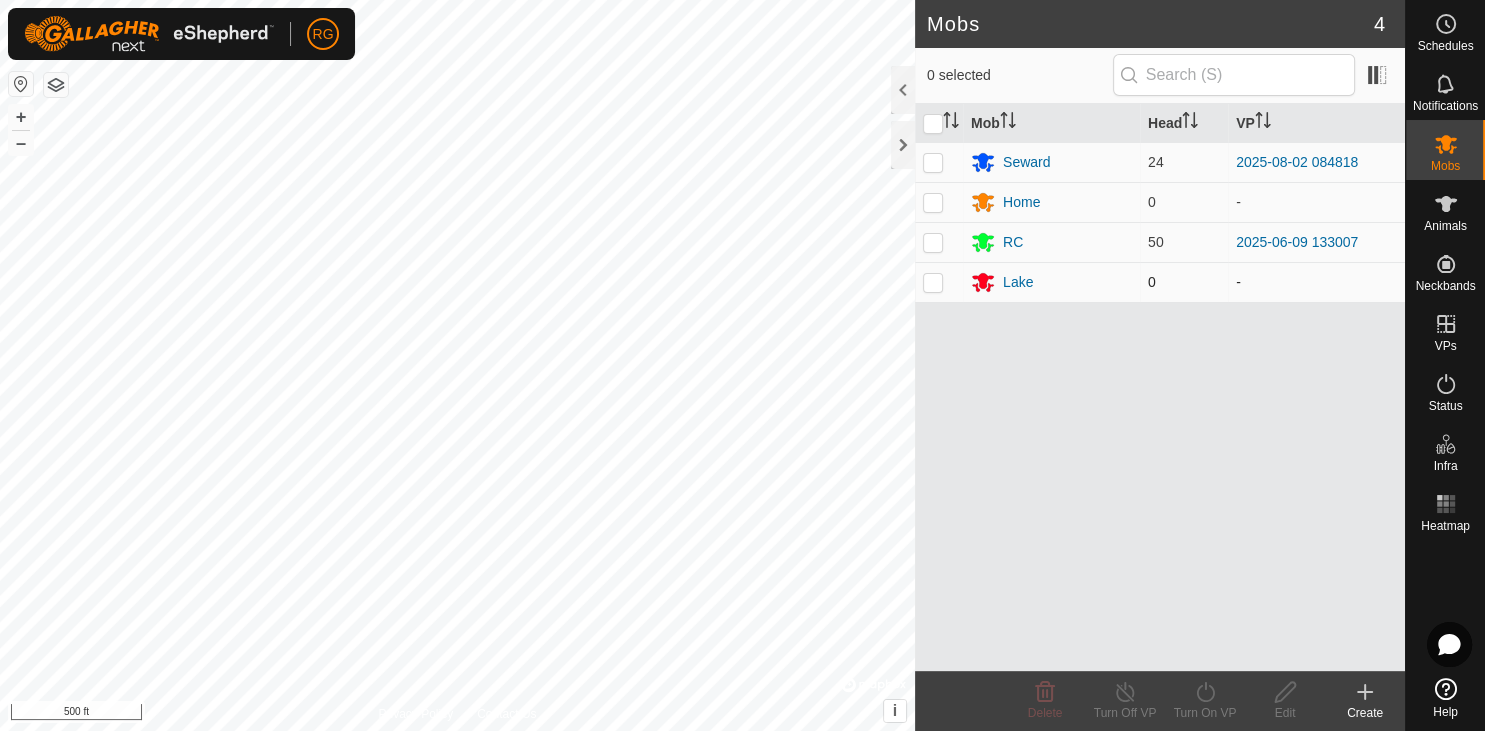 click at bounding box center [933, 282] 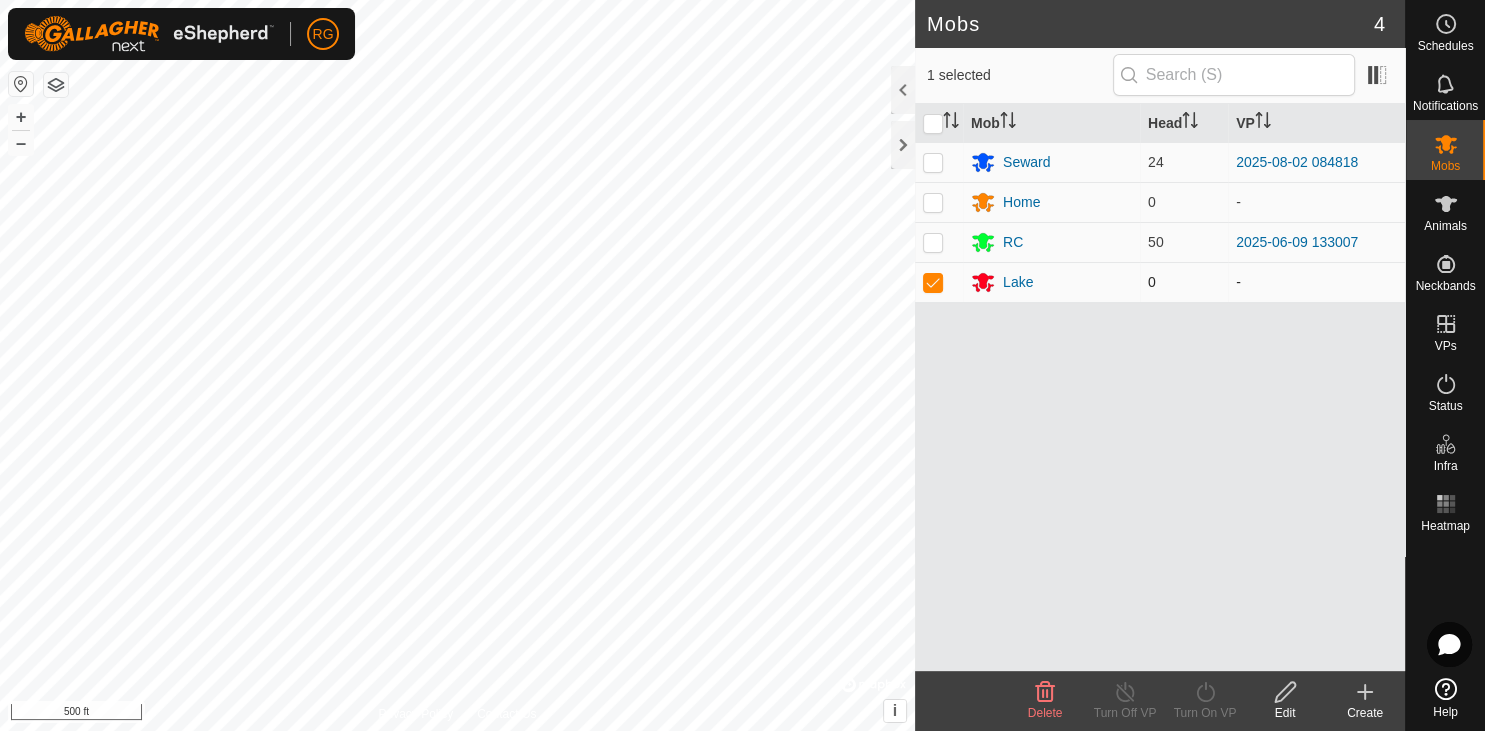 click at bounding box center [933, 282] 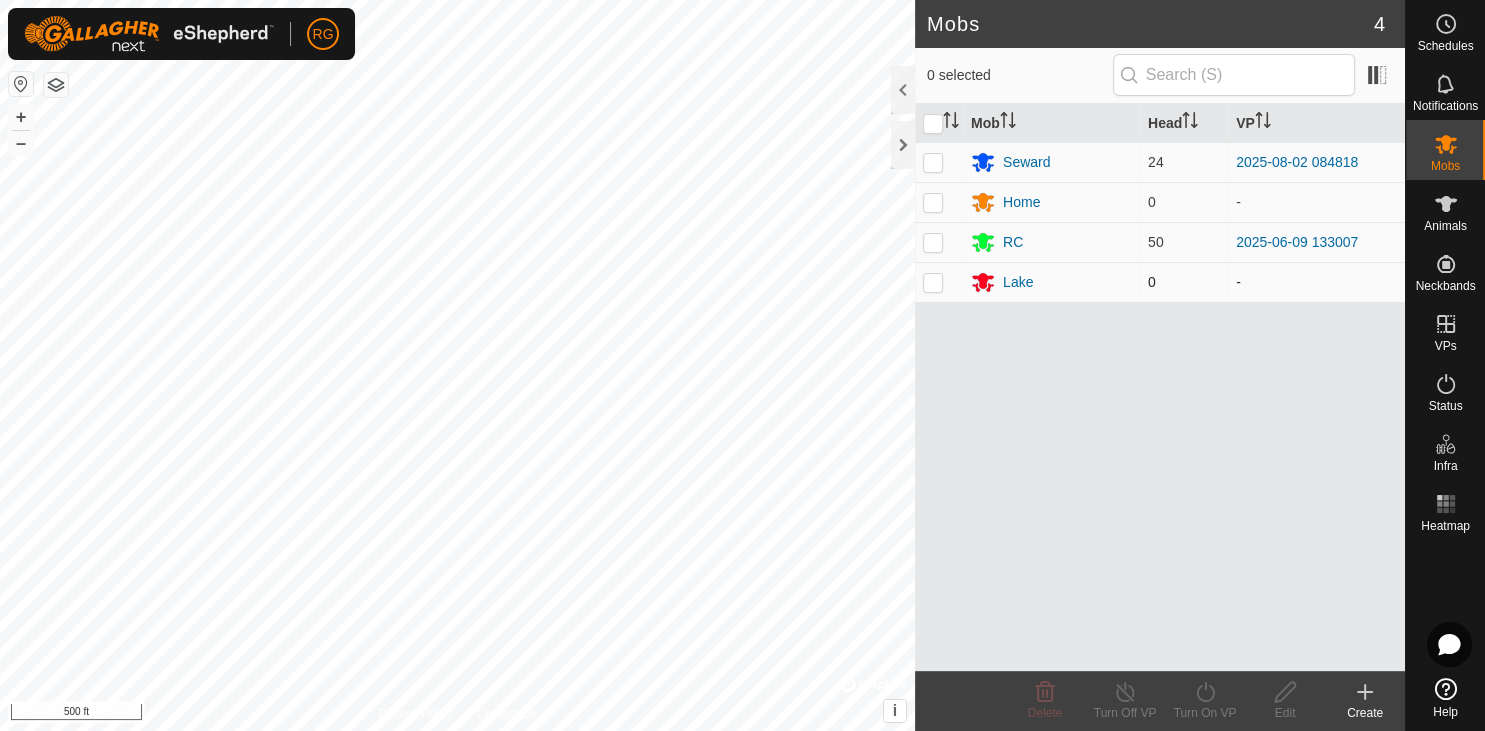 click at bounding box center [933, 282] 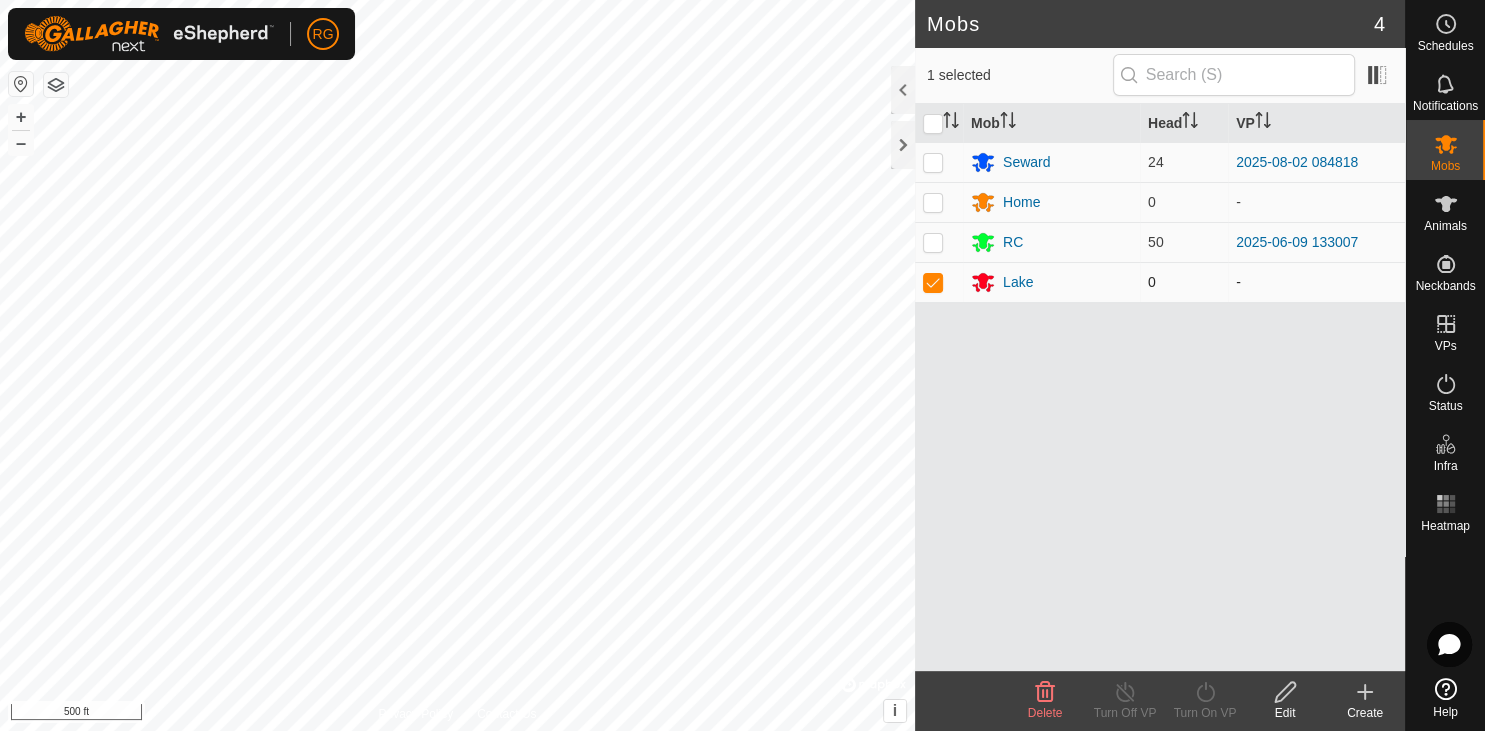 click at bounding box center (933, 282) 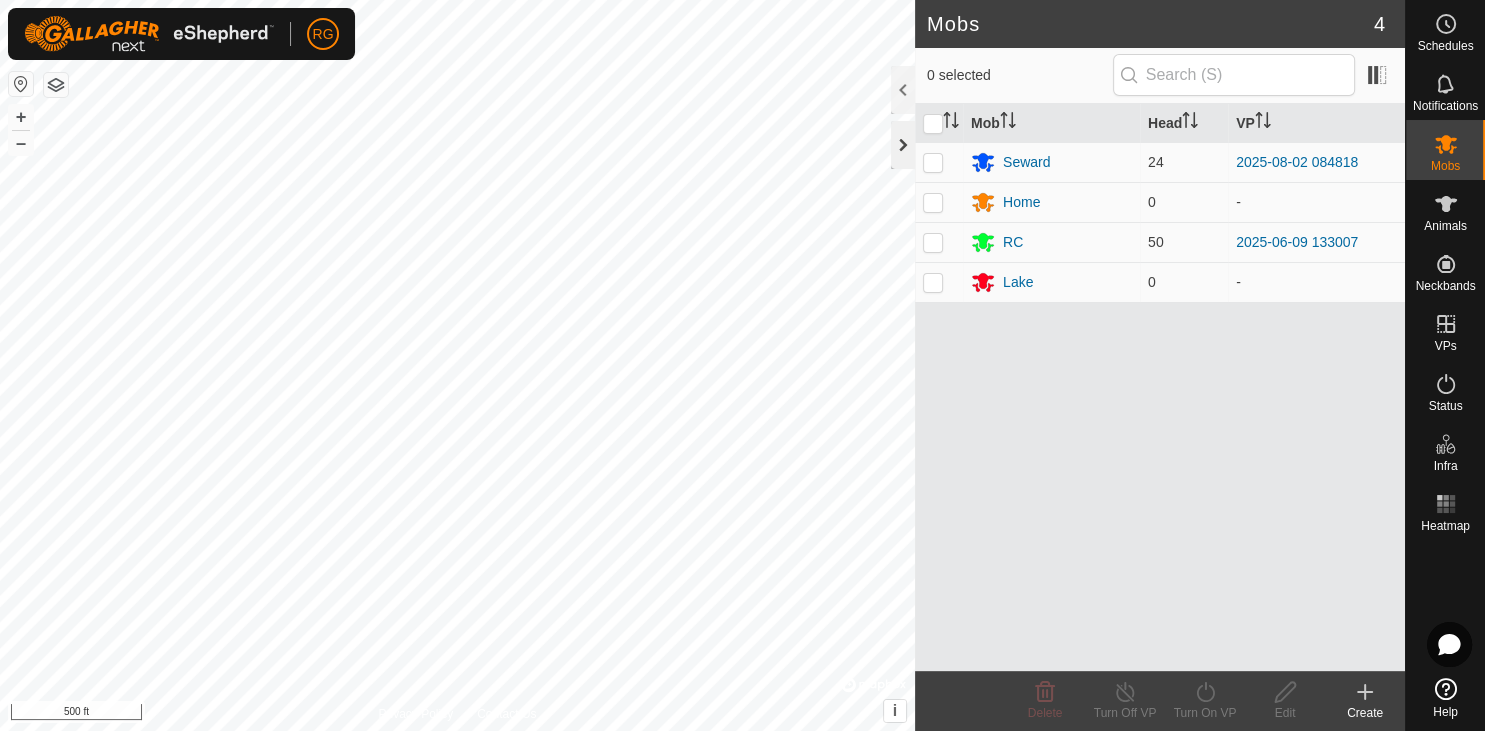 click 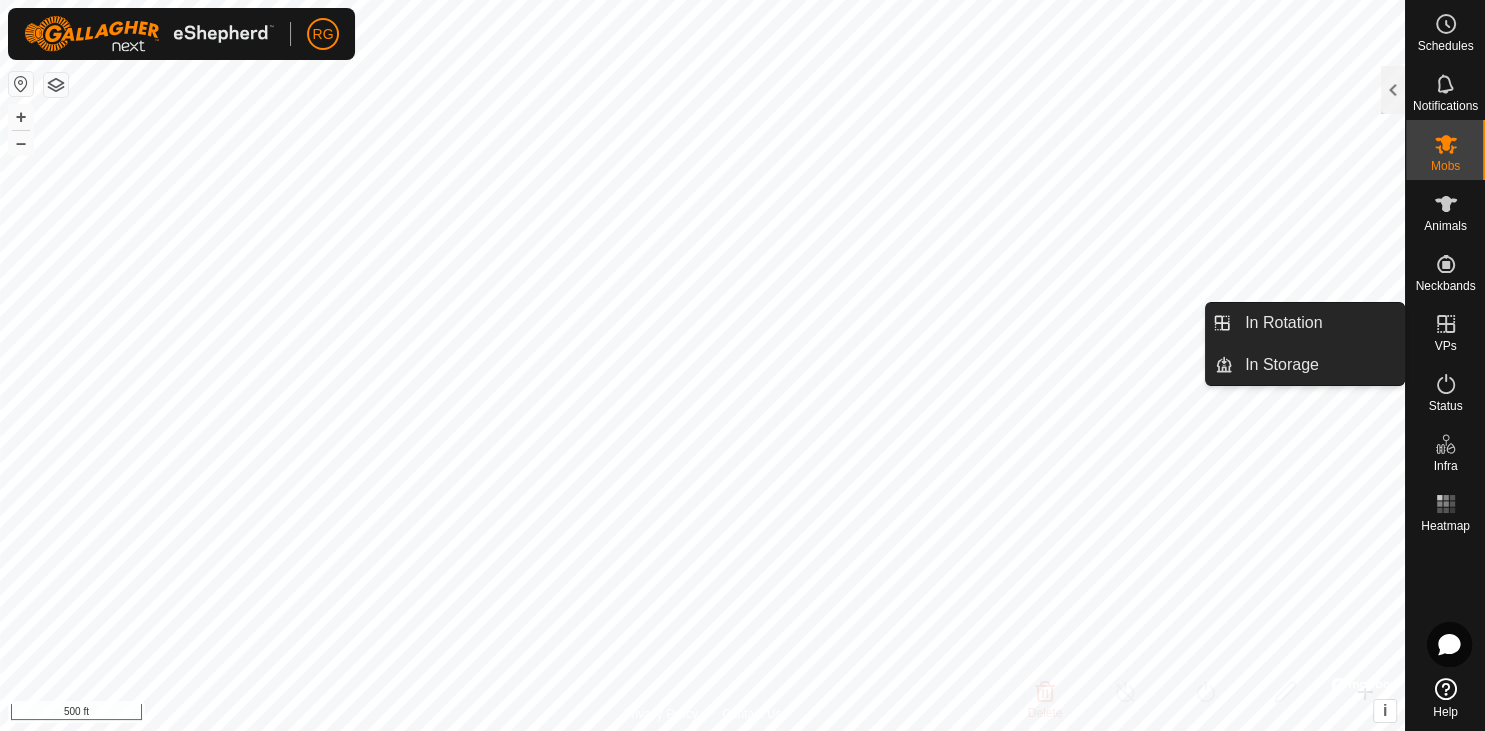 click on "In Rotation" at bounding box center (1318, 323) 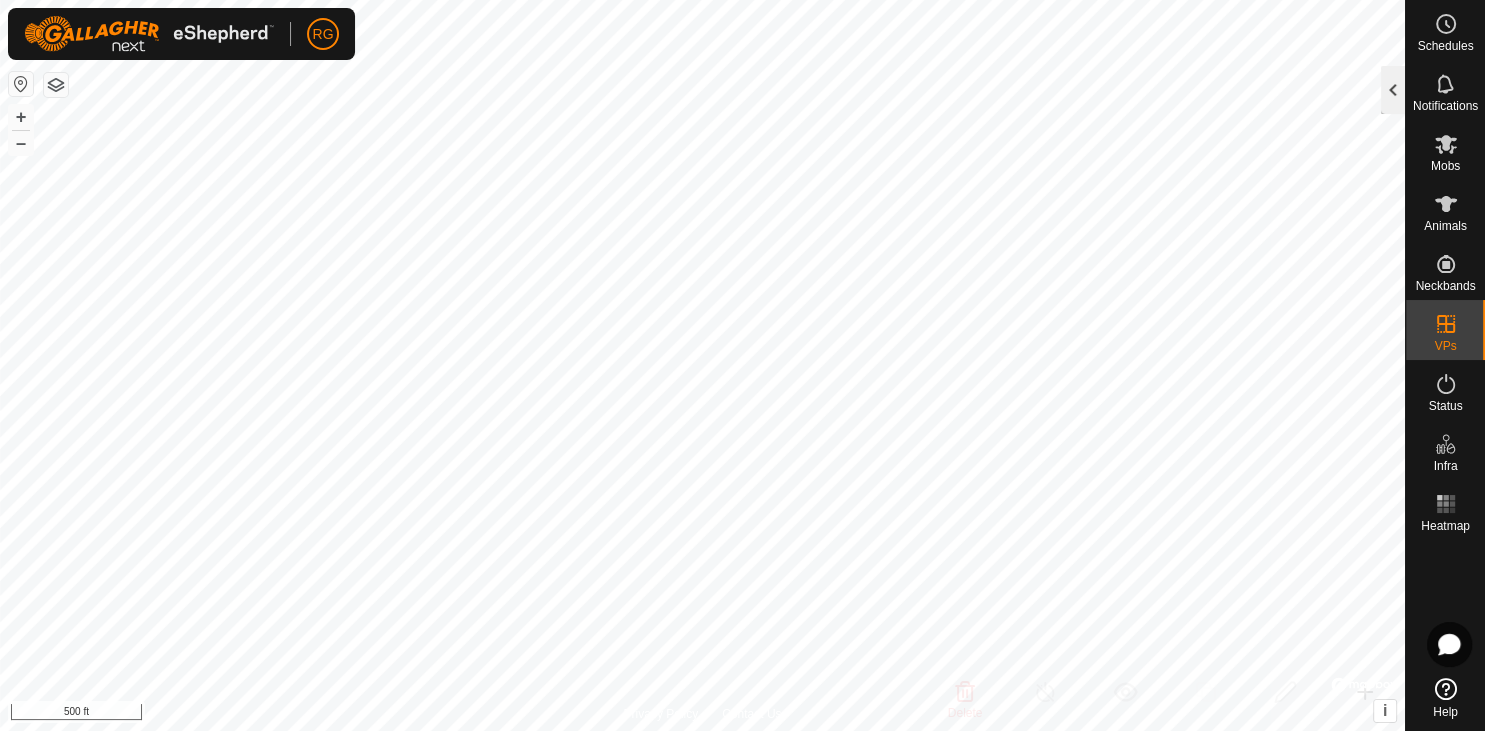 click 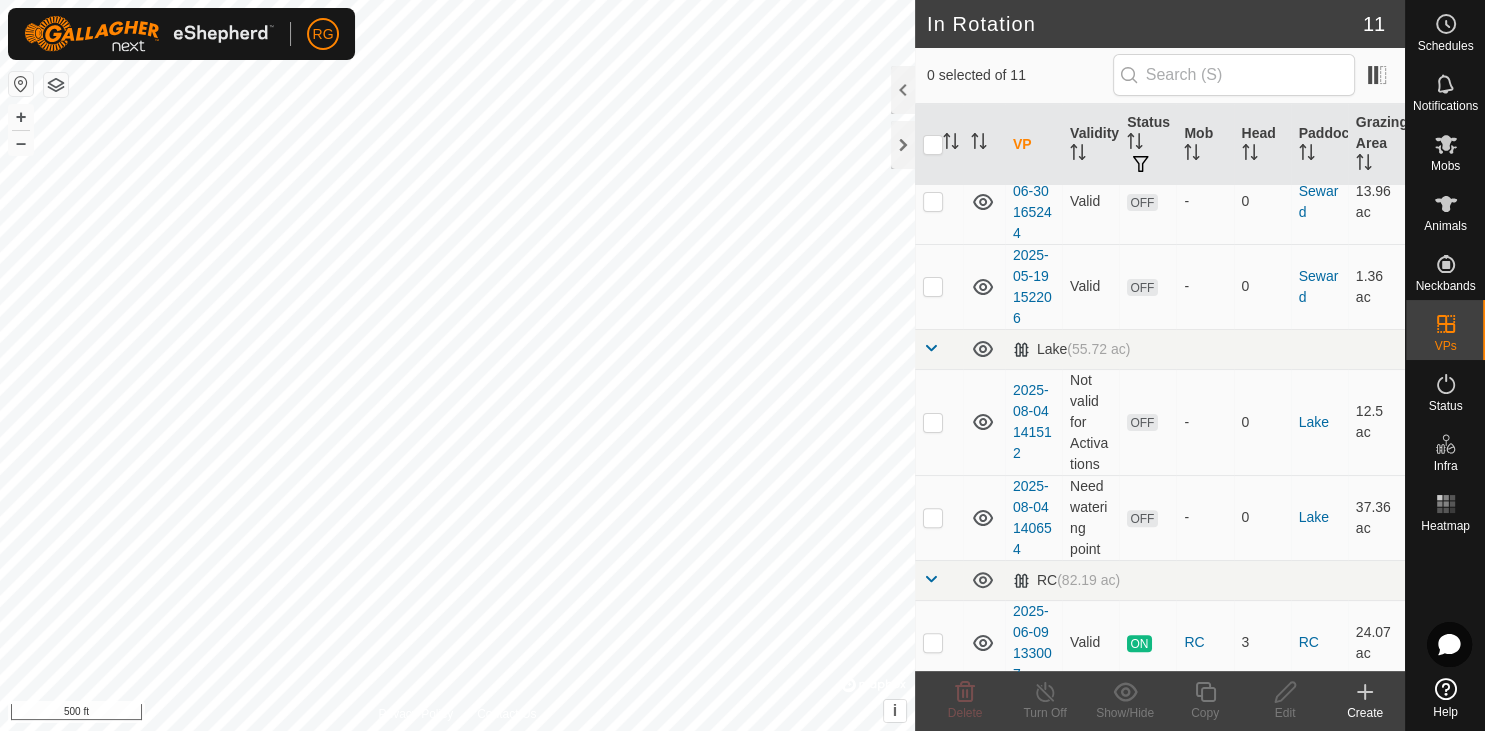 scroll, scrollTop: 586, scrollLeft: 0, axis: vertical 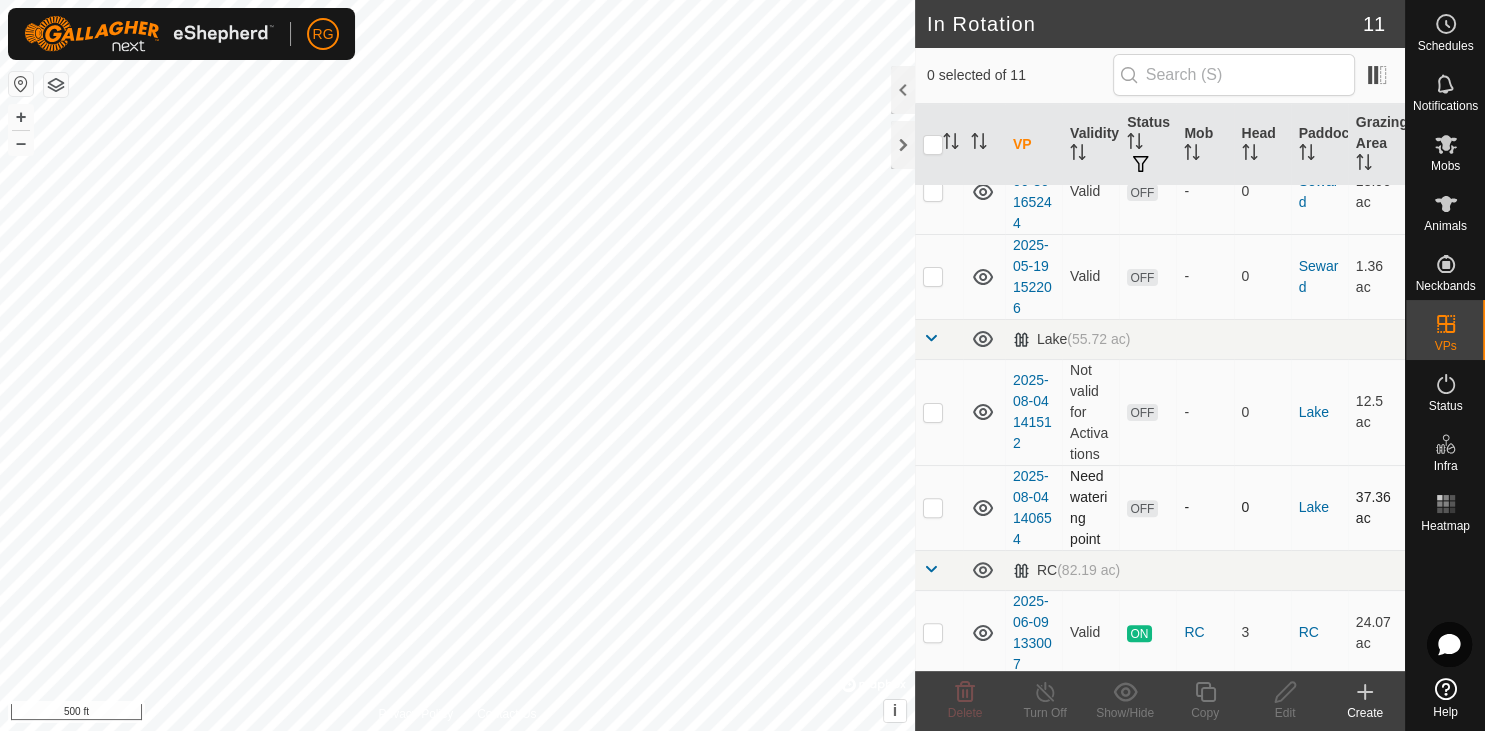 click at bounding box center [933, 507] 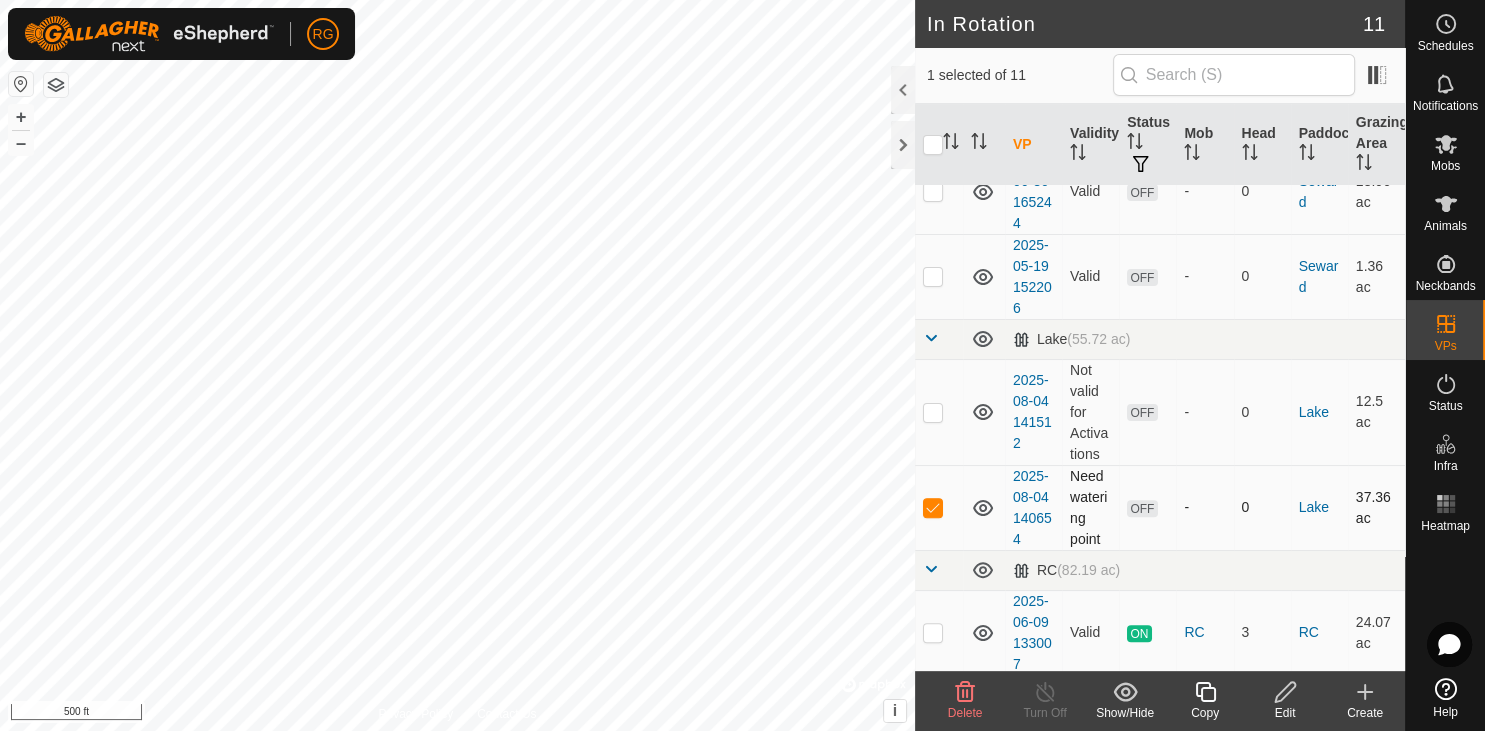 click at bounding box center [933, 507] 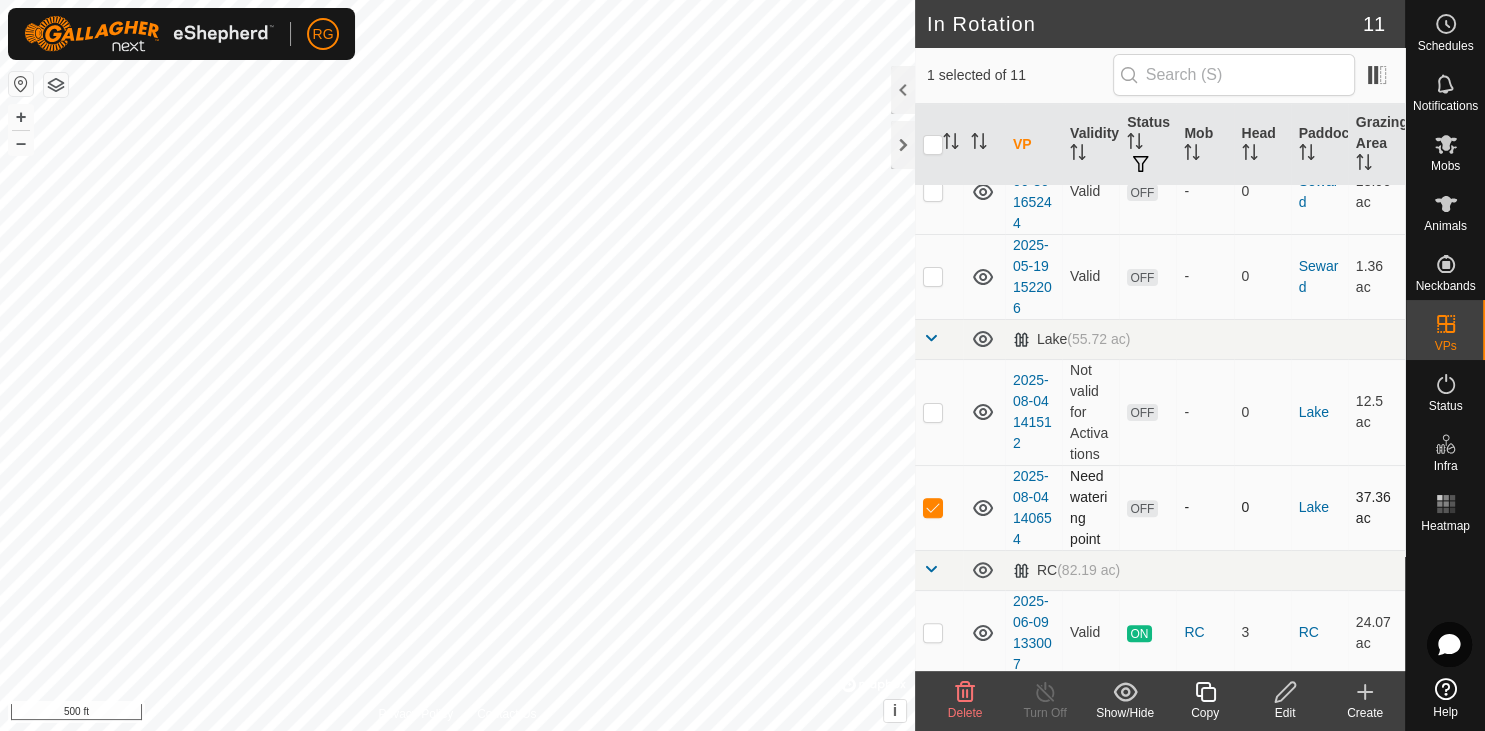 checkbox on "false" 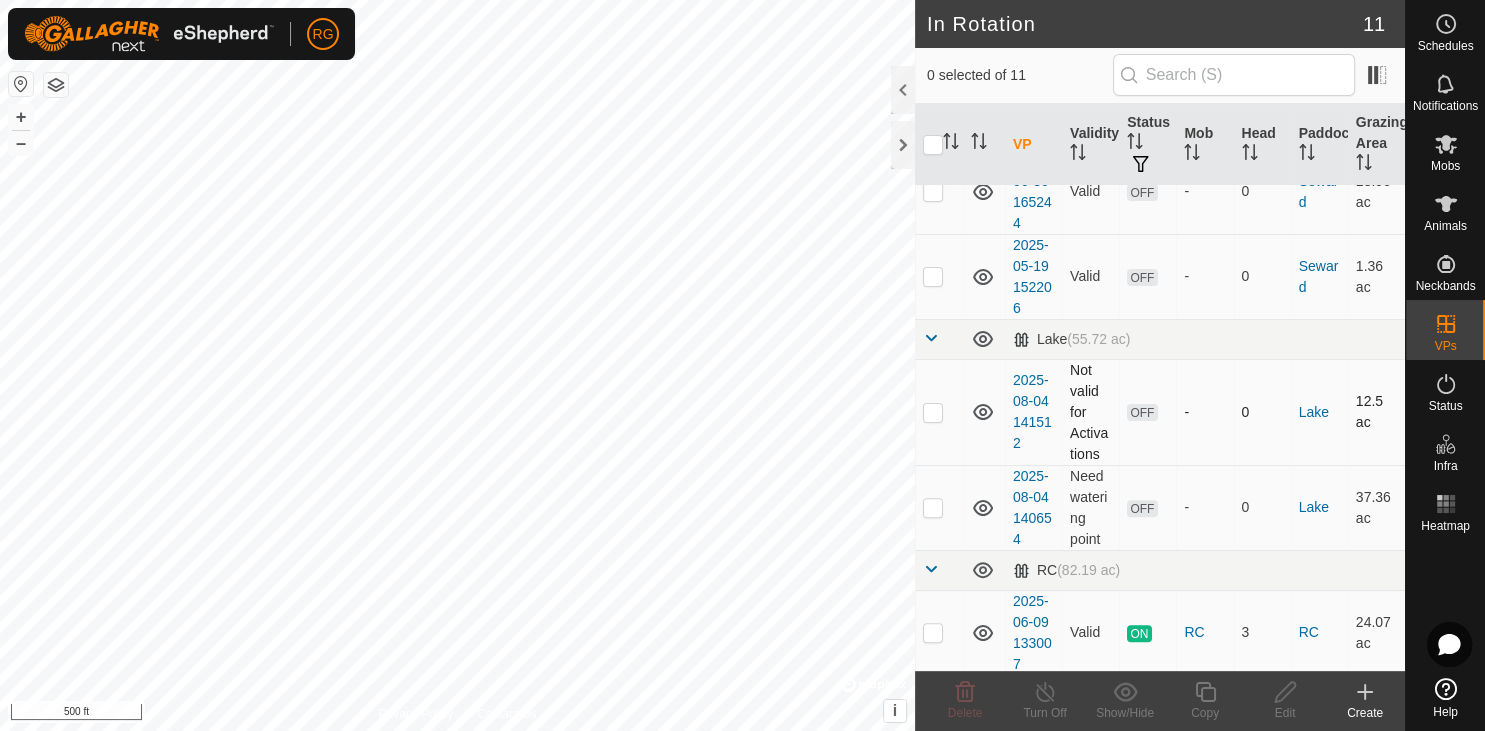 click at bounding box center [933, 412] 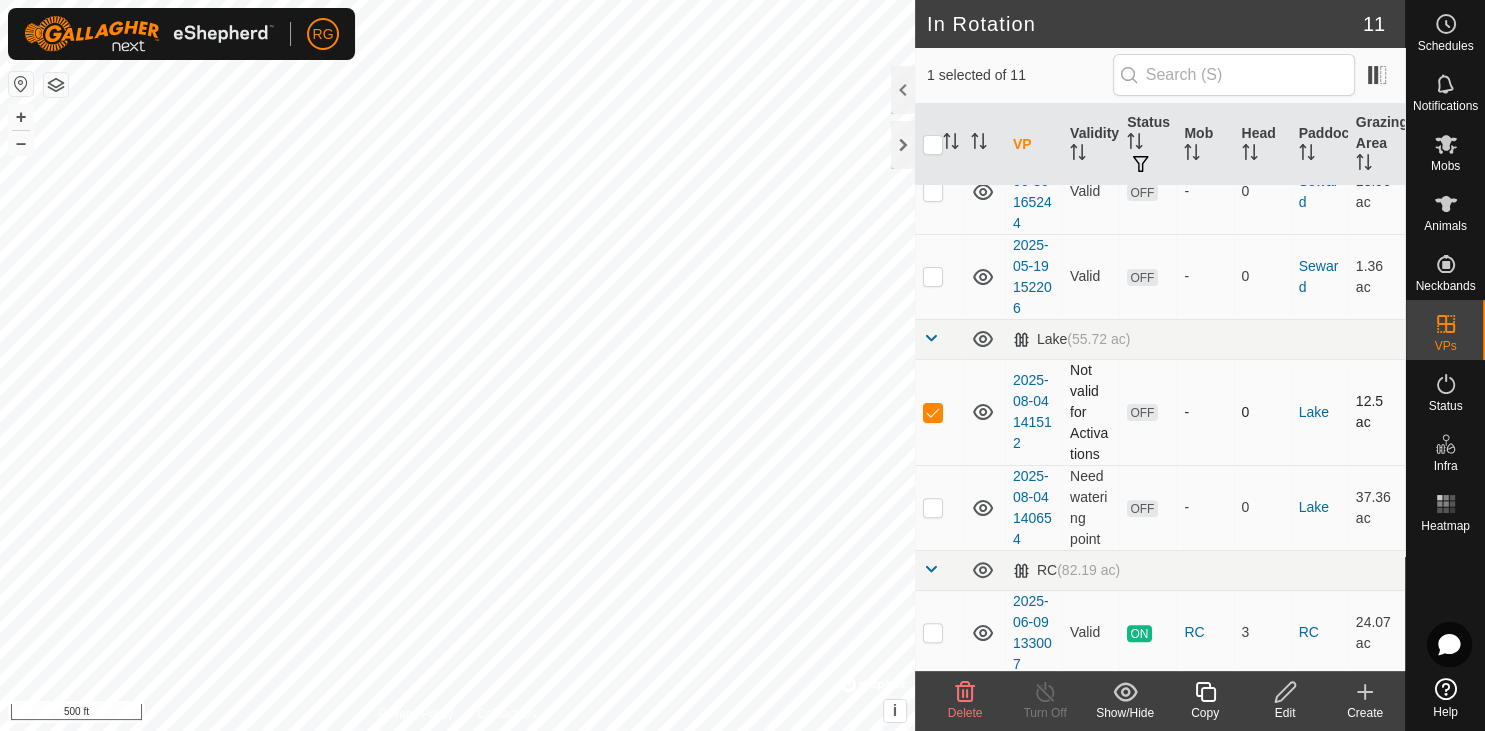 click at bounding box center [933, 412] 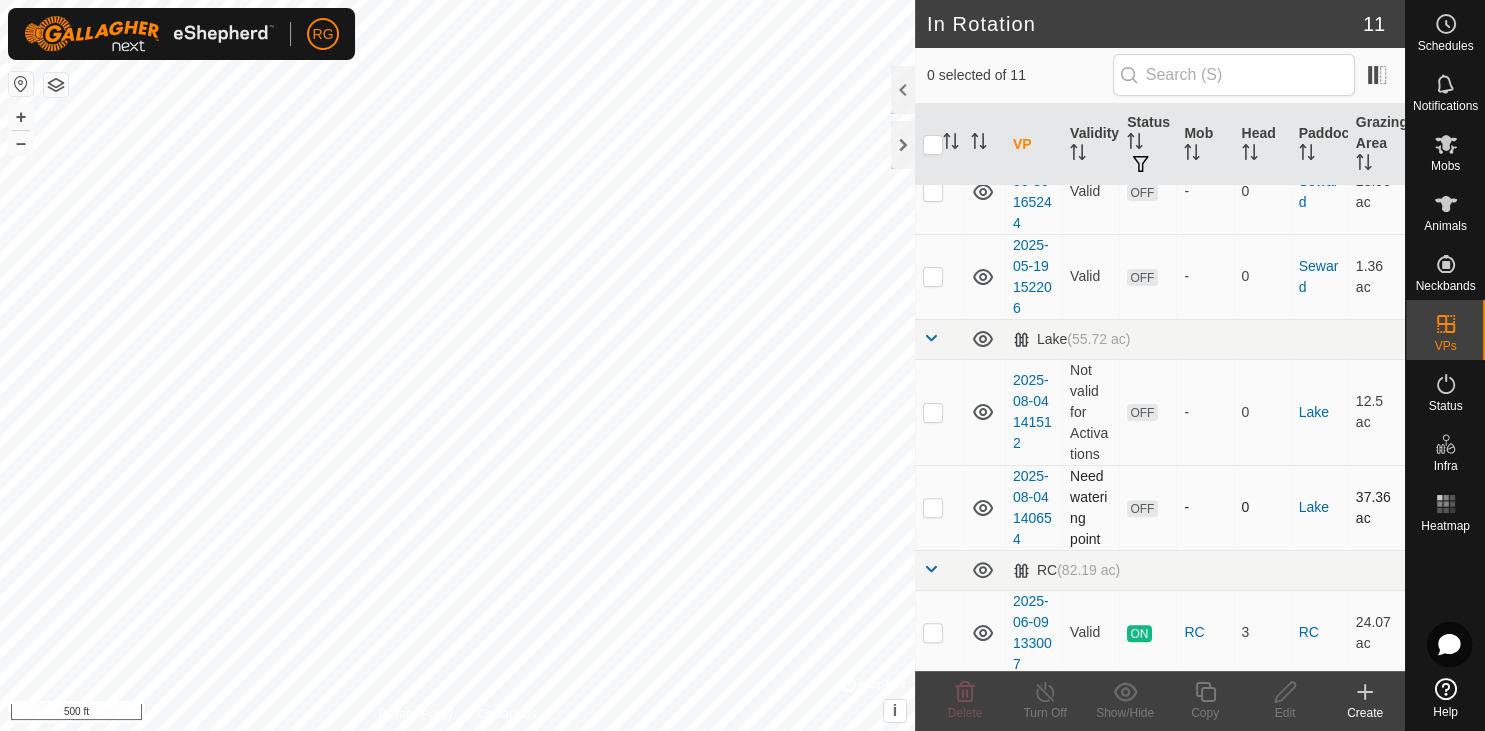 click at bounding box center (933, 507) 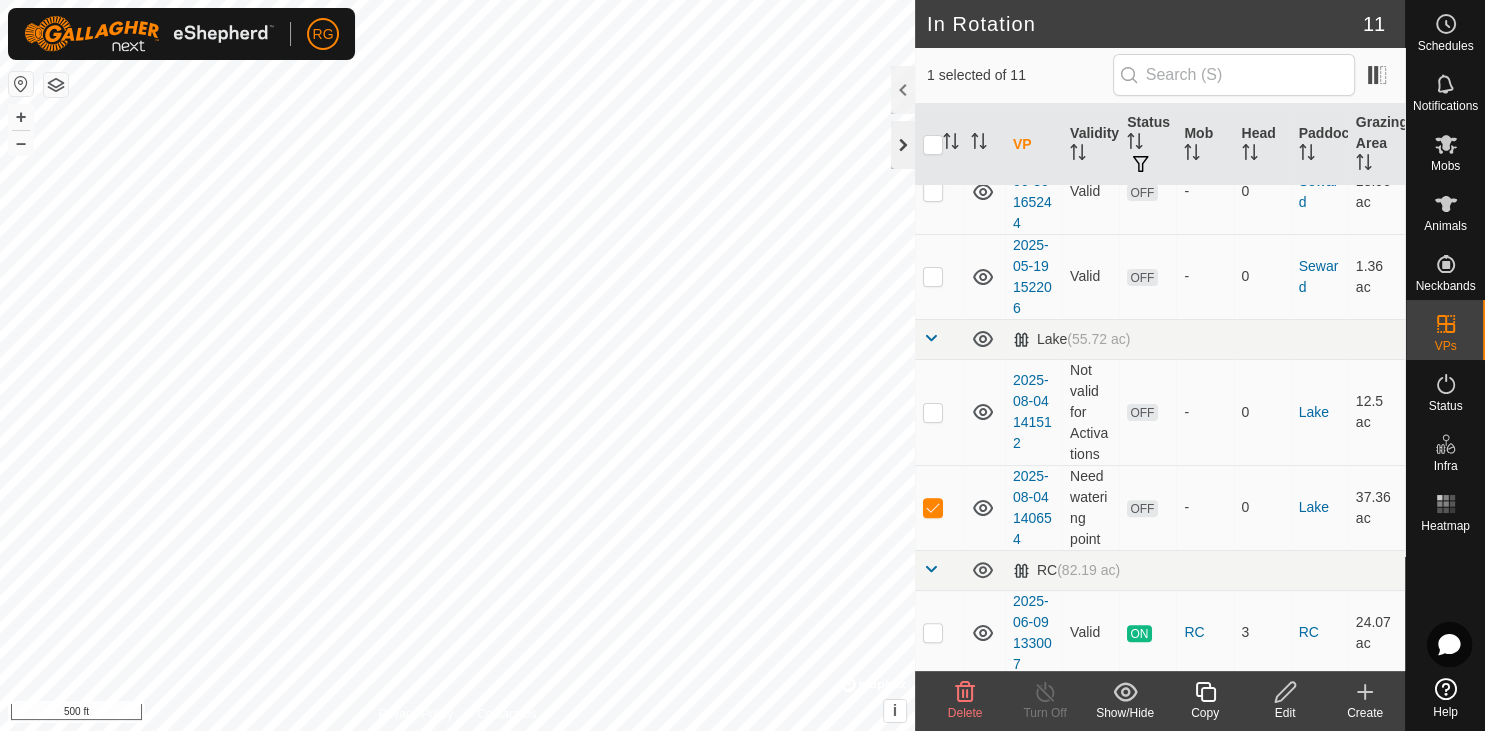 click 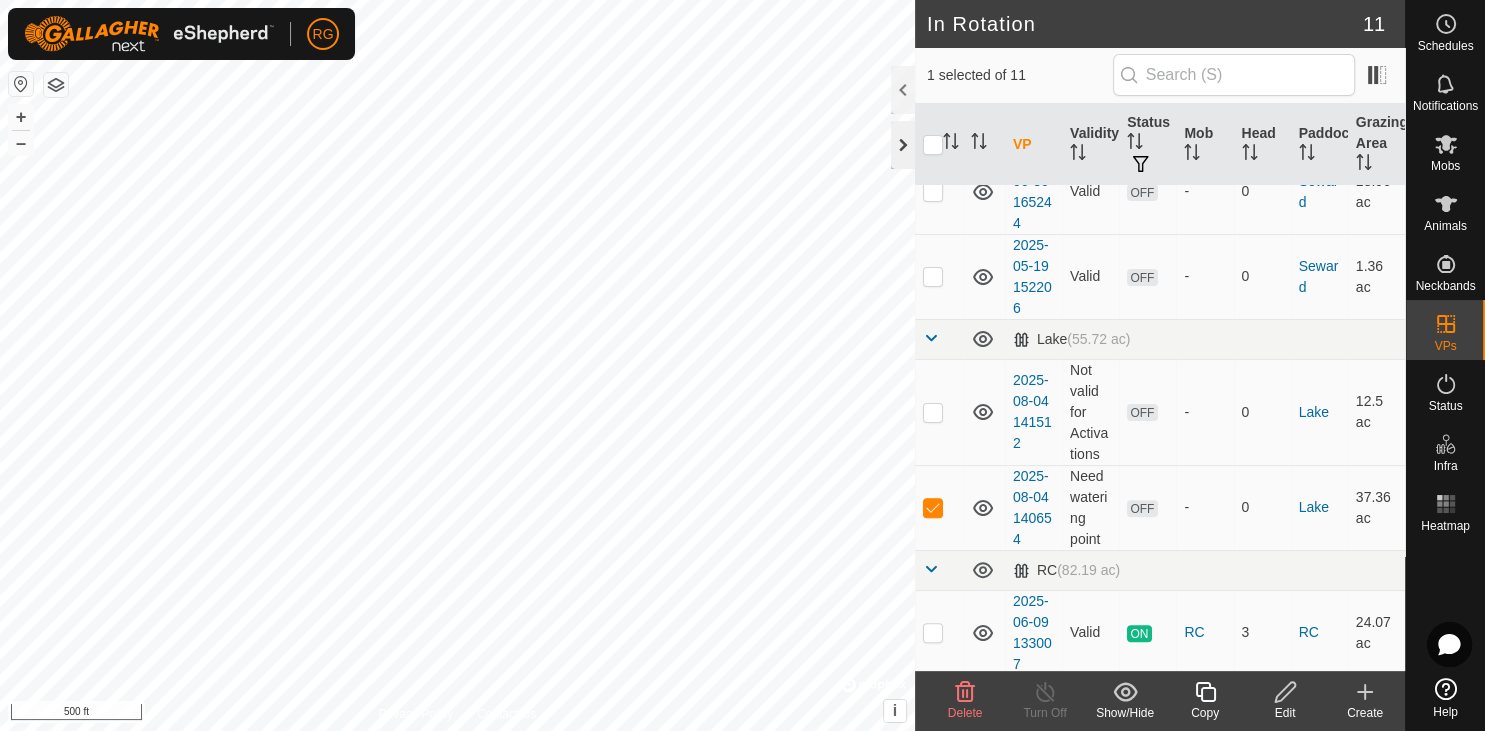 scroll, scrollTop: 2196, scrollLeft: 0, axis: vertical 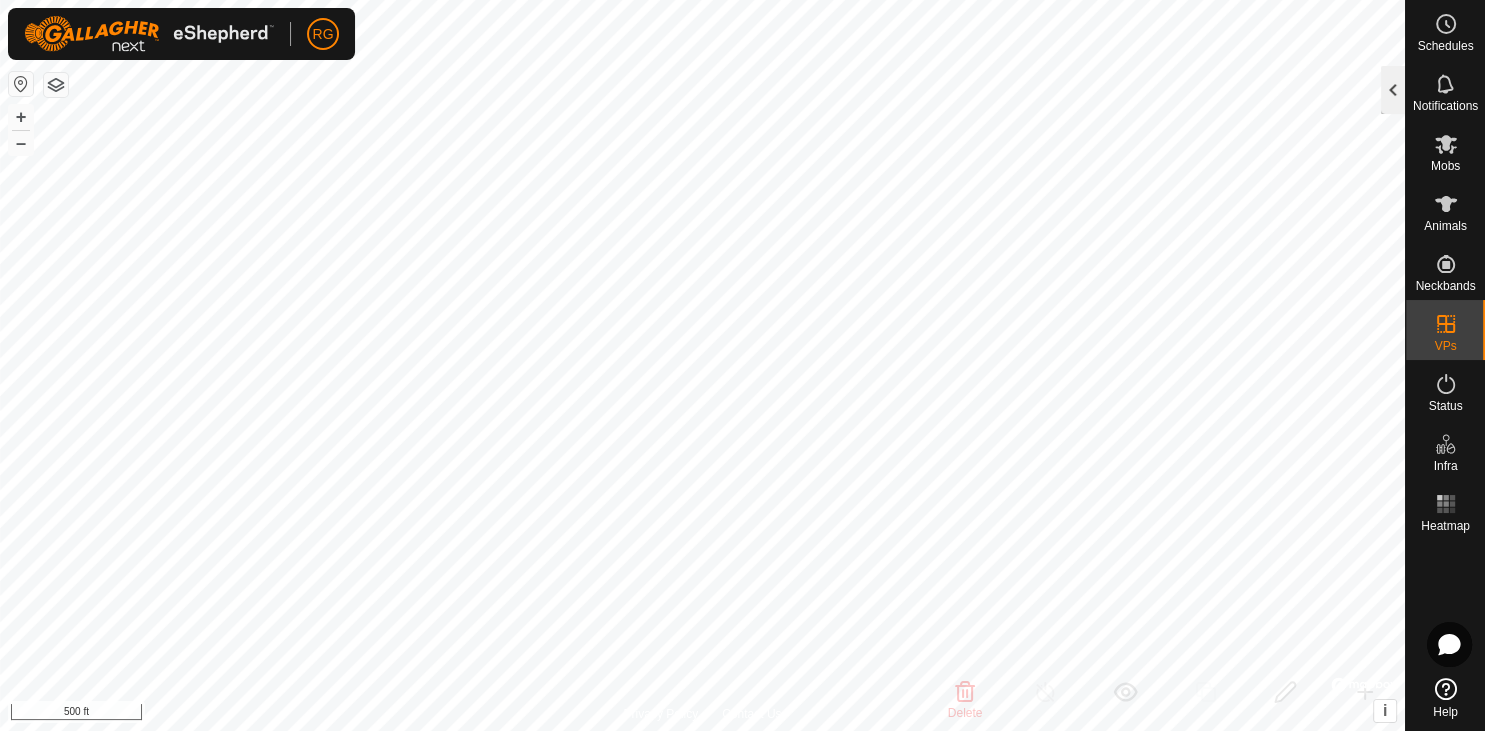 click 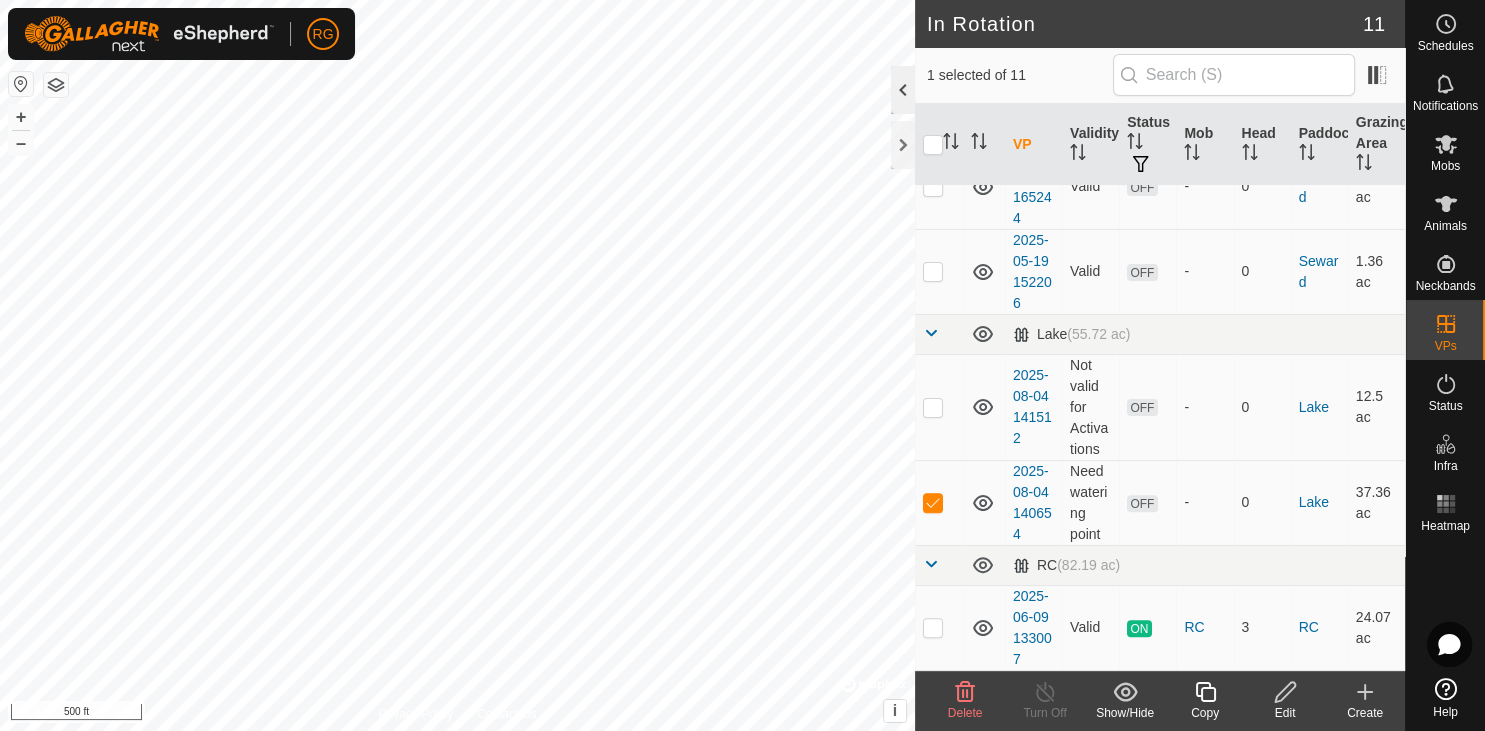 scroll, scrollTop: 0, scrollLeft: 0, axis: both 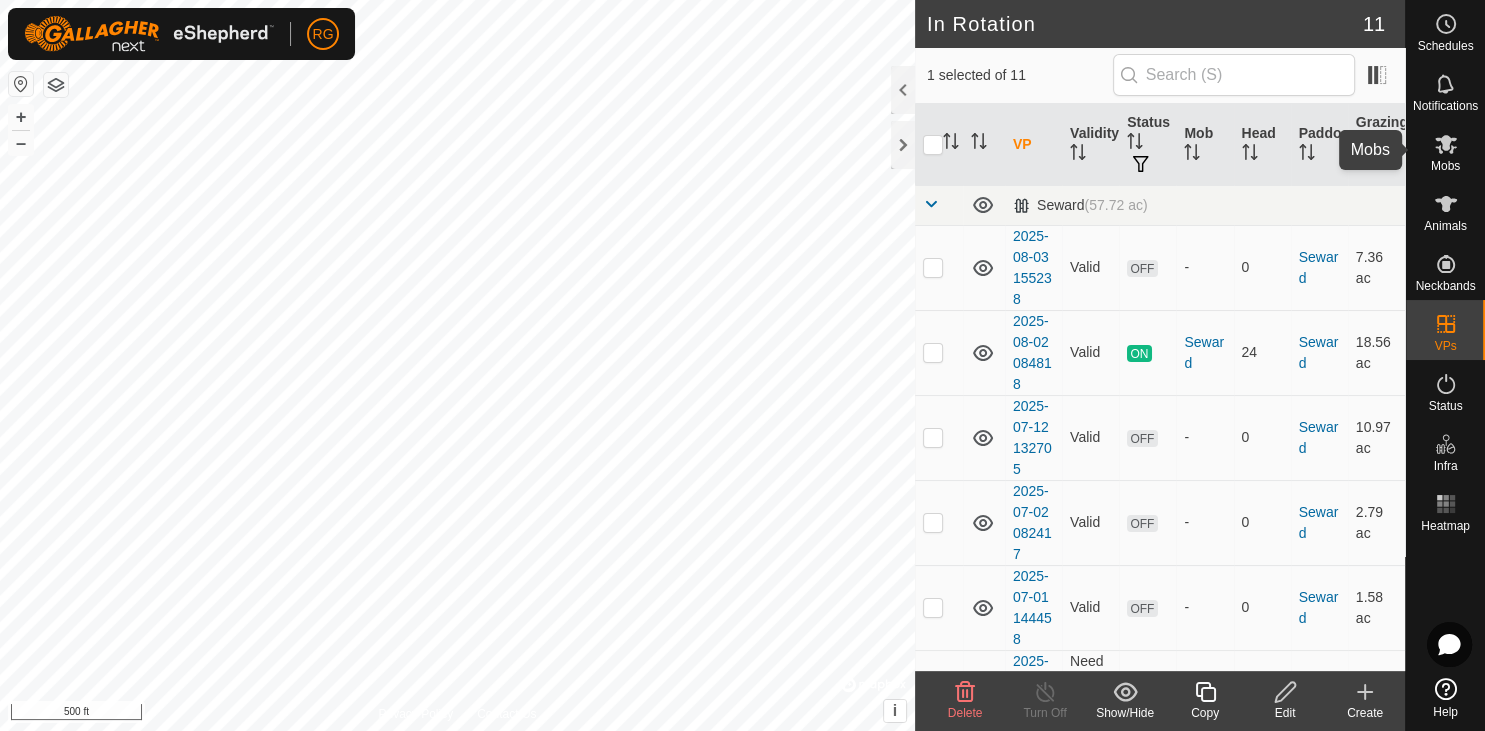 click 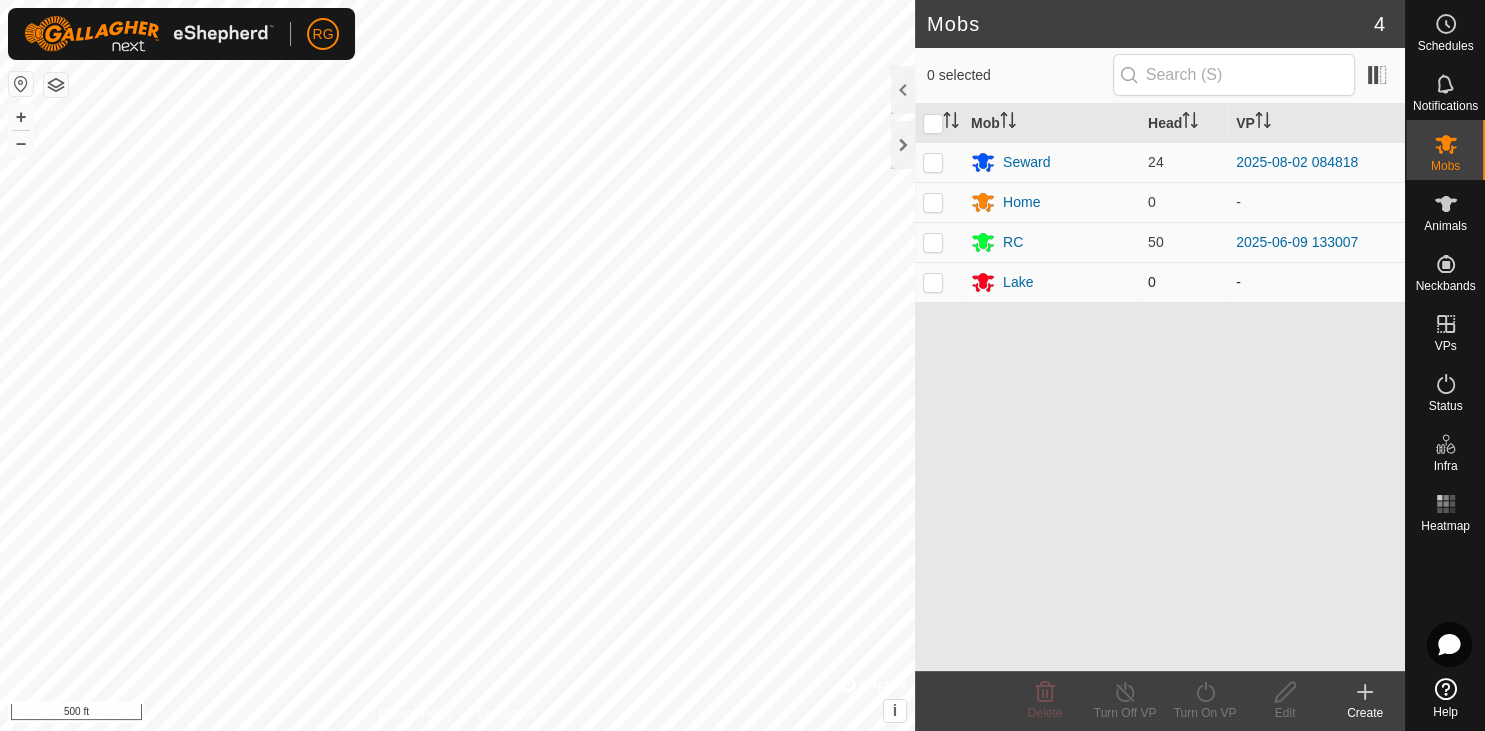 click at bounding box center (933, 282) 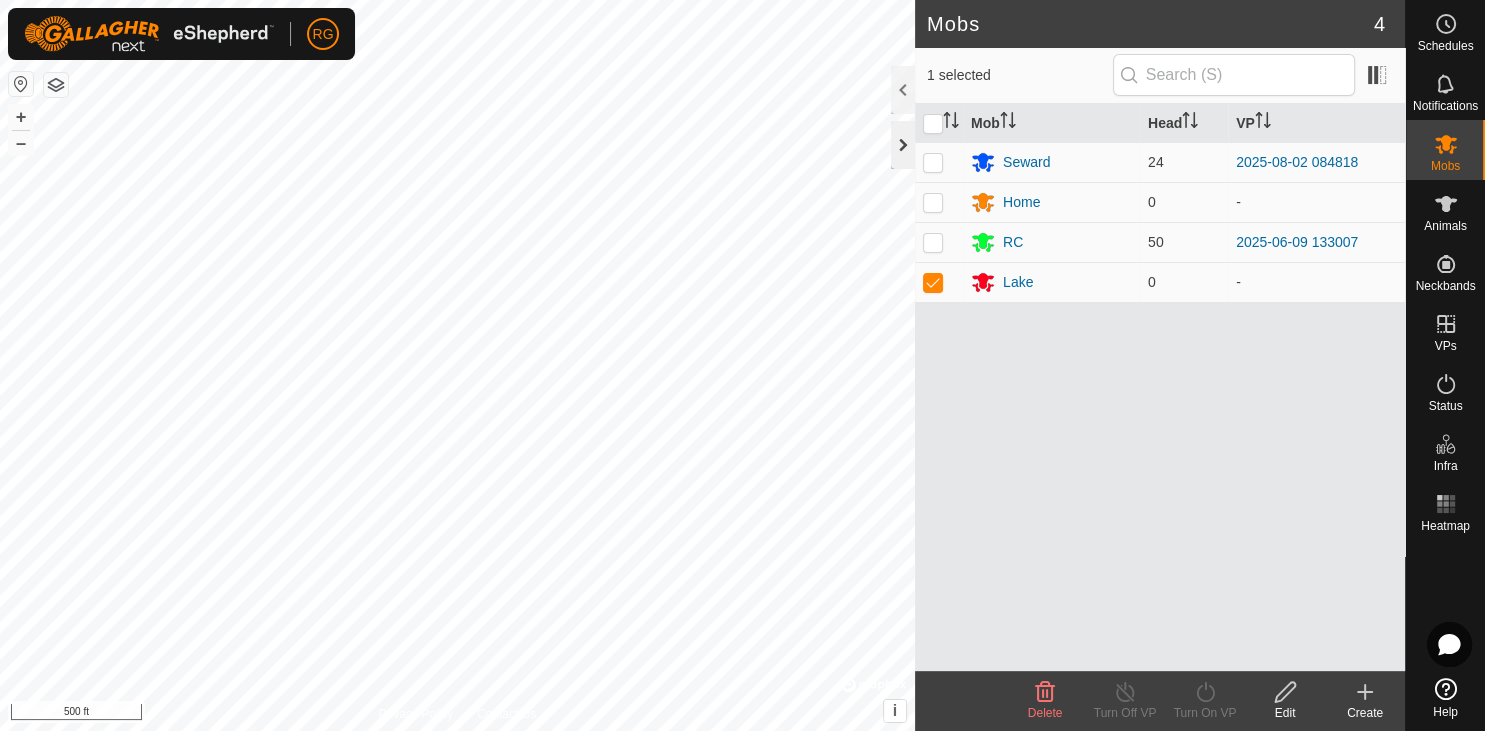 click 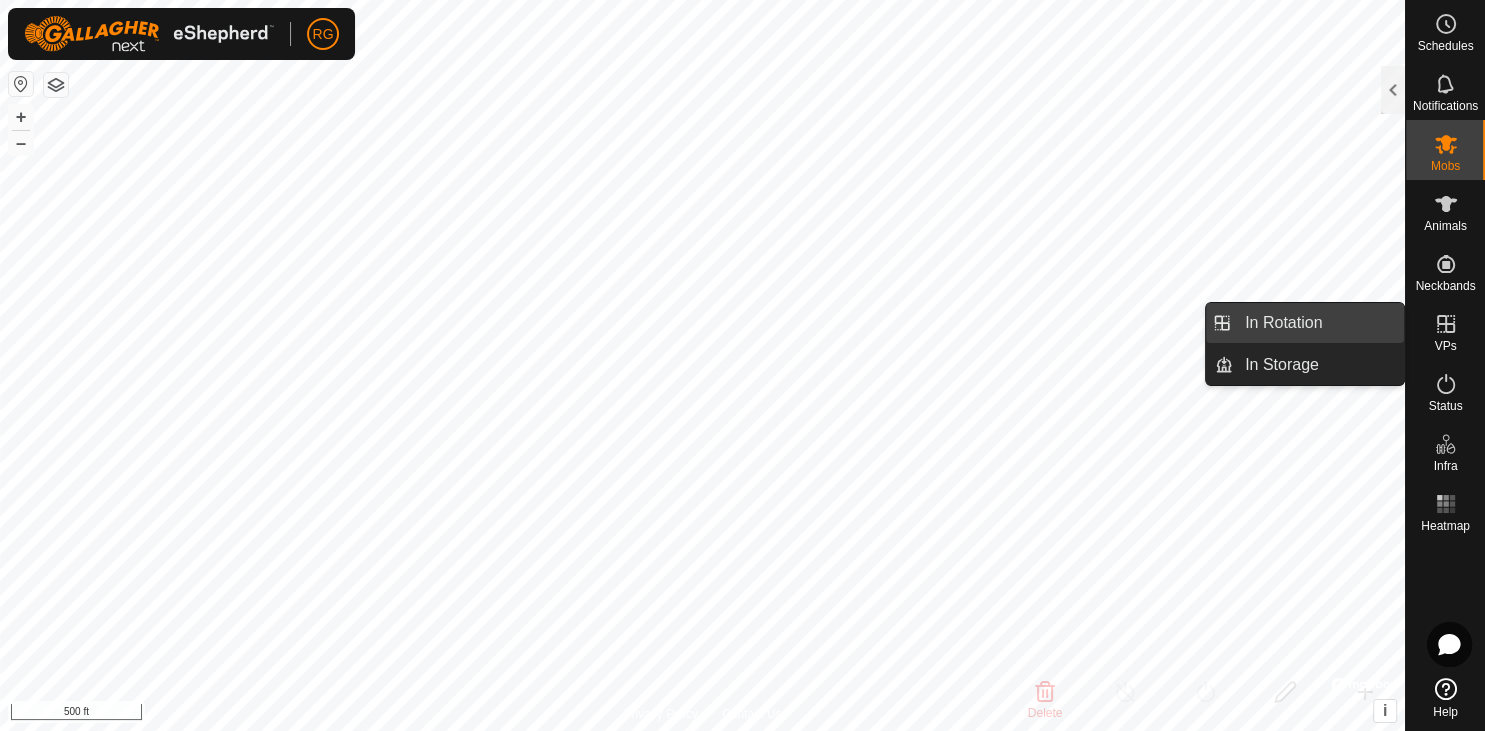 click on "In Rotation" at bounding box center (1318, 323) 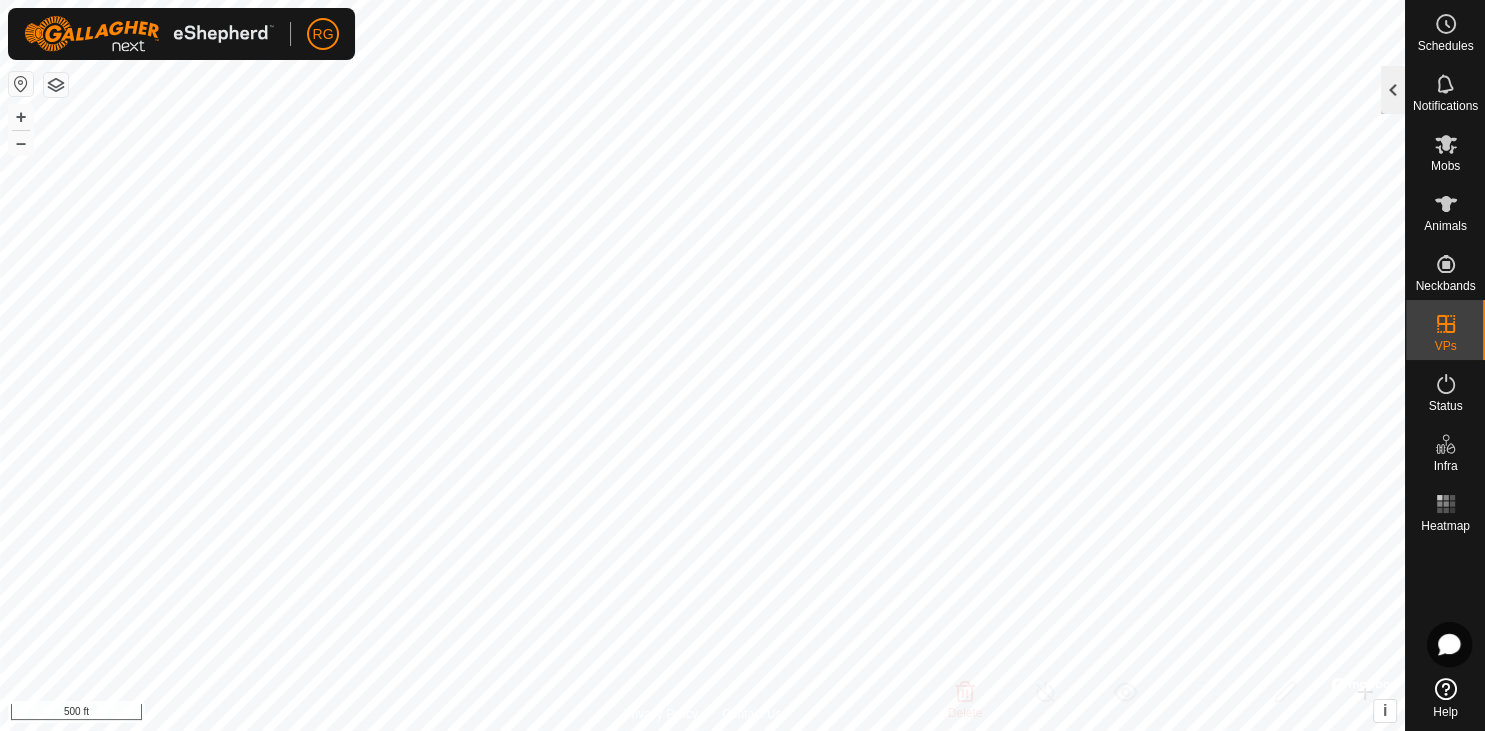 click 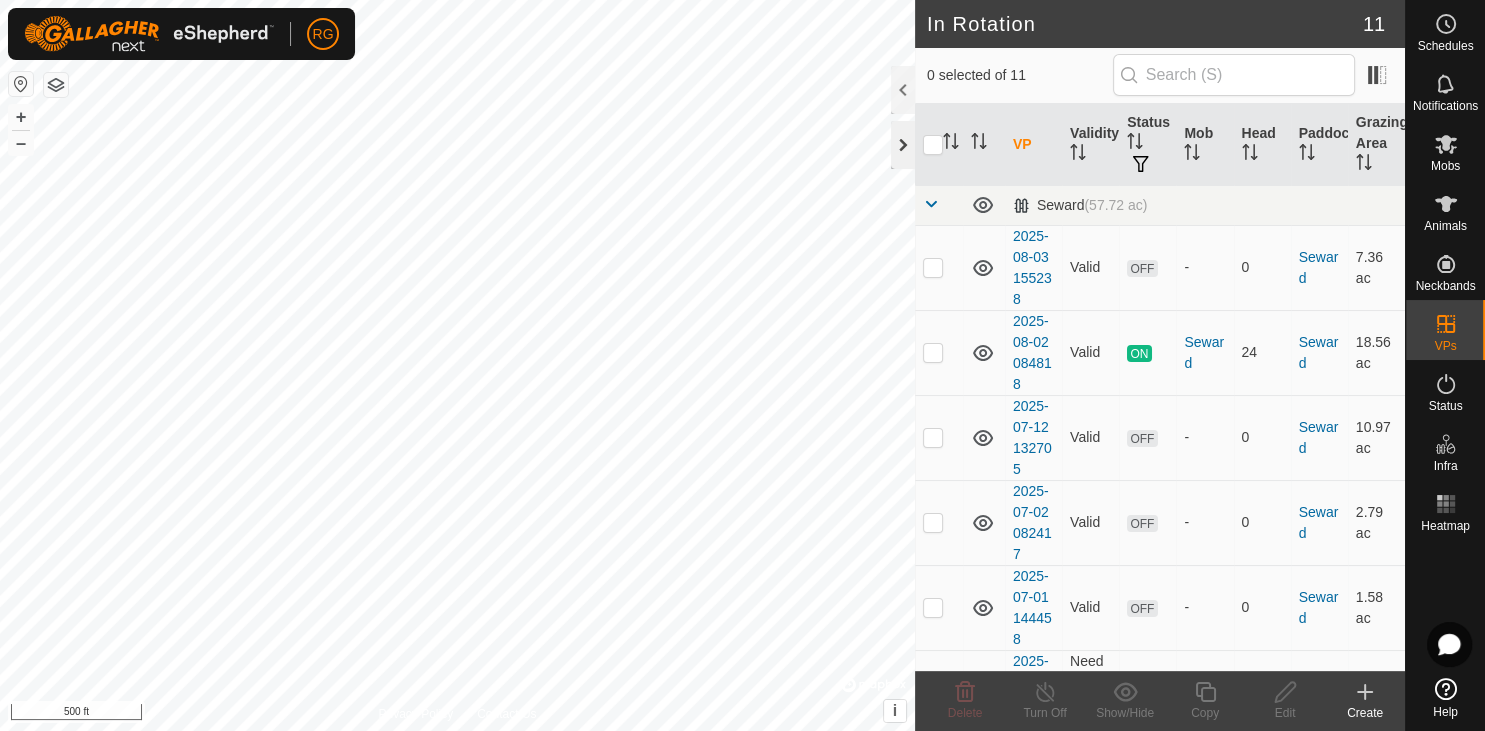 click 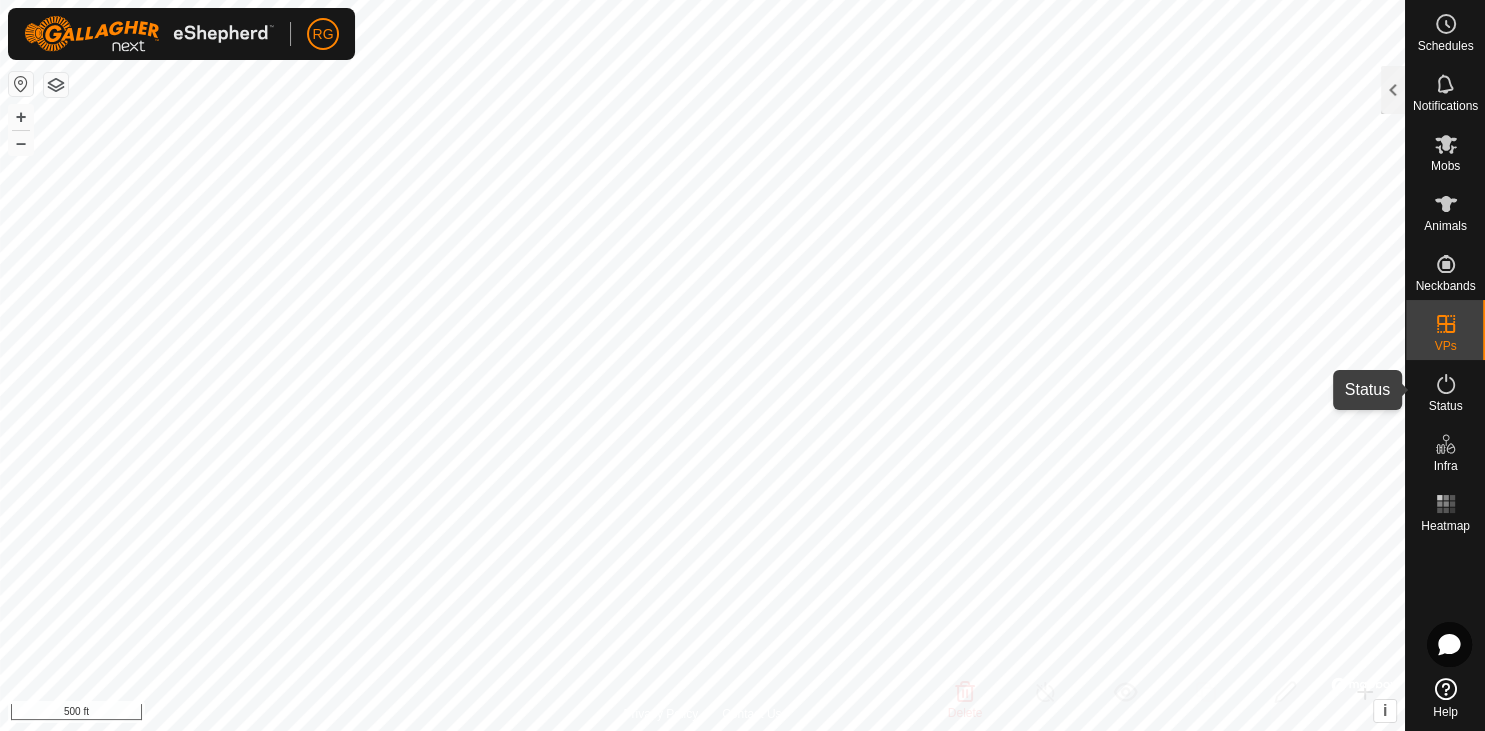 click 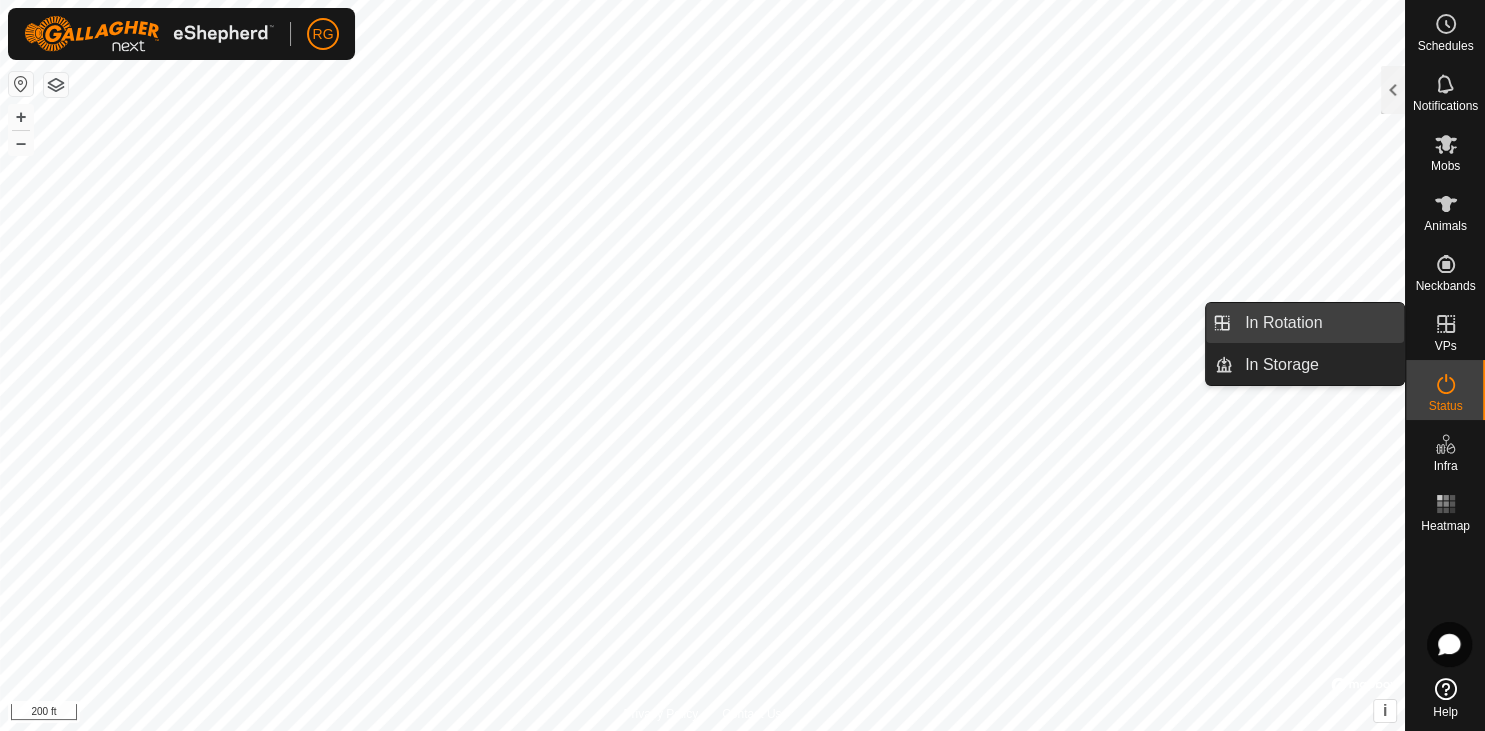 click on "In Rotation" at bounding box center [1318, 323] 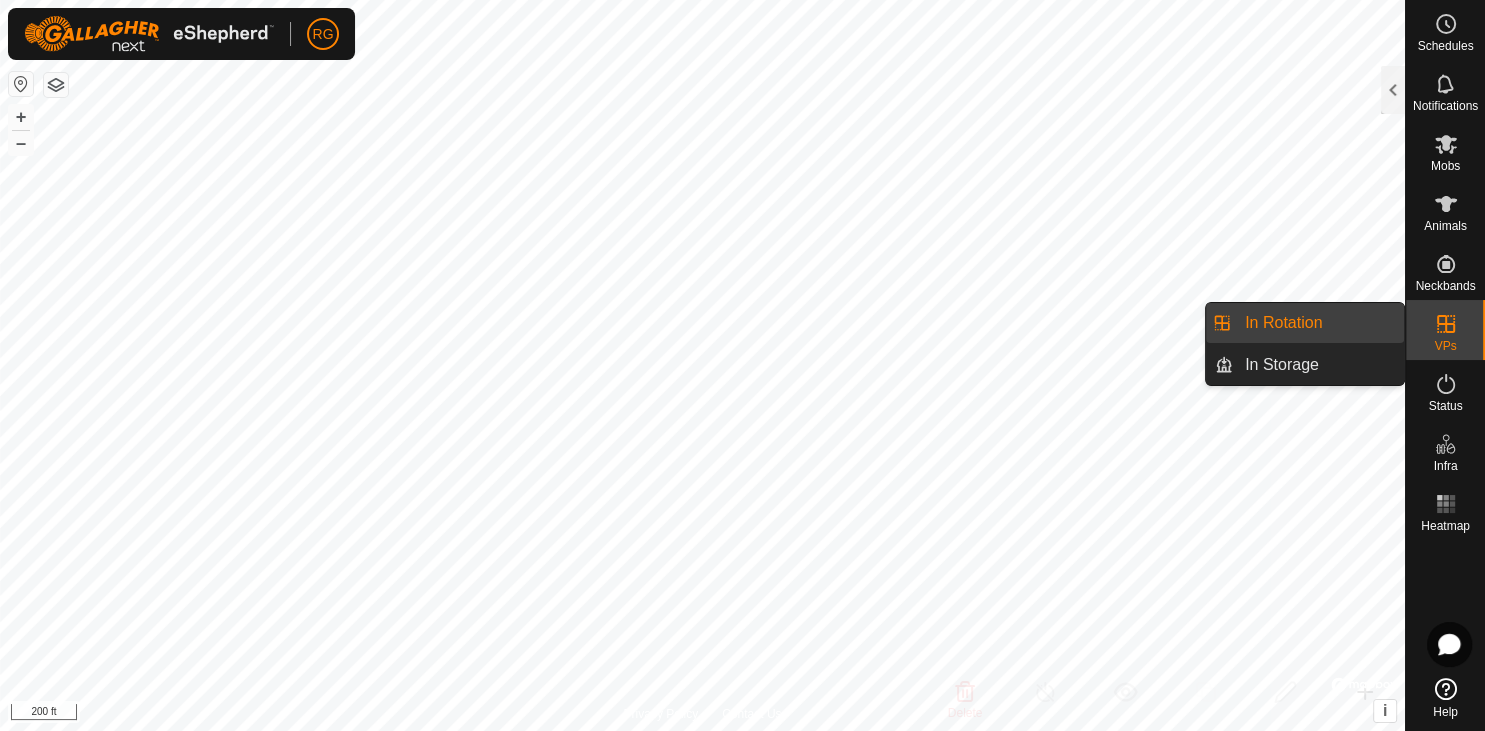 click on "In Rotation" at bounding box center (1318, 323) 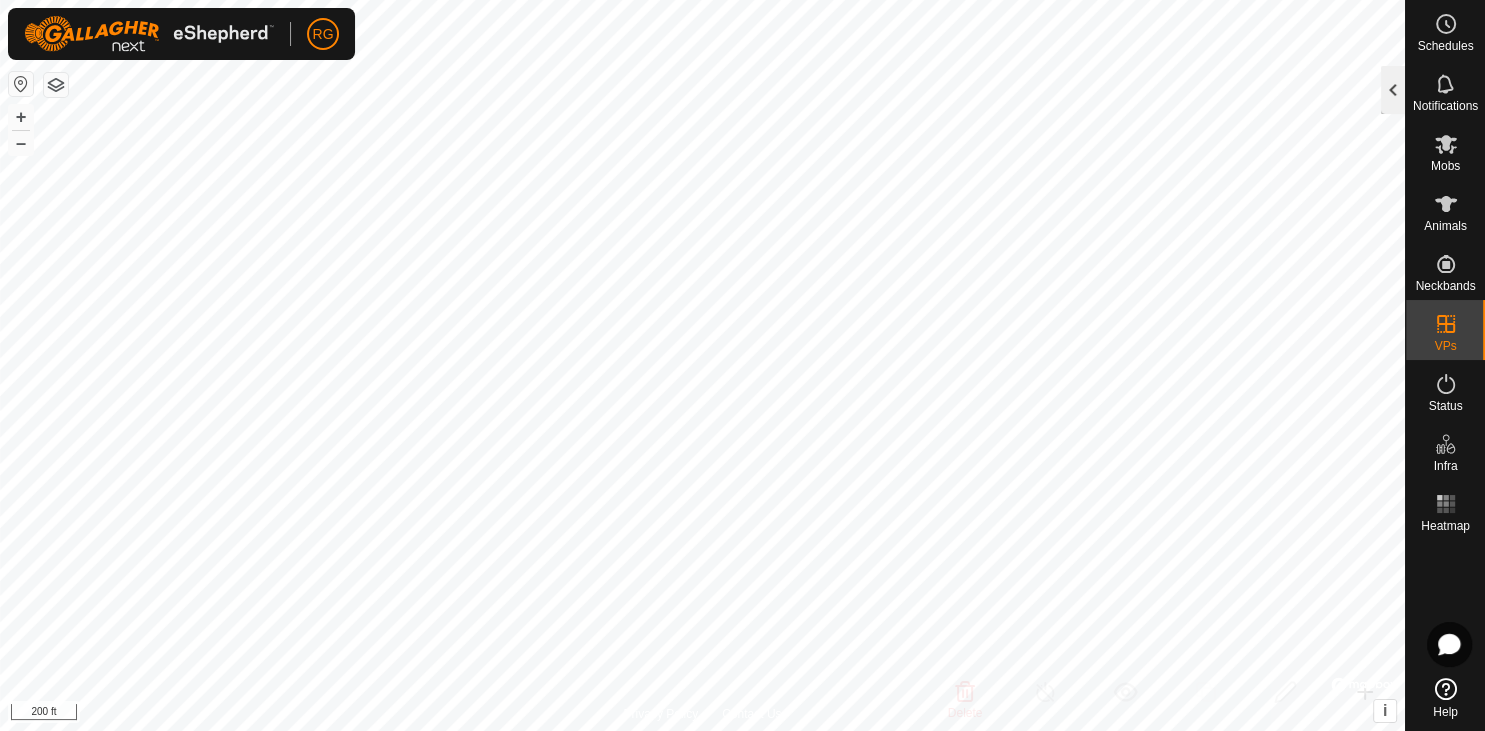 click 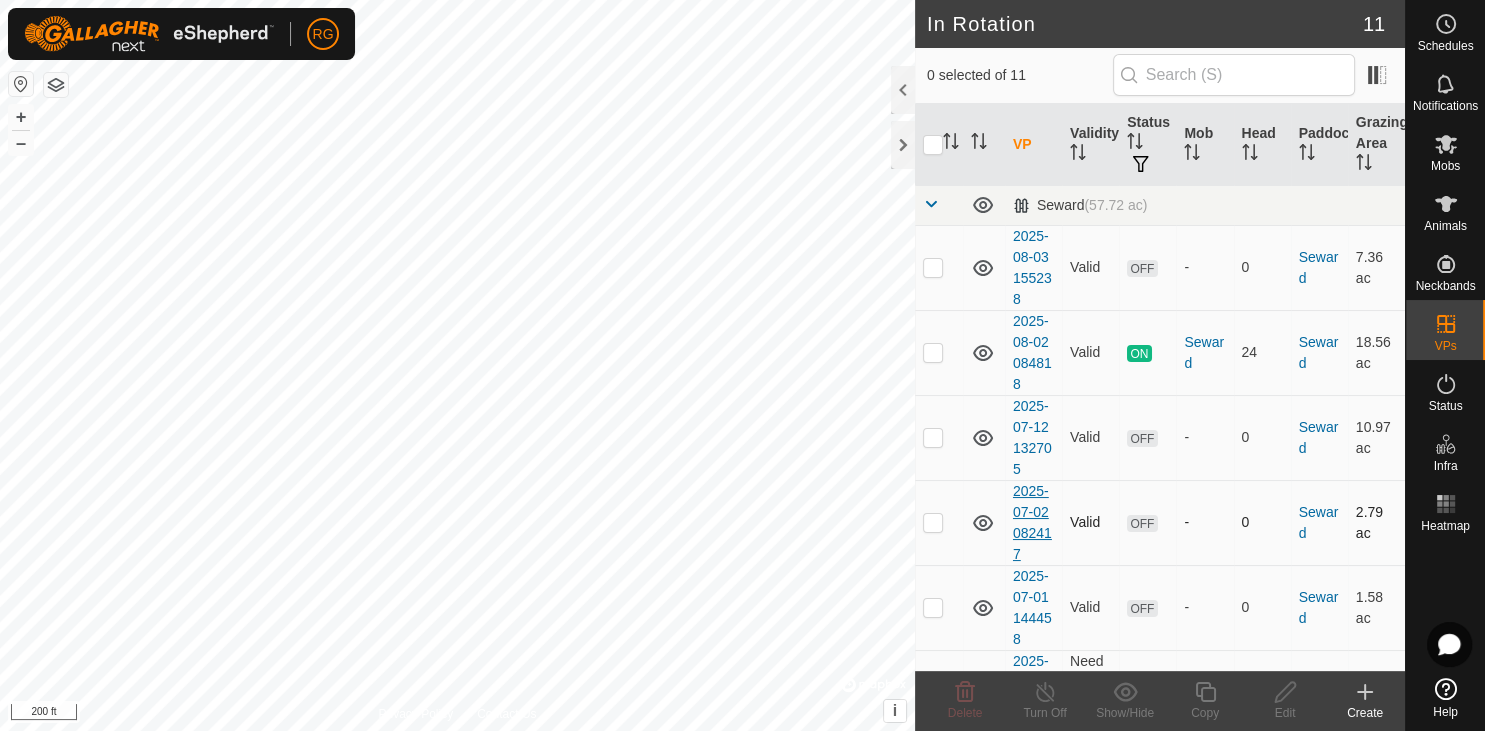 scroll, scrollTop: 105, scrollLeft: 0, axis: vertical 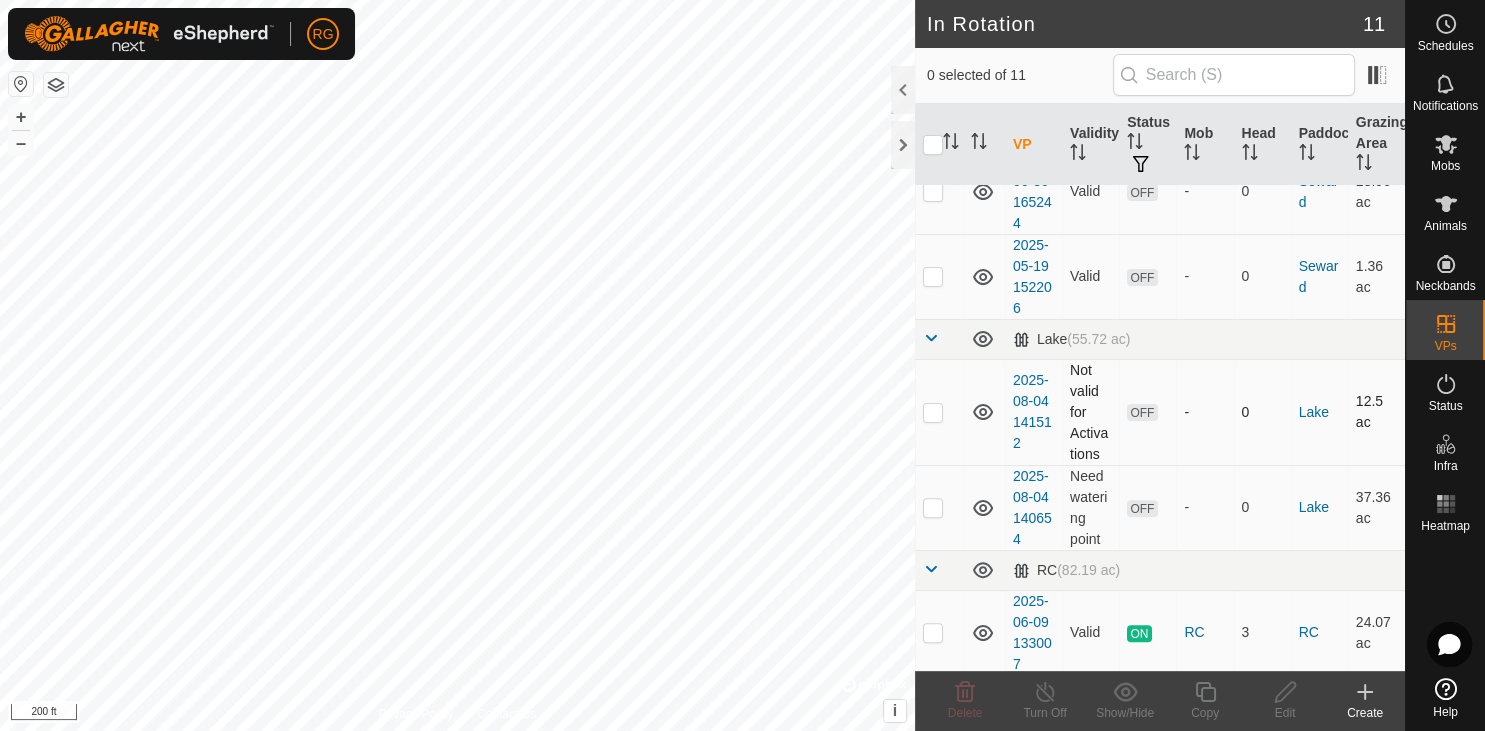 click at bounding box center [933, 412] 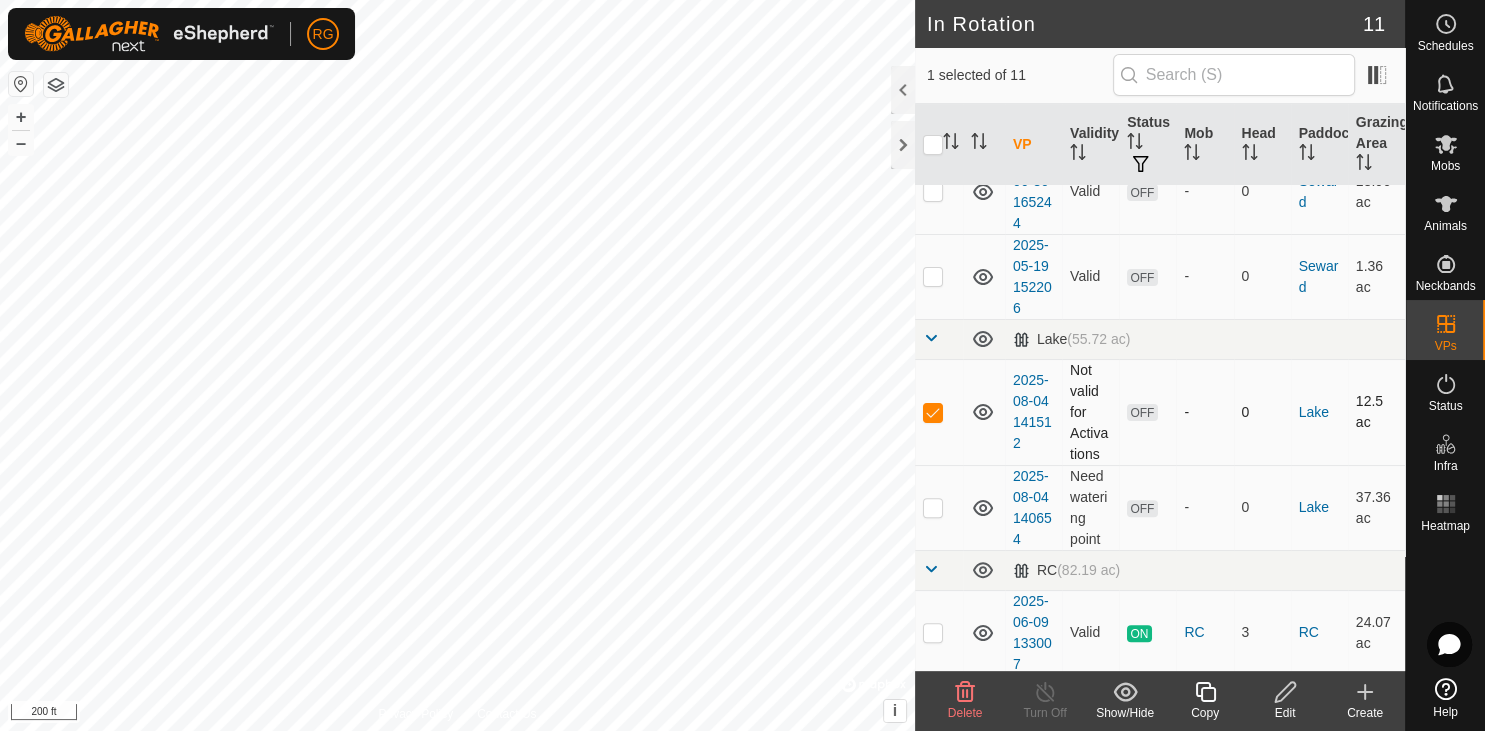 click at bounding box center [933, 412] 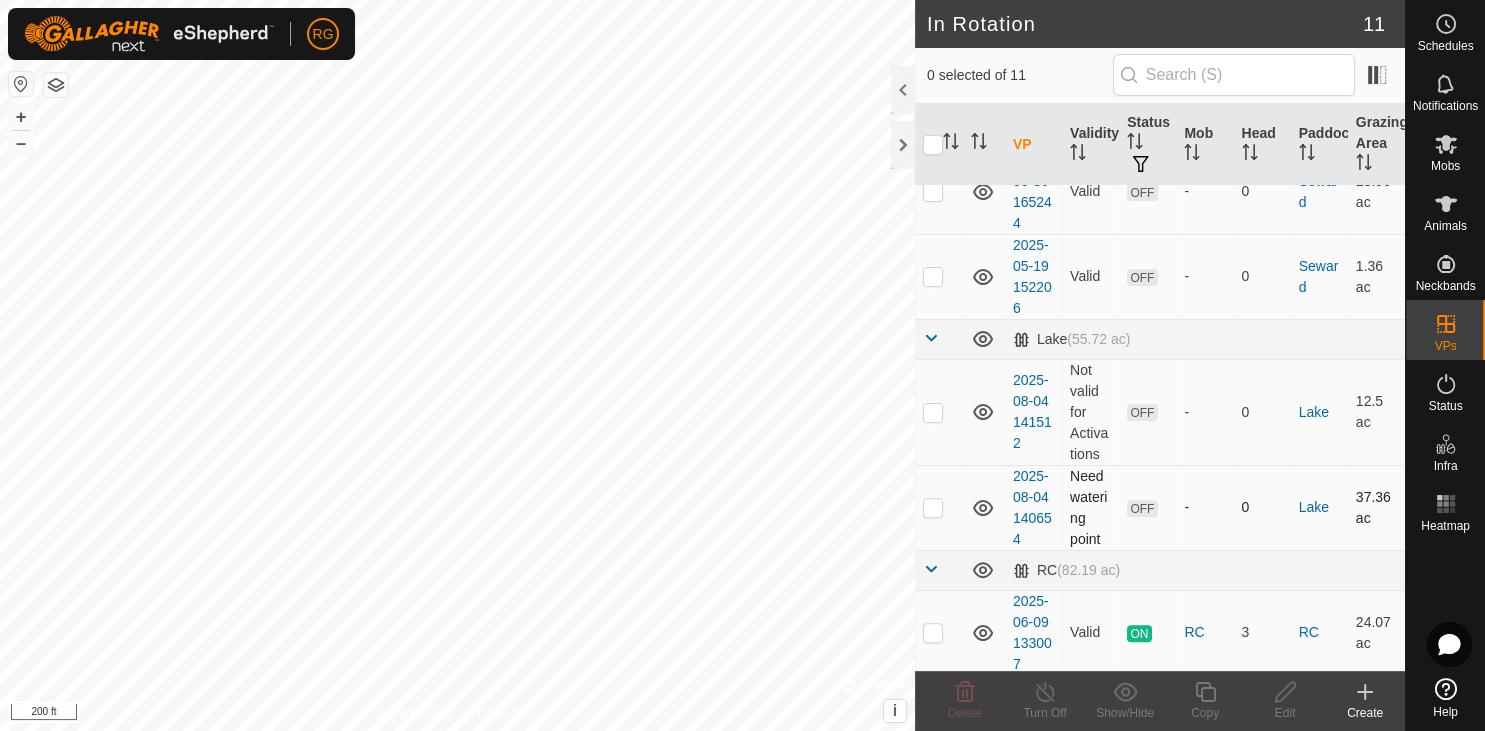 click at bounding box center (933, 507) 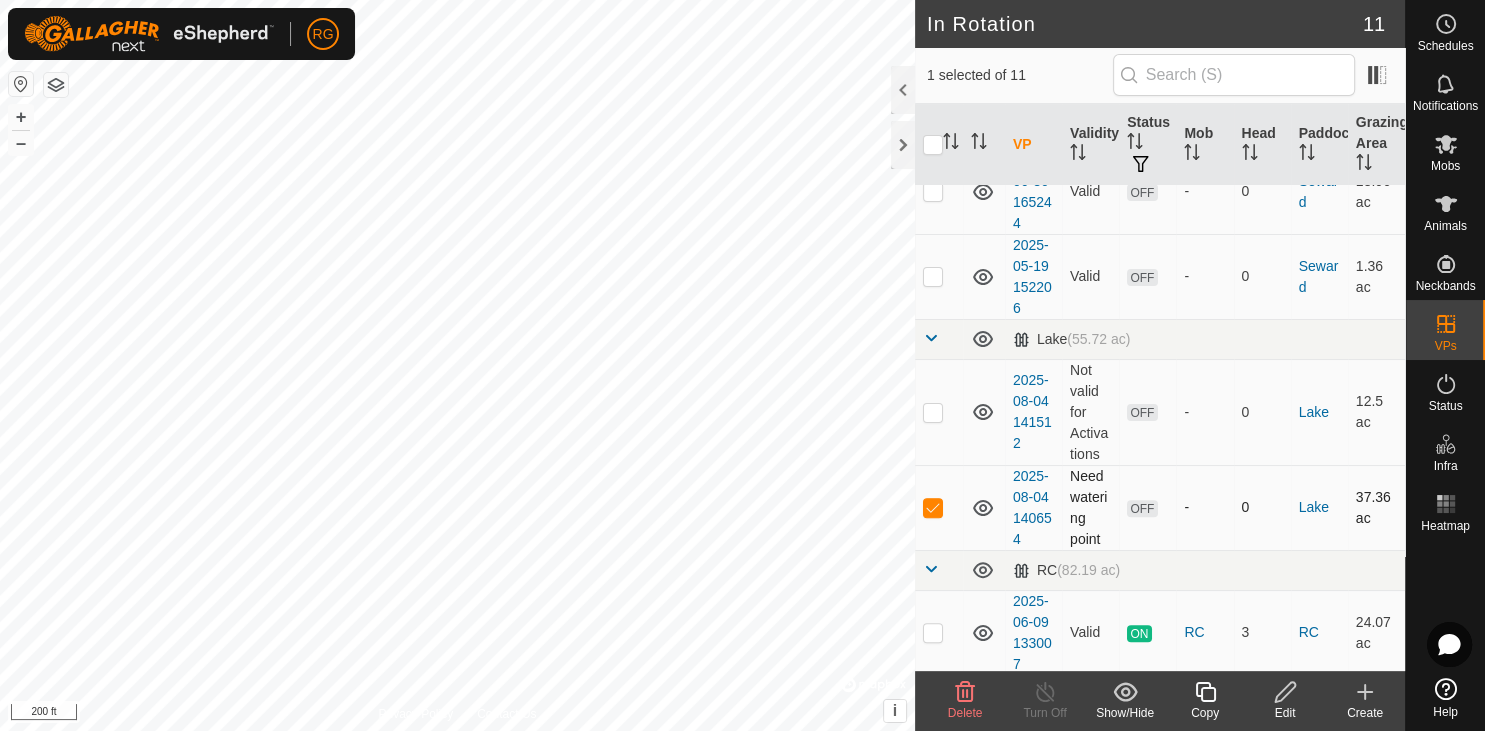 click at bounding box center (933, 507) 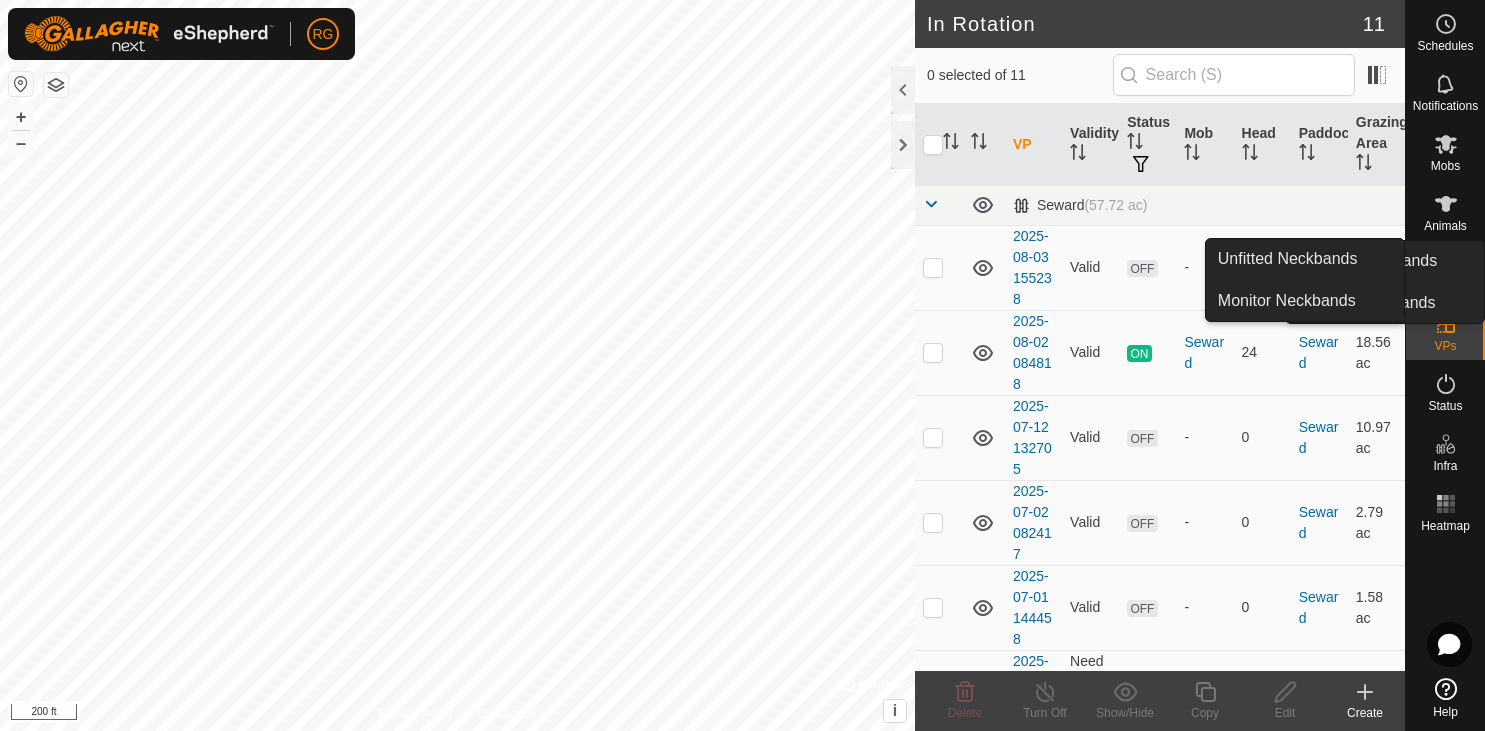 scroll, scrollTop: 0, scrollLeft: 0, axis: both 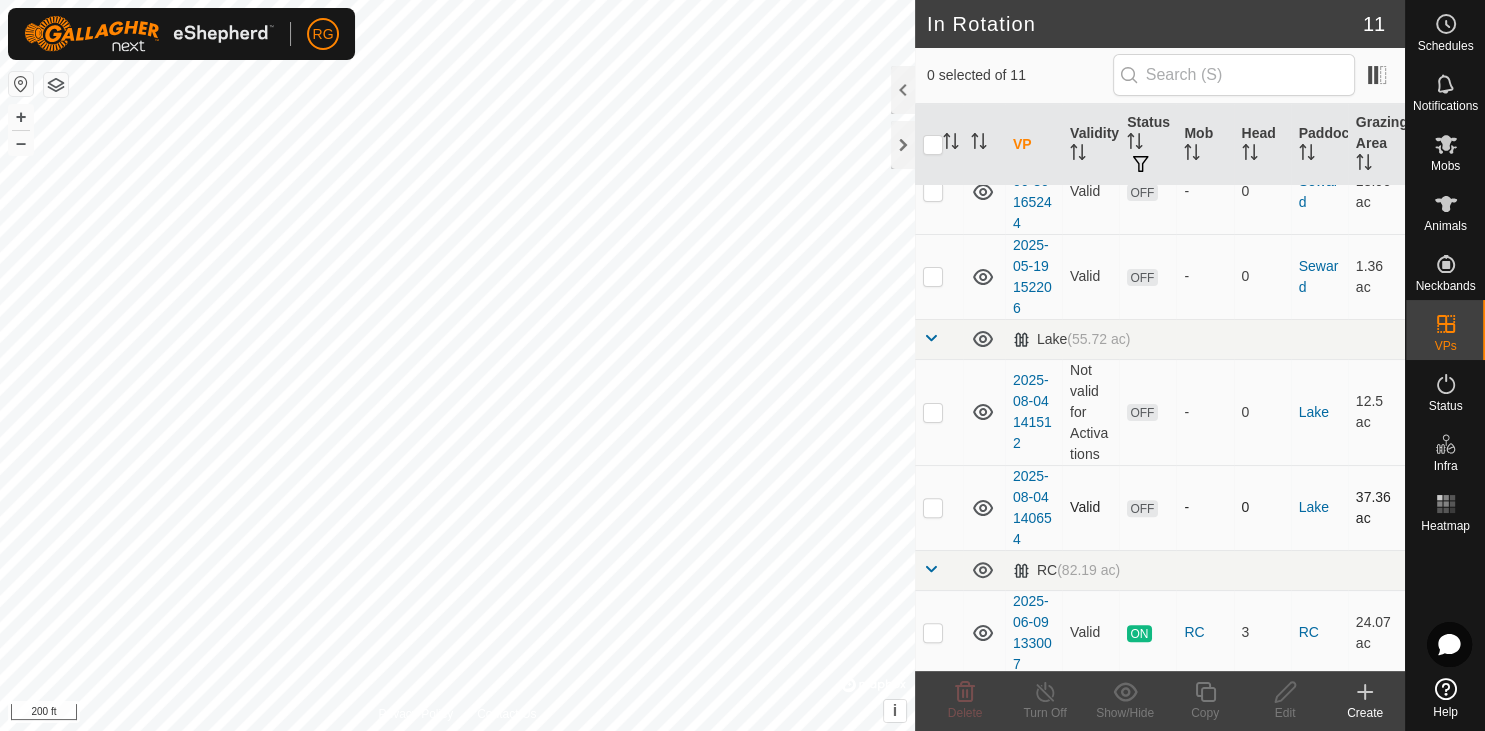 click at bounding box center [933, 507] 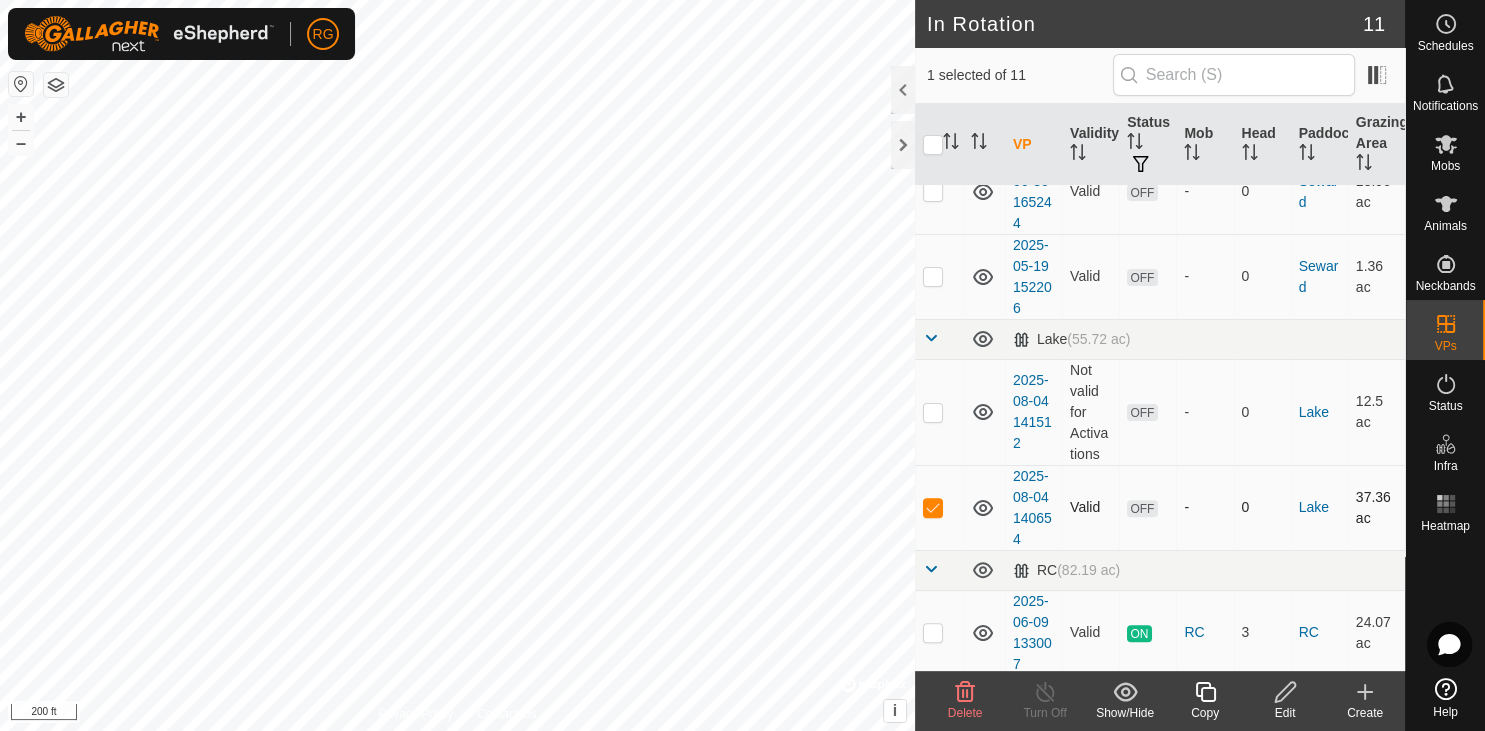 click at bounding box center [933, 507] 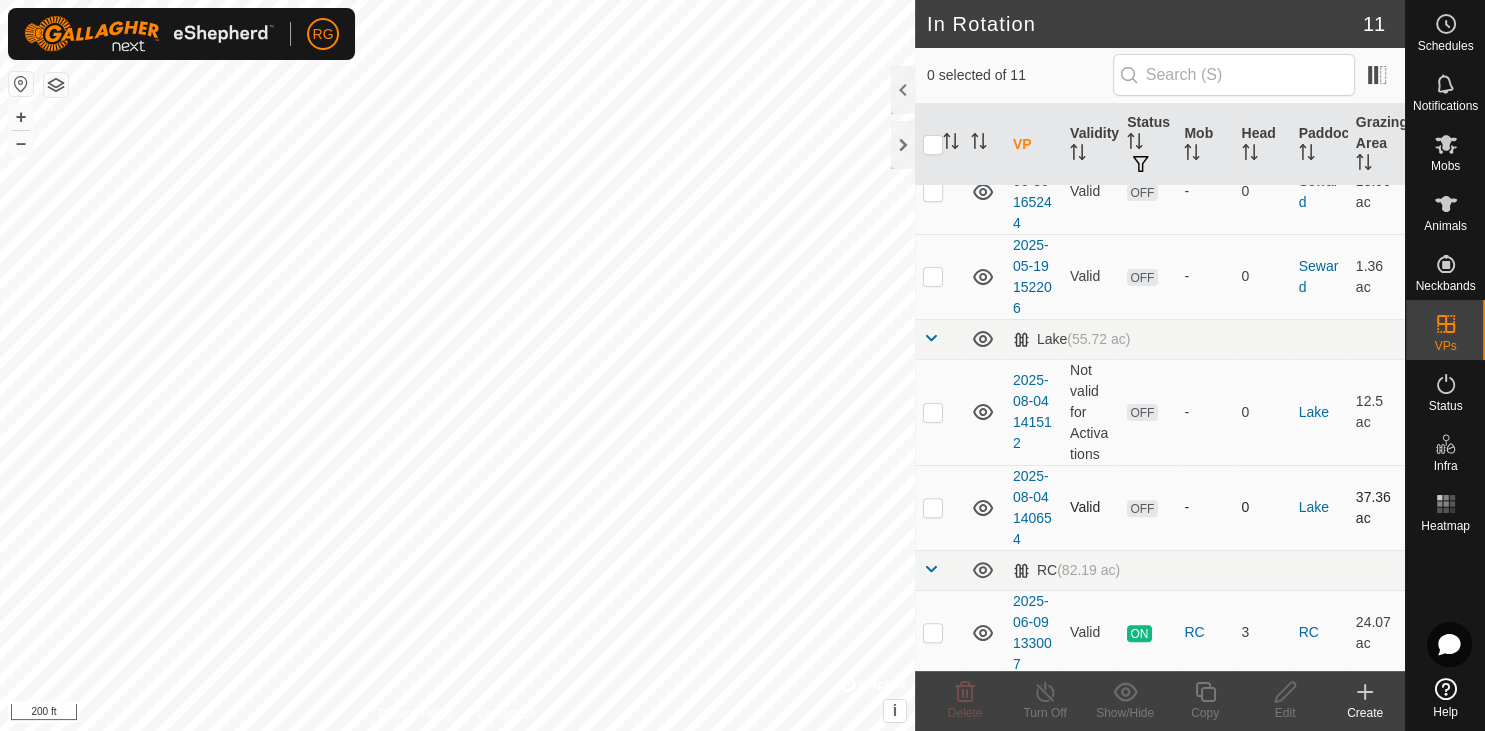 checkbox on "false" 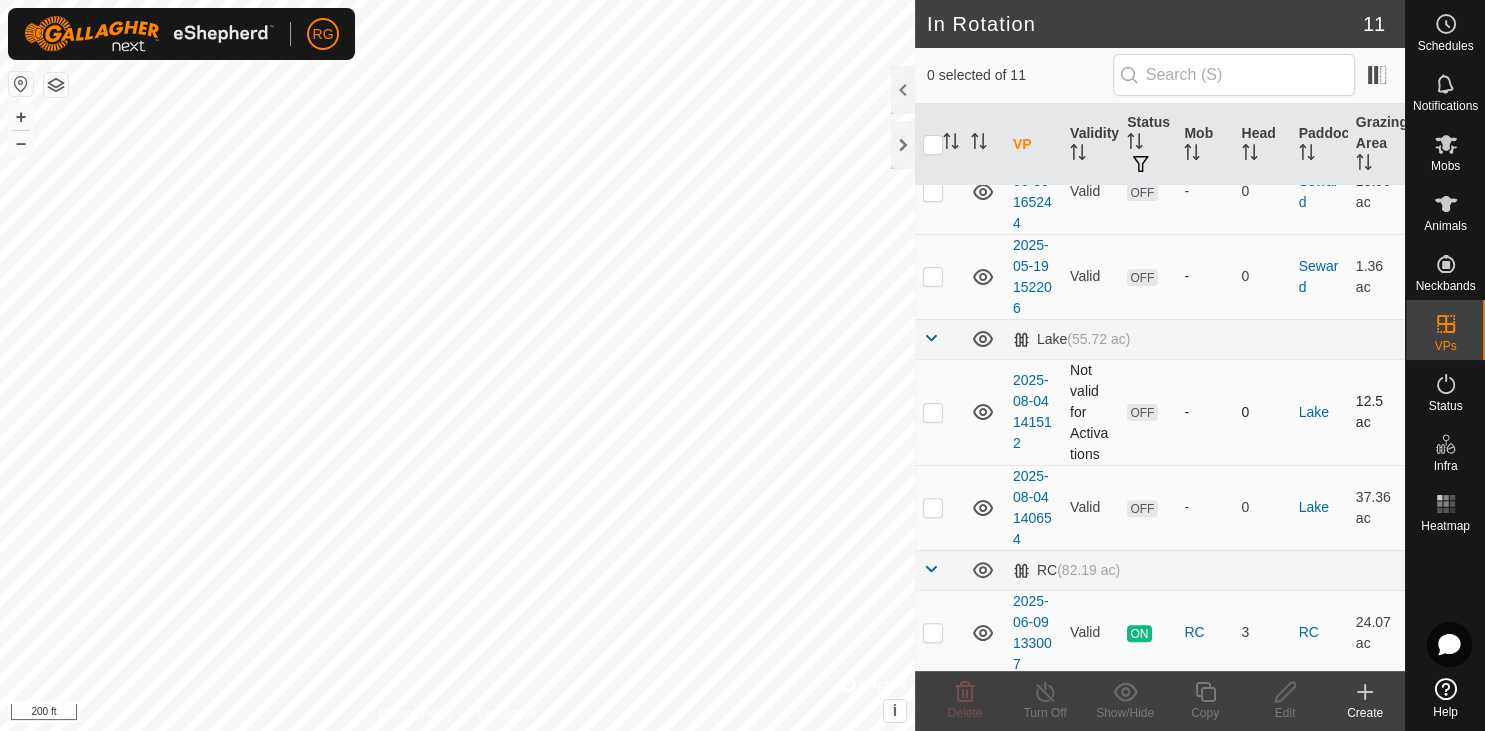 click at bounding box center (933, 412) 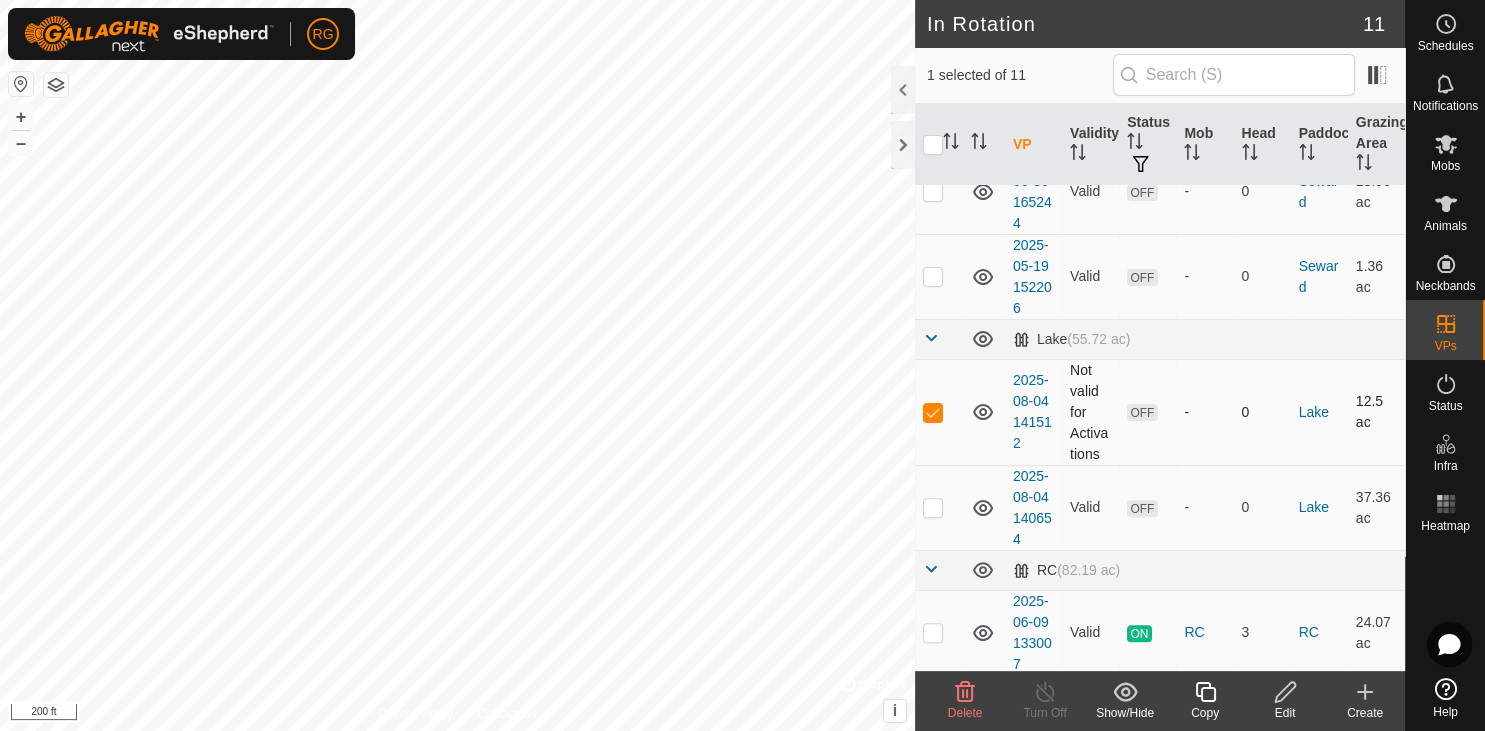 click at bounding box center (933, 412) 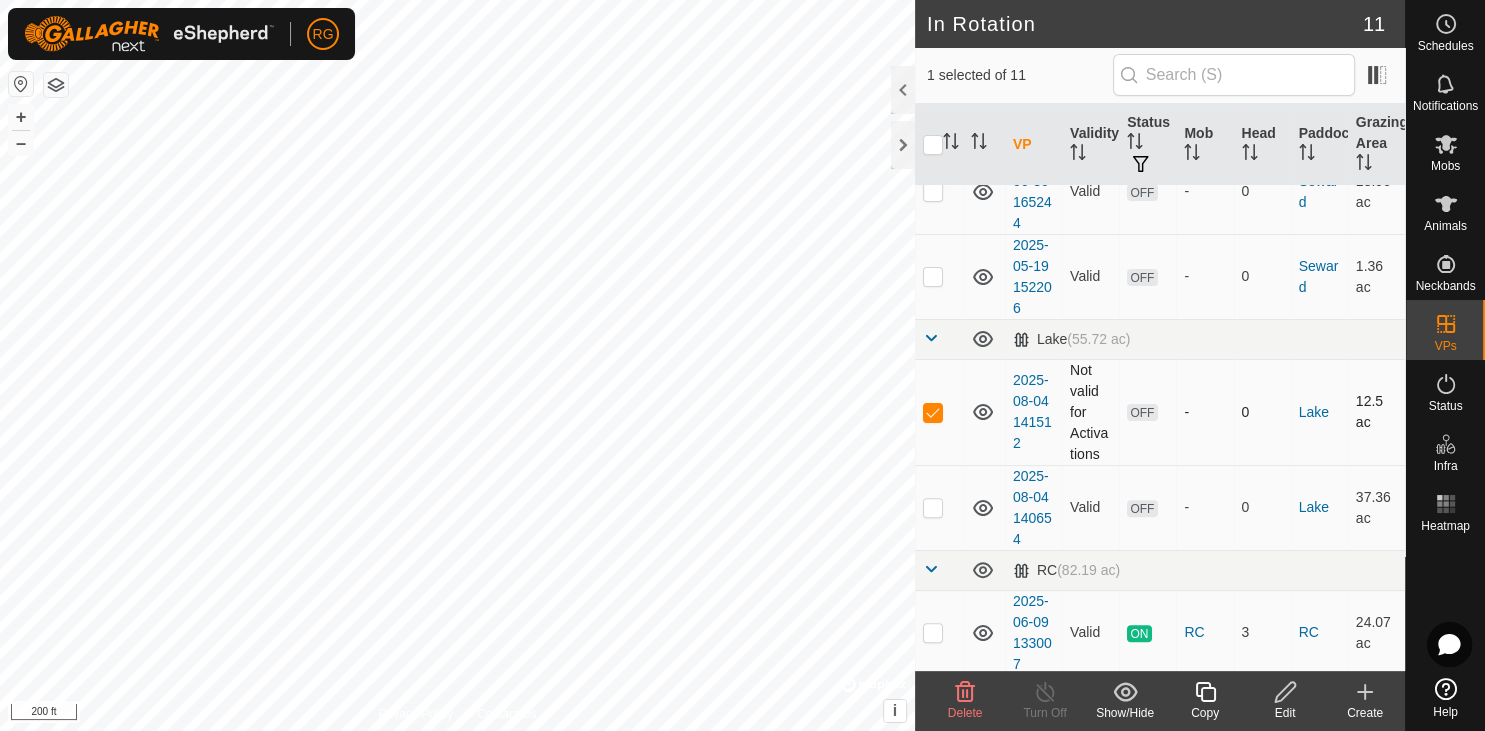 checkbox on "false" 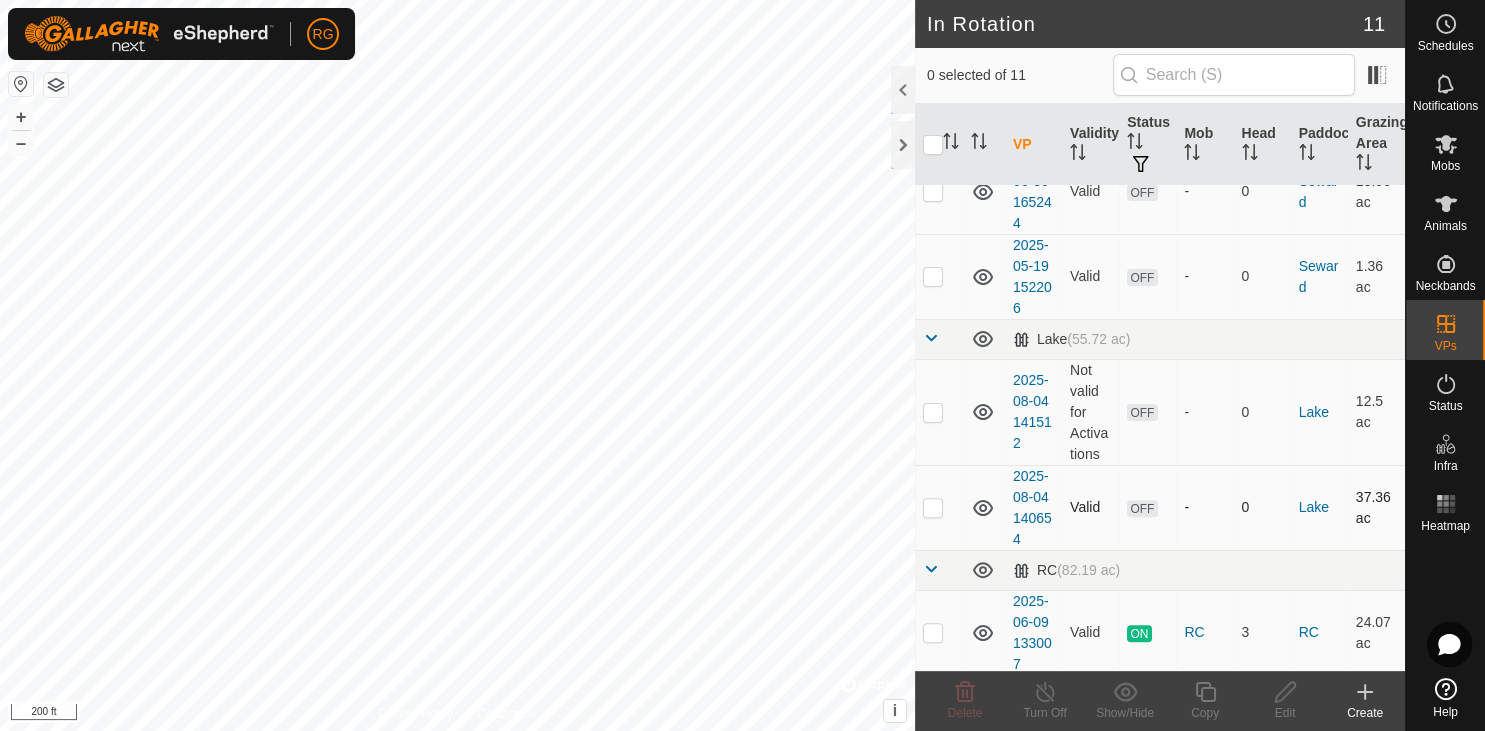 click at bounding box center [933, 507] 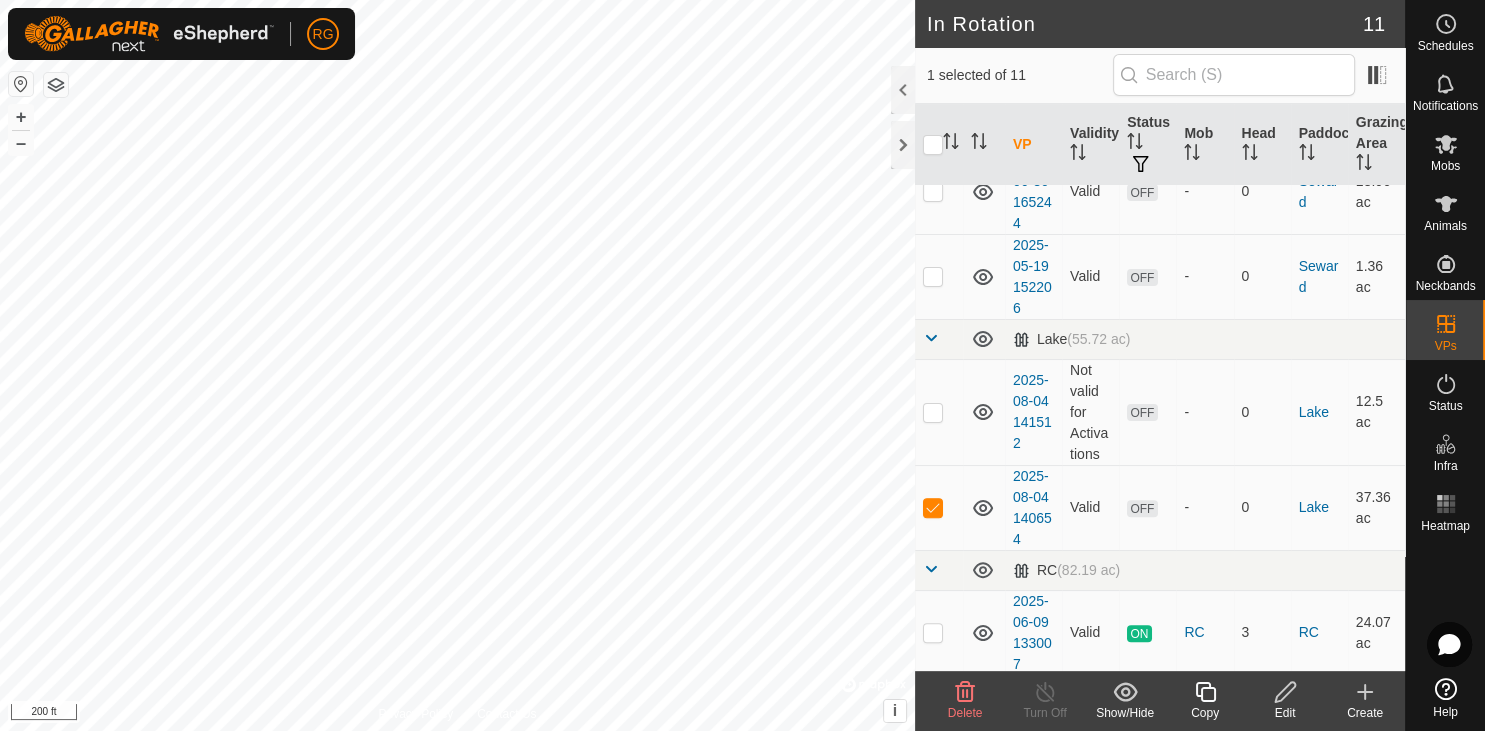 click 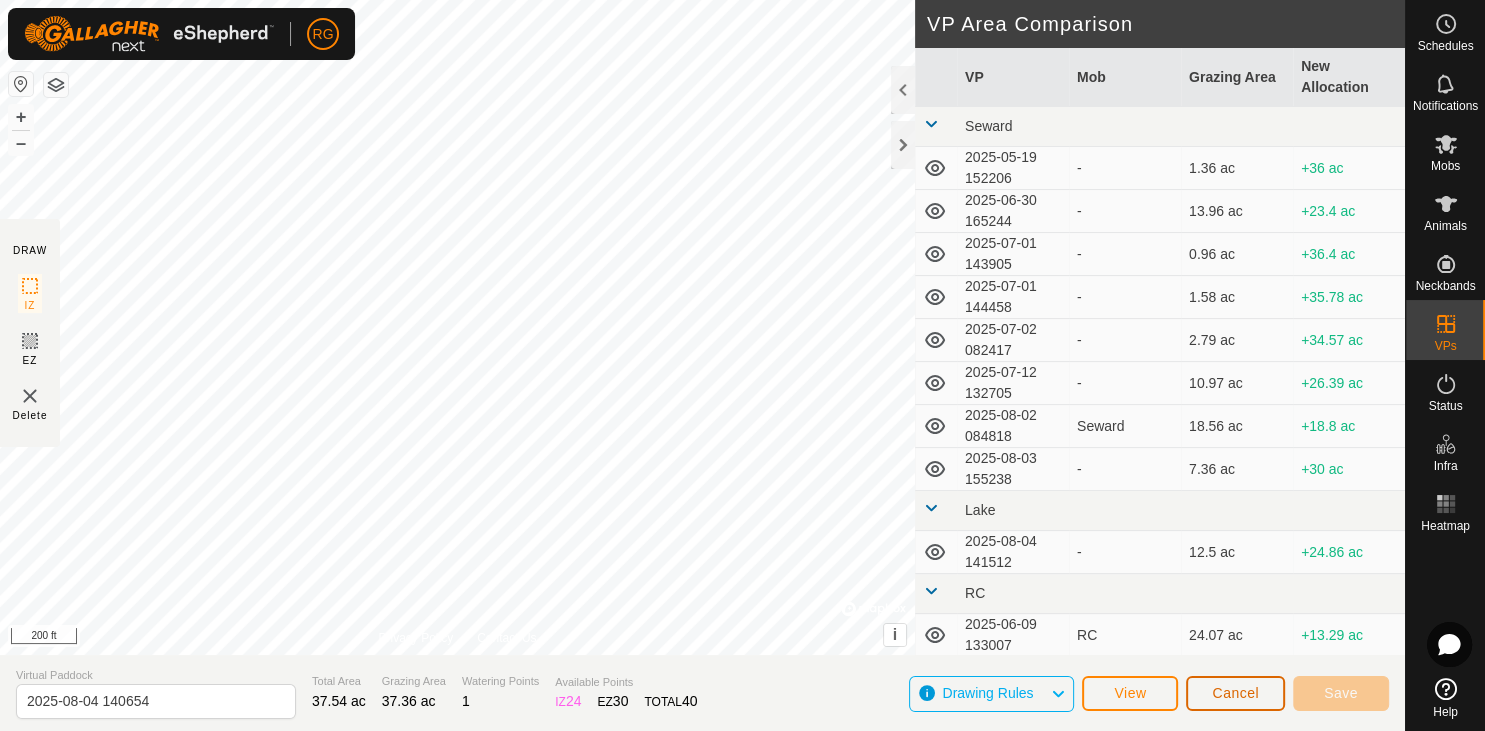 click on "Cancel" 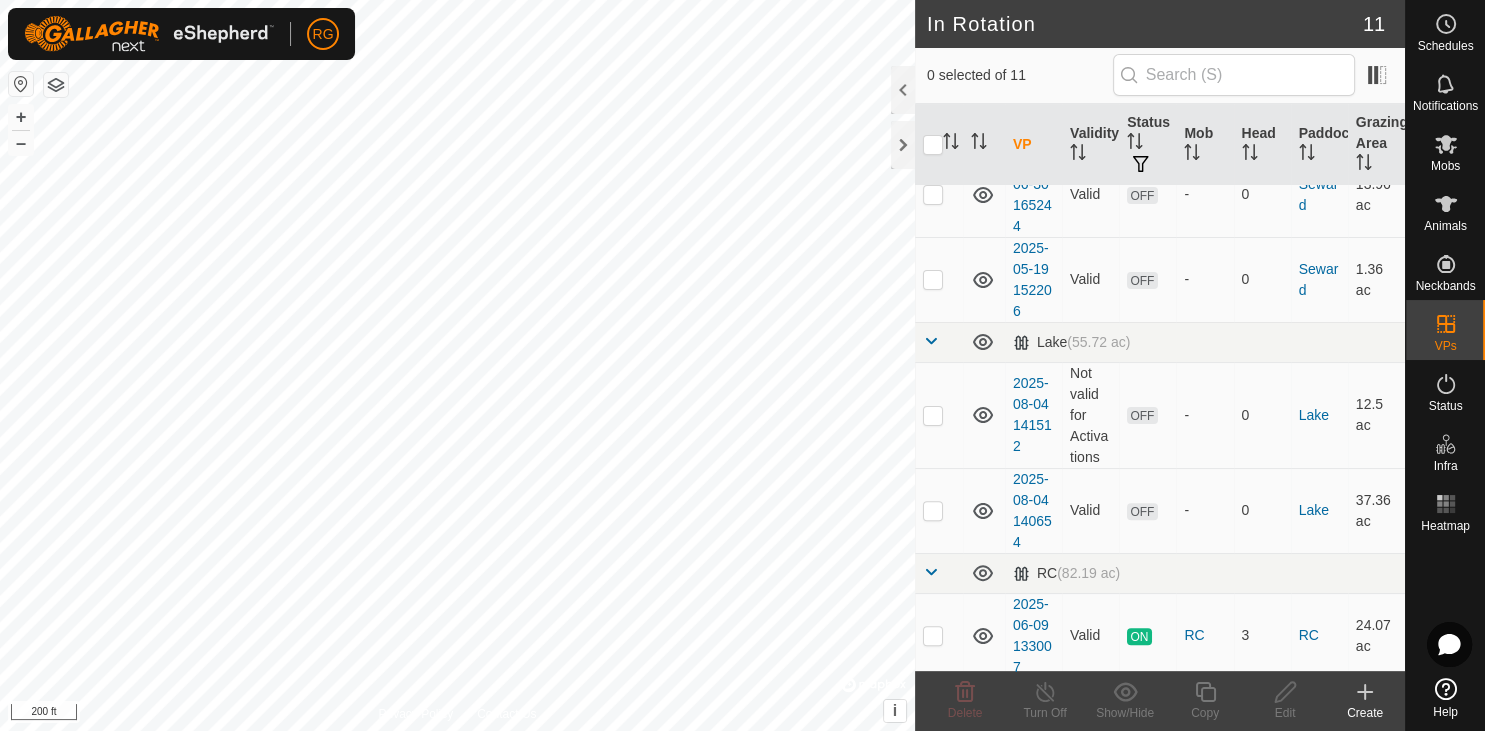 scroll, scrollTop: 586, scrollLeft: 0, axis: vertical 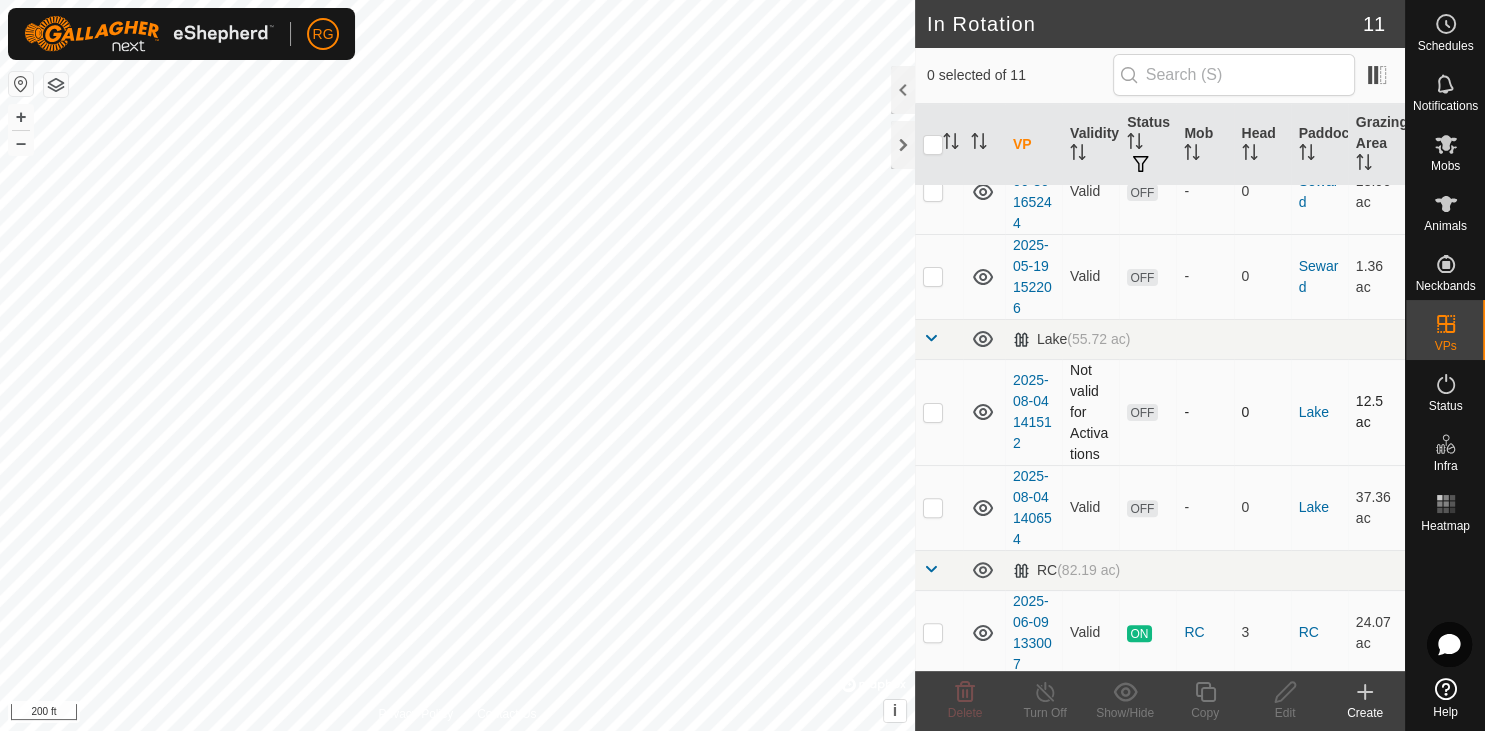 click at bounding box center [933, 412] 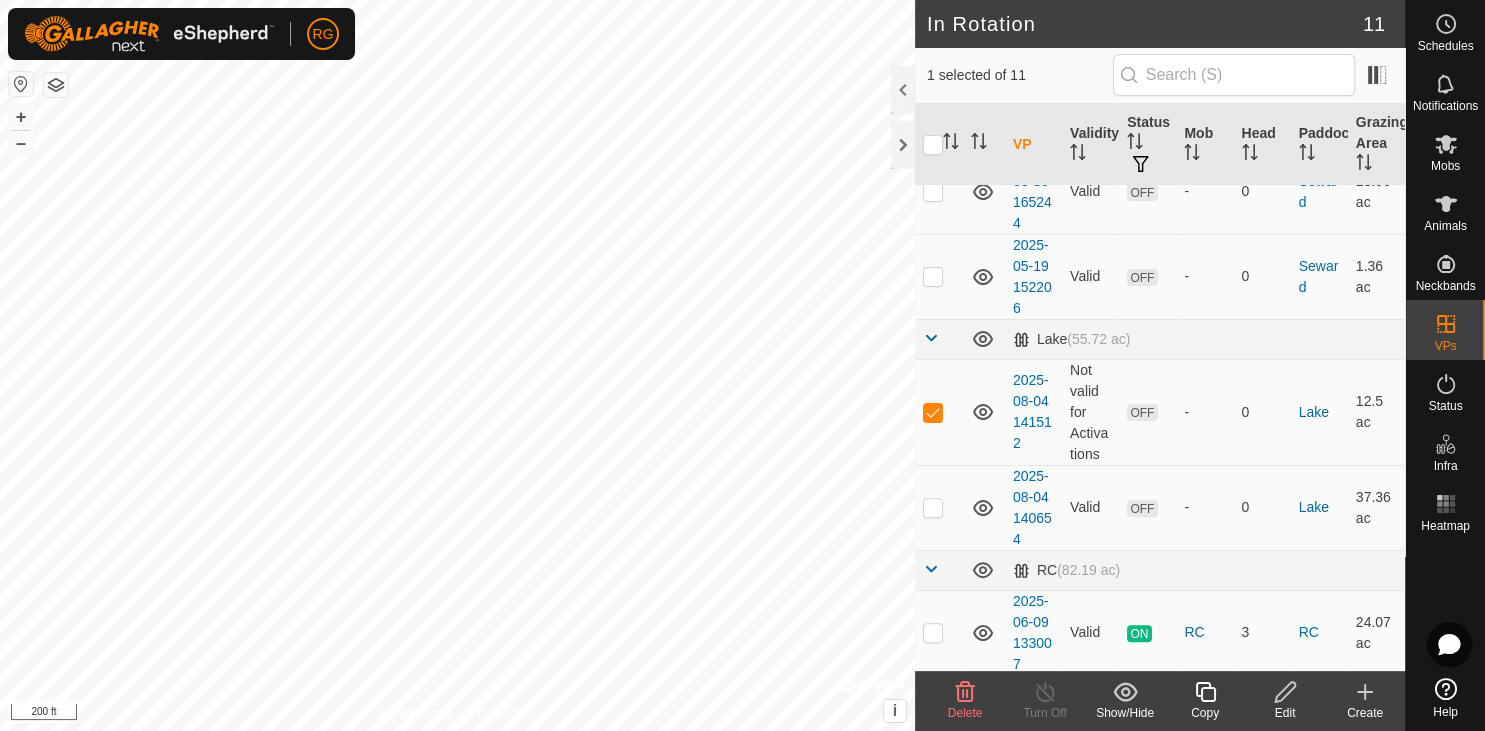 click 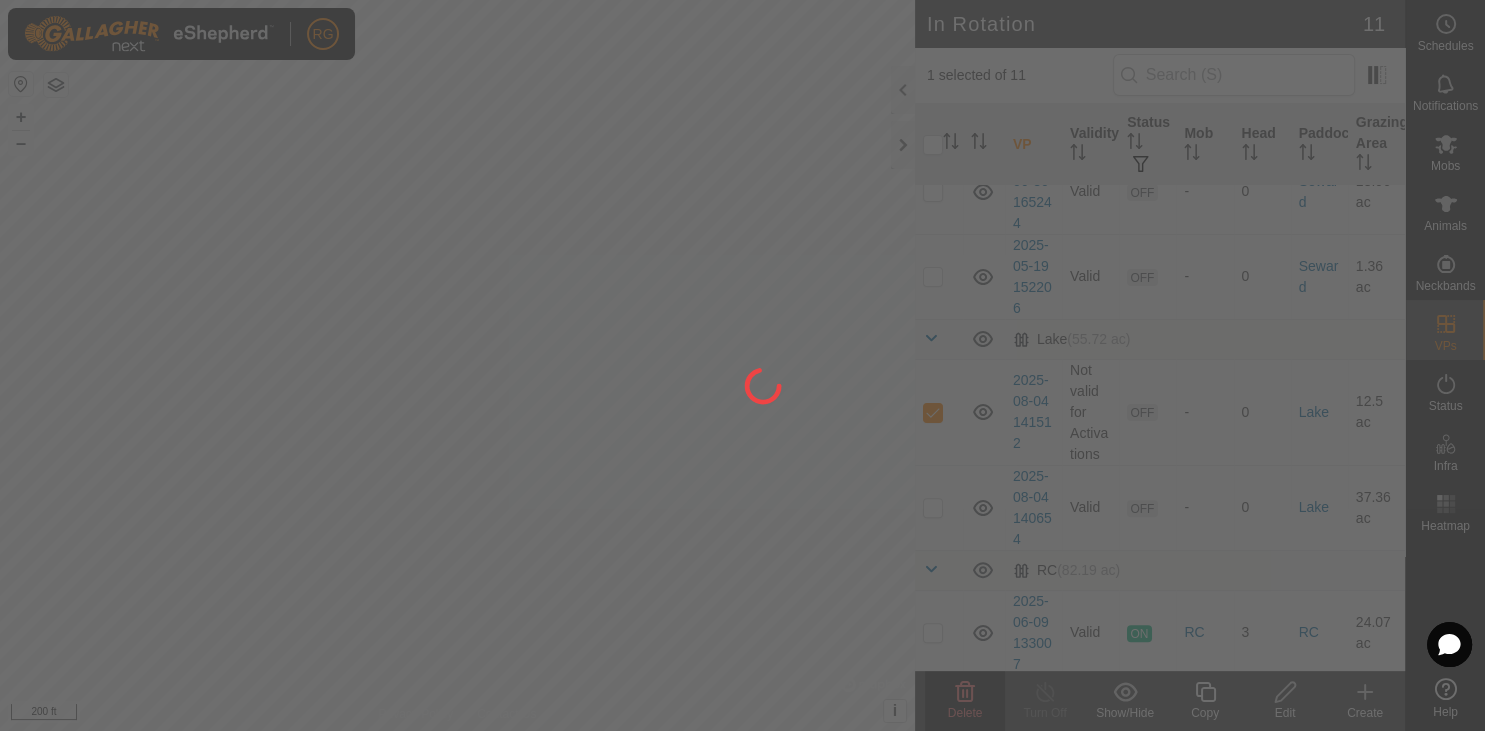 scroll, scrollTop: 586, scrollLeft: 0, axis: vertical 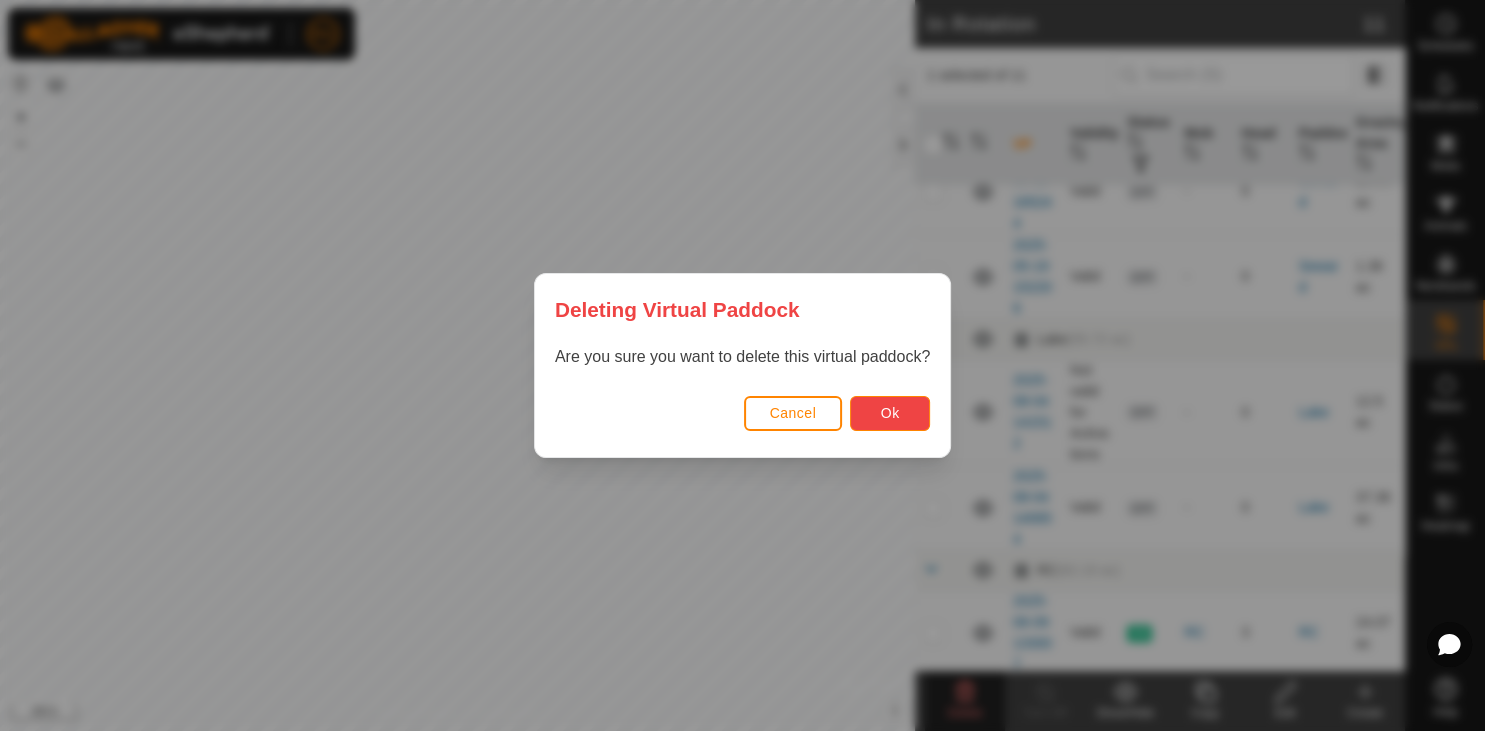 click on "Ok" at bounding box center [890, 413] 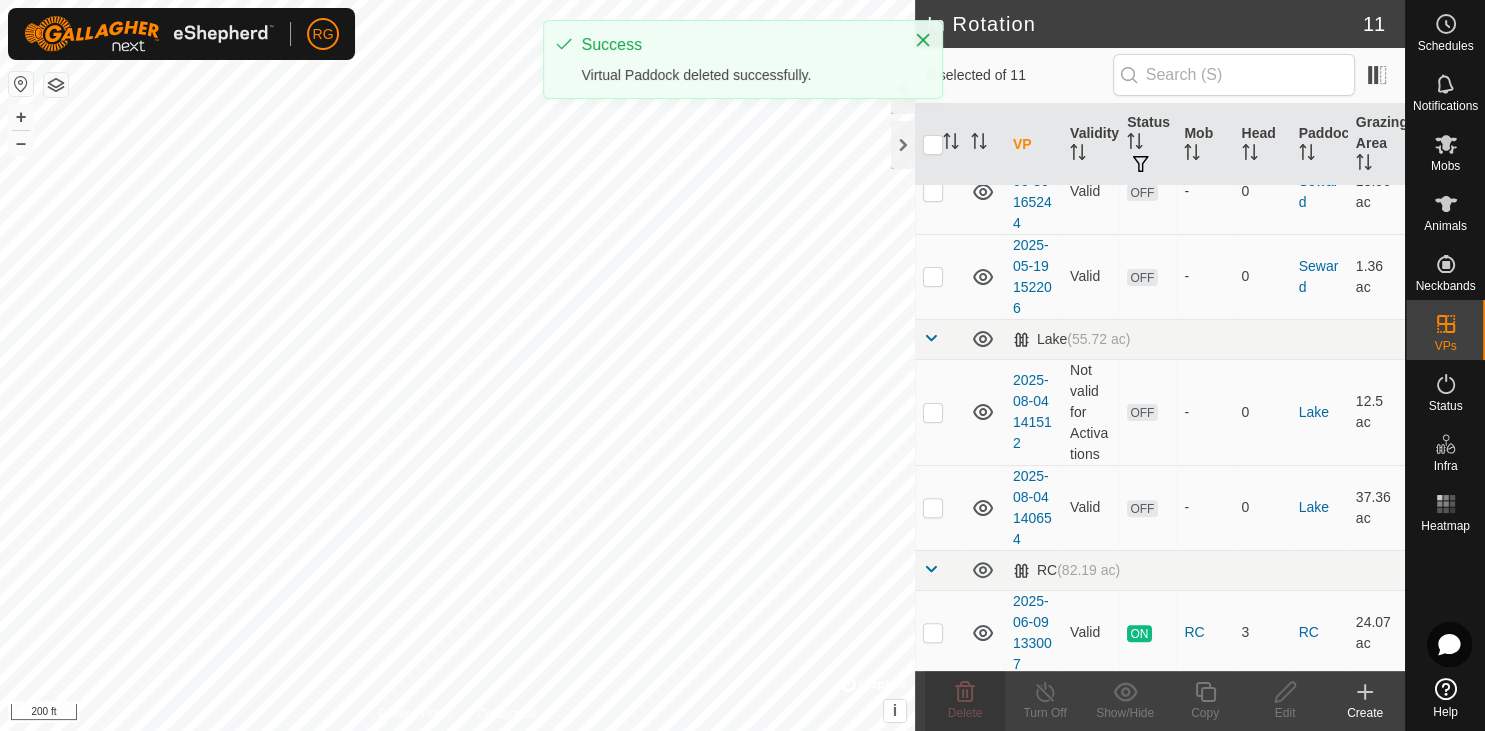 checkbox on "false" 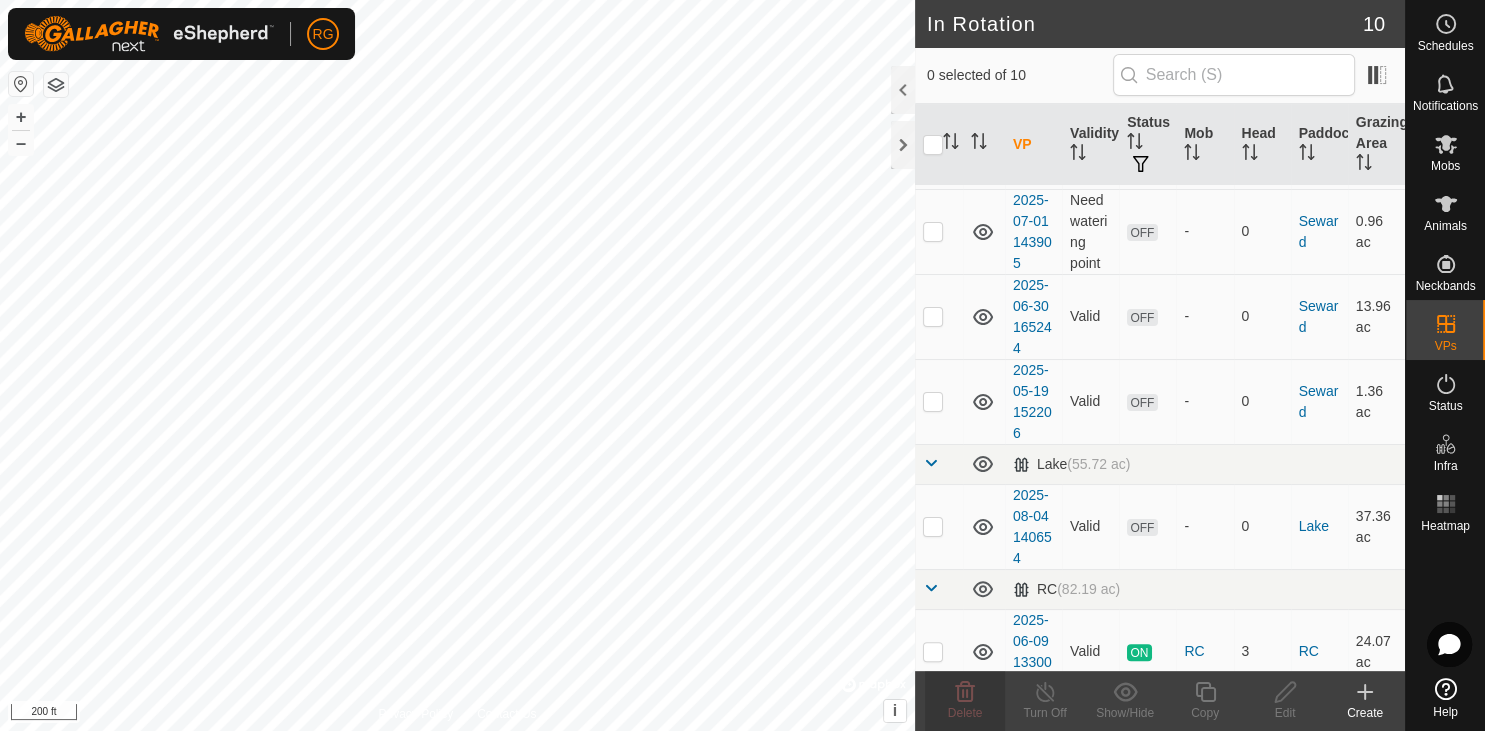 scroll, scrollTop: 480, scrollLeft: 0, axis: vertical 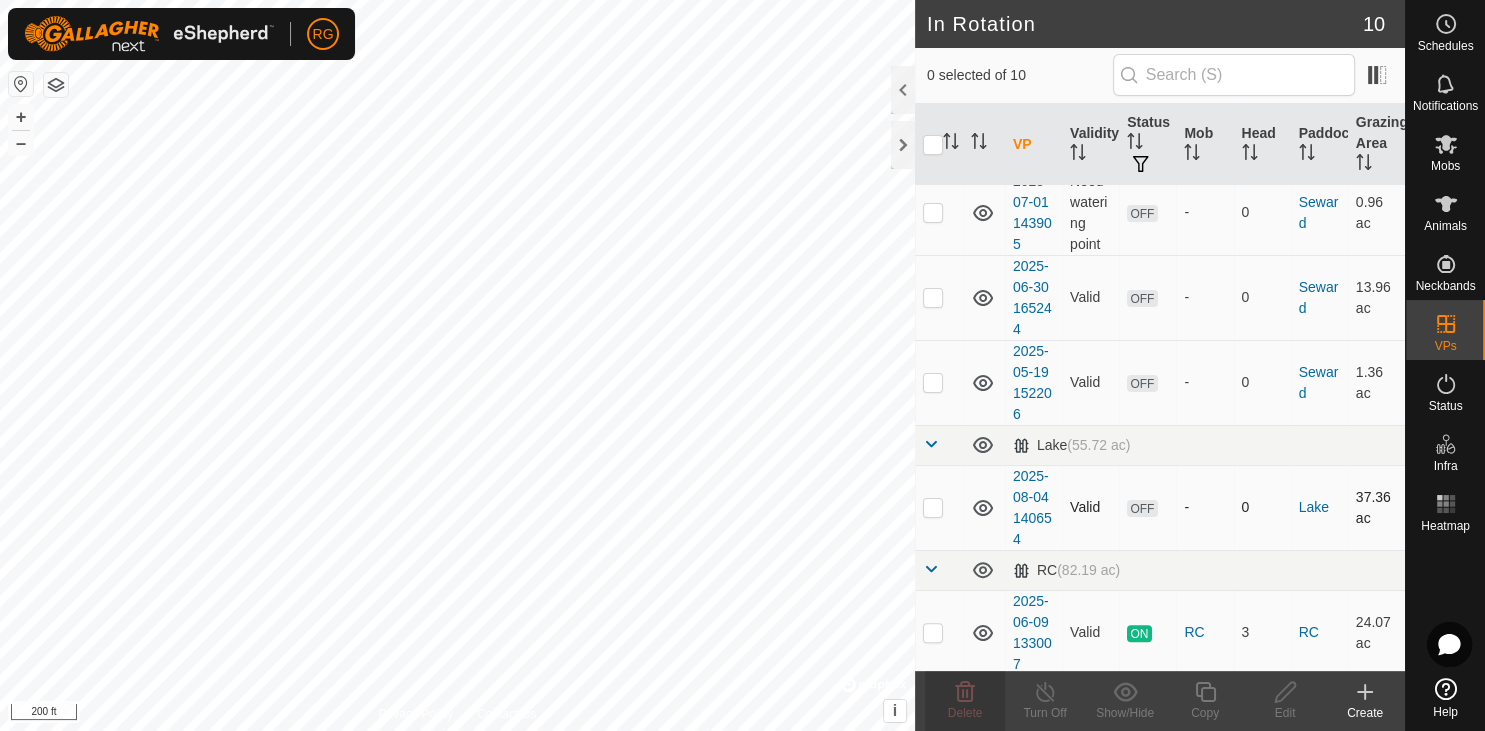 click at bounding box center (933, 507) 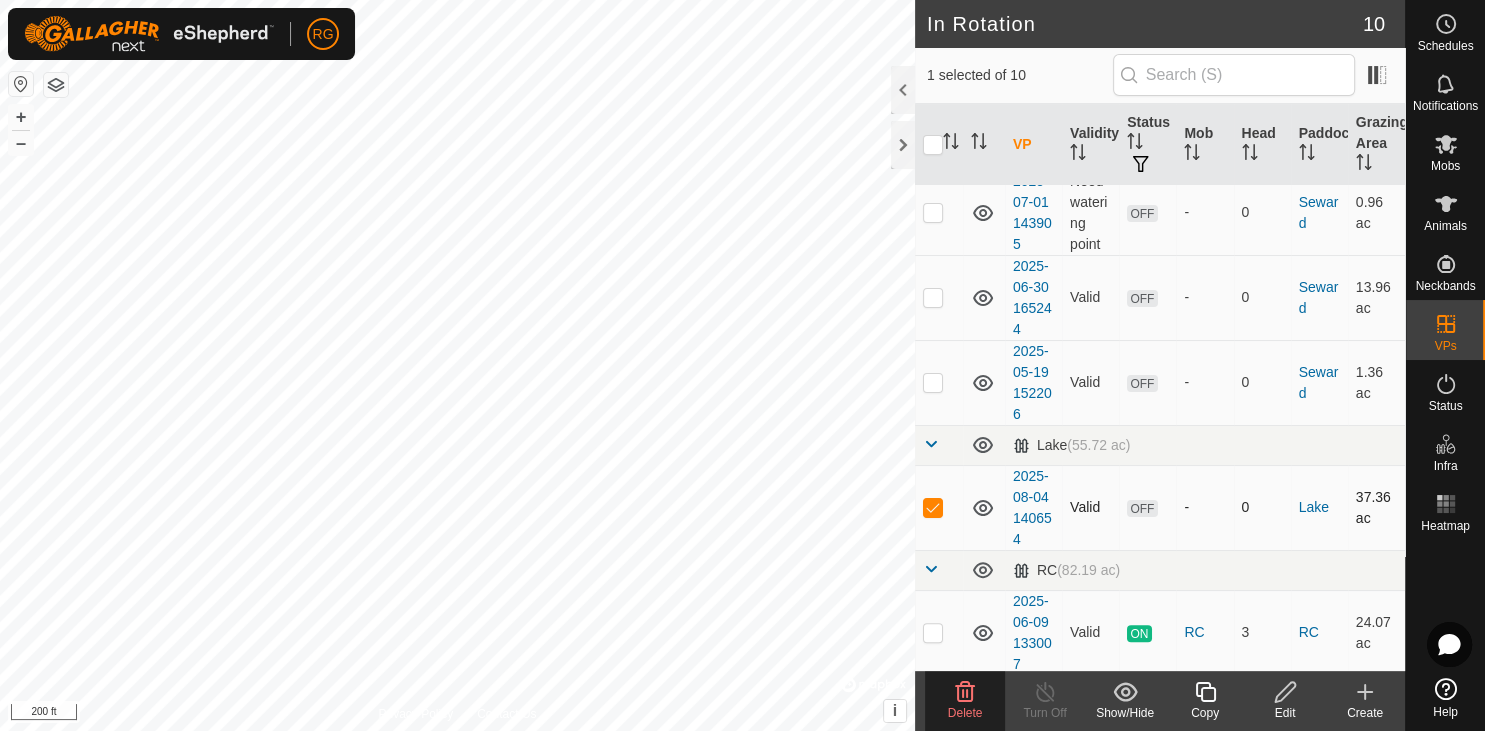 click at bounding box center [933, 507] 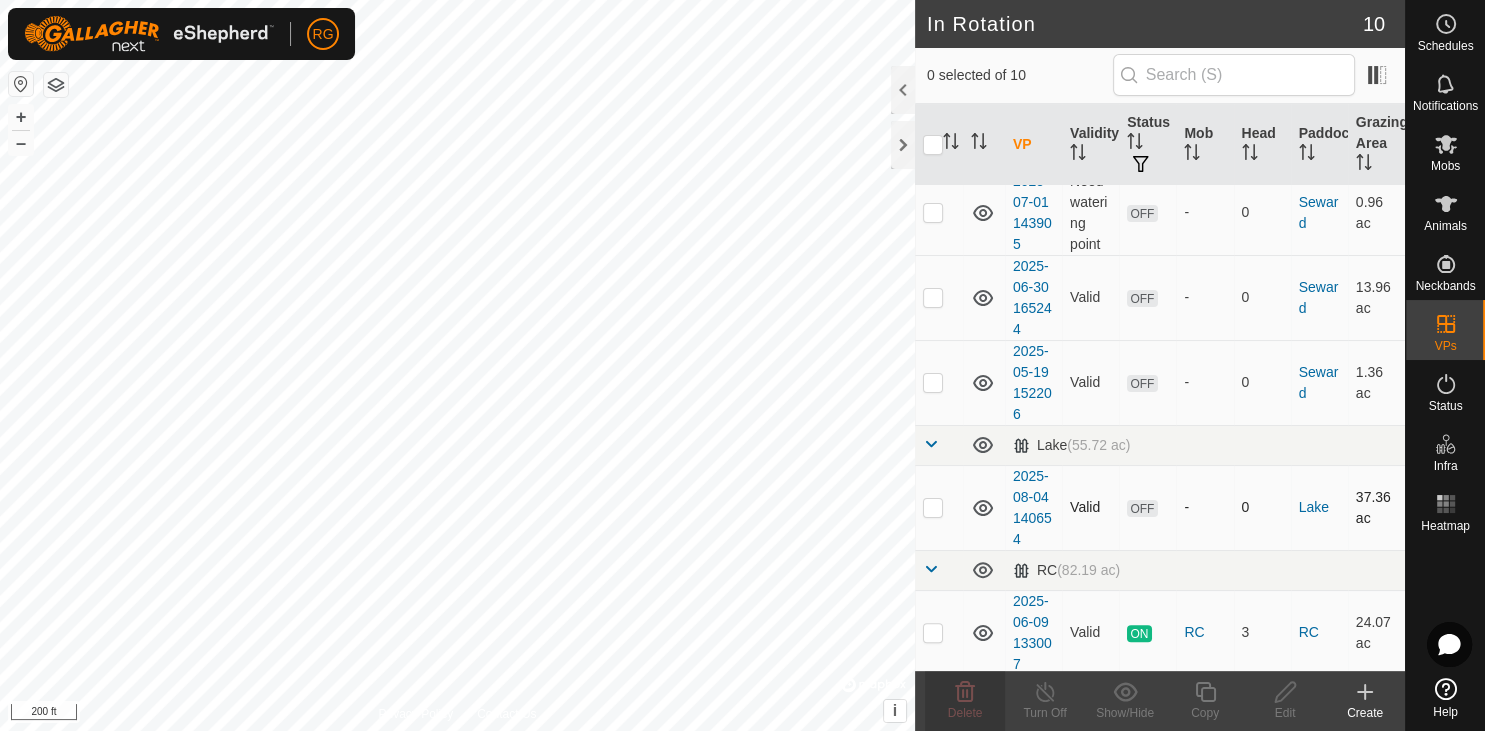 click at bounding box center (933, 507) 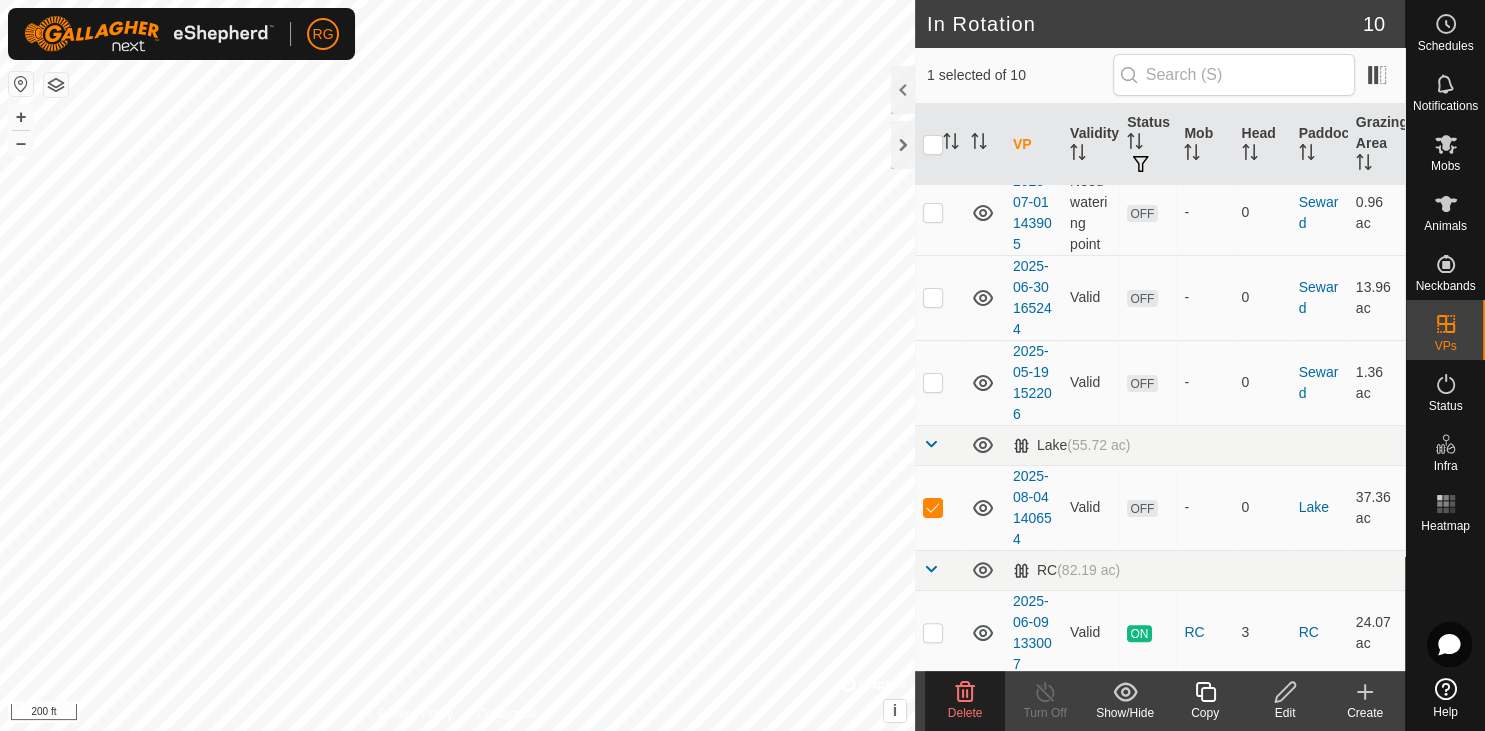 click 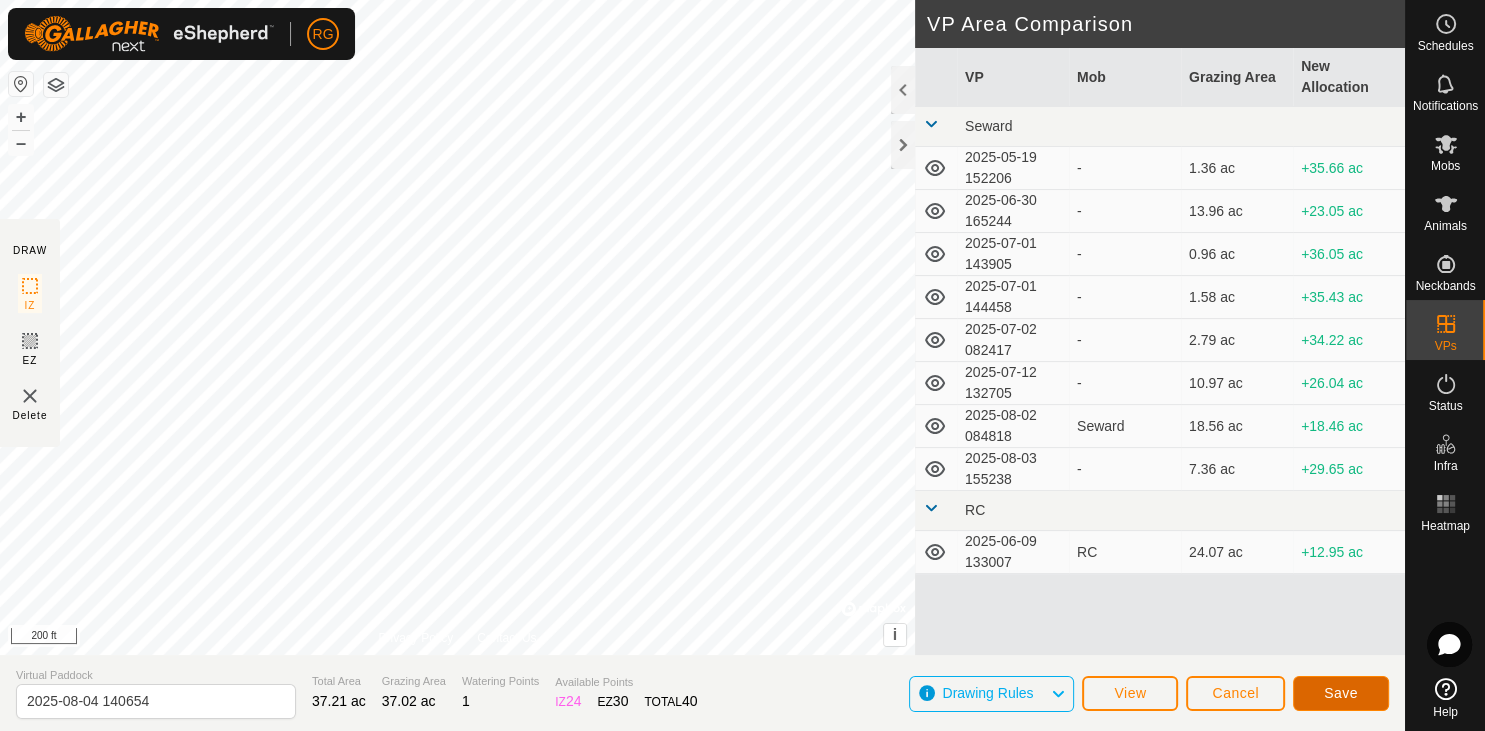 click on "Save" 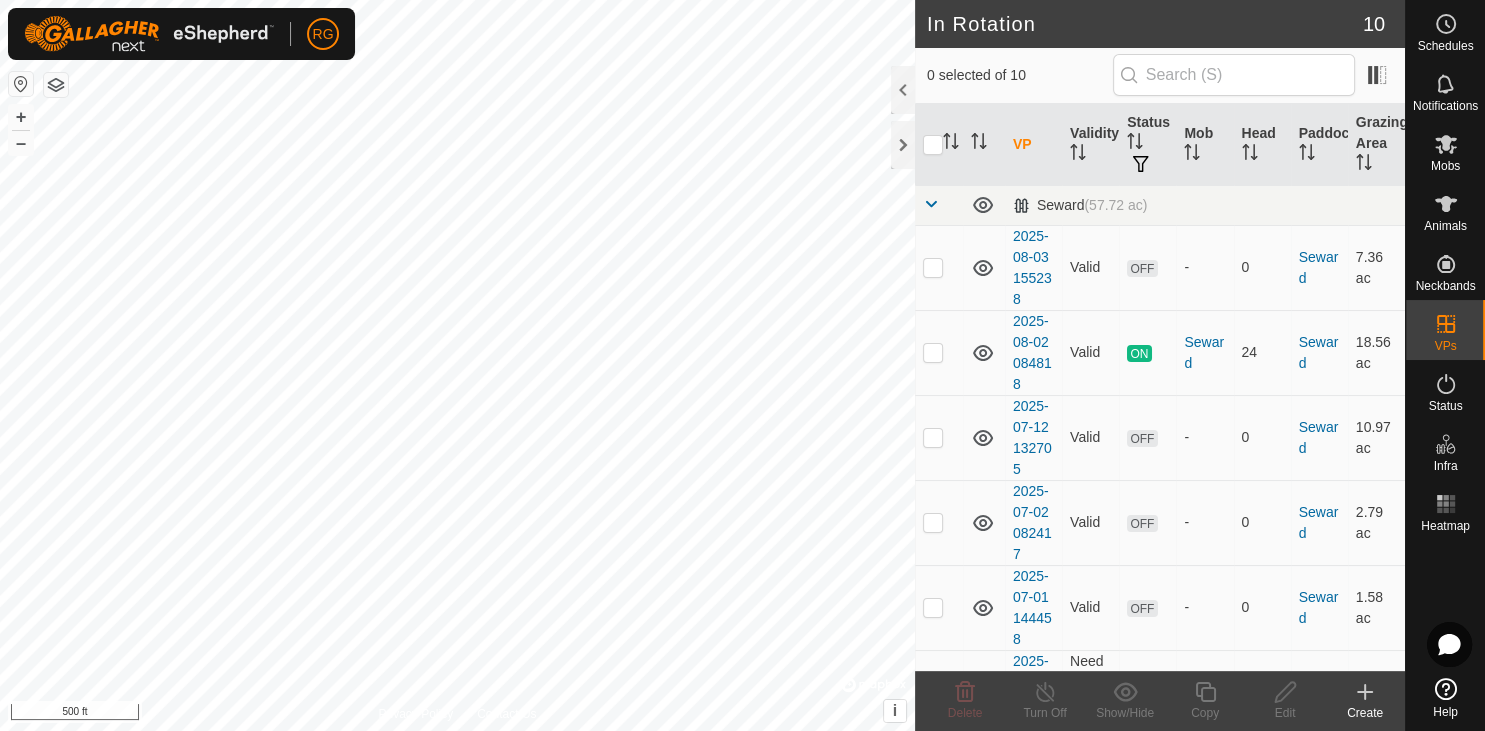 click 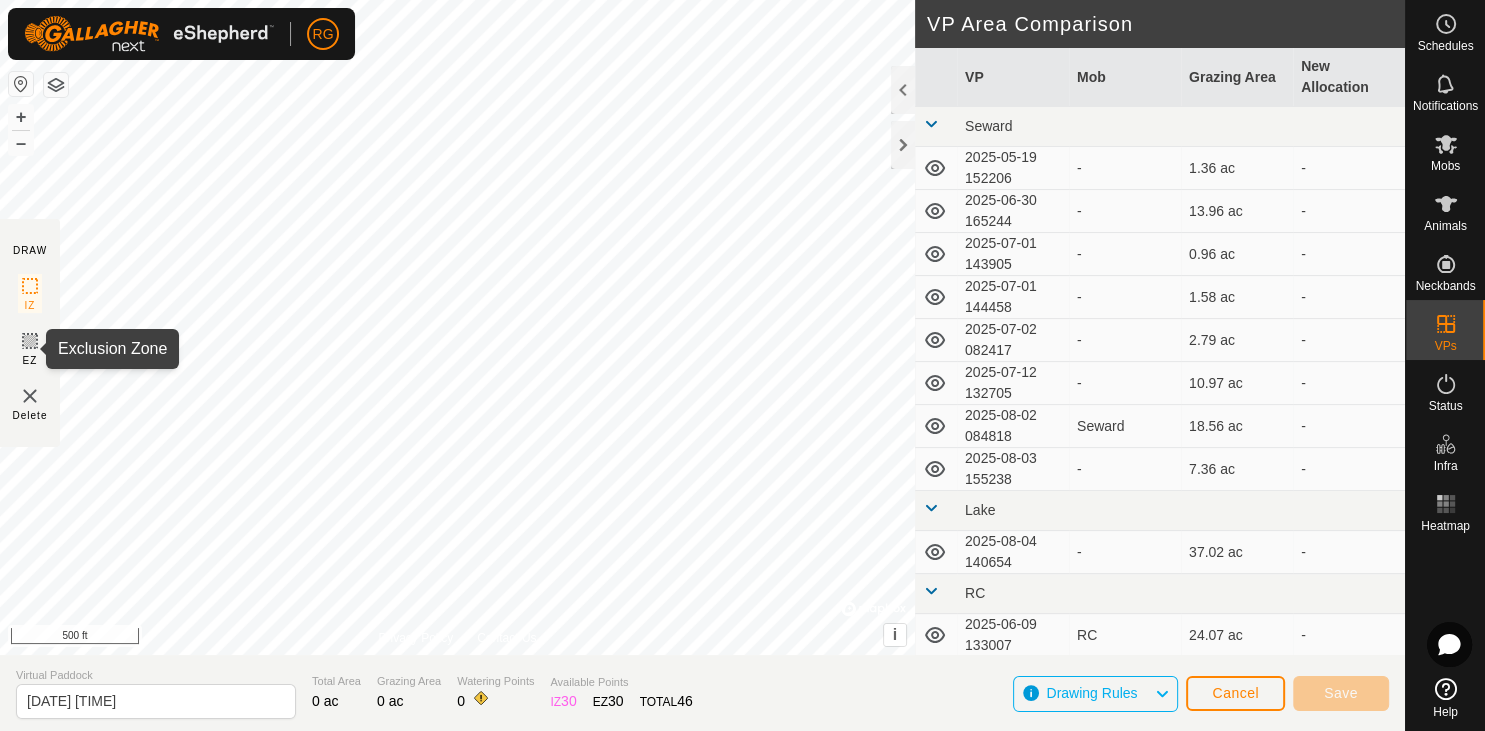 click 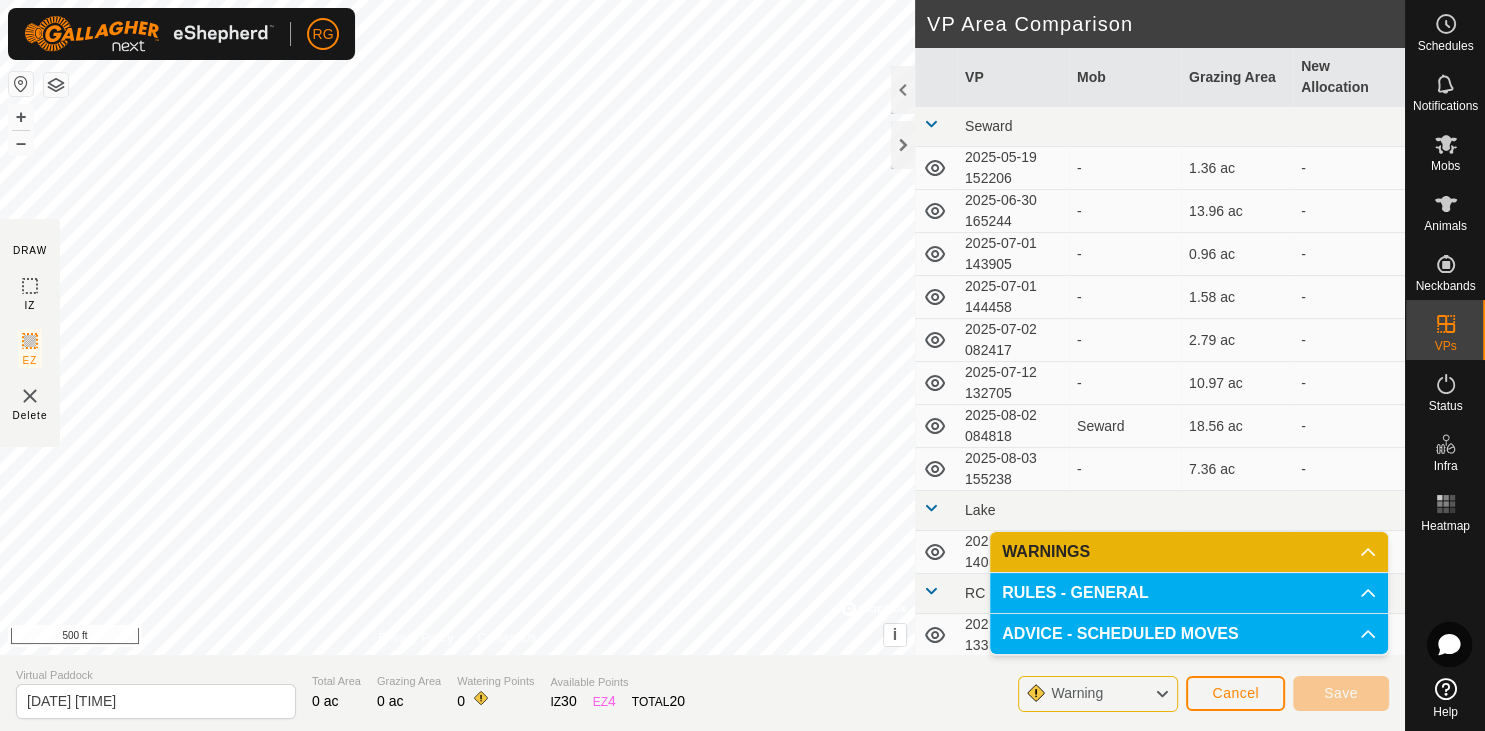 click 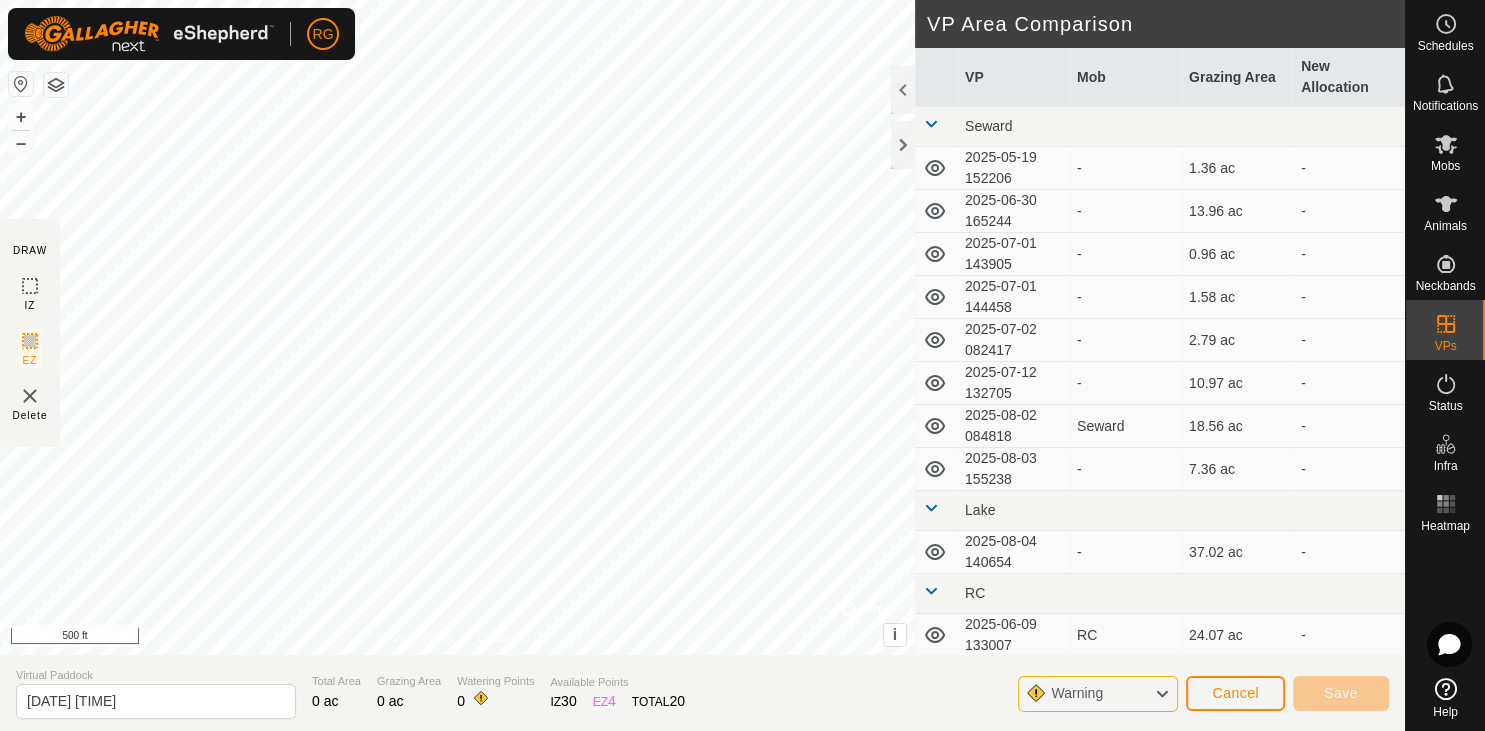 click 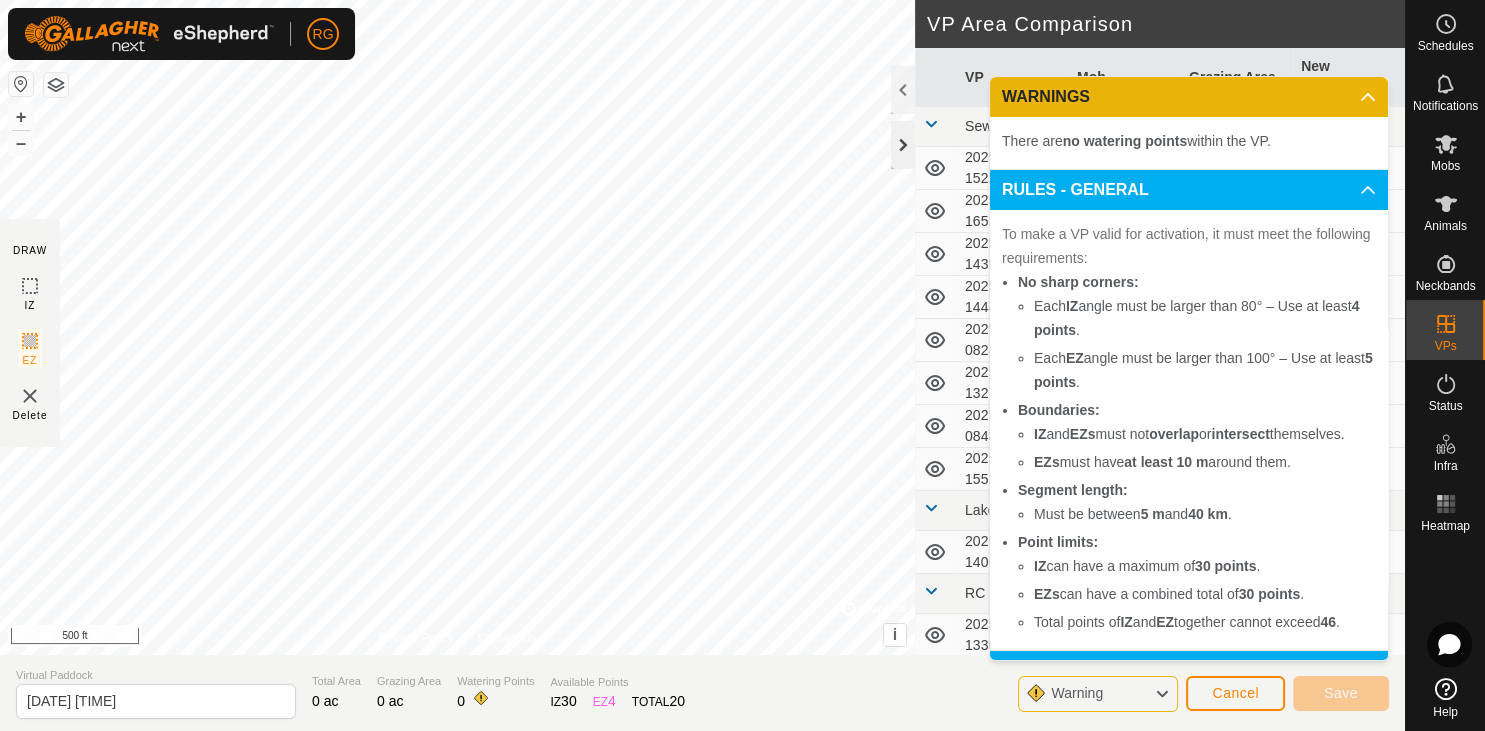 click 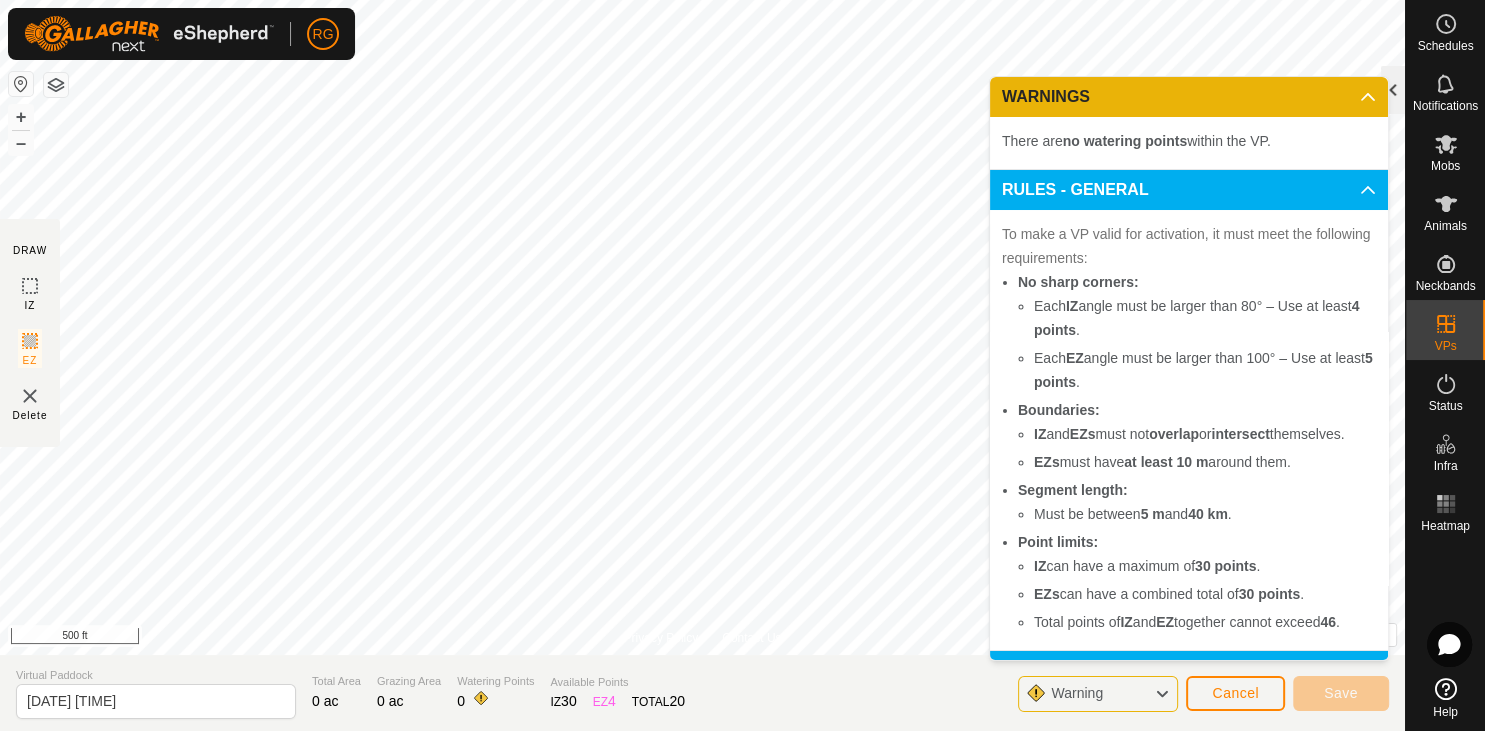 click 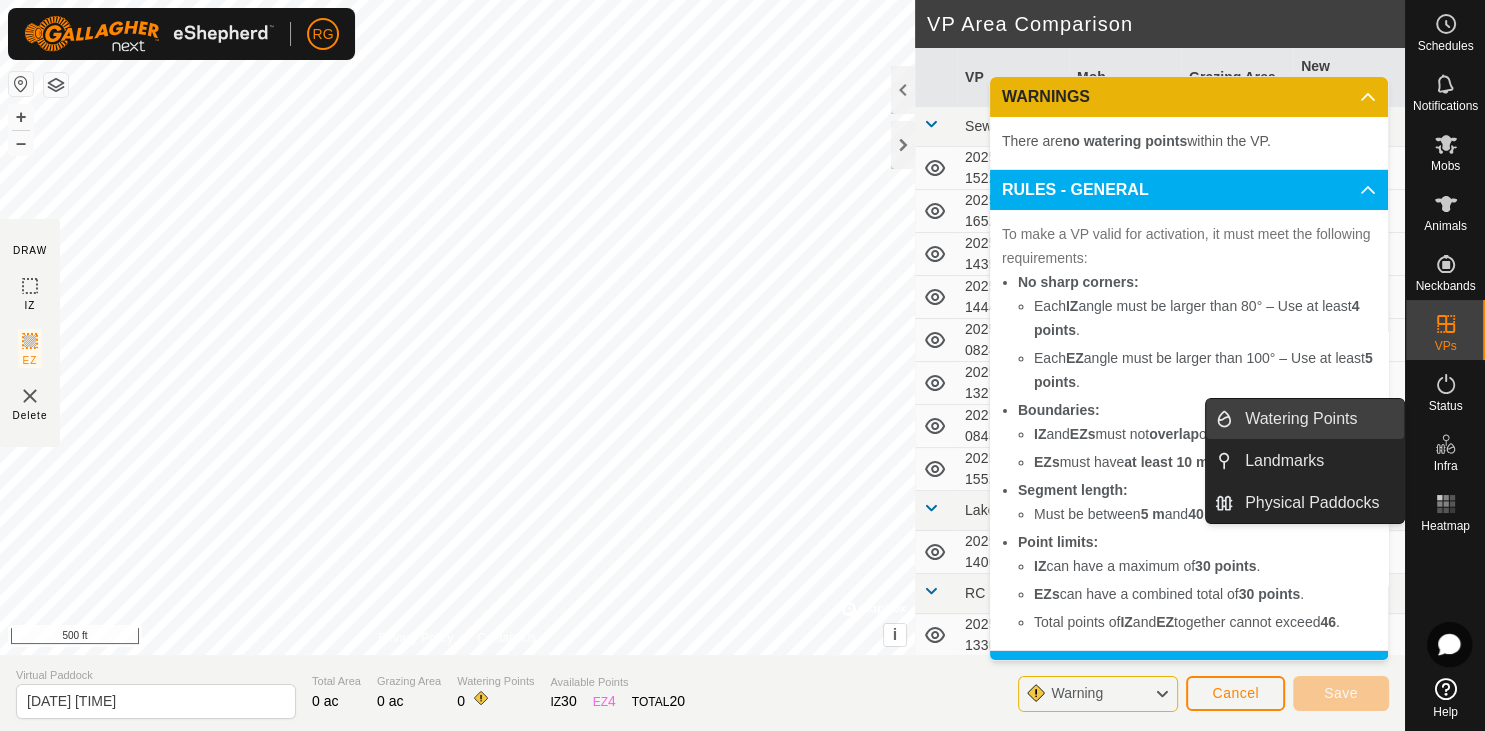 click on "Watering Points" at bounding box center [1318, 419] 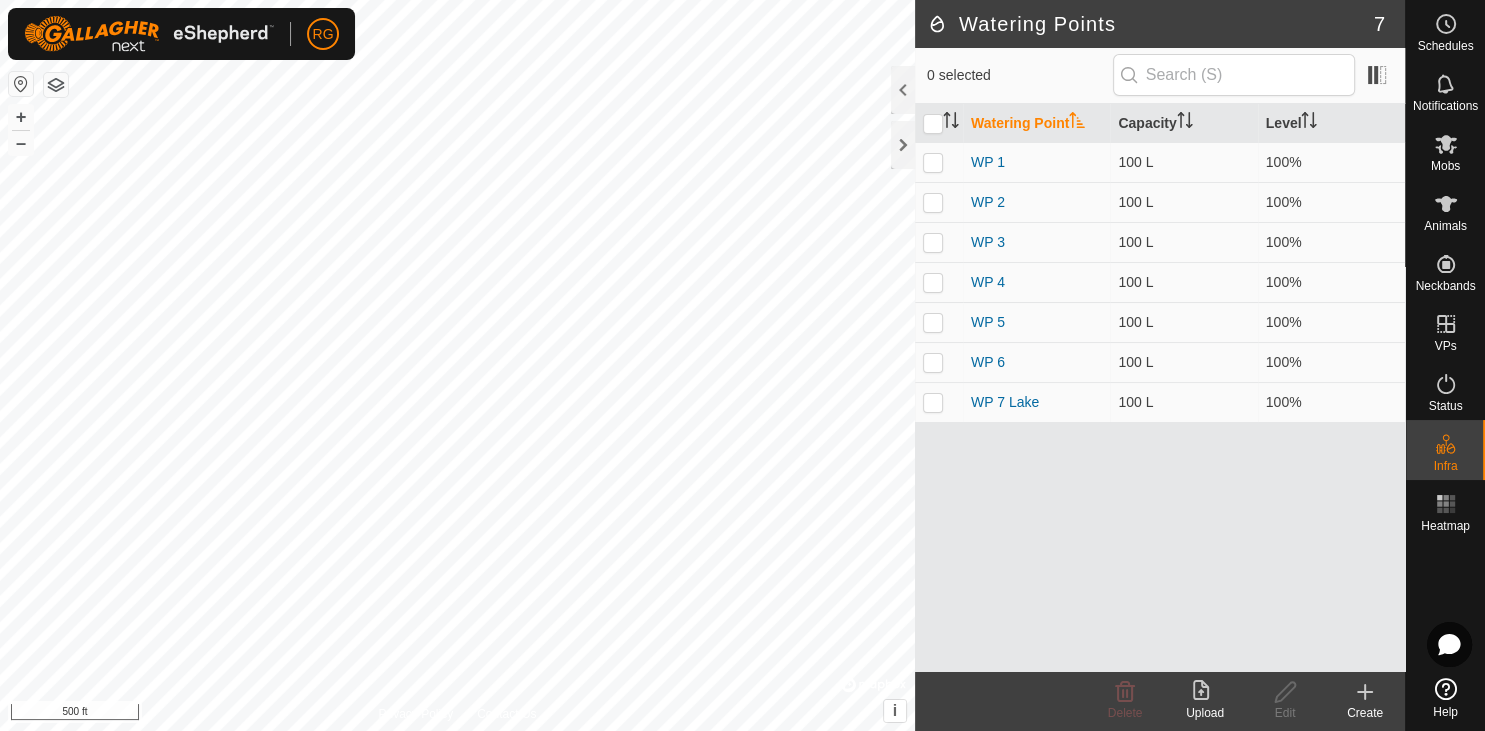 click 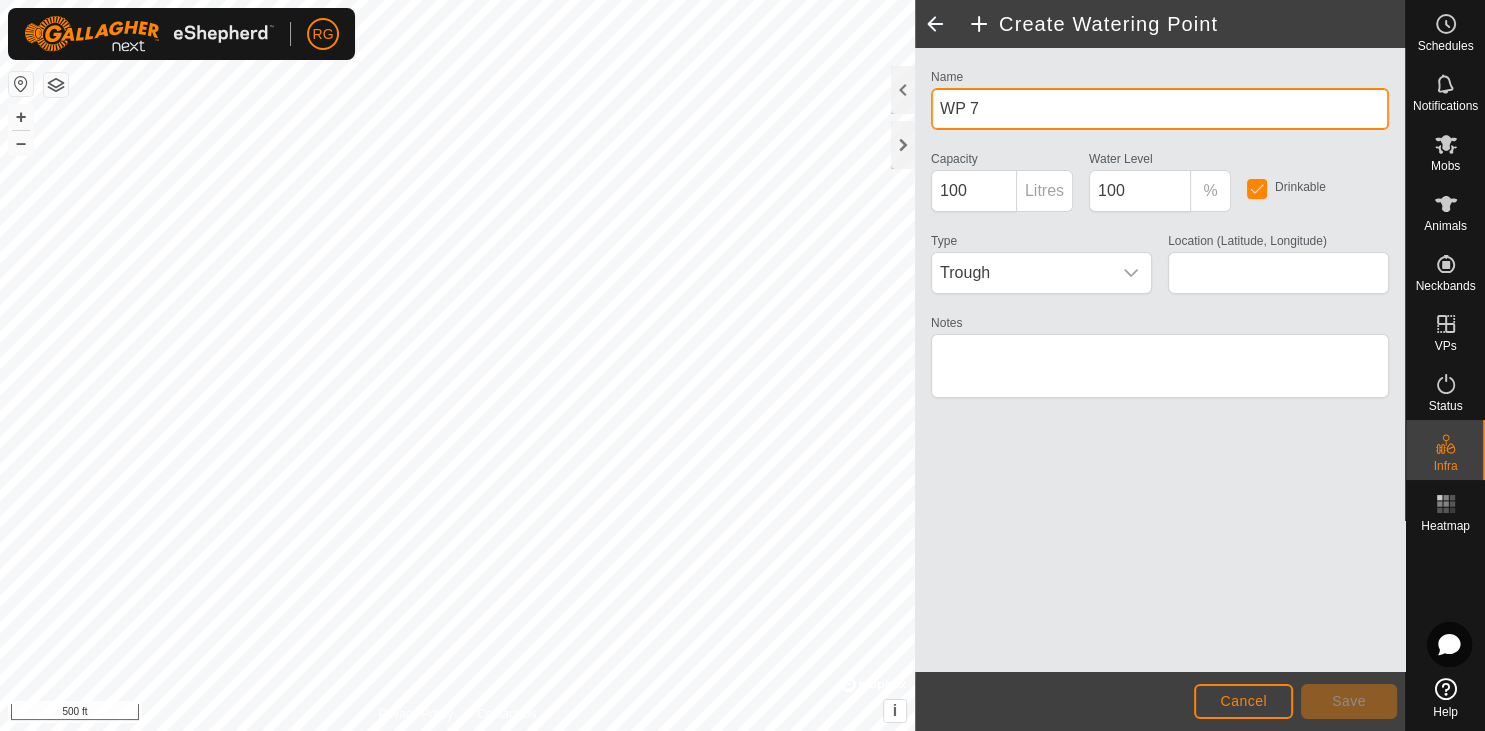 click on "WP 7" at bounding box center [1160, 109] 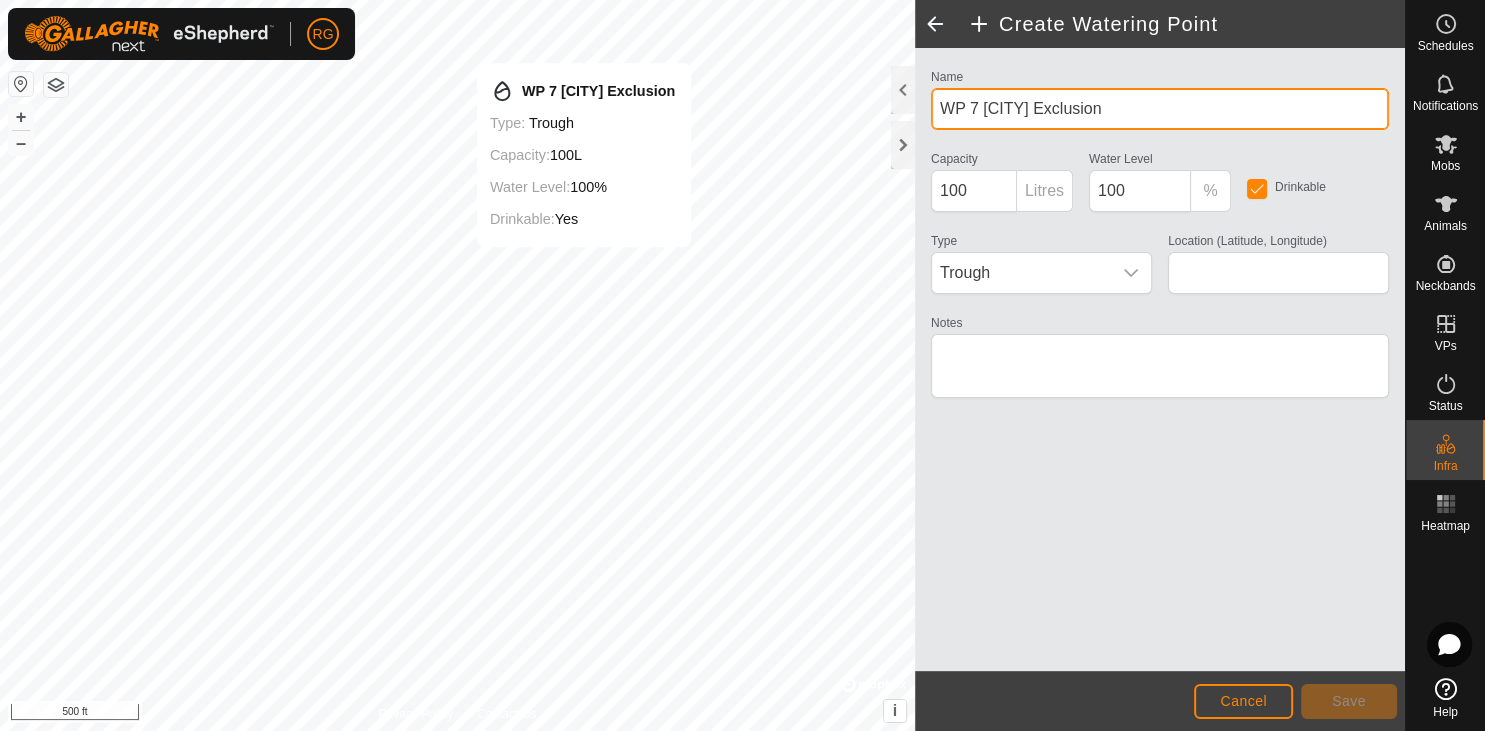 type on "WP 7 Slough Exclusion" 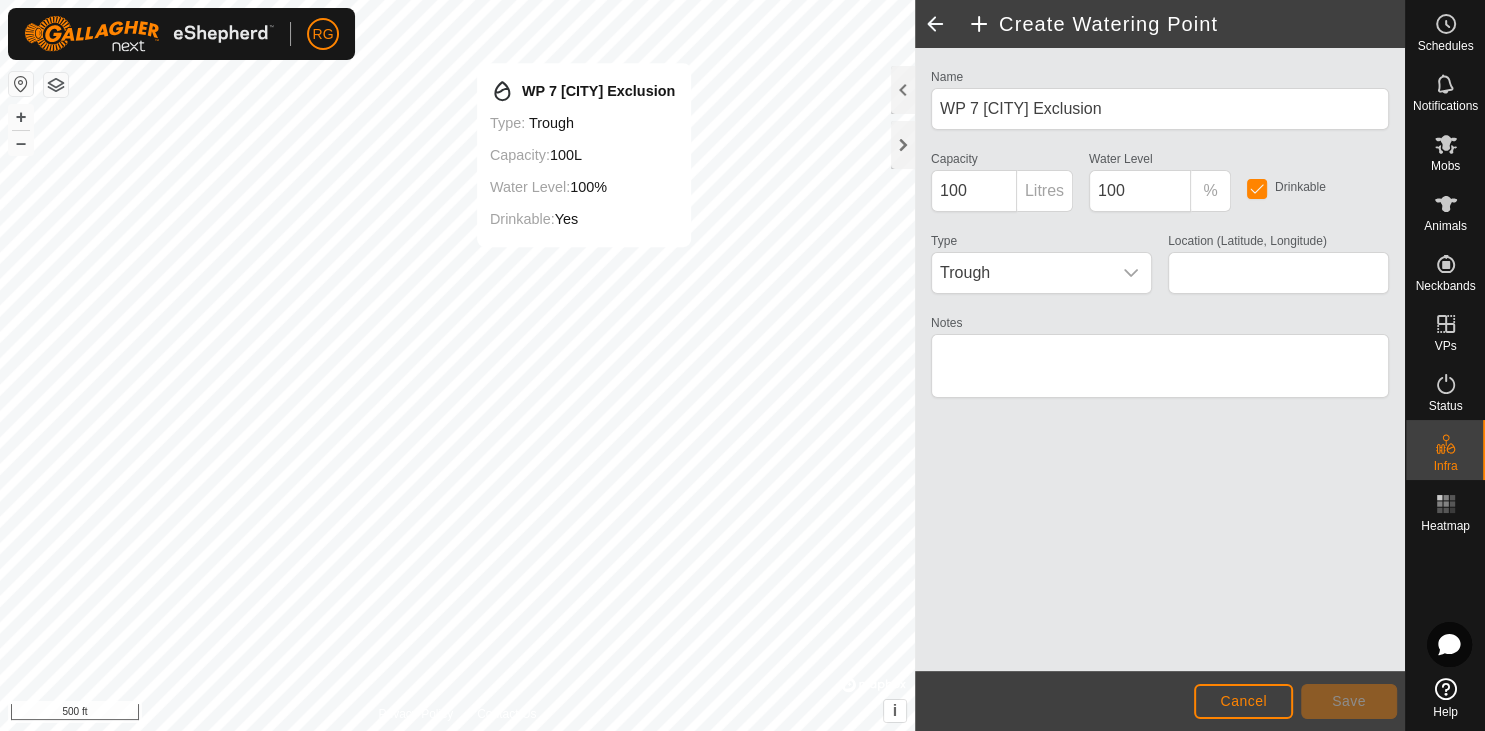 type on "43.785976, -95.506287" 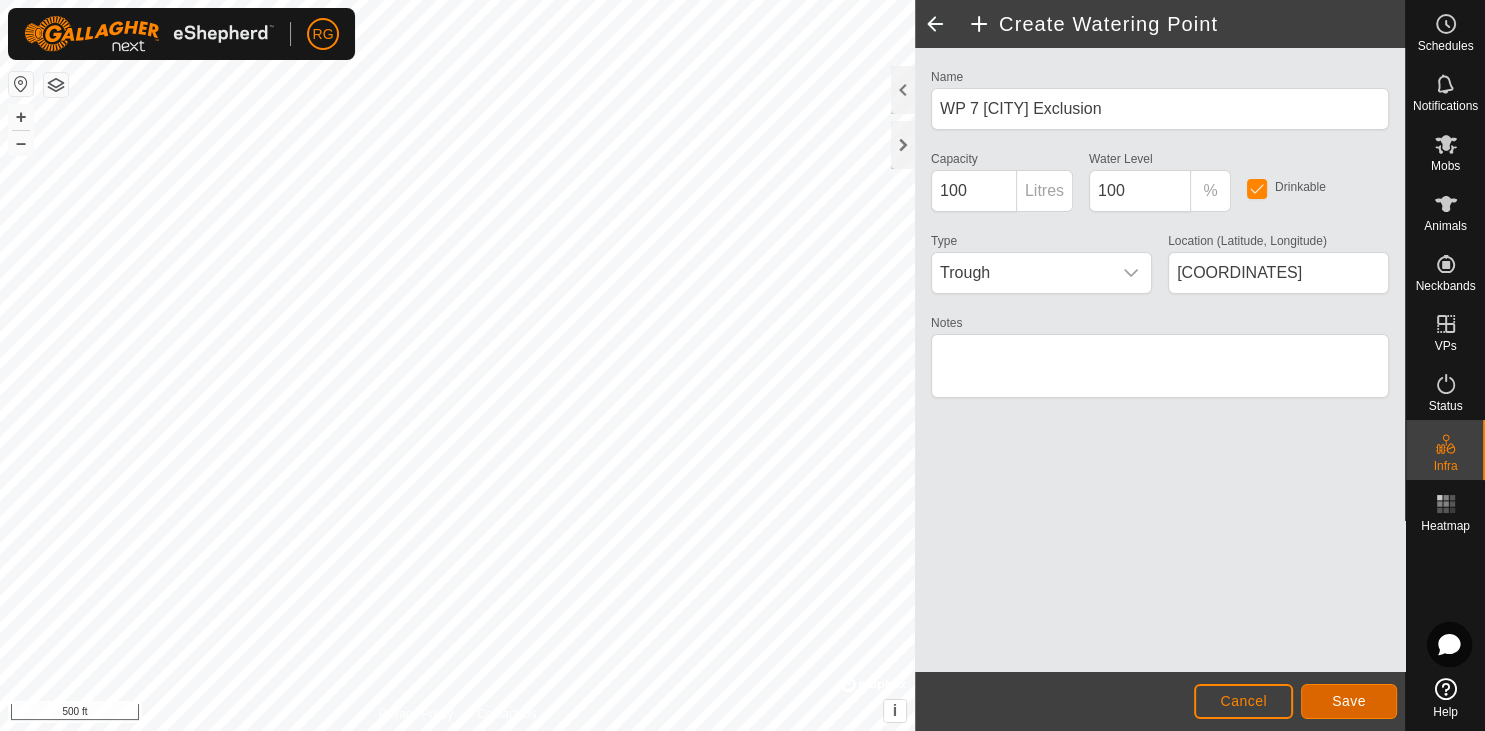 click on "Save" 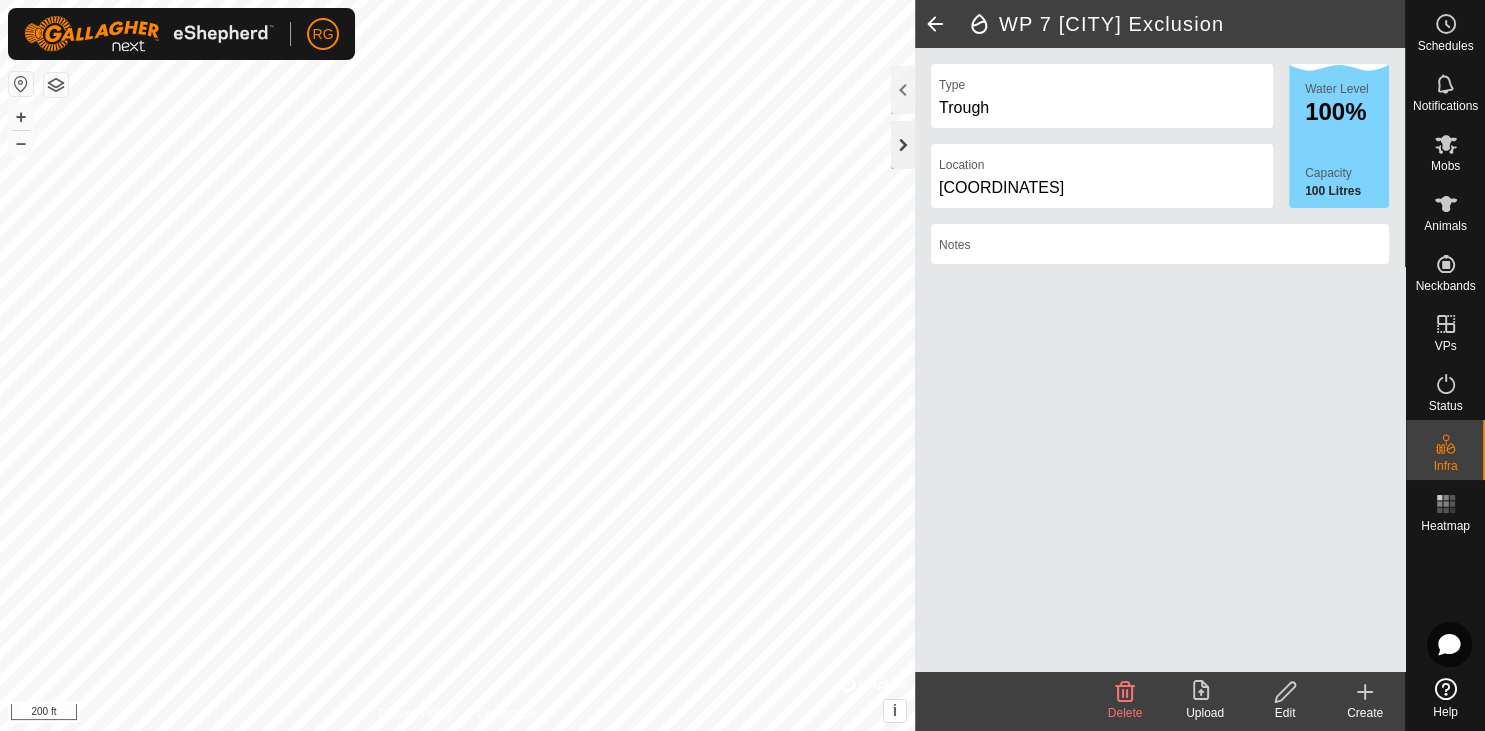 click 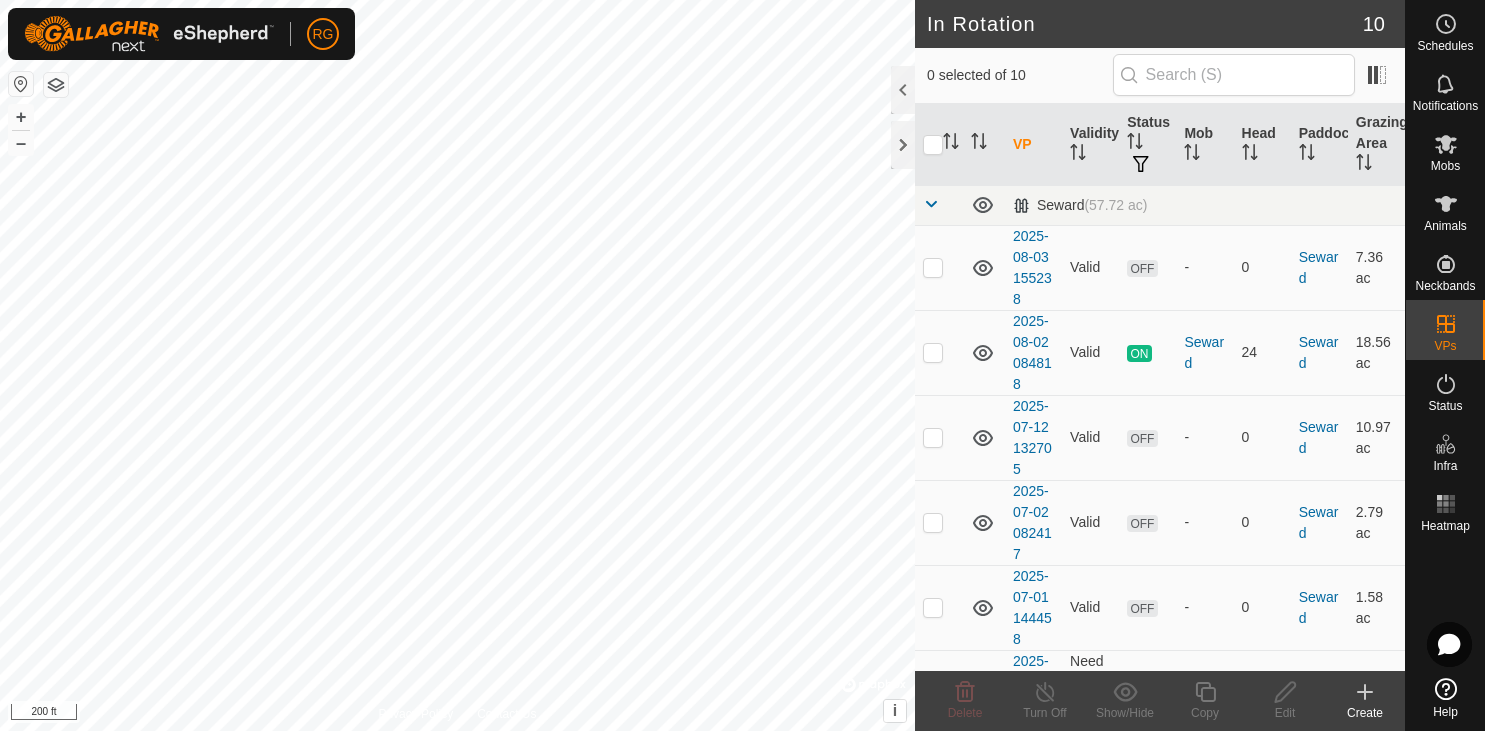 scroll, scrollTop: 0, scrollLeft: 0, axis: both 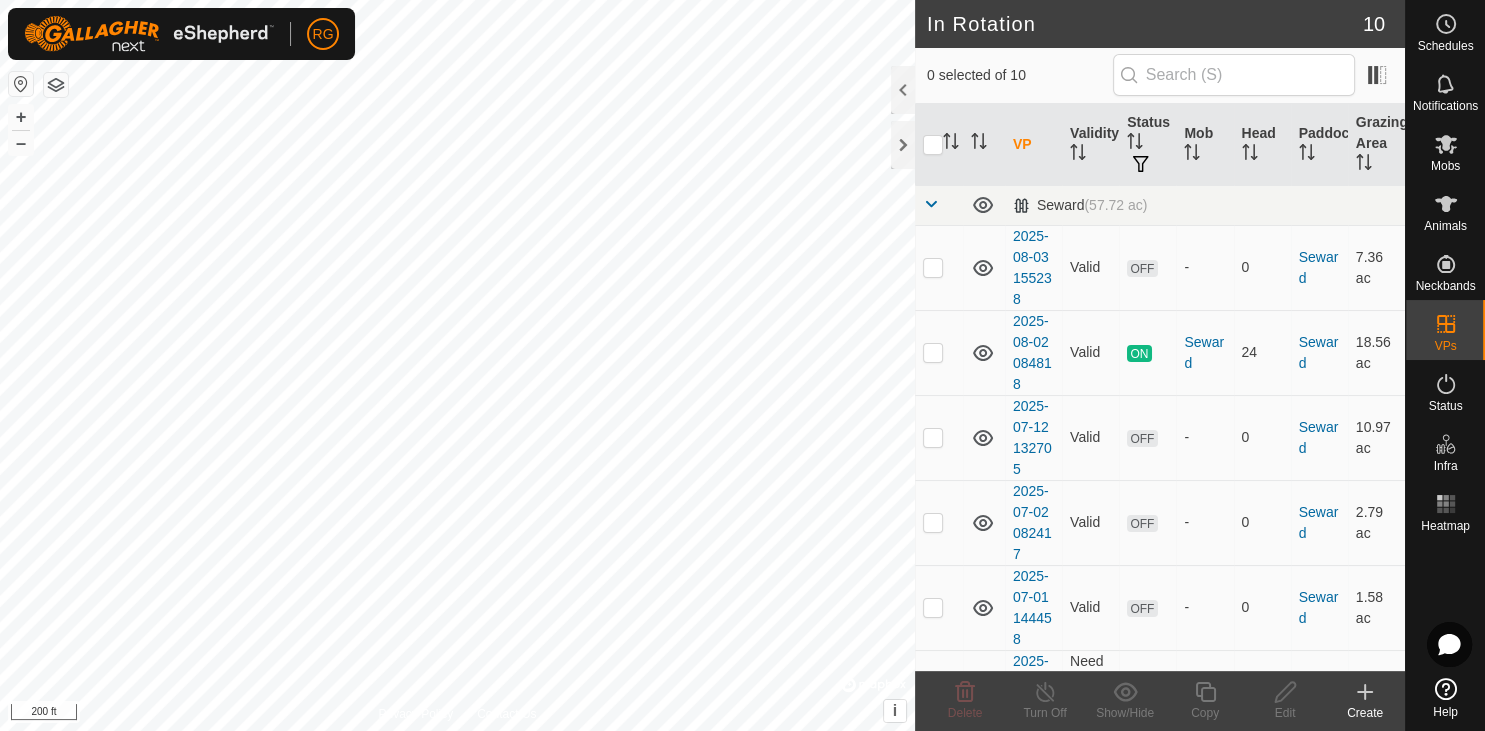 click 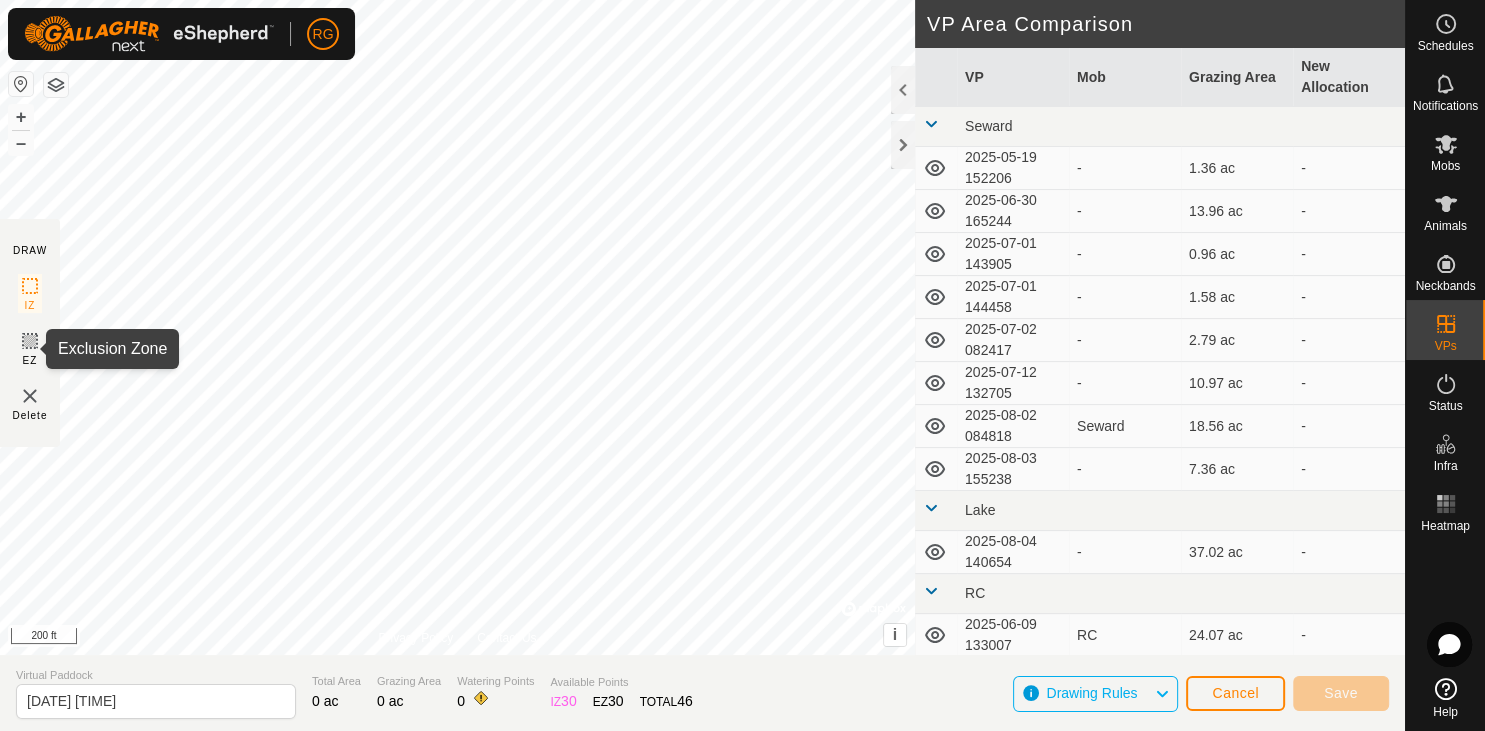click 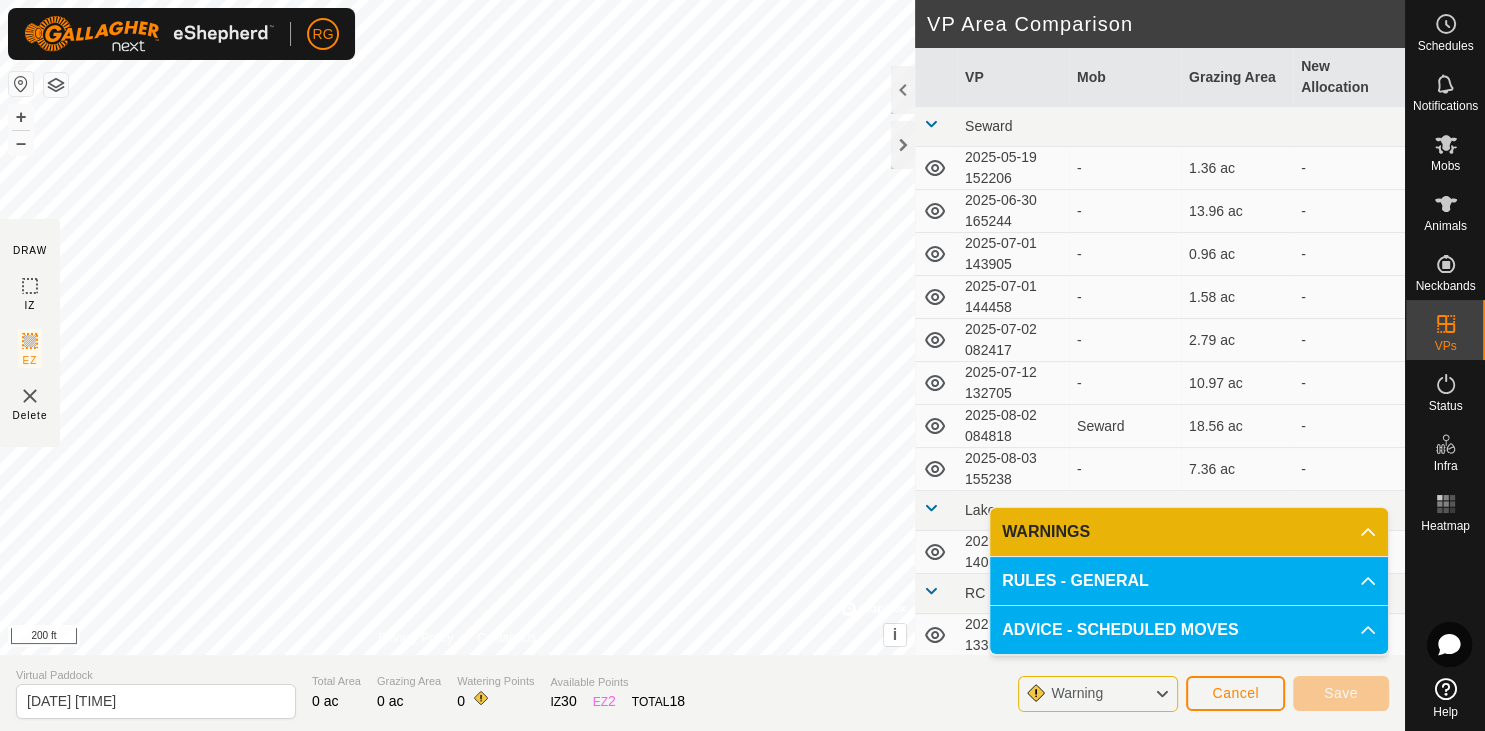 click 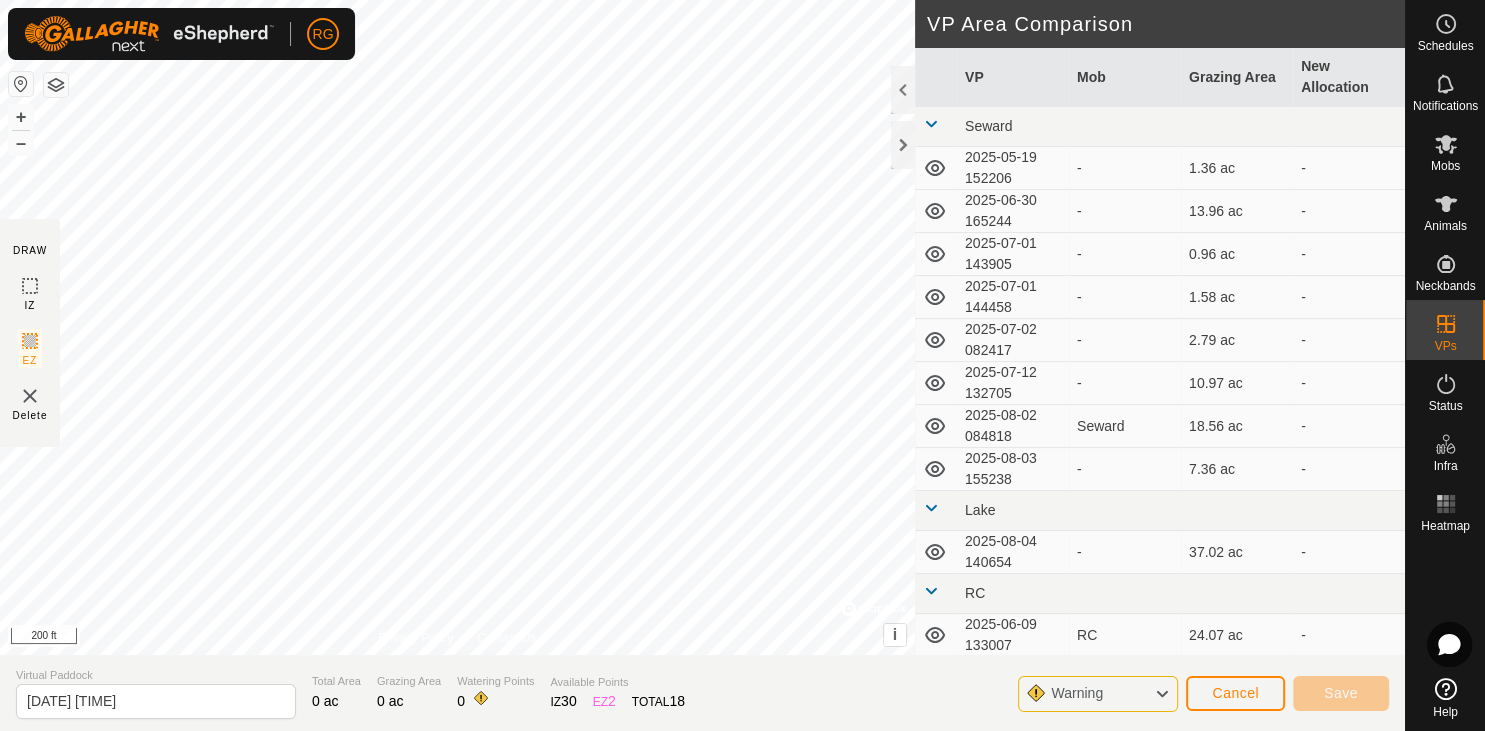 click 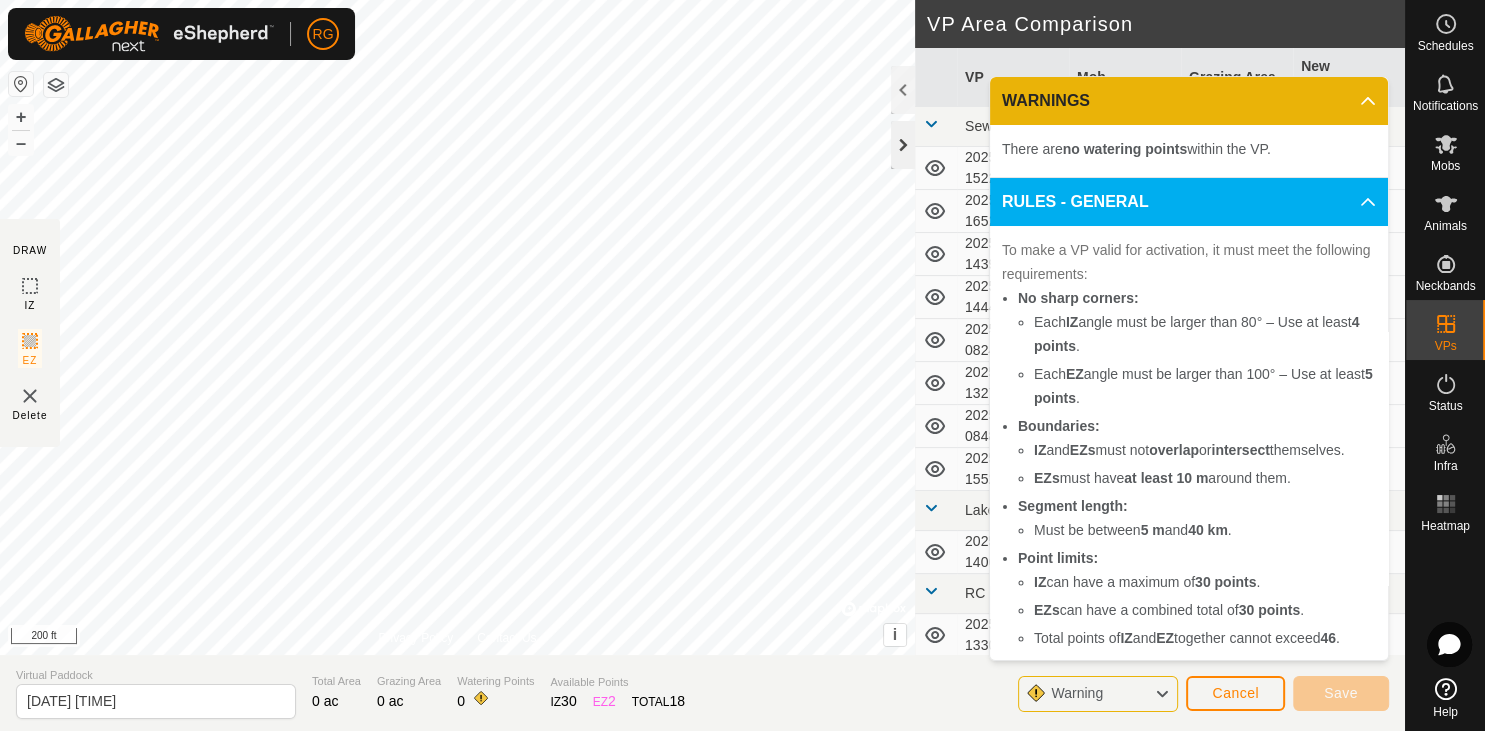 click 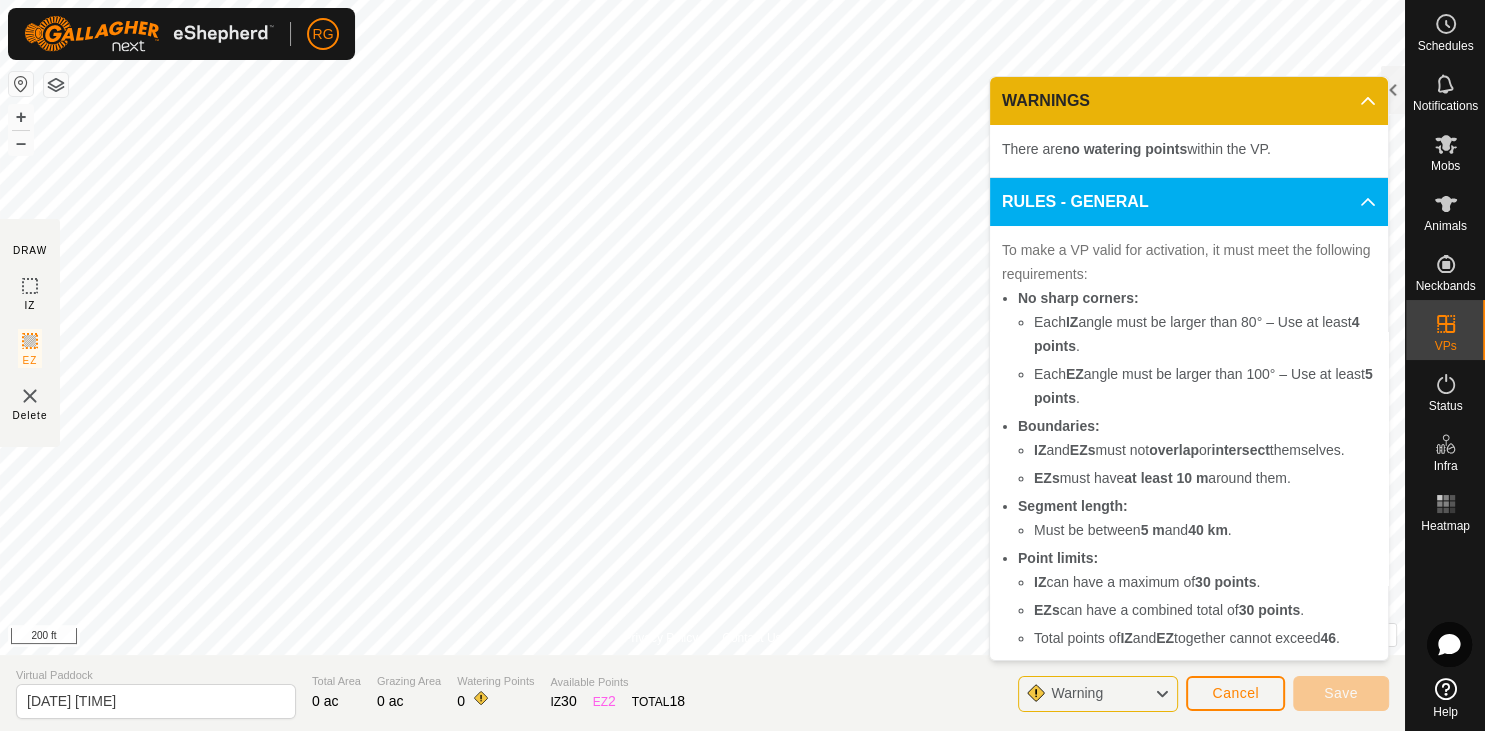 click 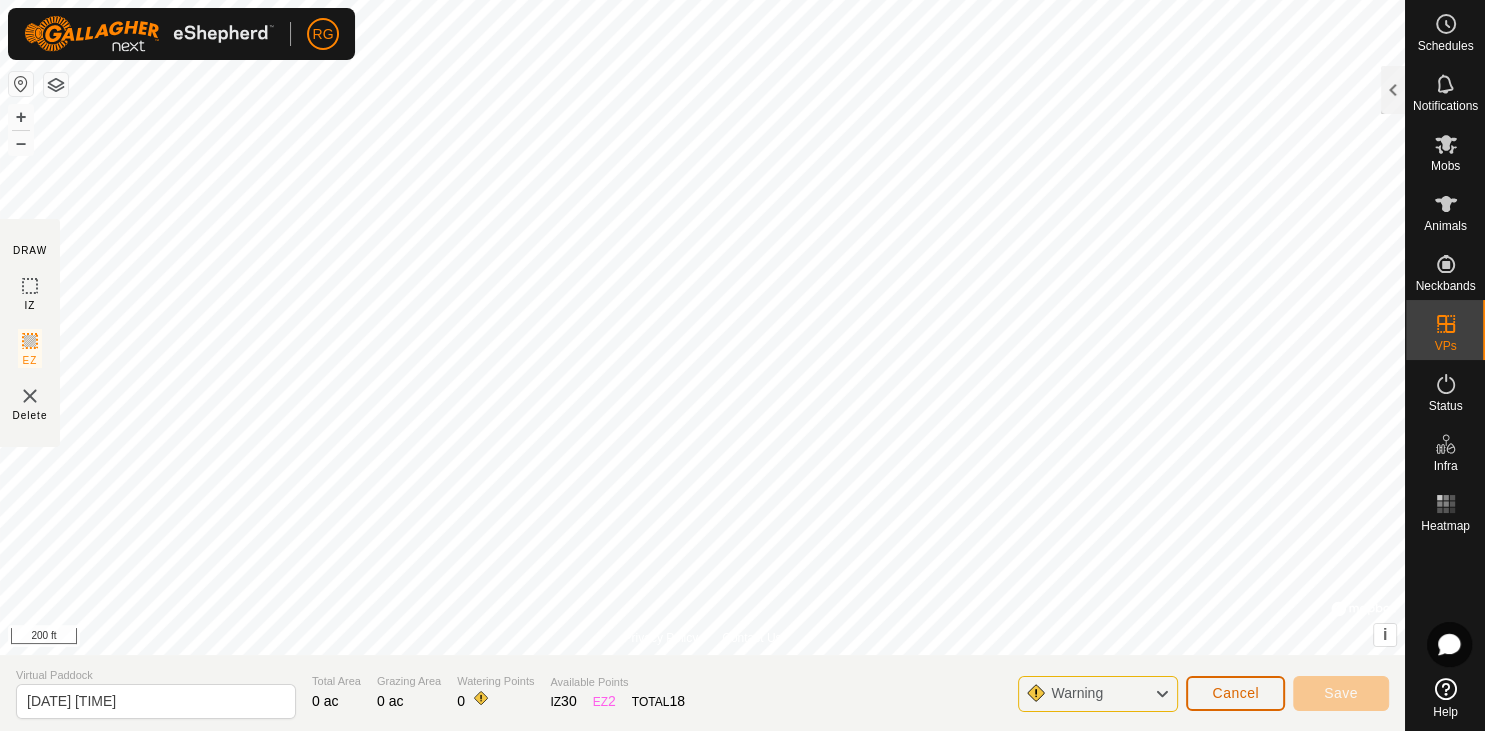 click on "Cancel" 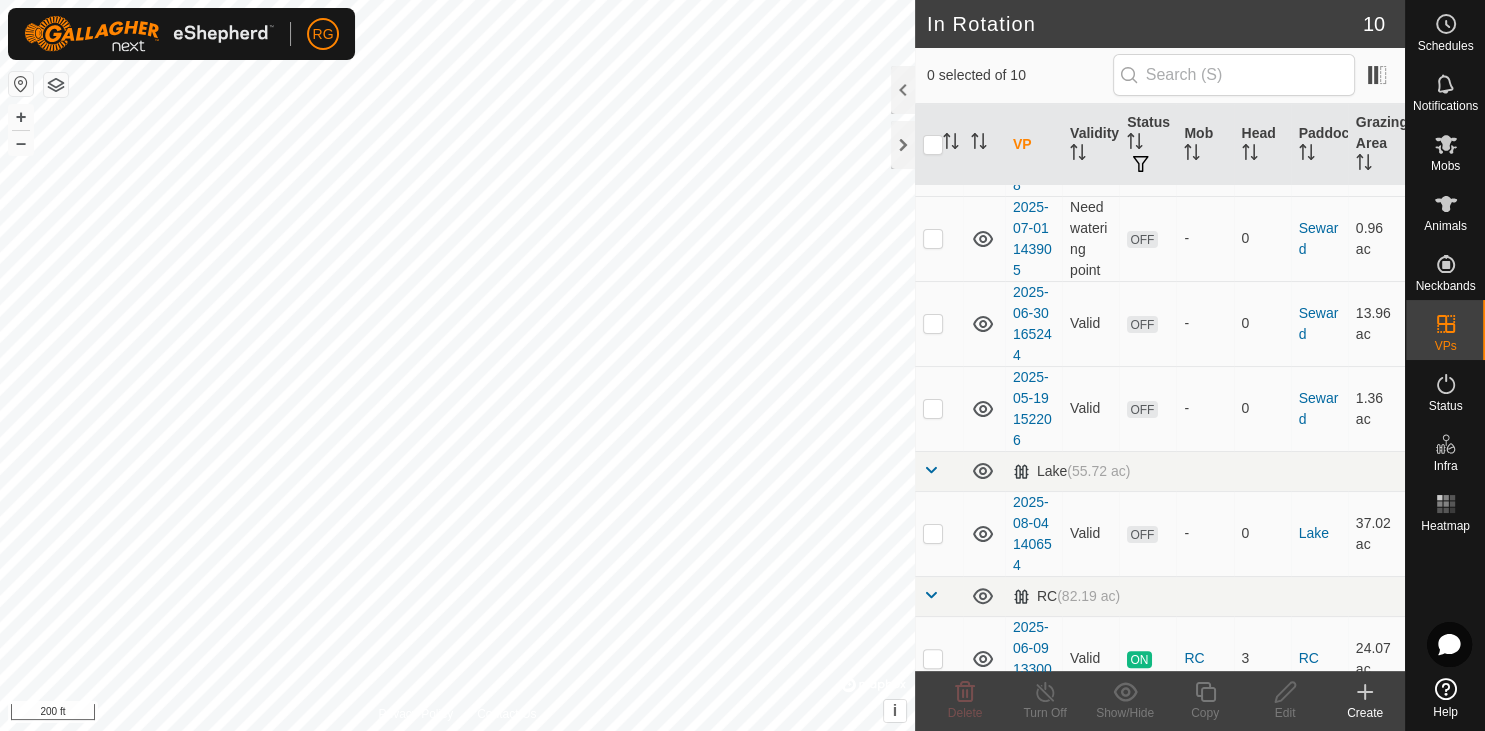 scroll, scrollTop: 480, scrollLeft: 0, axis: vertical 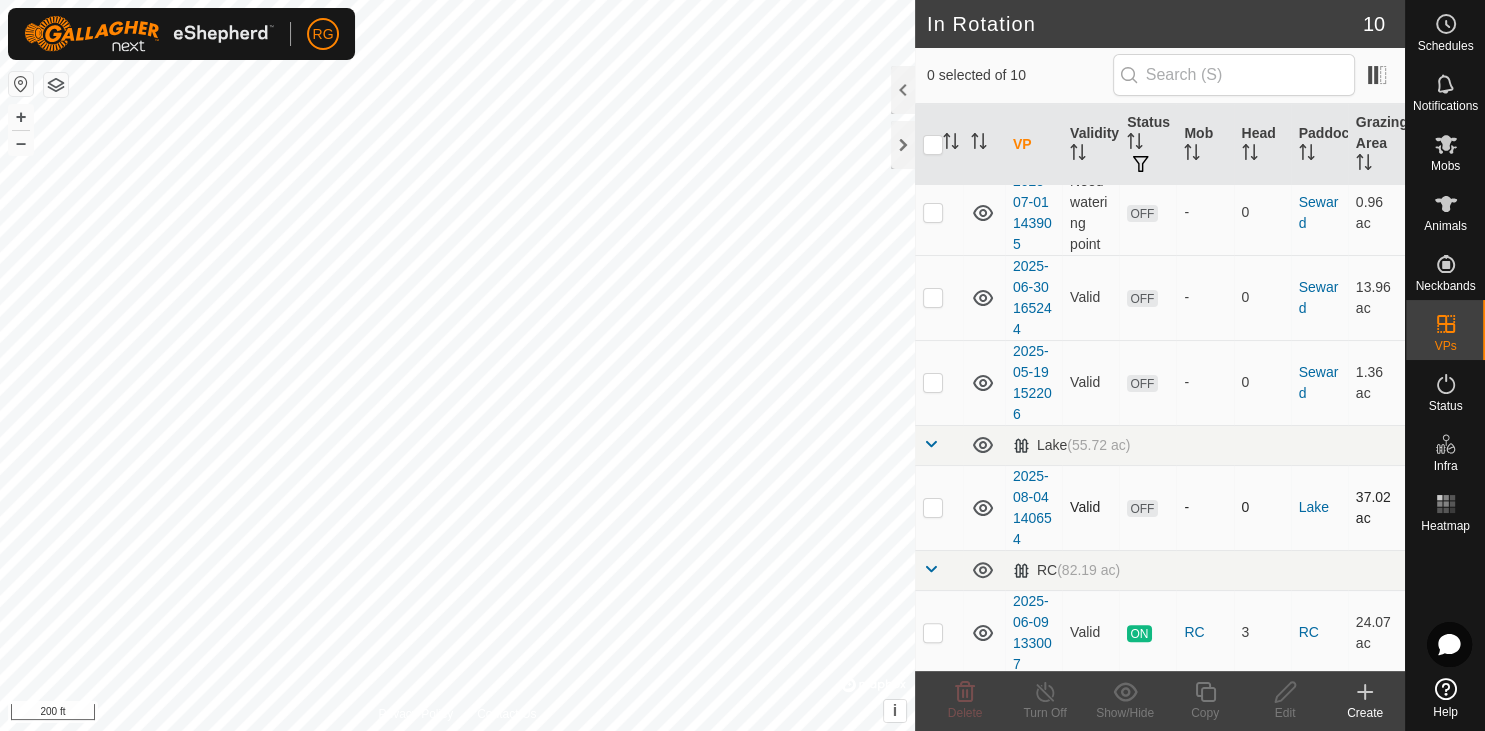 click at bounding box center (933, 507) 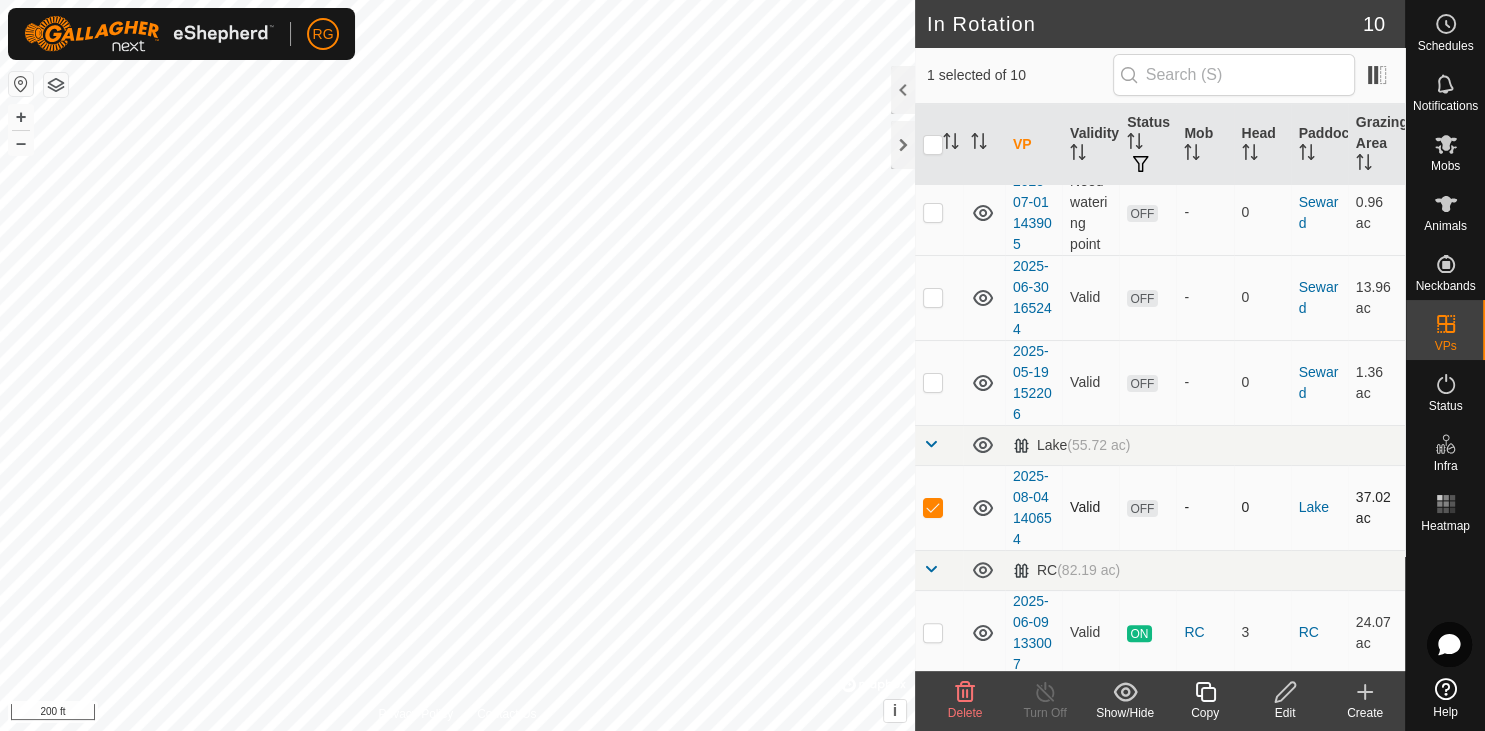 click at bounding box center (933, 507) 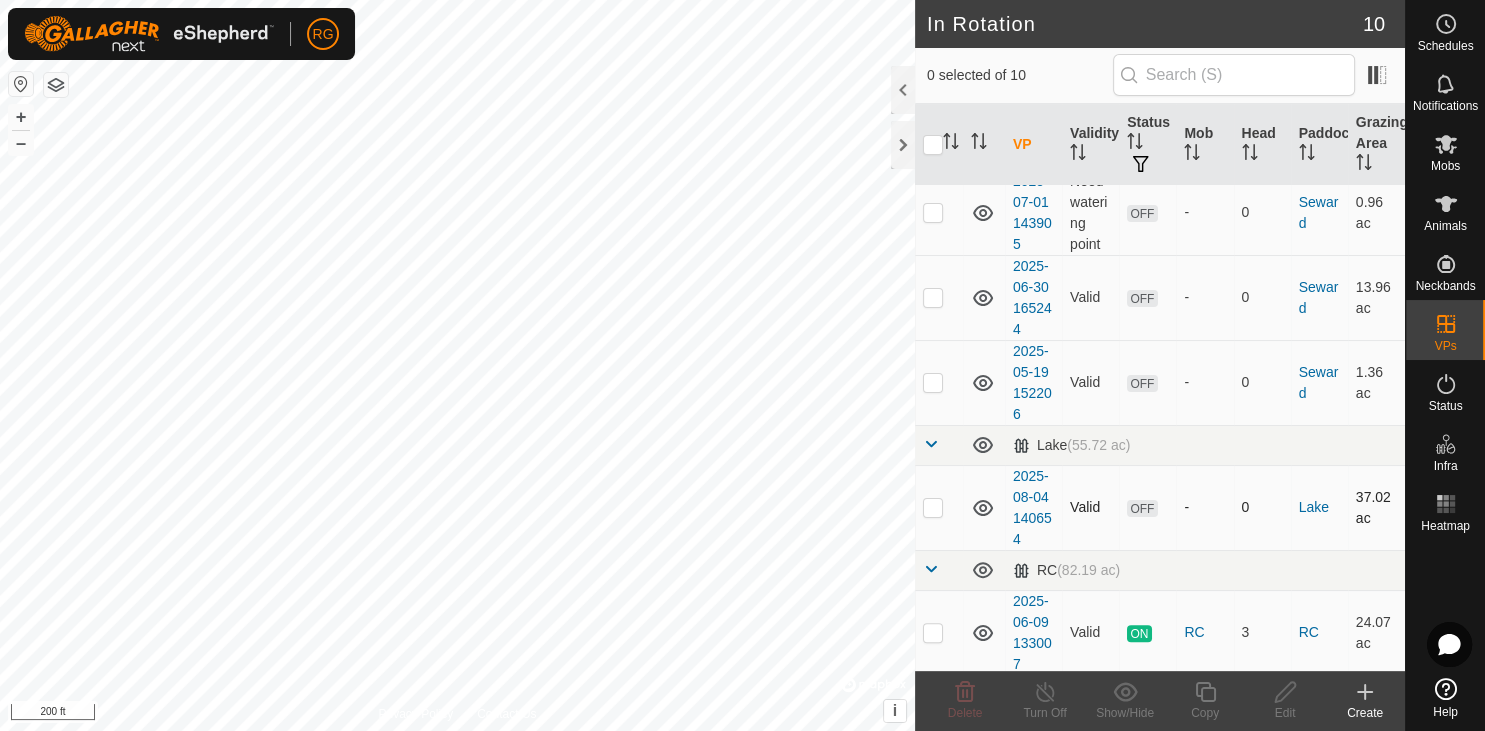 click at bounding box center (933, 507) 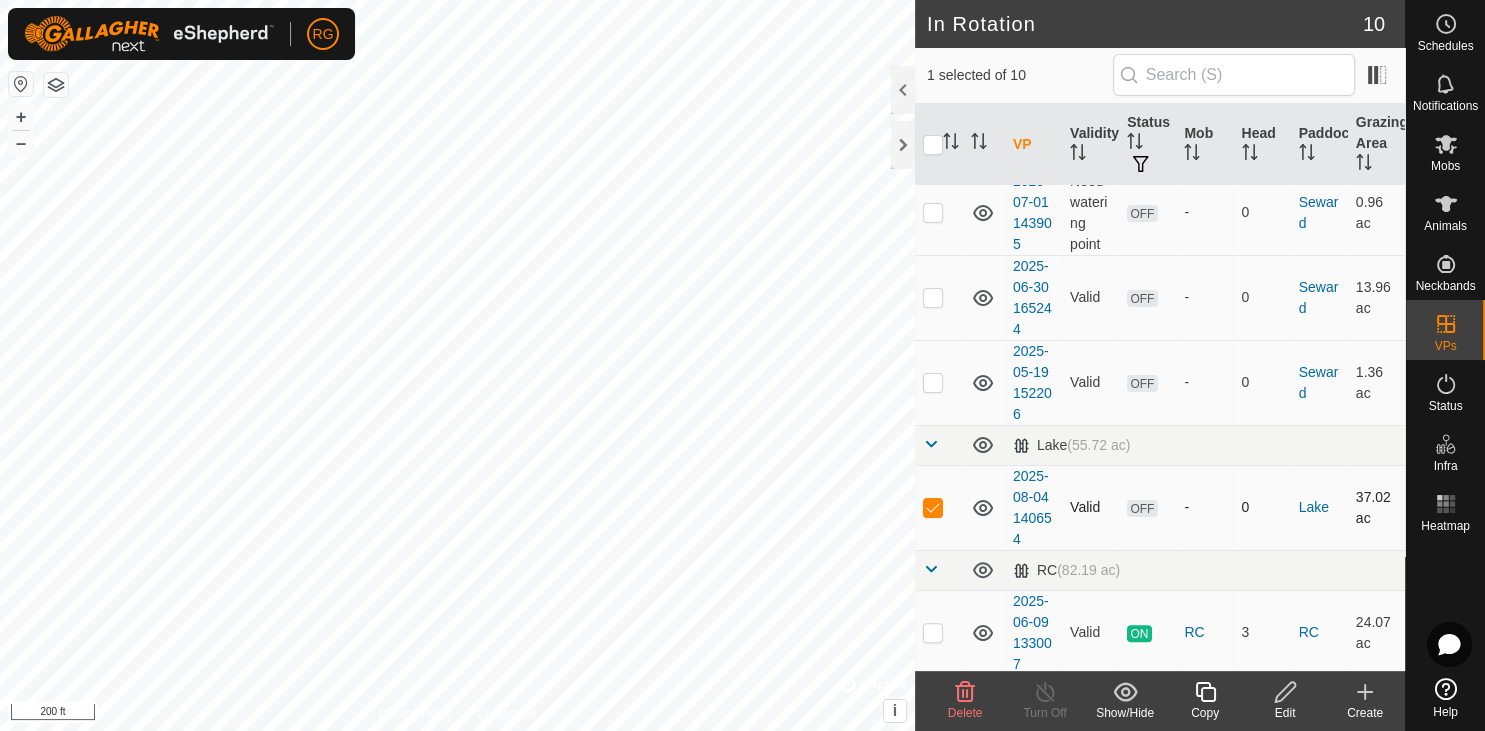 click at bounding box center [933, 507] 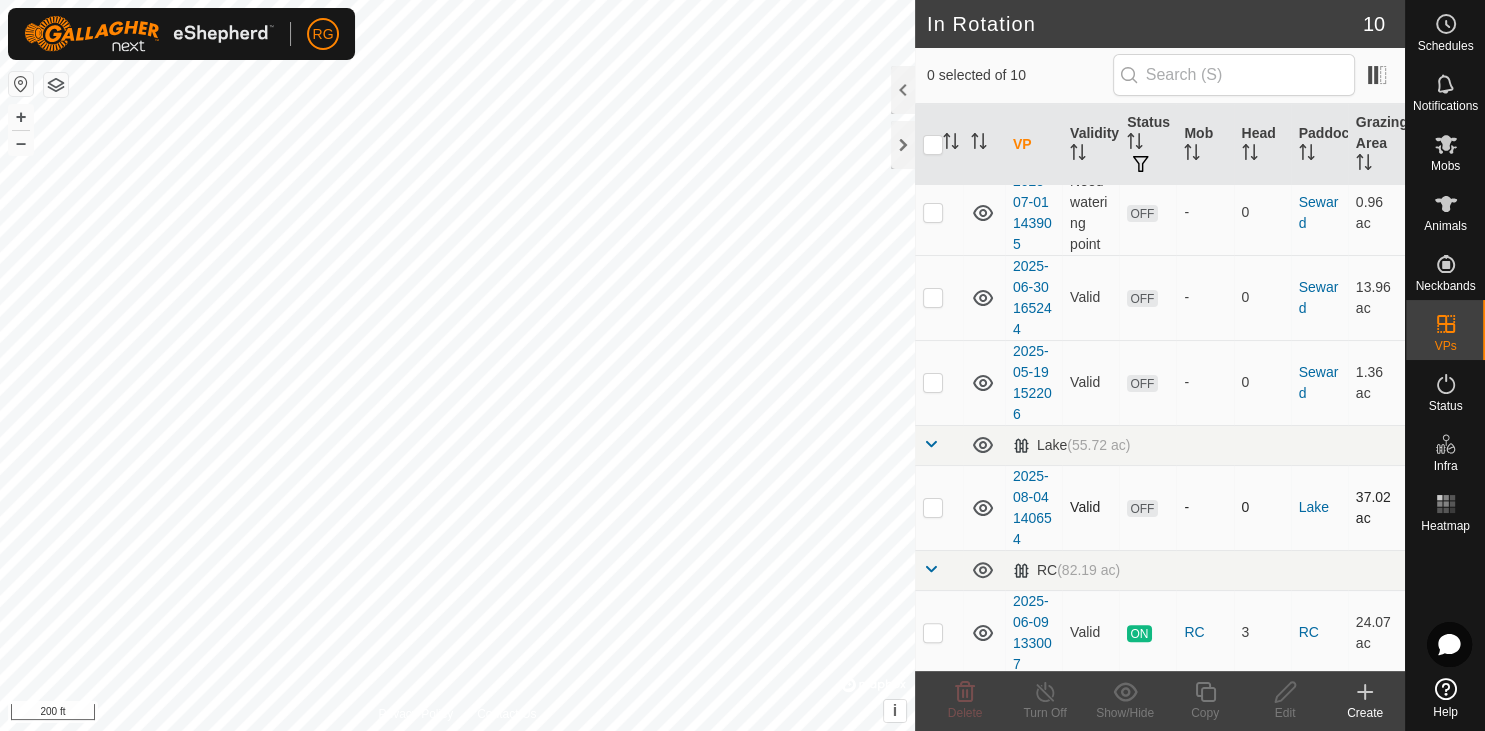 click at bounding box center [933, 507] 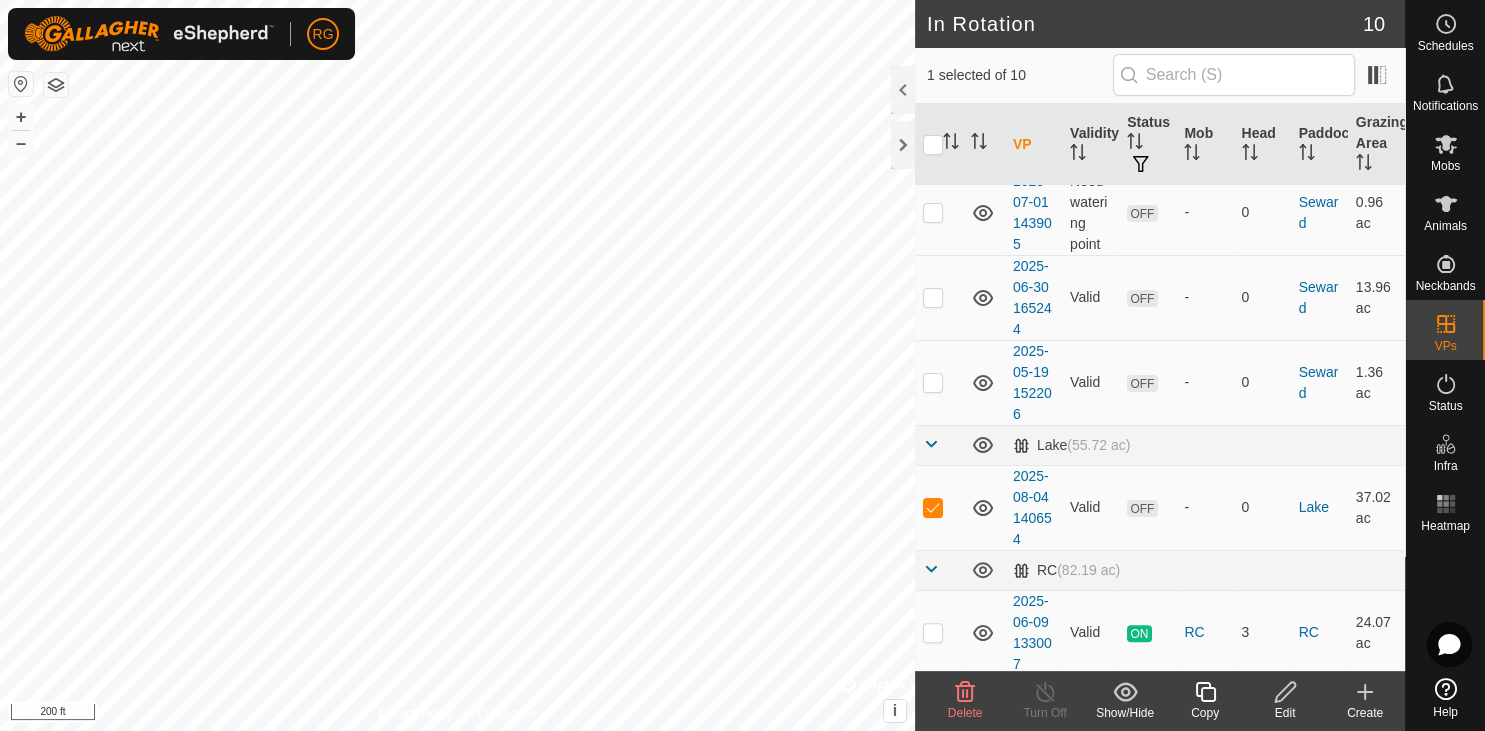 click 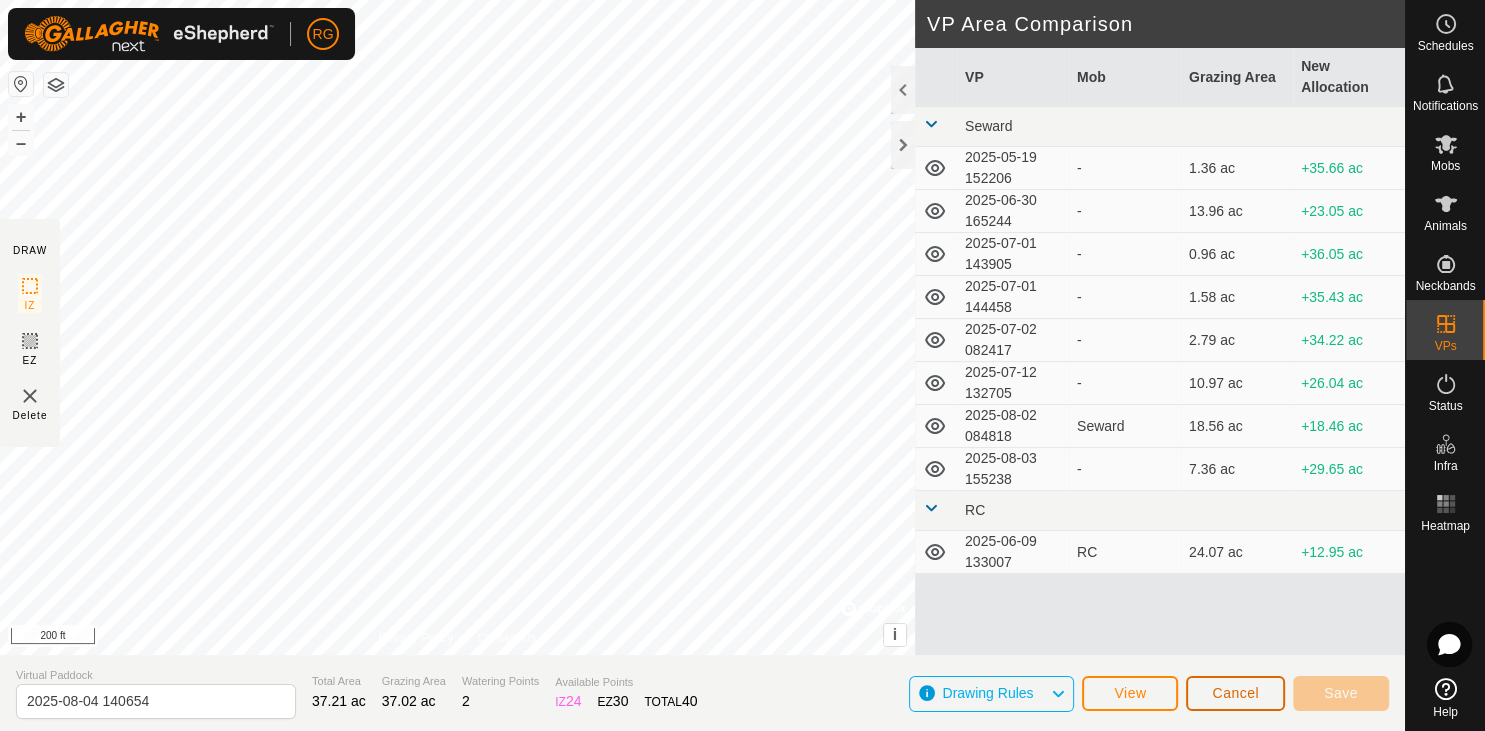 click on "Cancel" 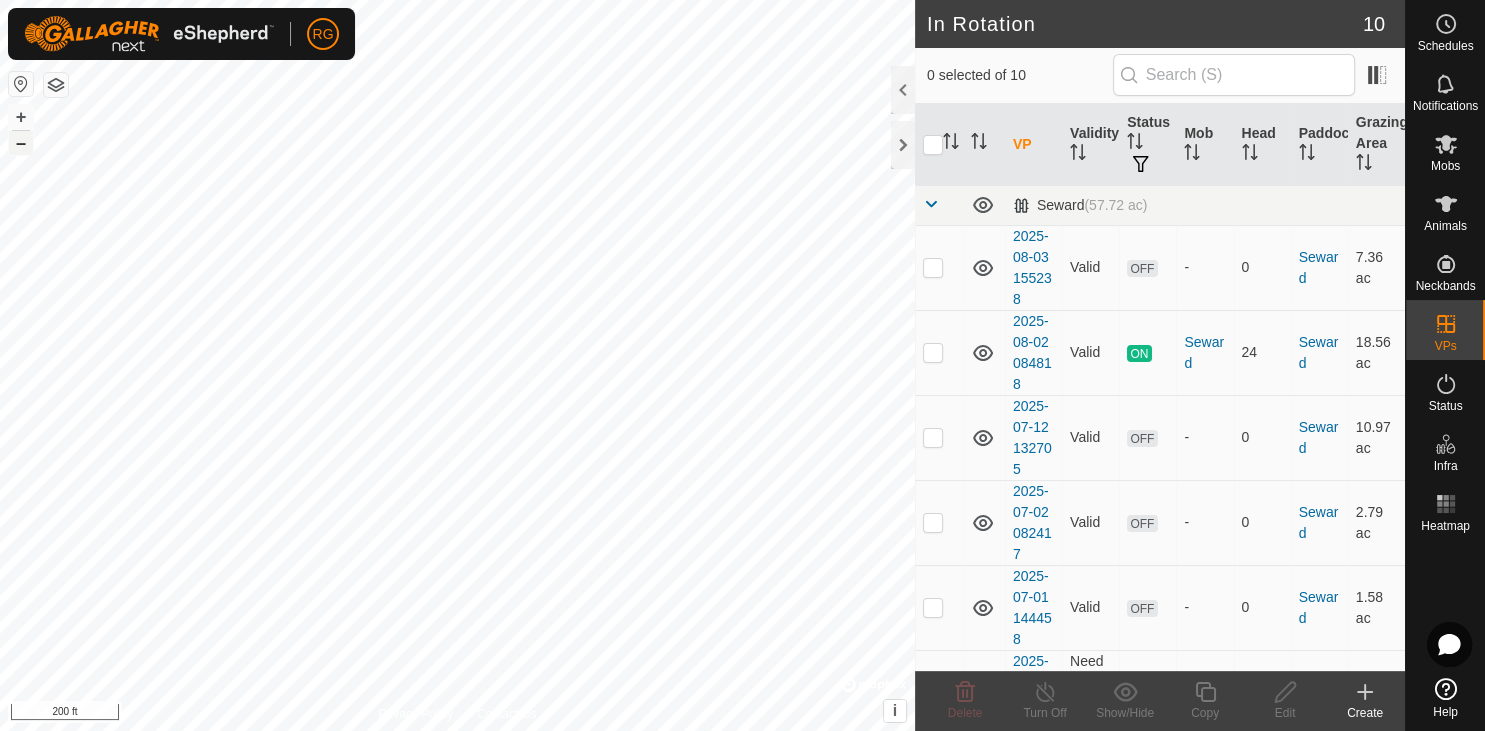 click on "–" at bounding box center [21, 143] 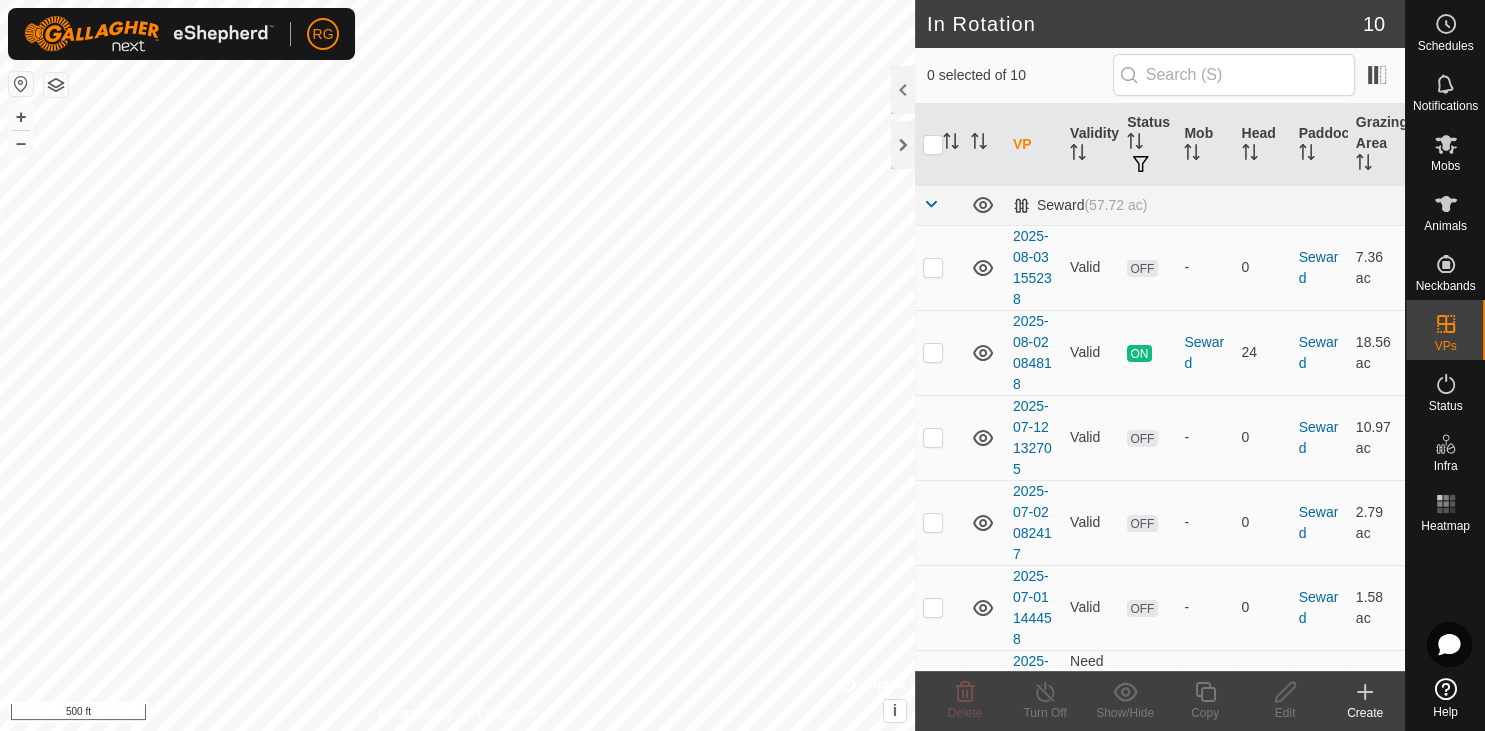 click 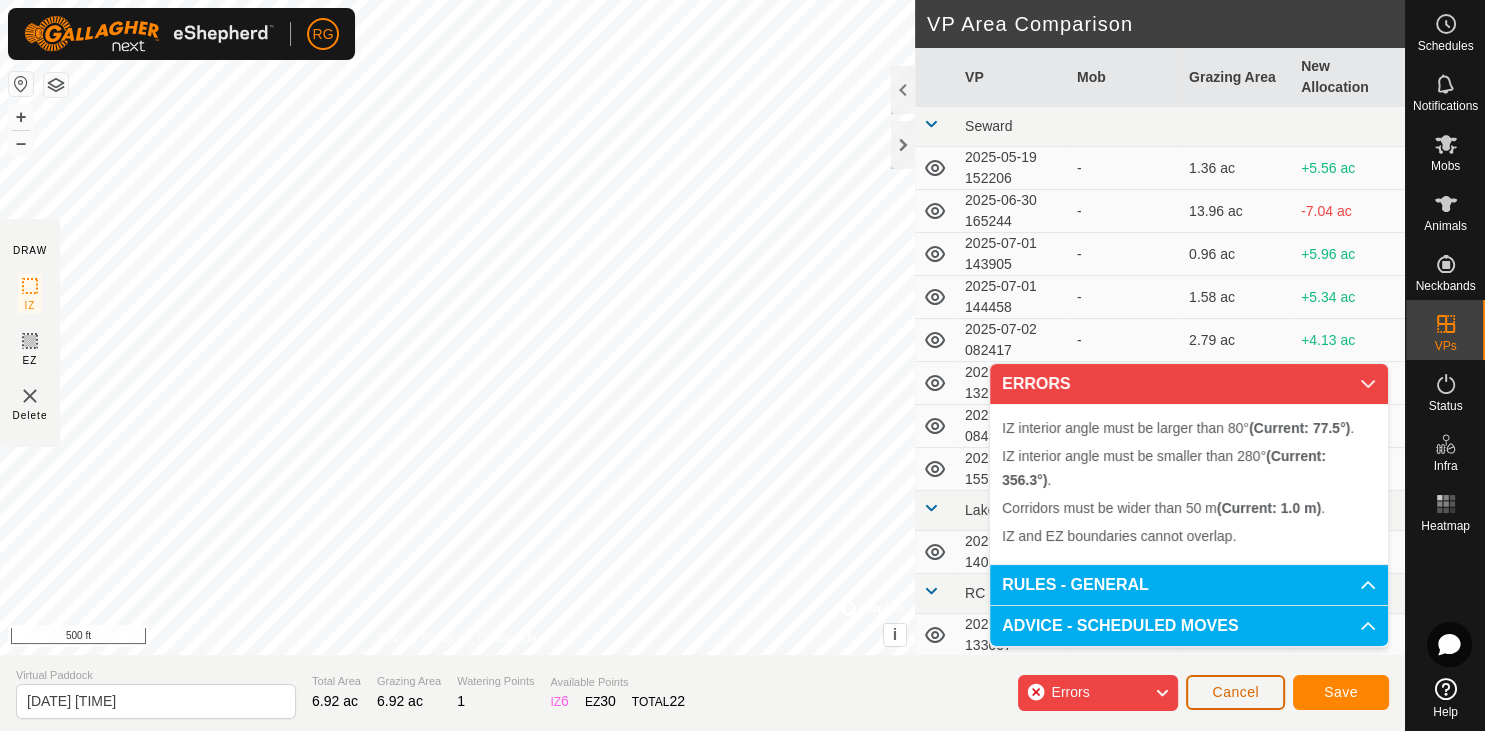 click on "Cancel" 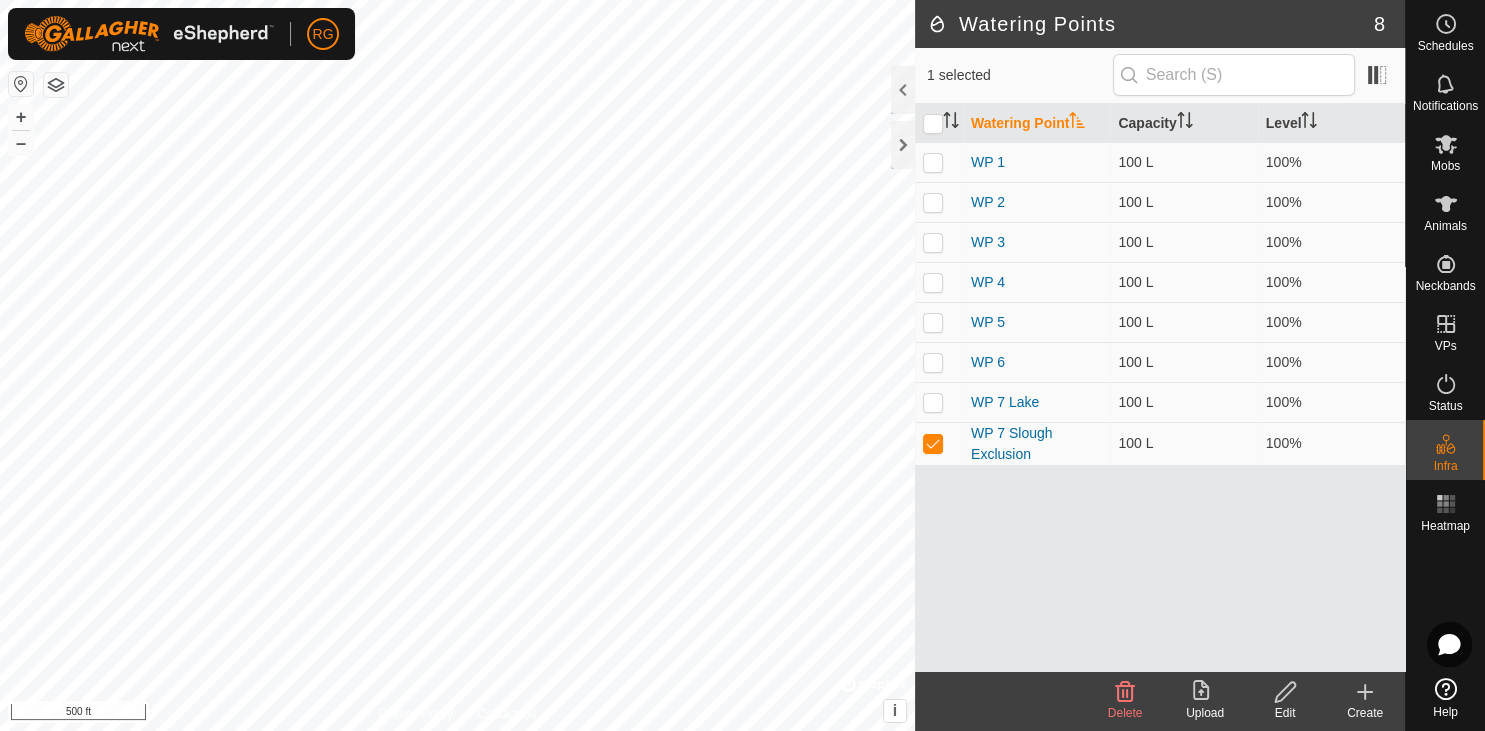 click 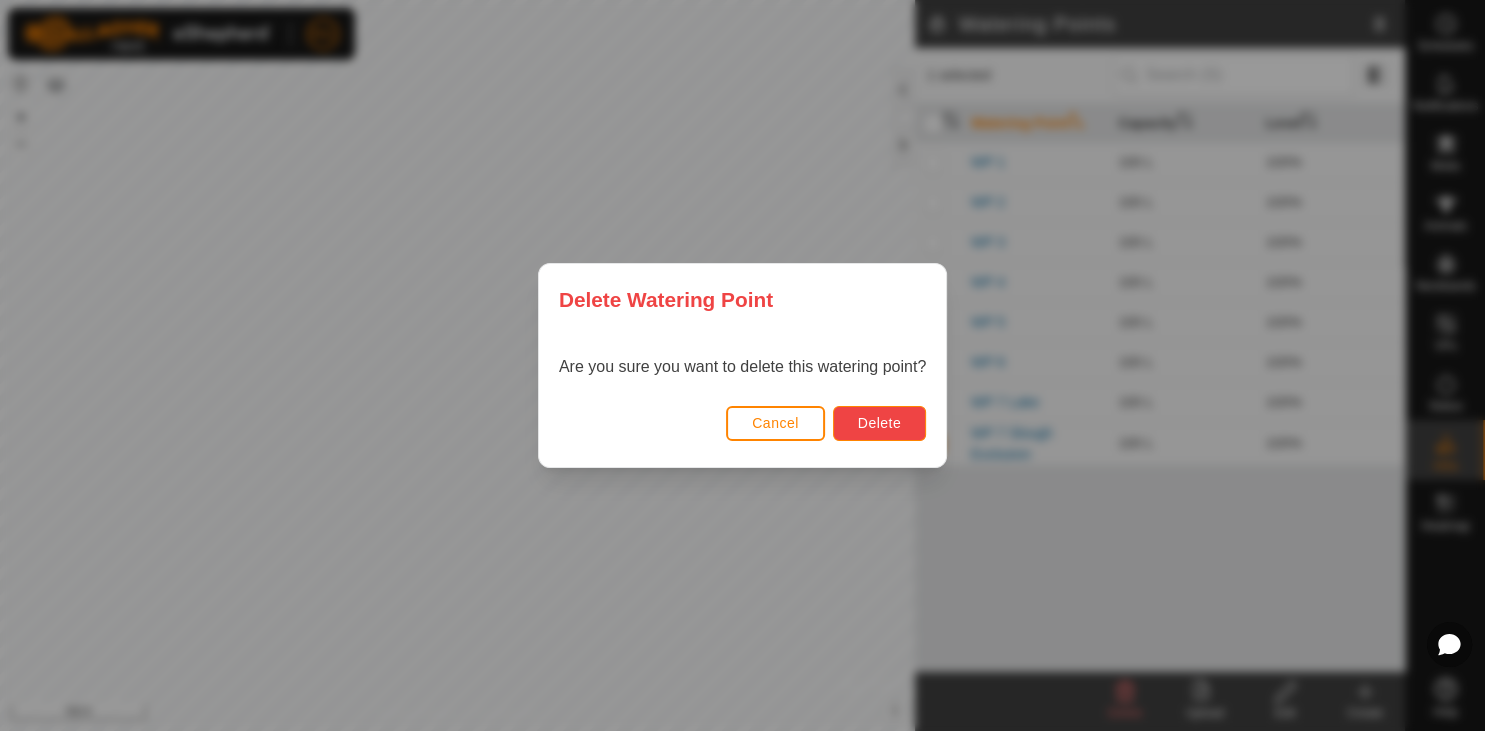 click on "Delete" at bounding box center (879, 423) 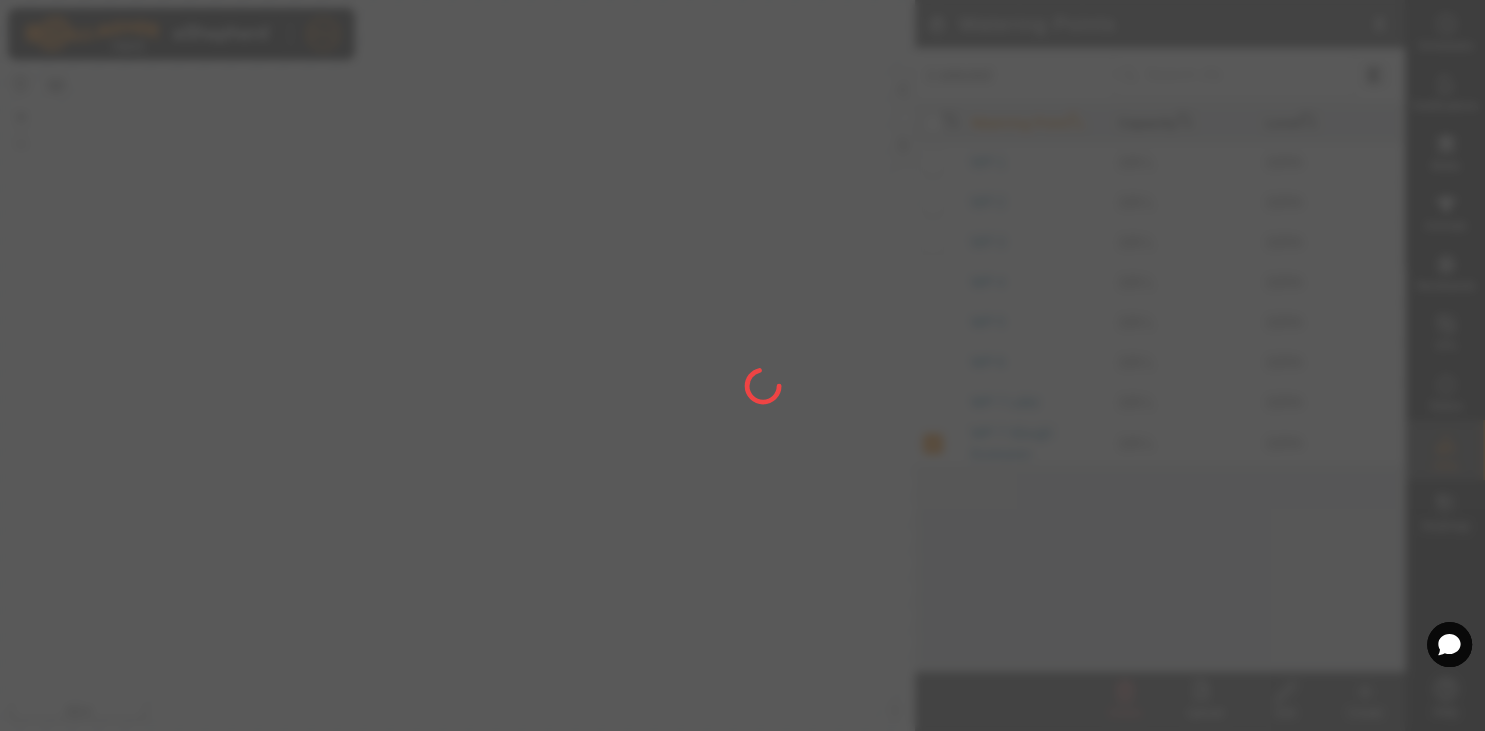 checkbox on "false" 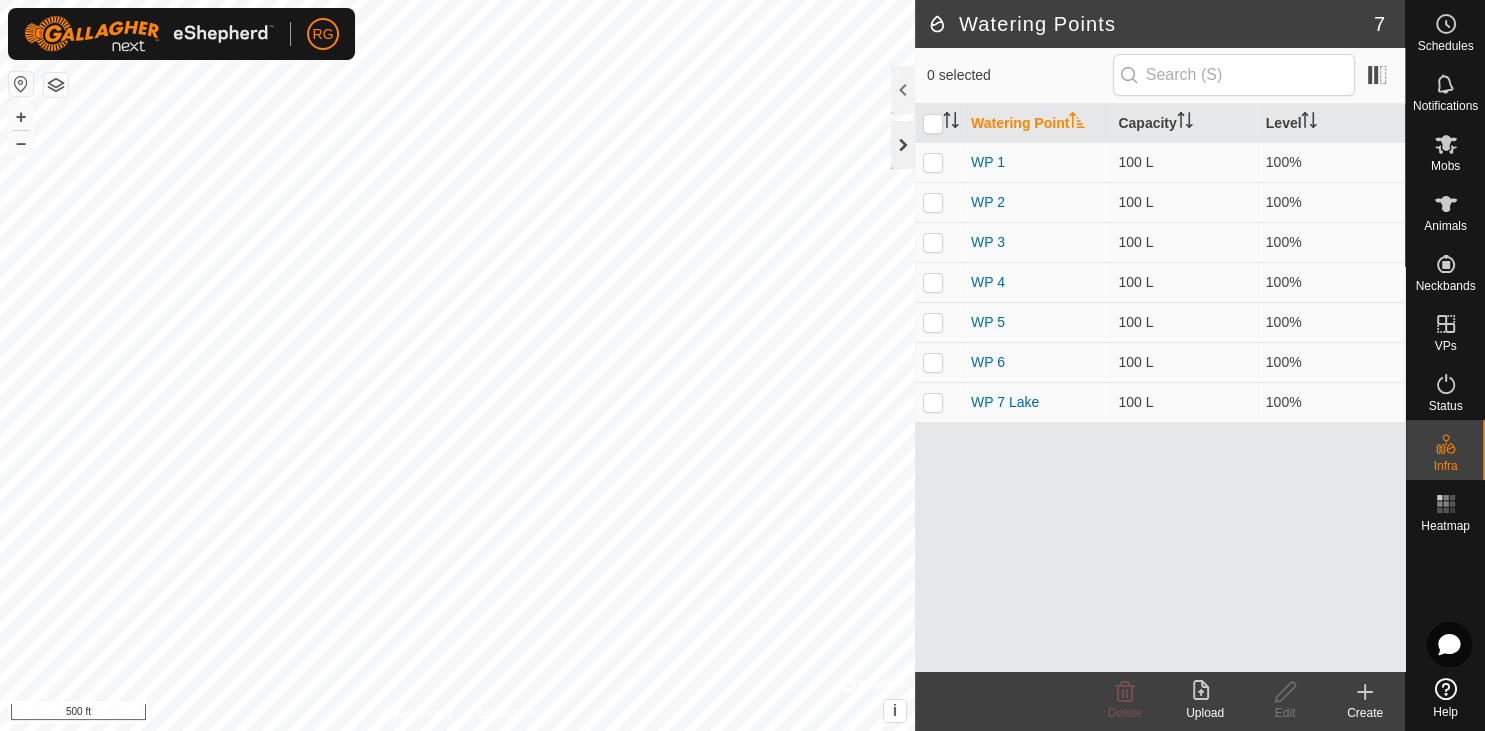 click 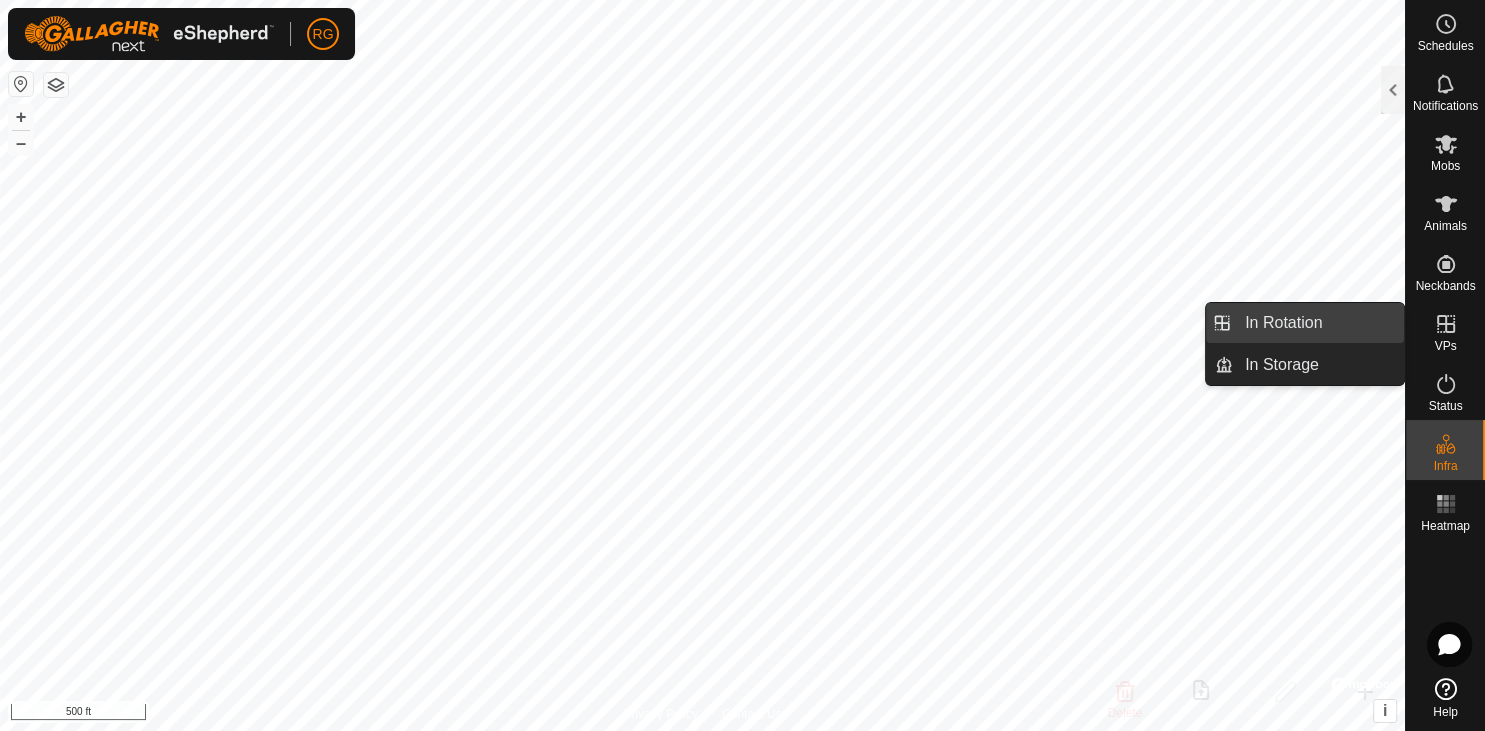 click on "In Rotation" at bounding box center (1318, 323) 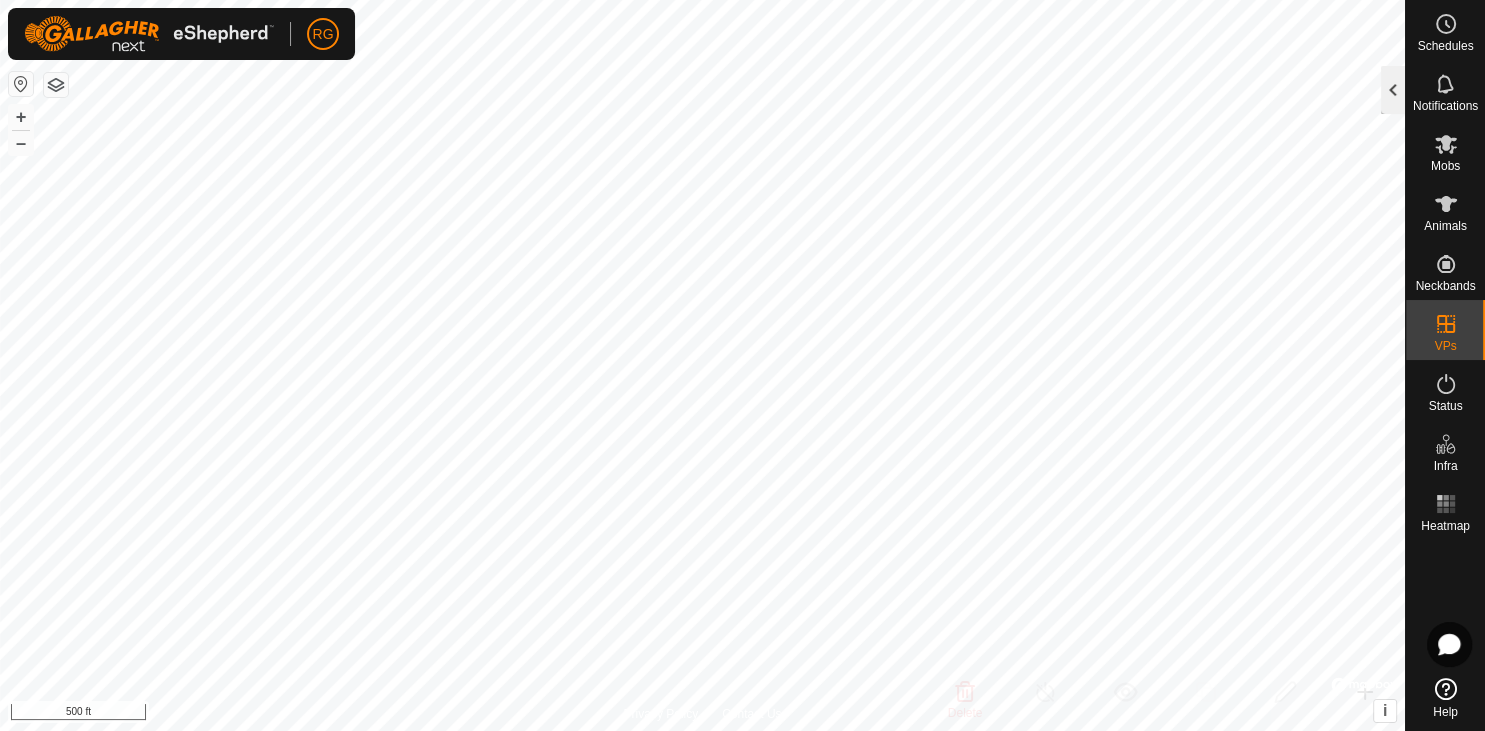 click 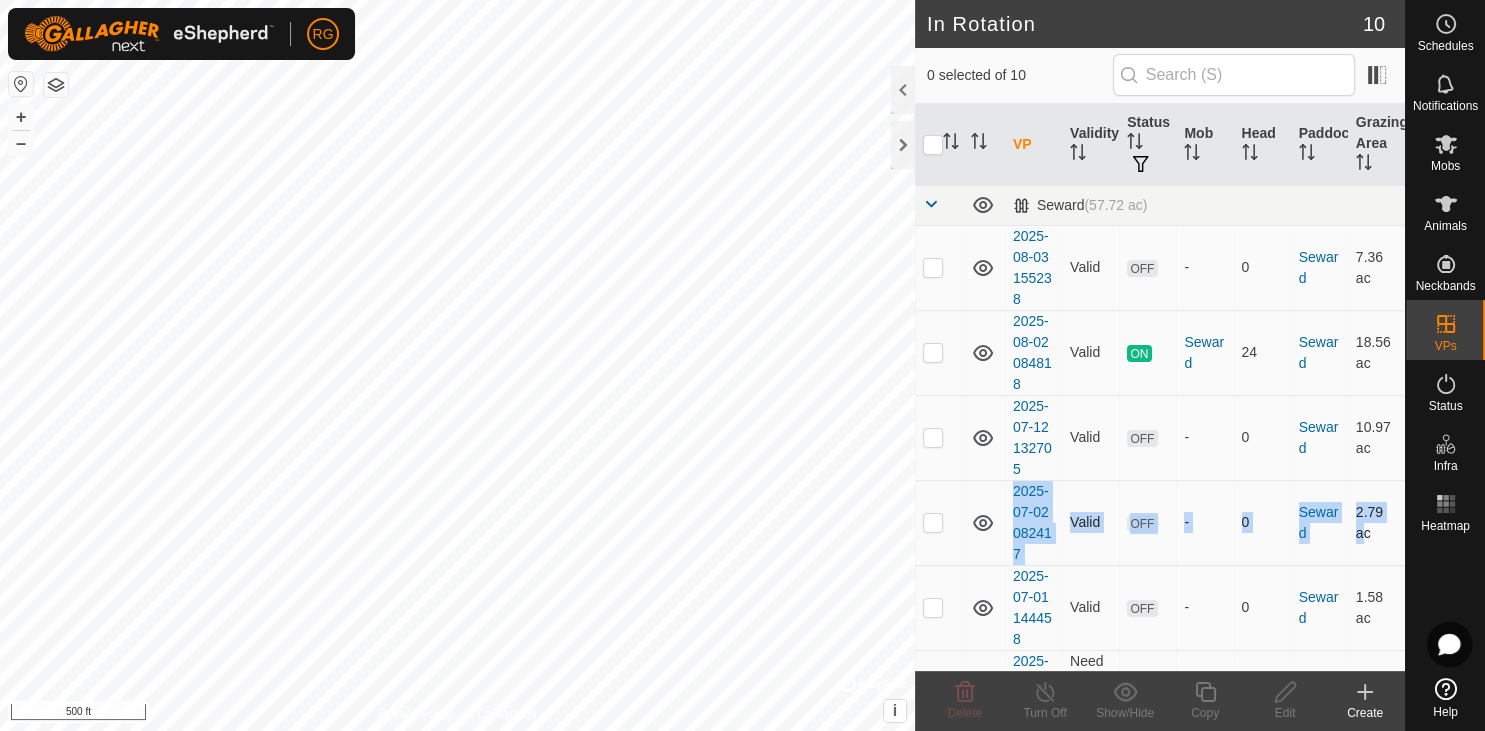 drag, startPoint x: 1386, startPoint y: 419, endPoint x: 1390, endPoint y: 513, distance: 94.08507 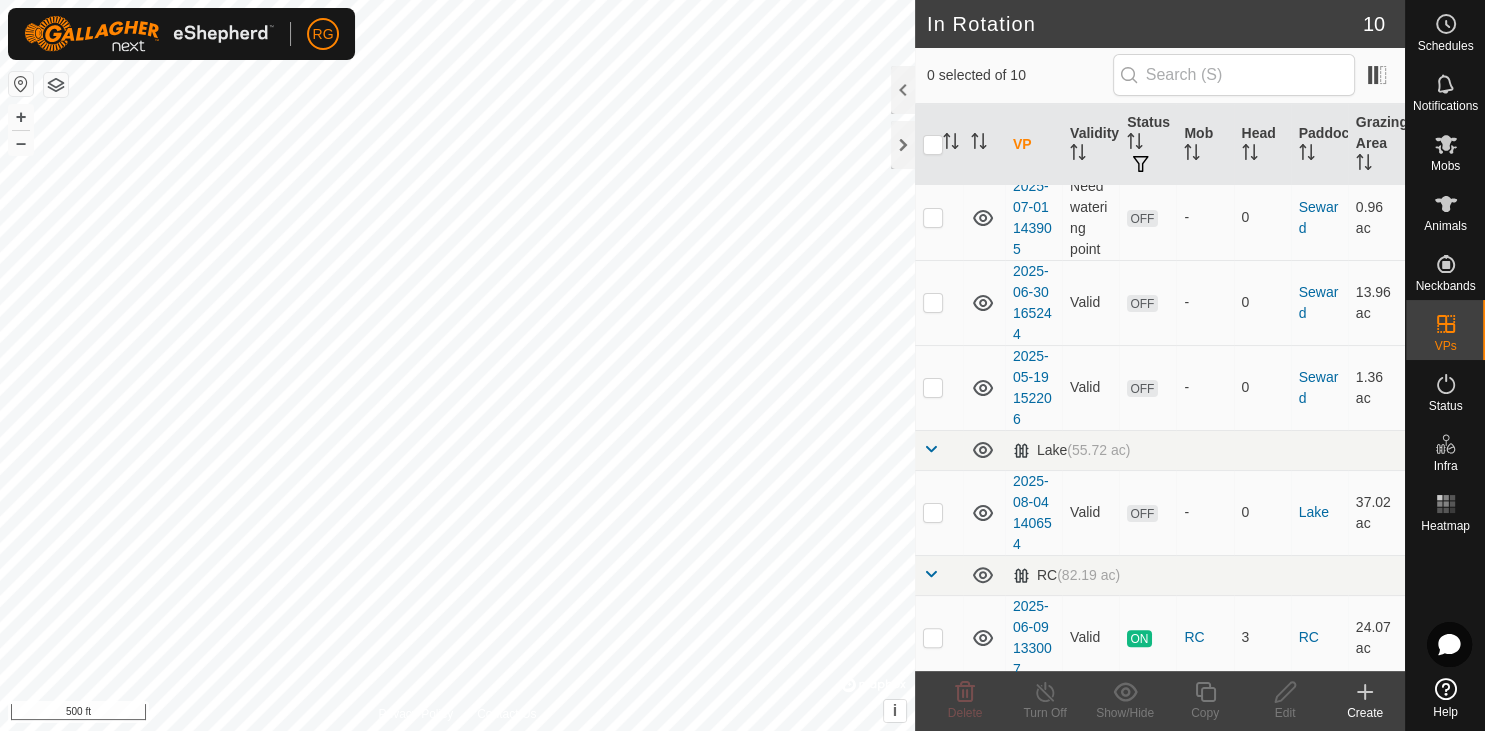 scroll, scrollTop: 480, scrollLeft: 0, axis: vertical 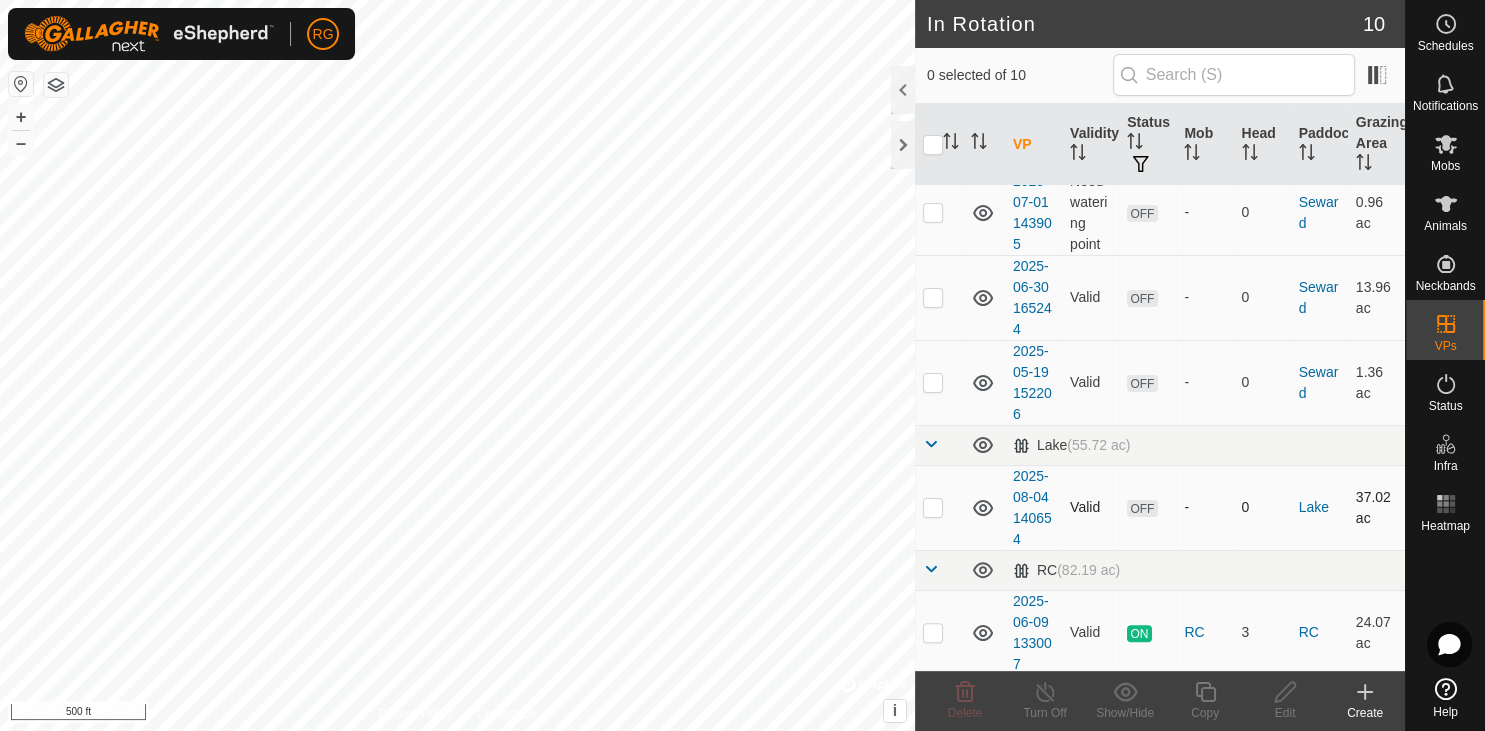 click at bounding box center (933, 507) 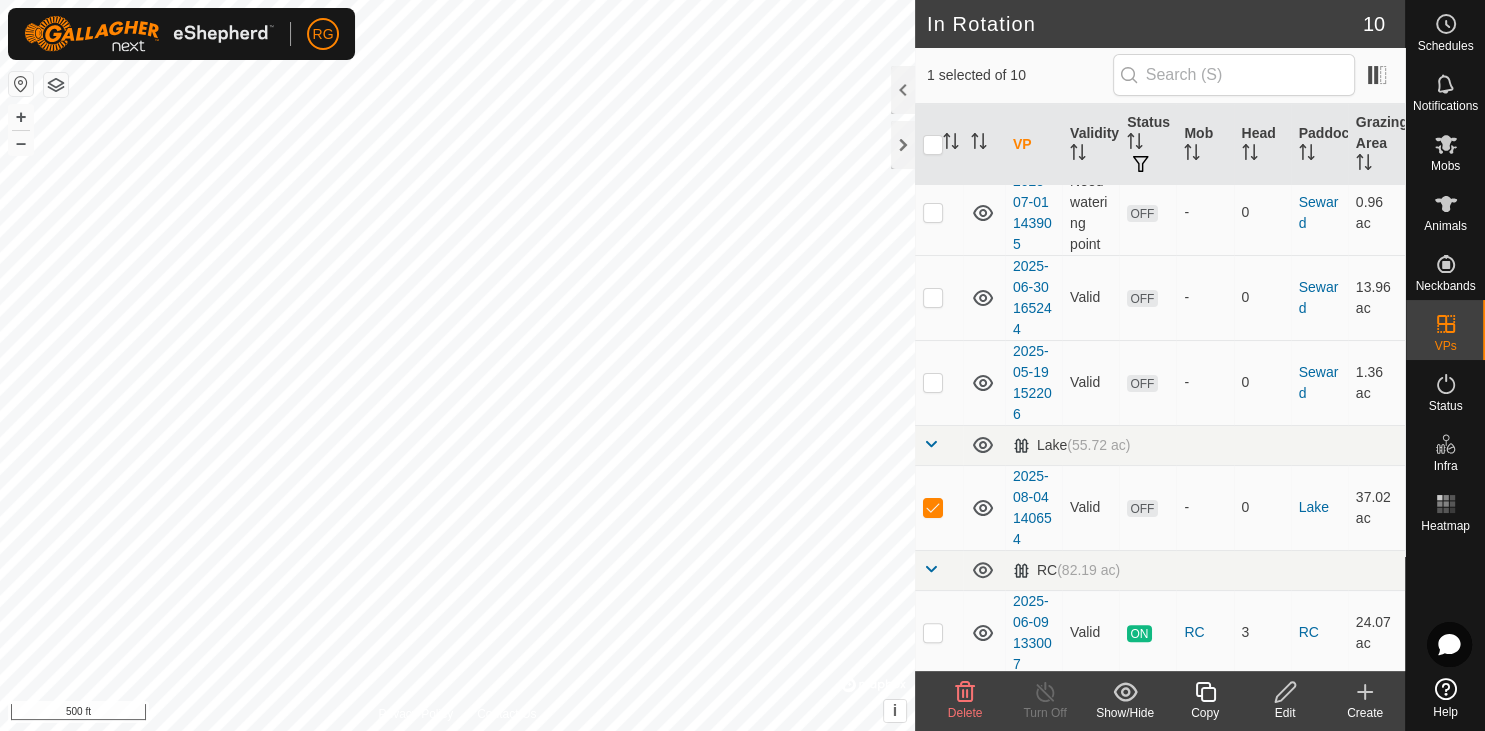 click 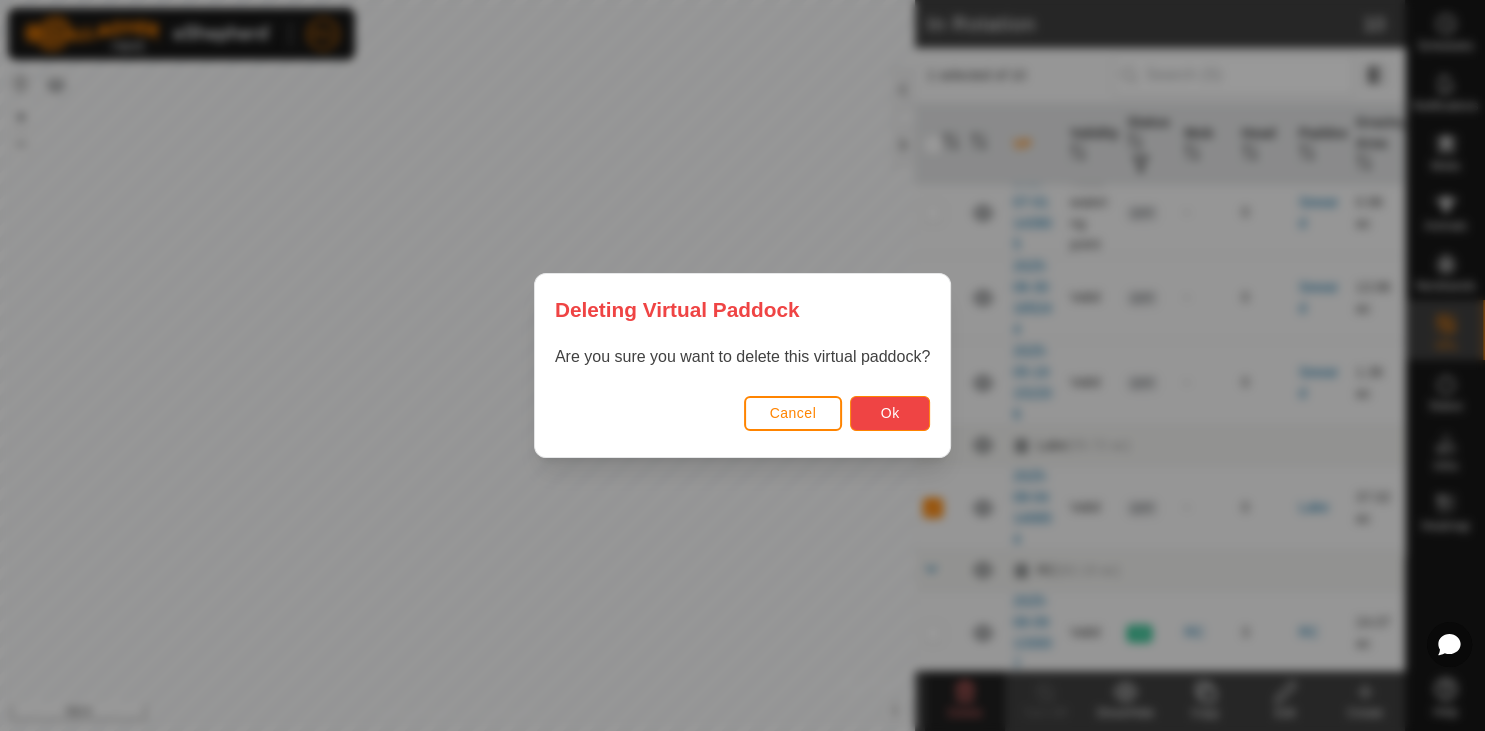 click on "Ok" at bounding box center (890, 413) 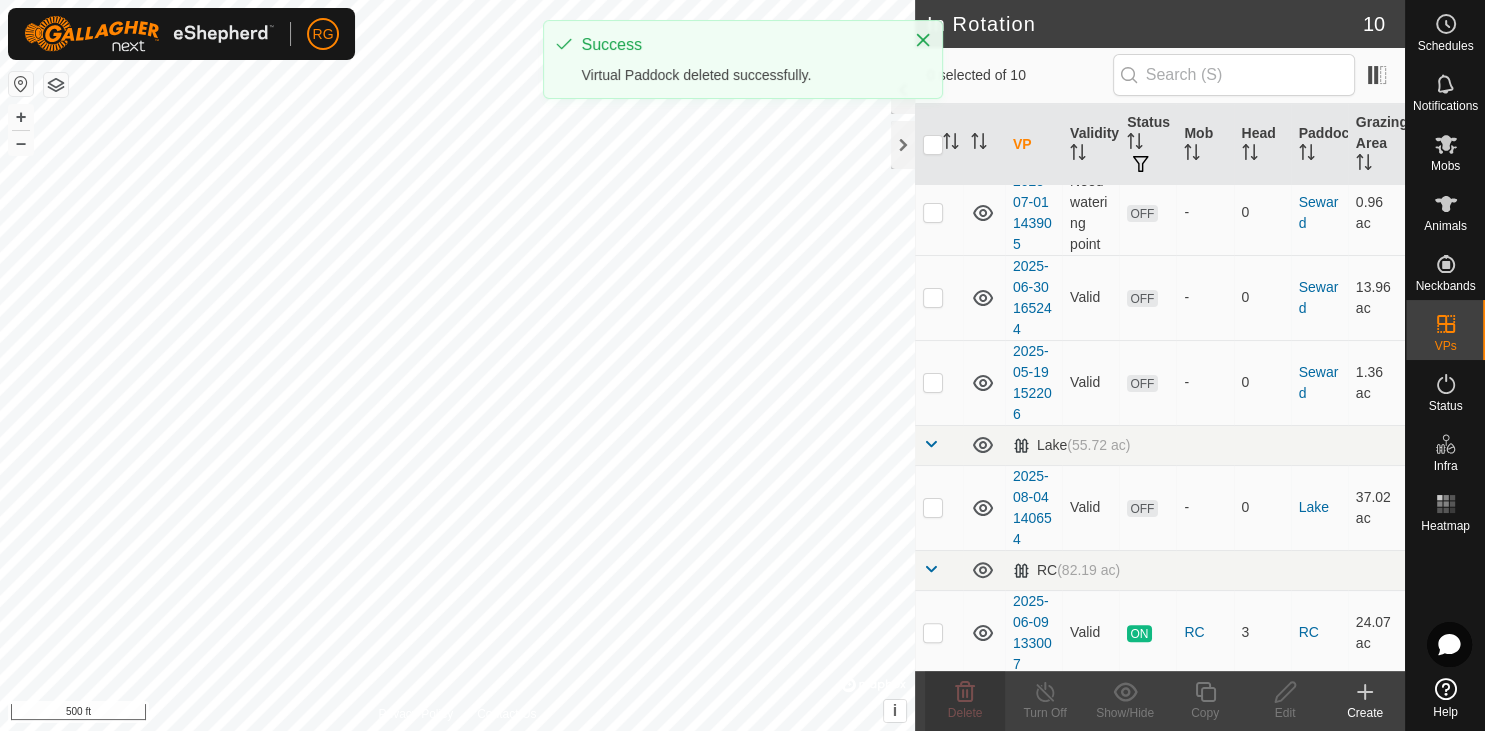 checkbox on "false" 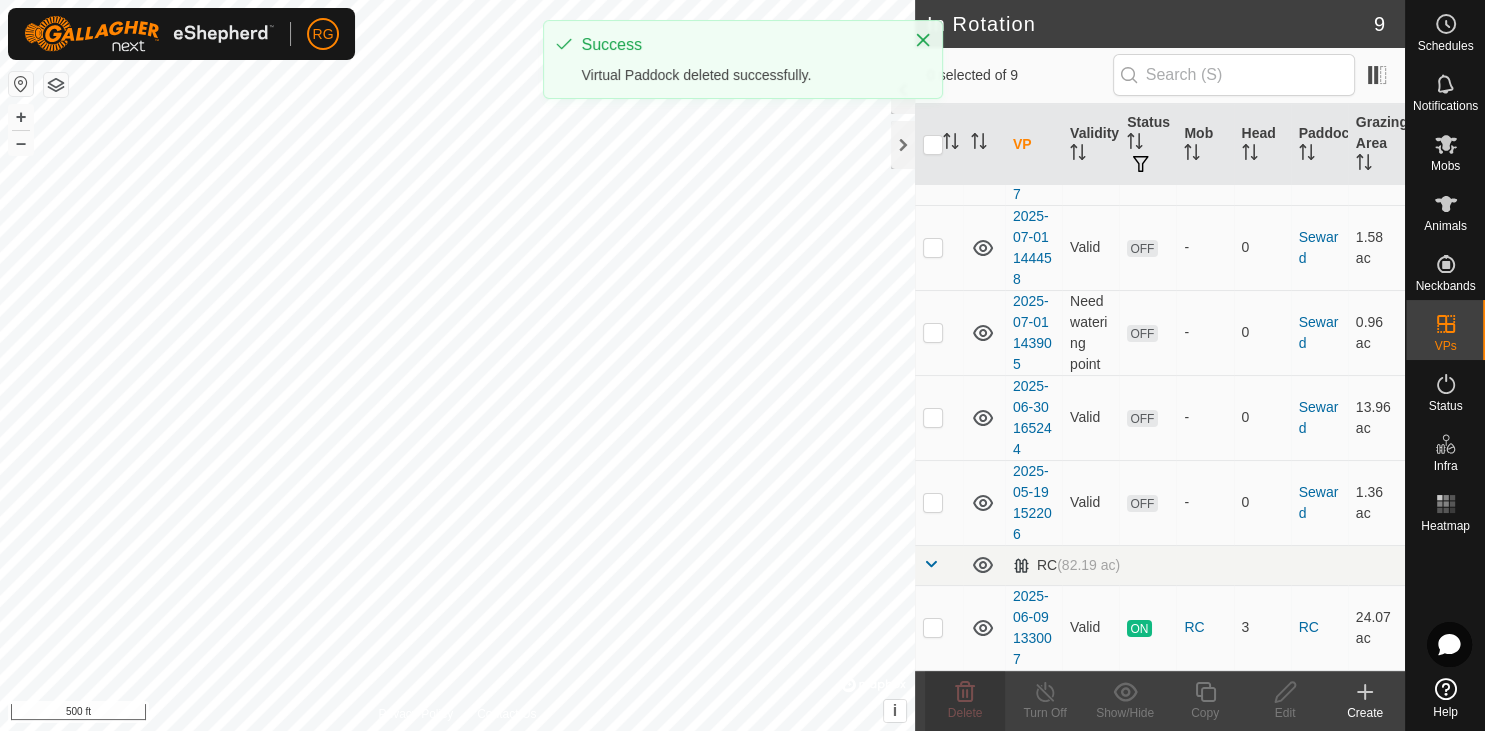scroll, scrollTop: 0, scrollLeft: 0, axis: both 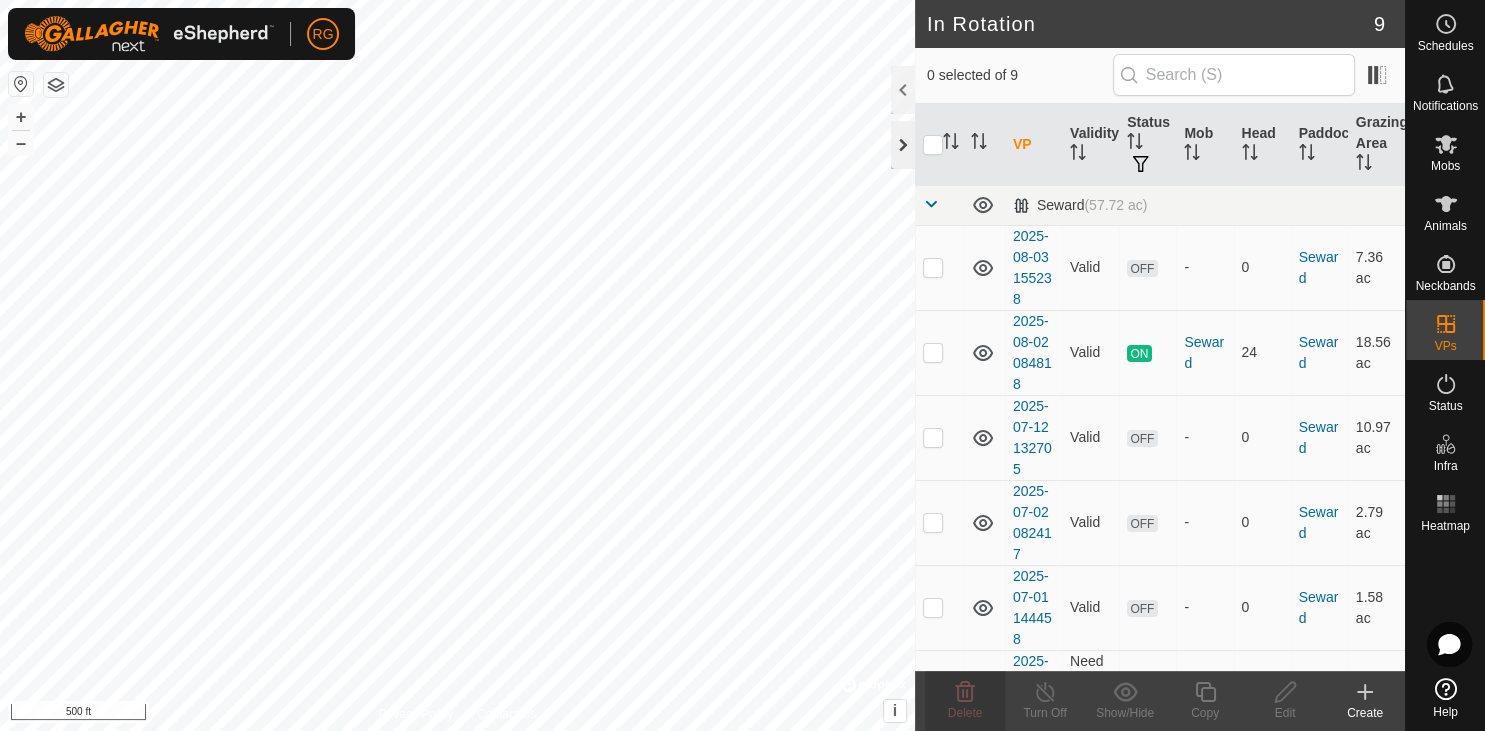 click 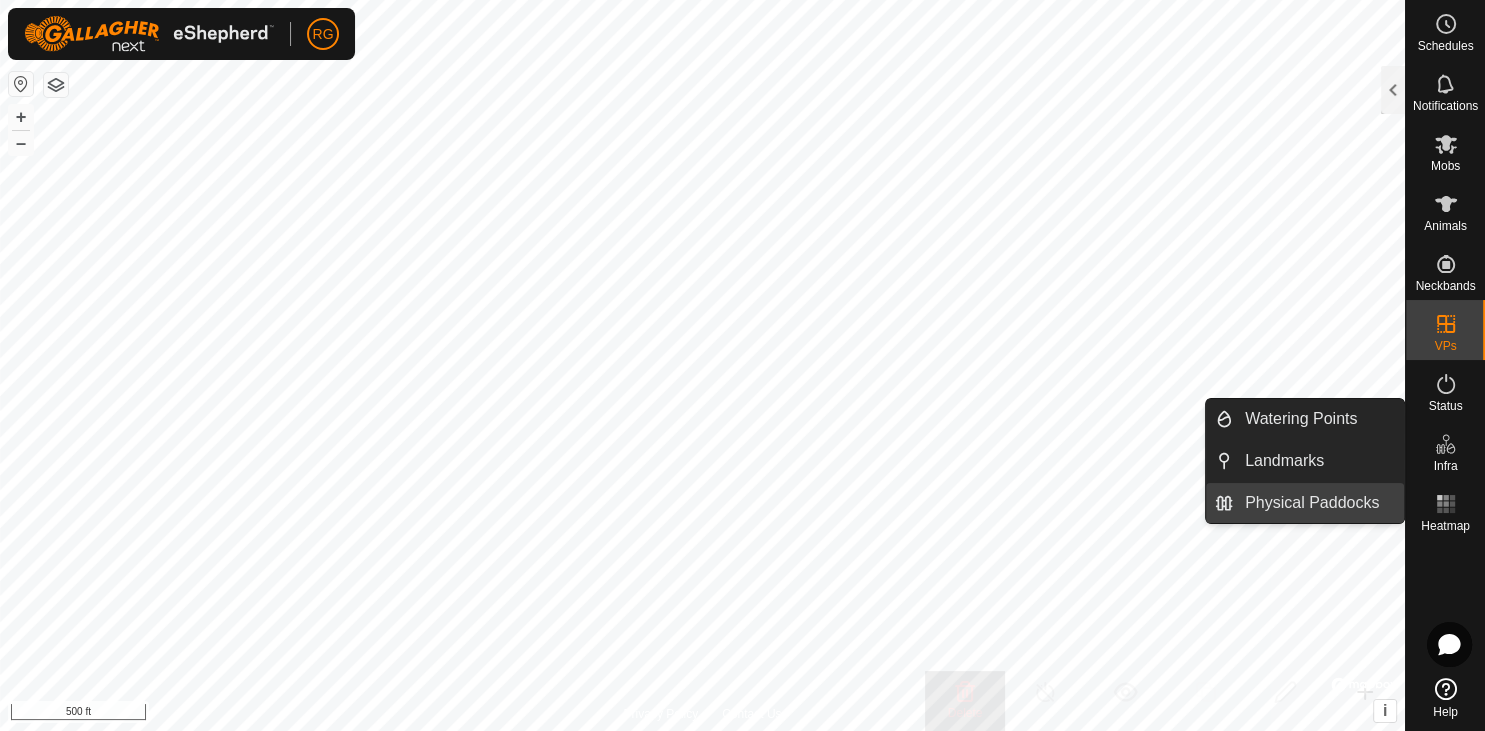 click on "Physical Paddocks" at bounding box center [1318, 503] 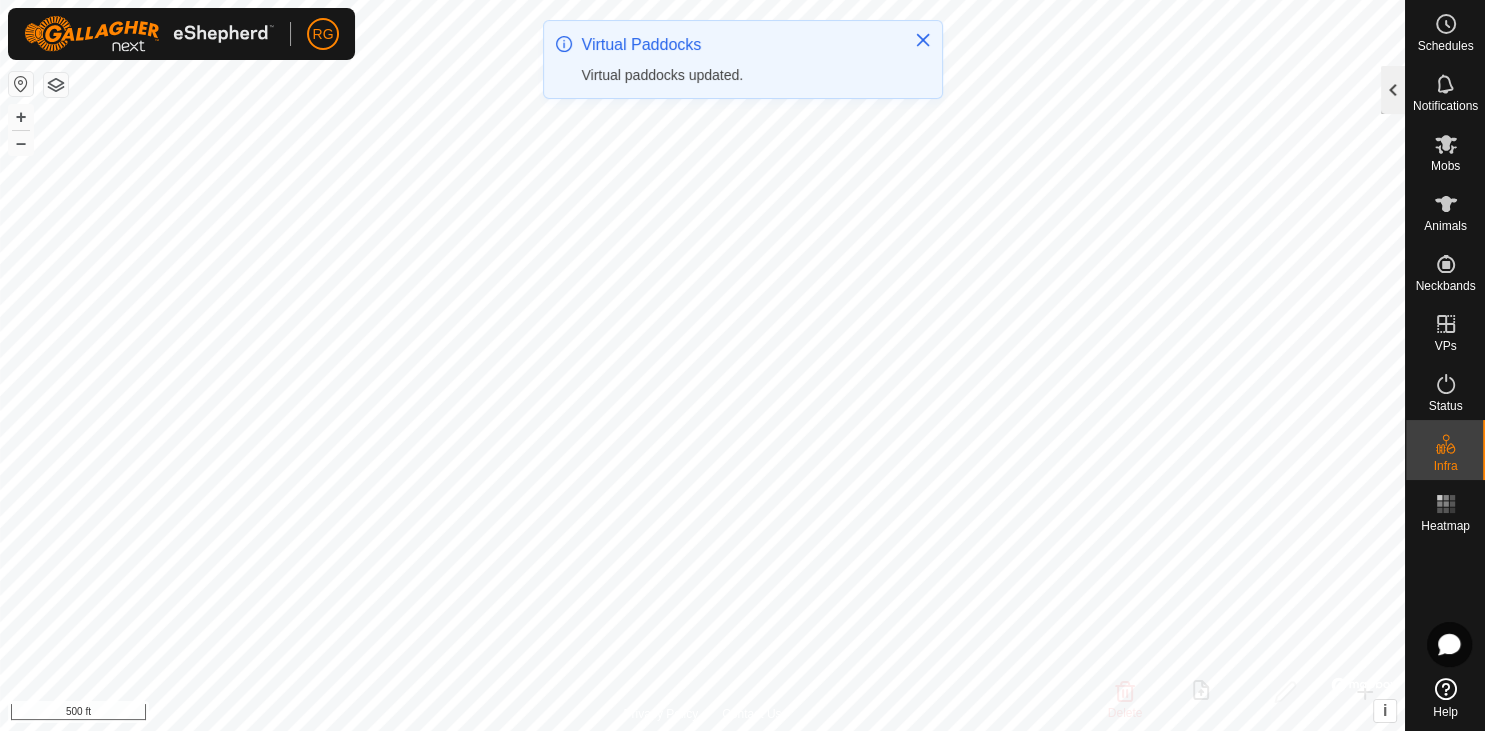 click 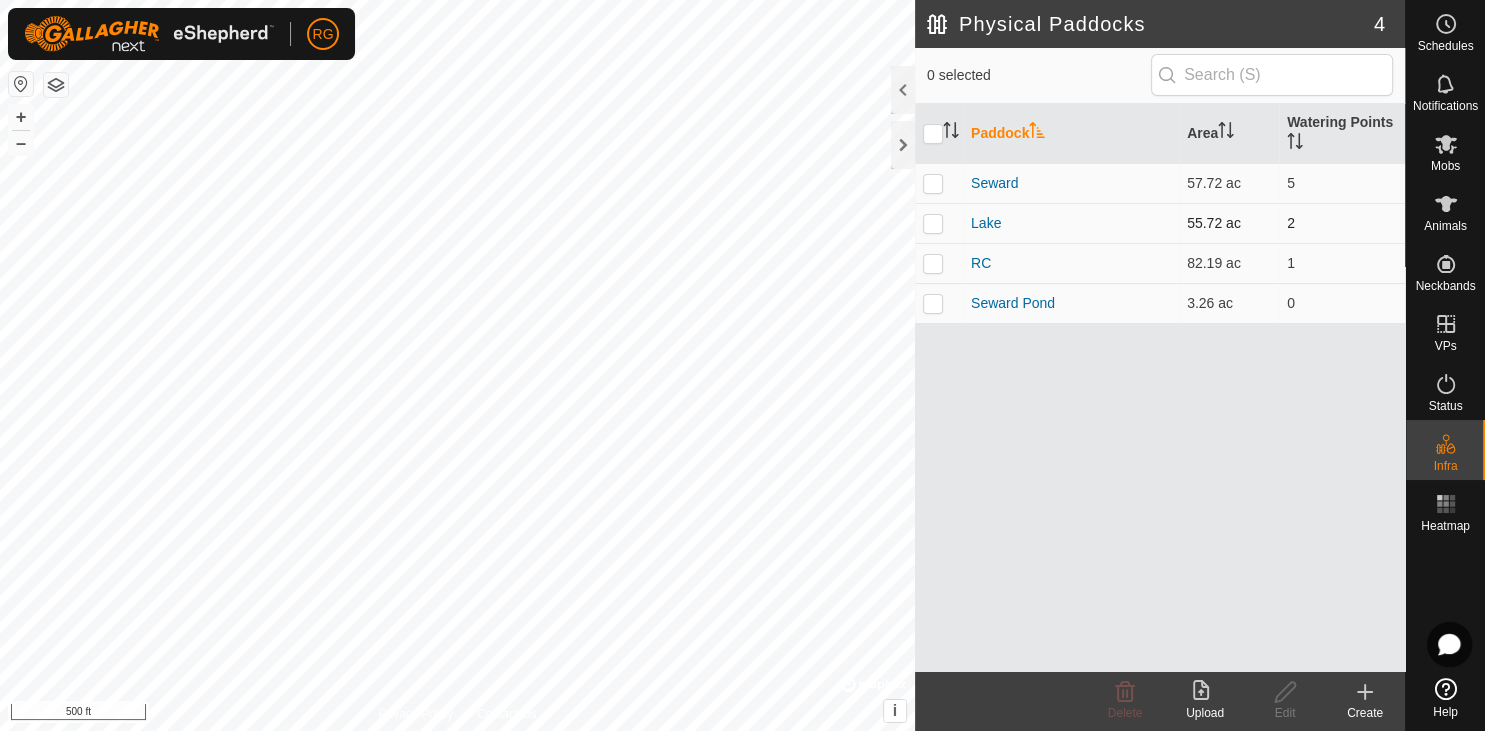 click at bounding box center (933, 223) 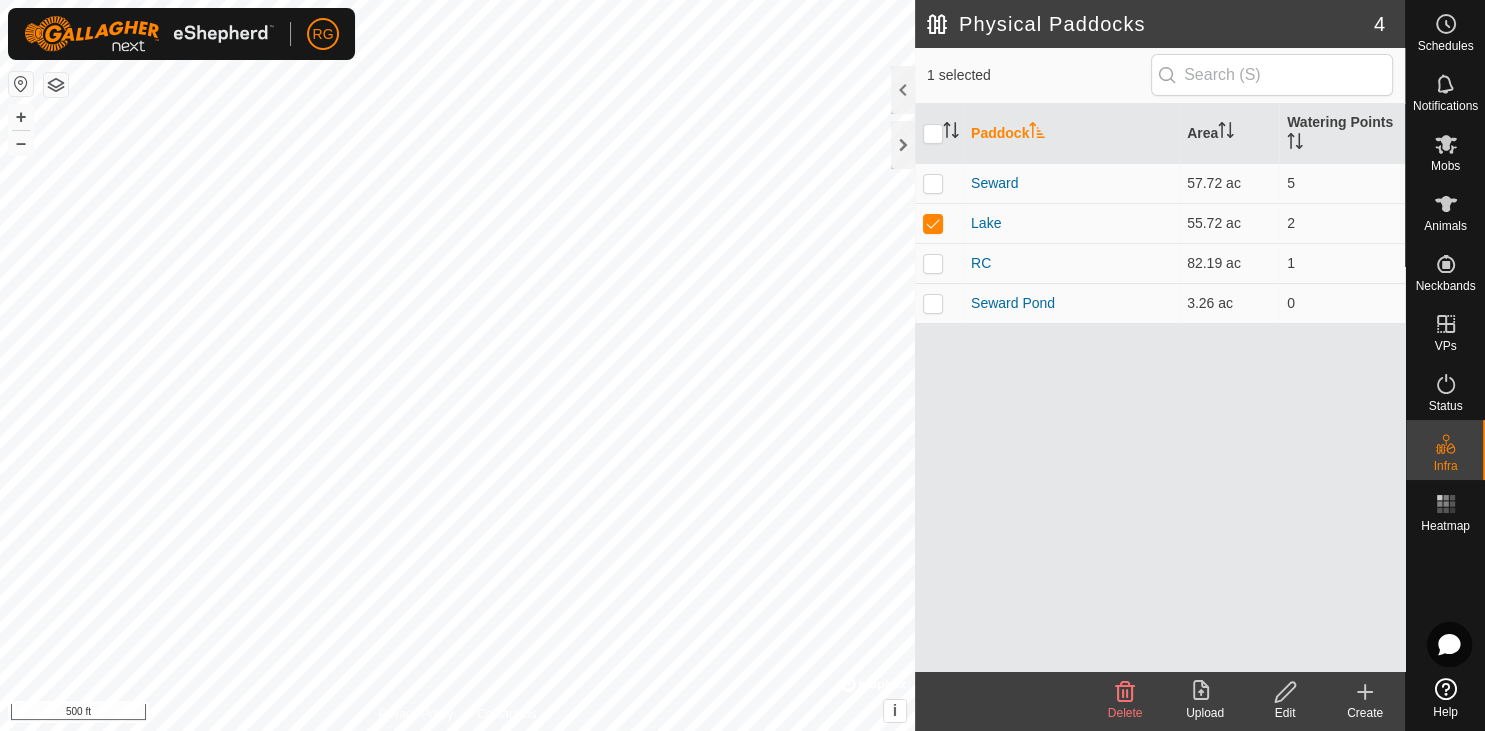 click 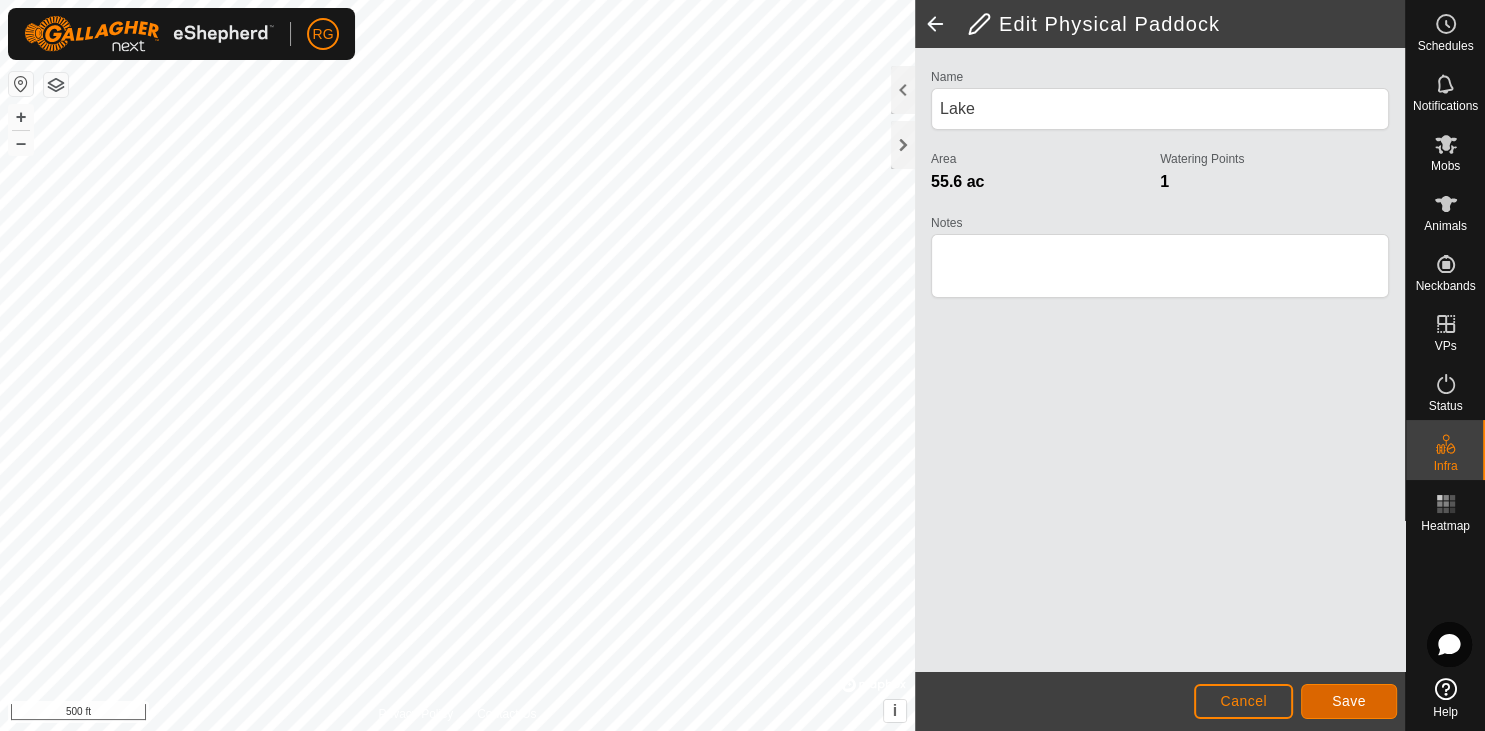 click on "Save" 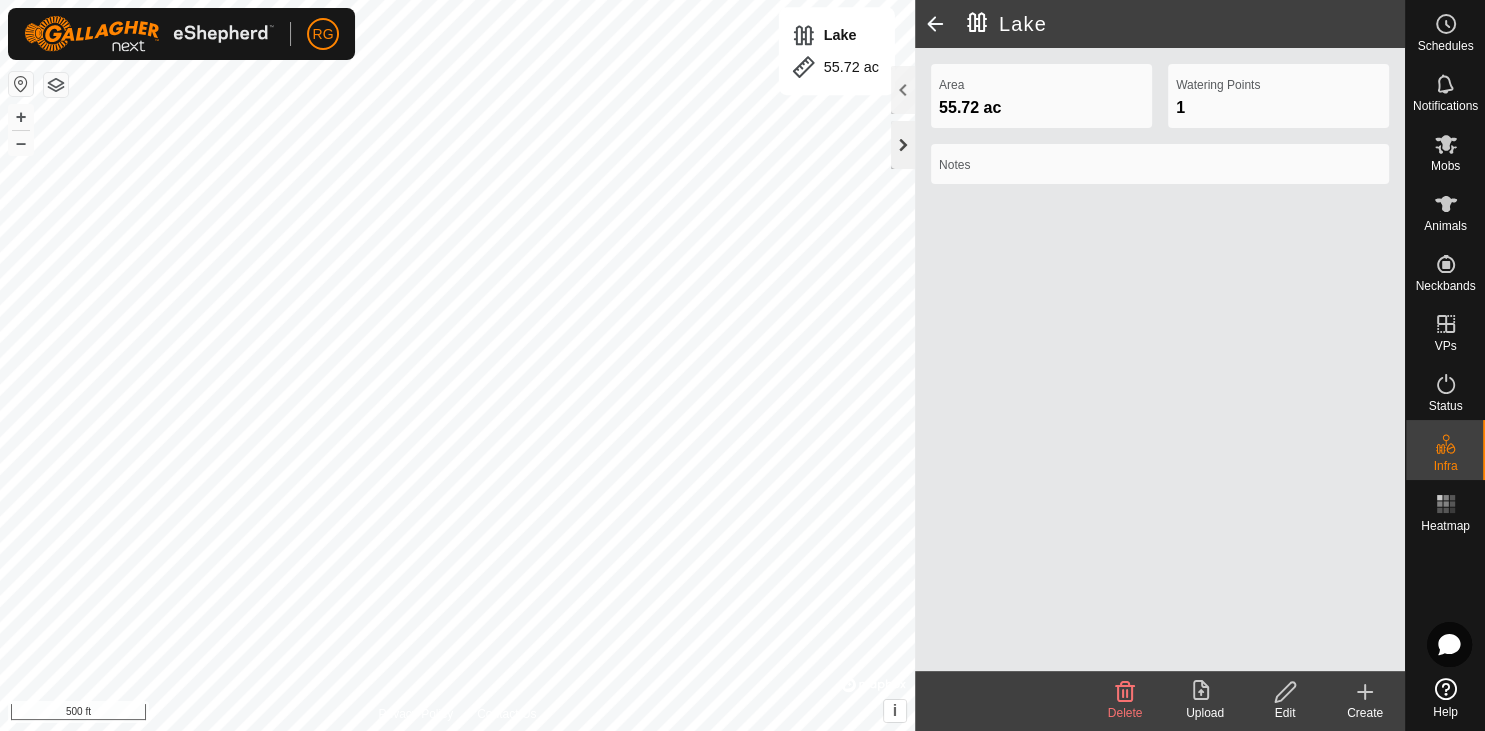 click 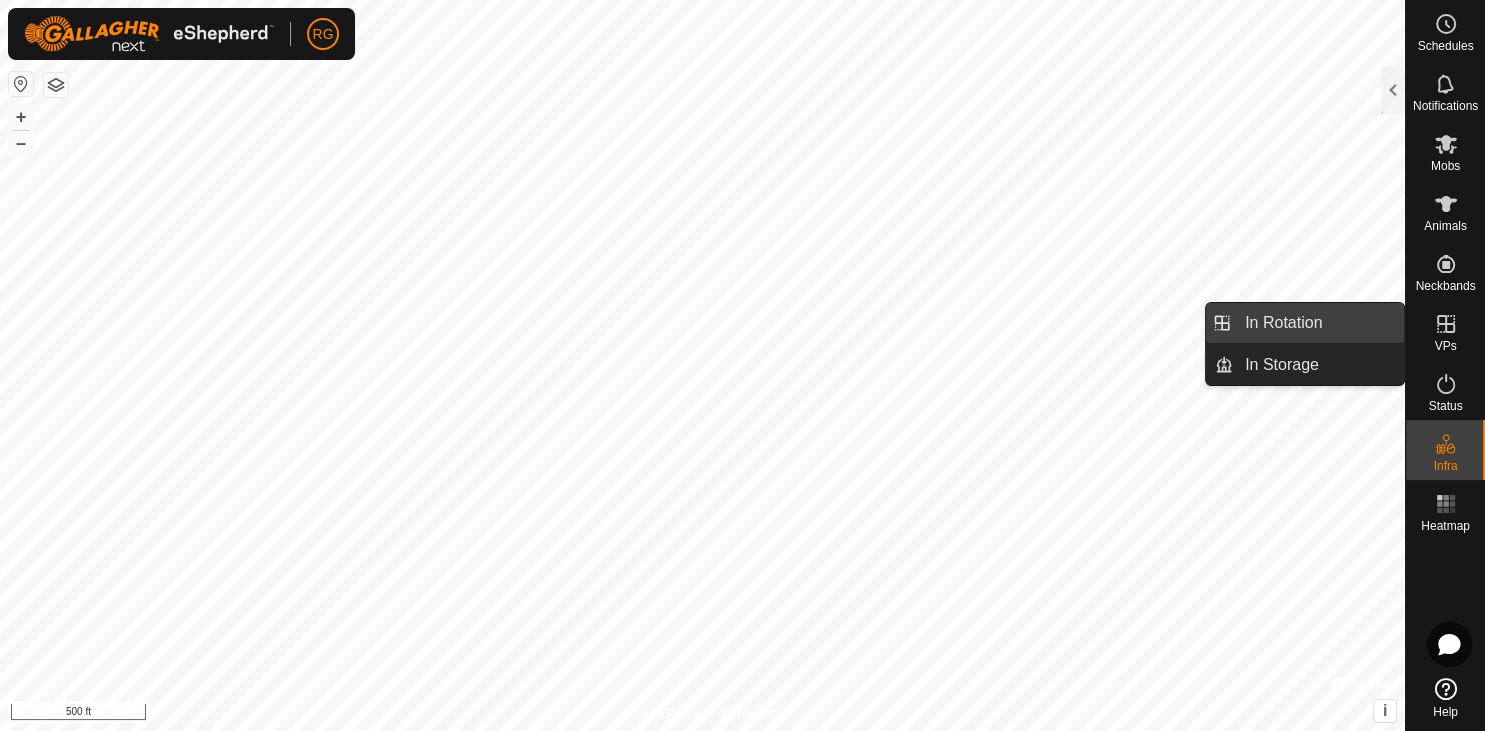 click on "In Rotation" at bounding box center [1318, 323] 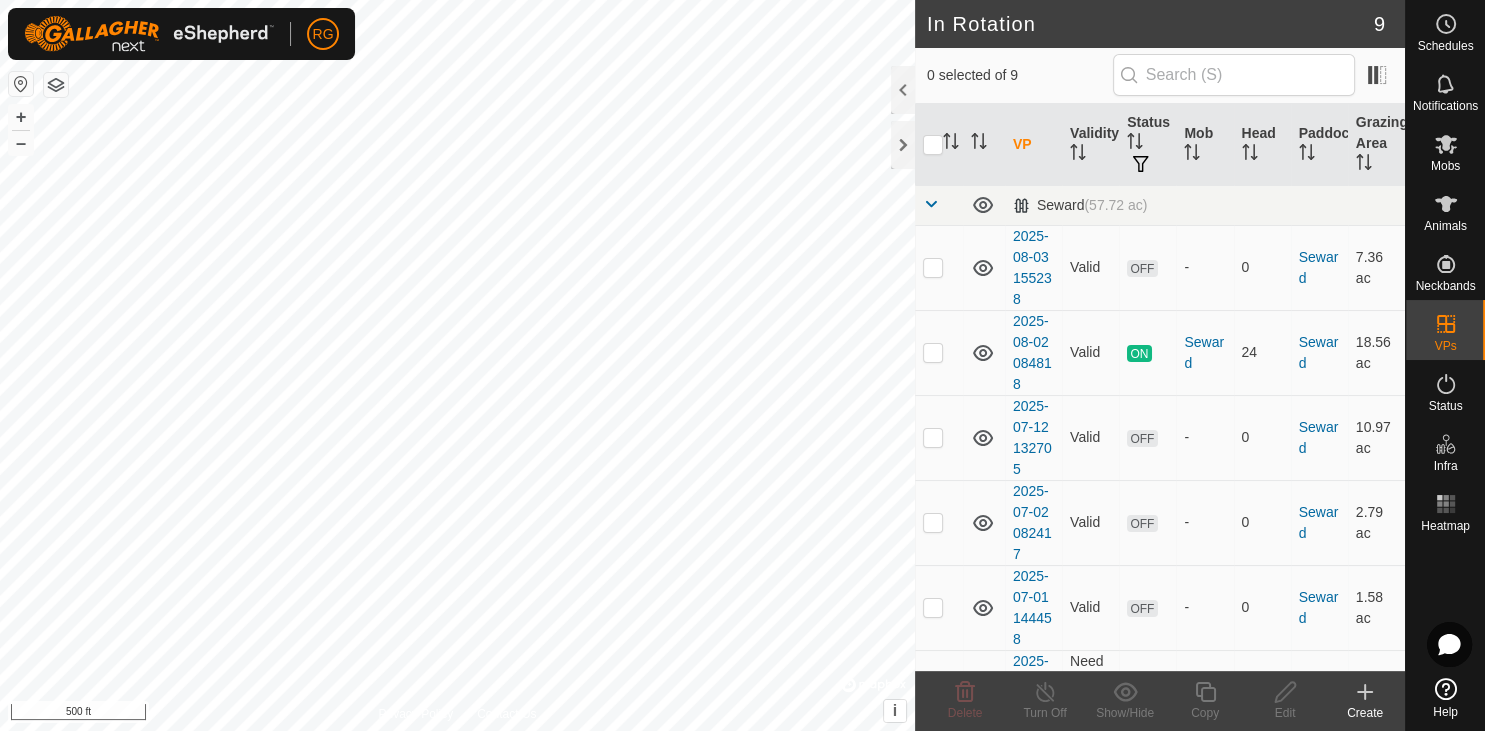 click 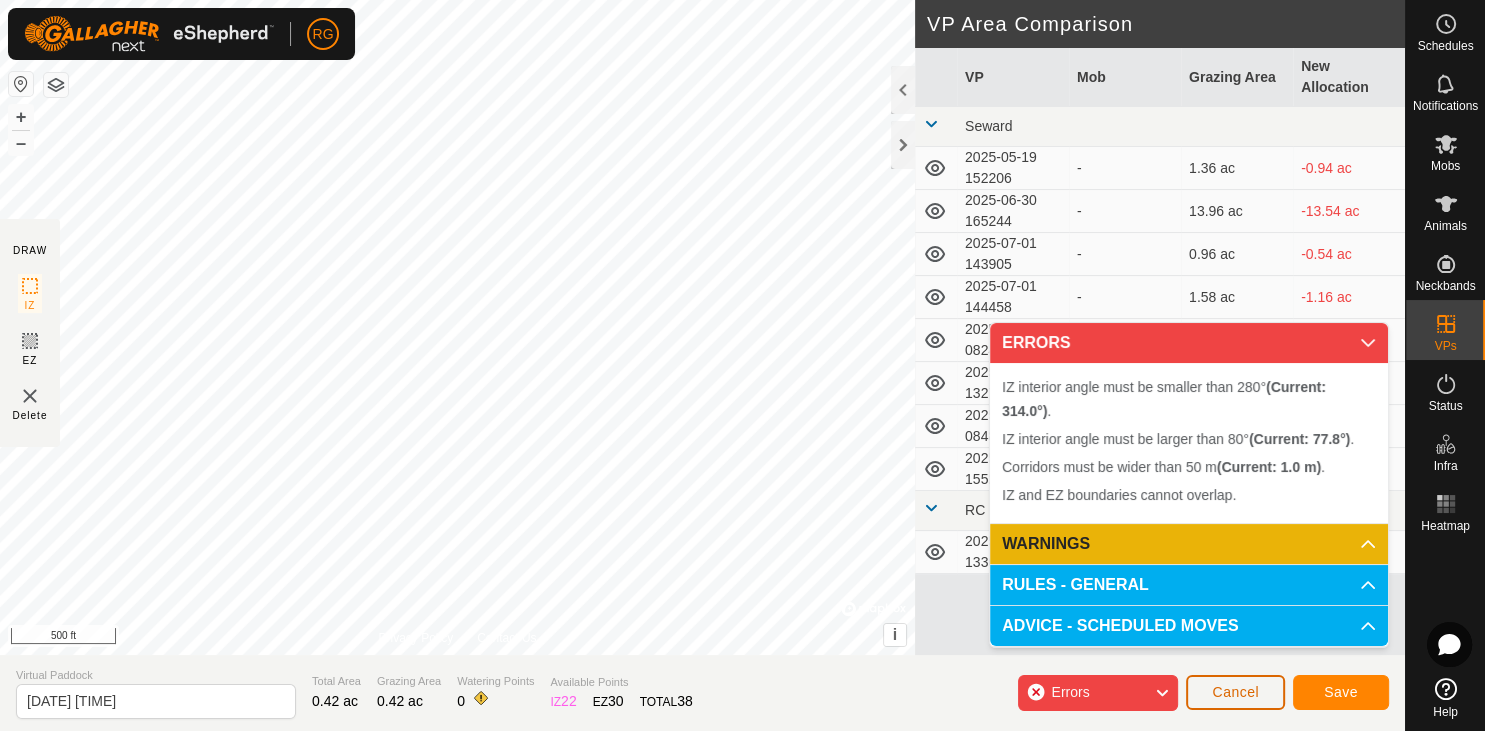click on "Cancel" 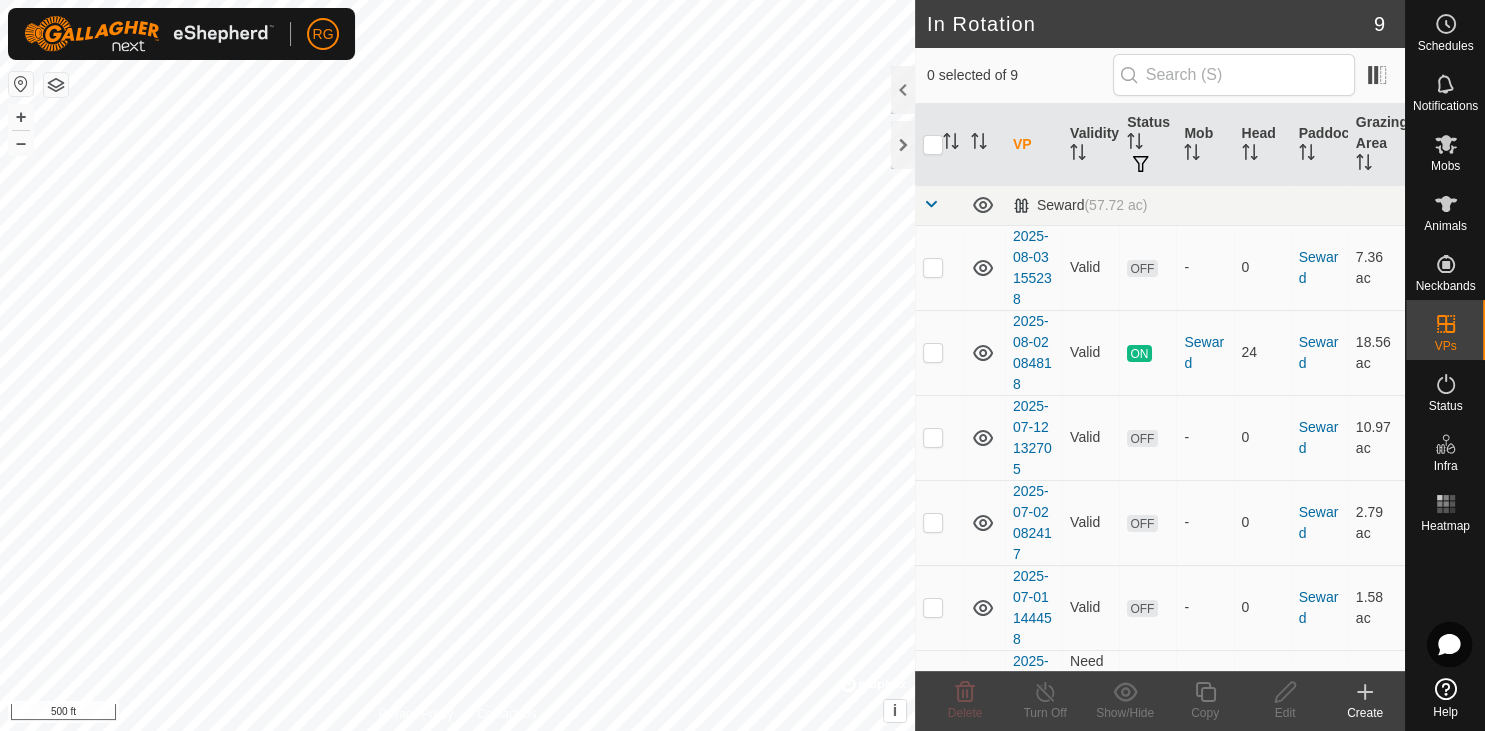 click 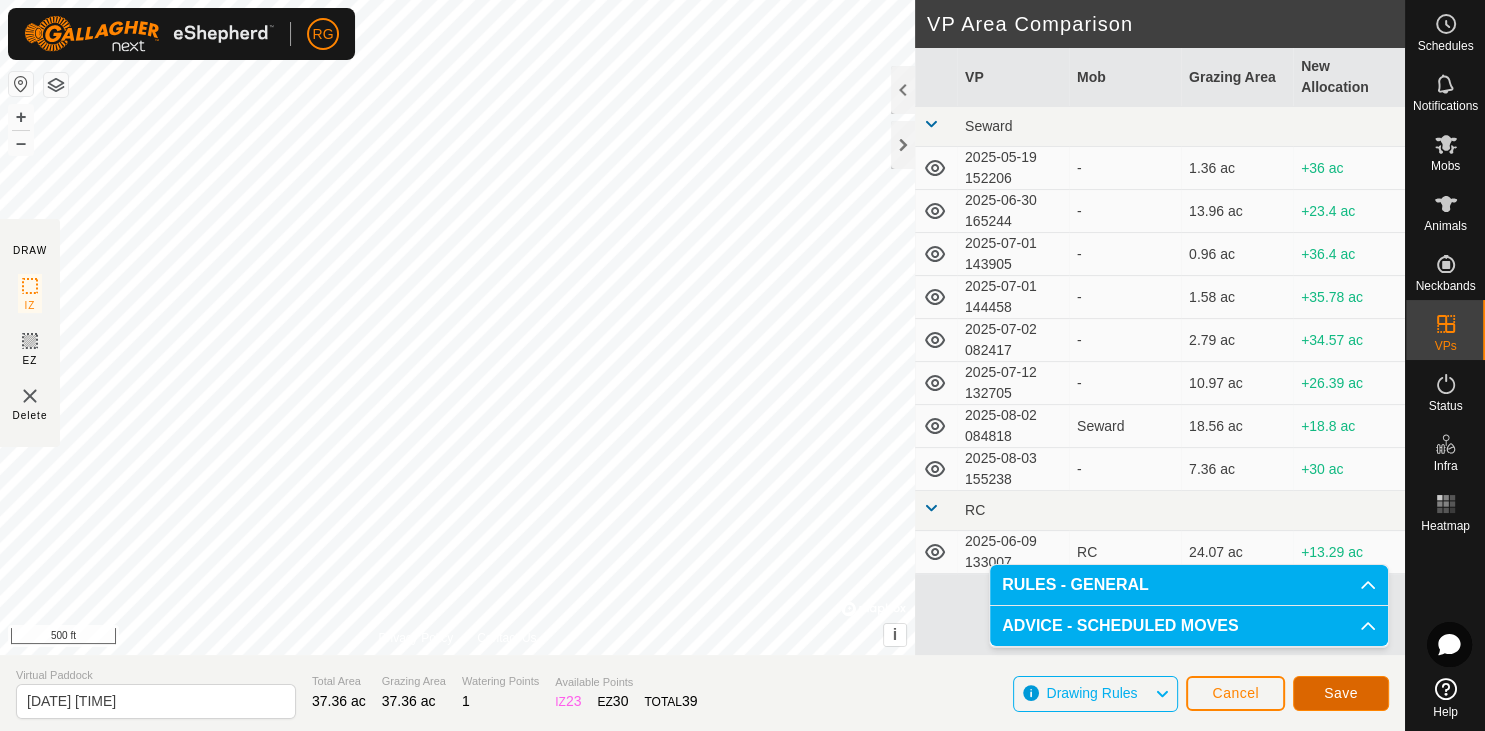 click on "Save" 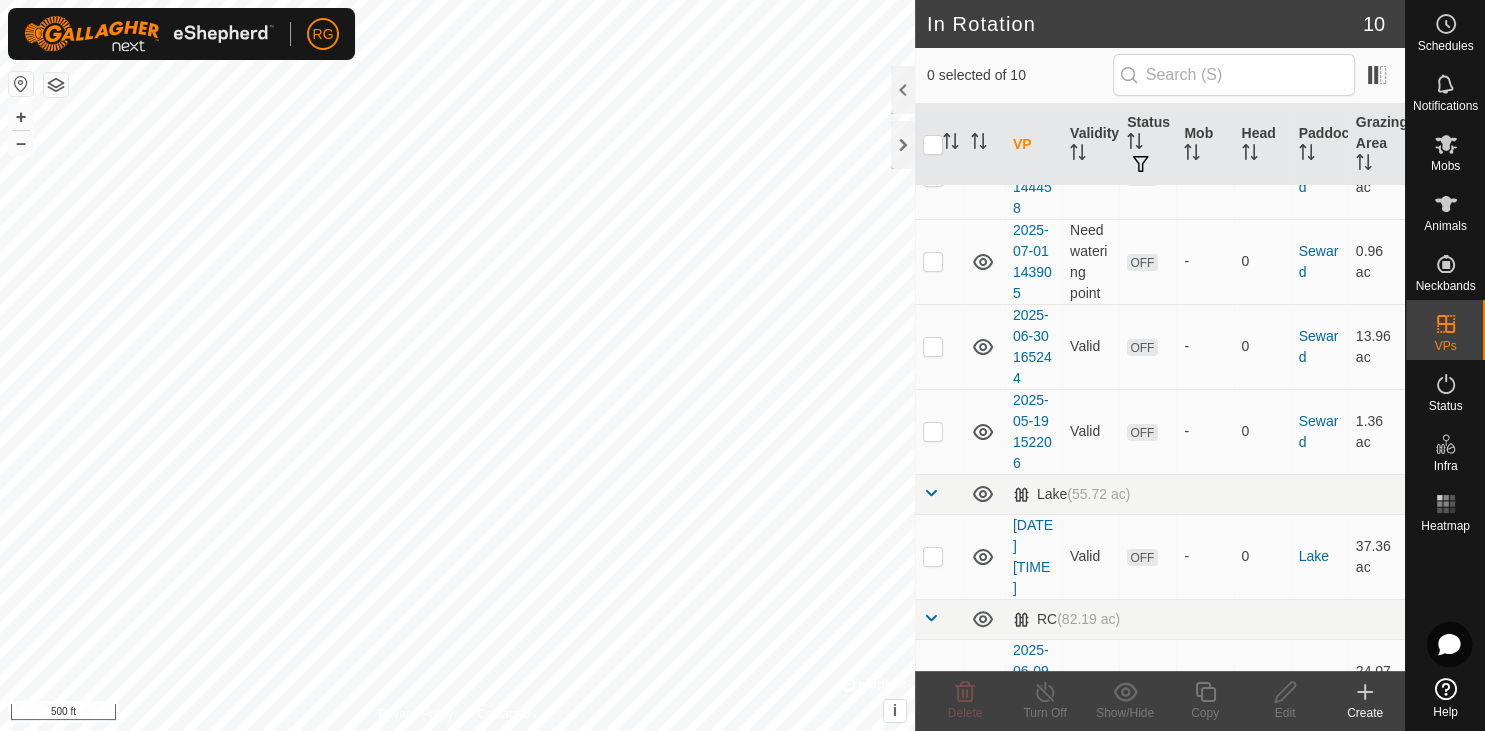 scroll, scrollTop: 480, scrollLeft: 0, axis: vertical 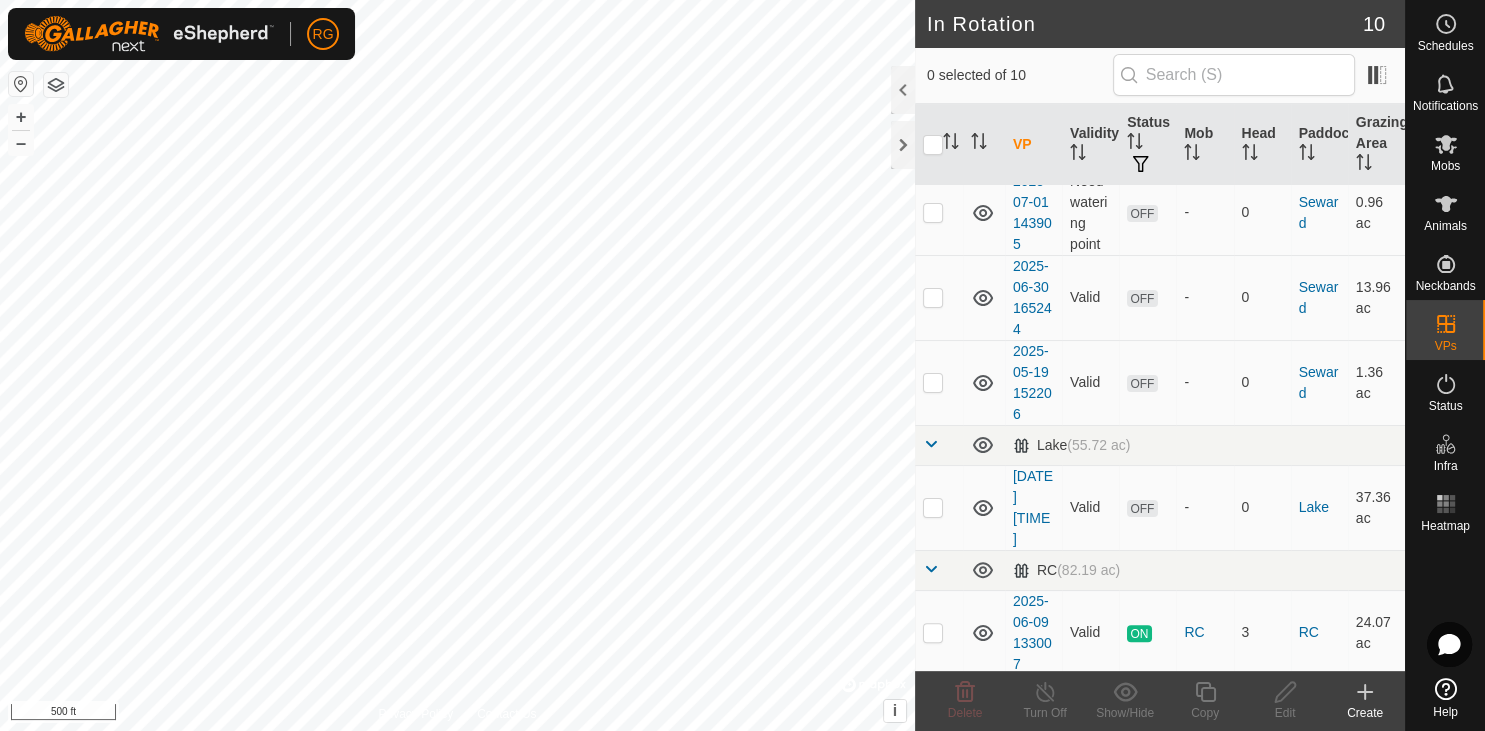 click 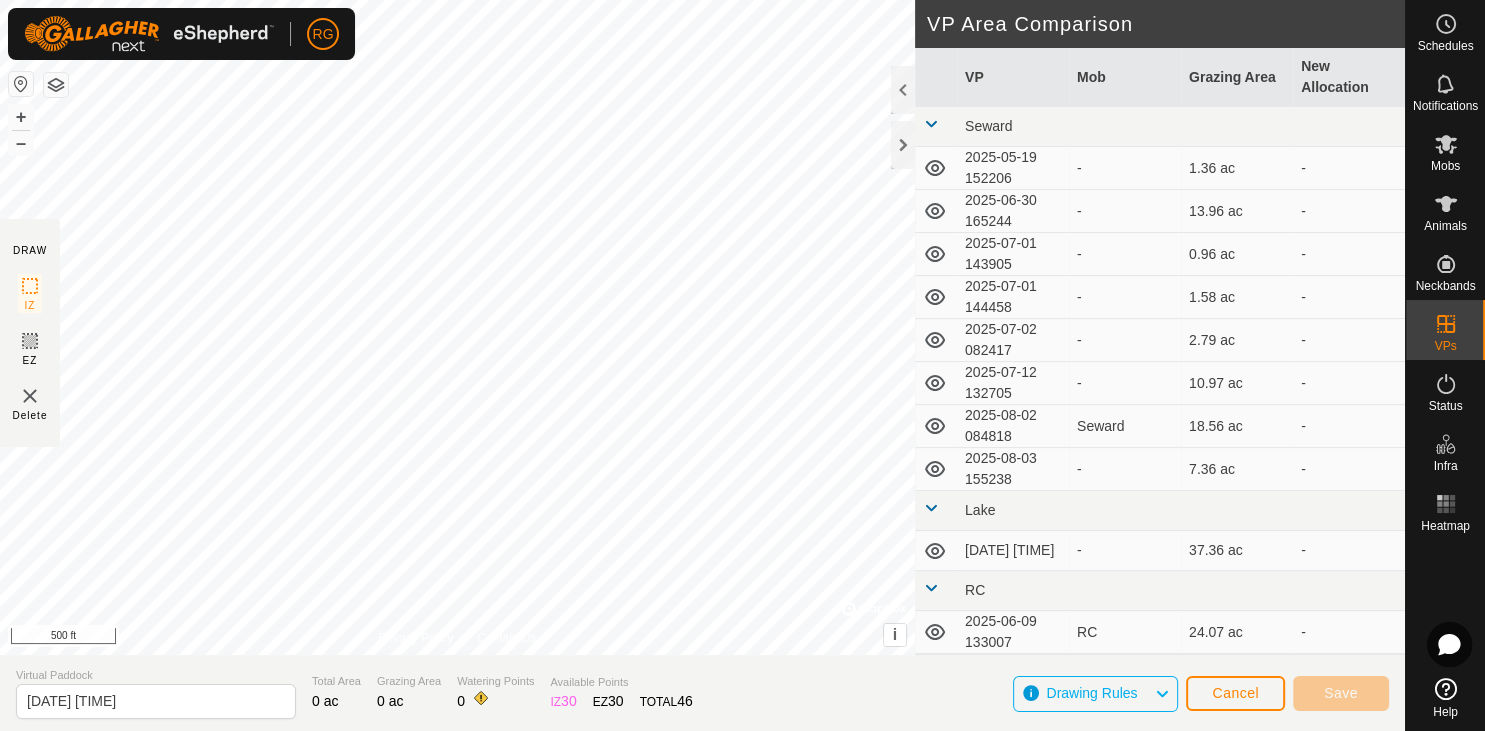 click 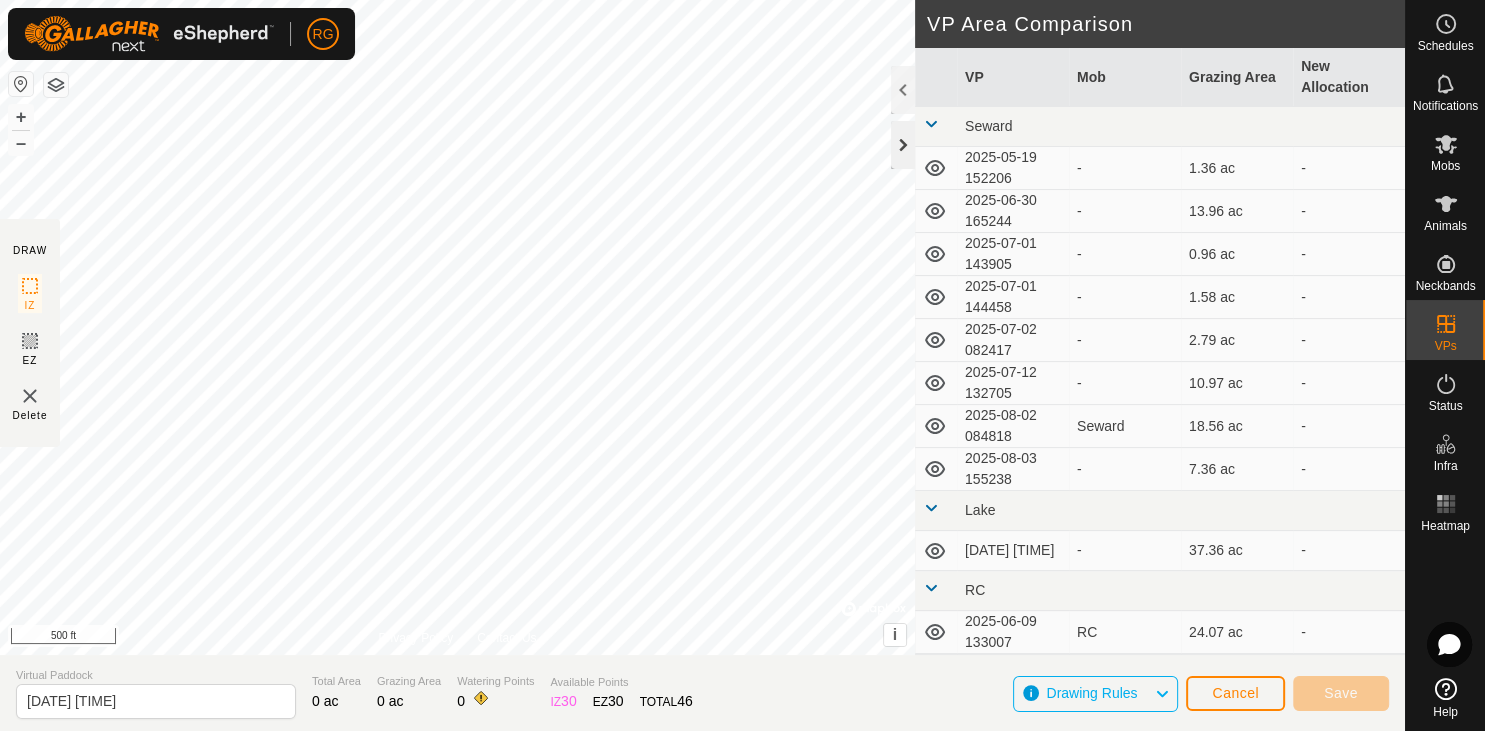 click 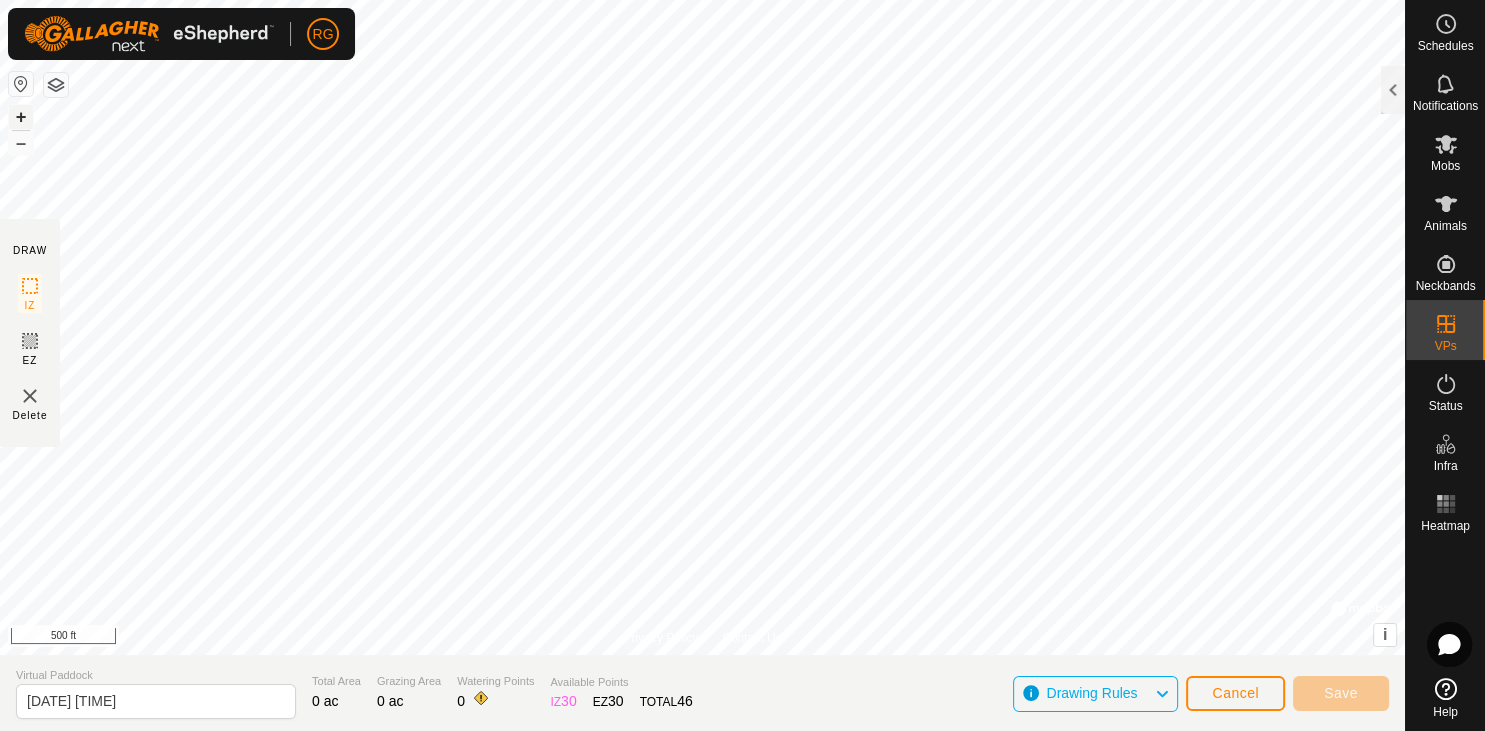 click on "+" at bounding box center (21, 117) 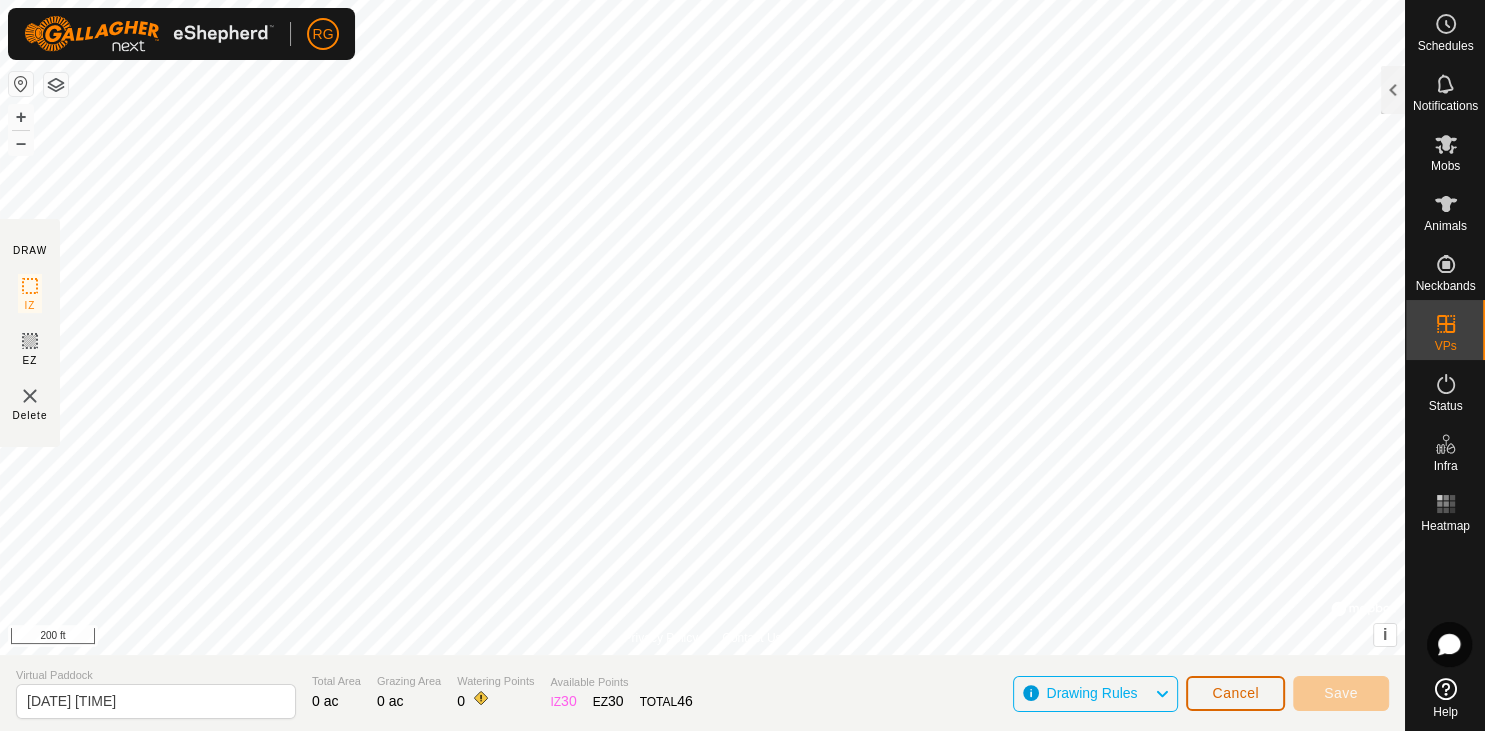 click on "Cancel" 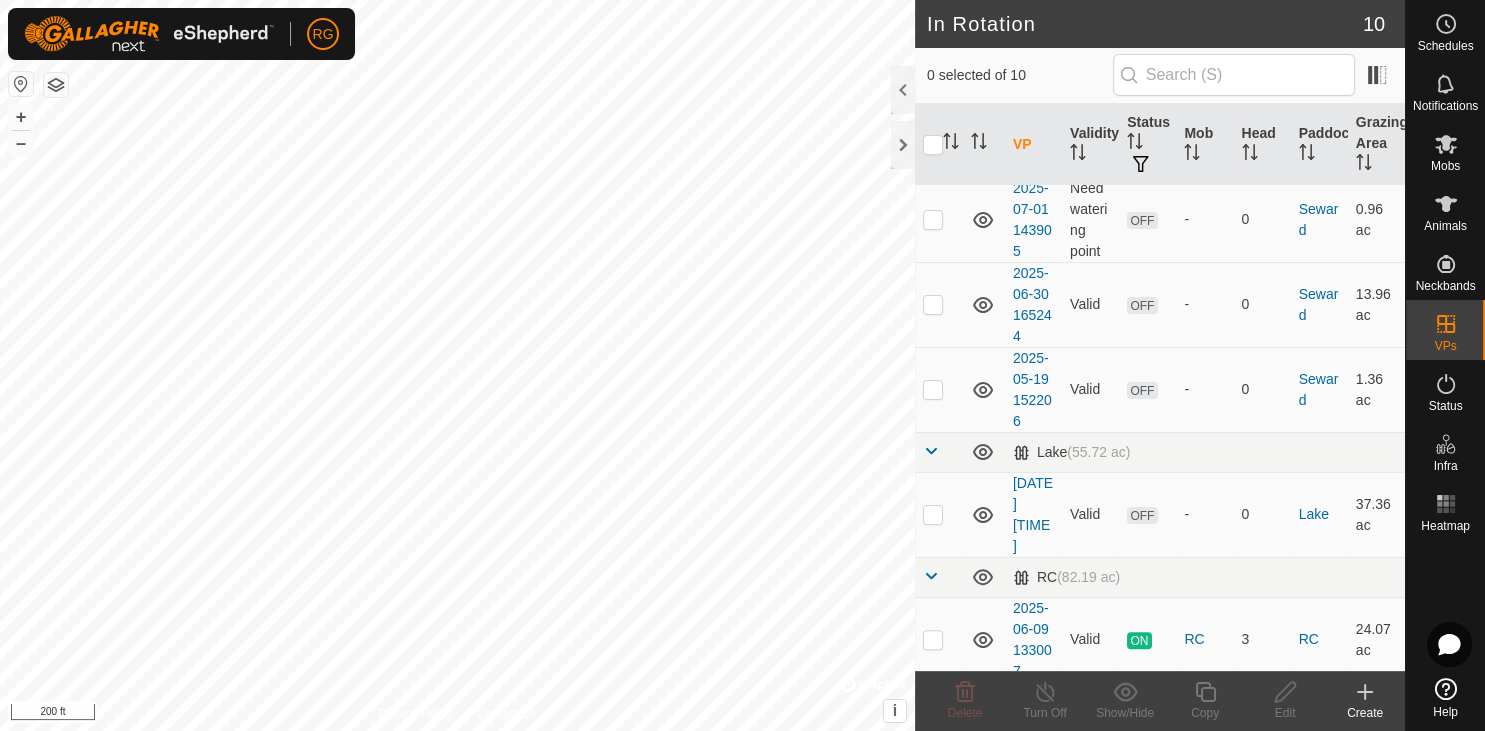 scroll, scrollTop: 480, scrollLeft: 0, axis: vertical 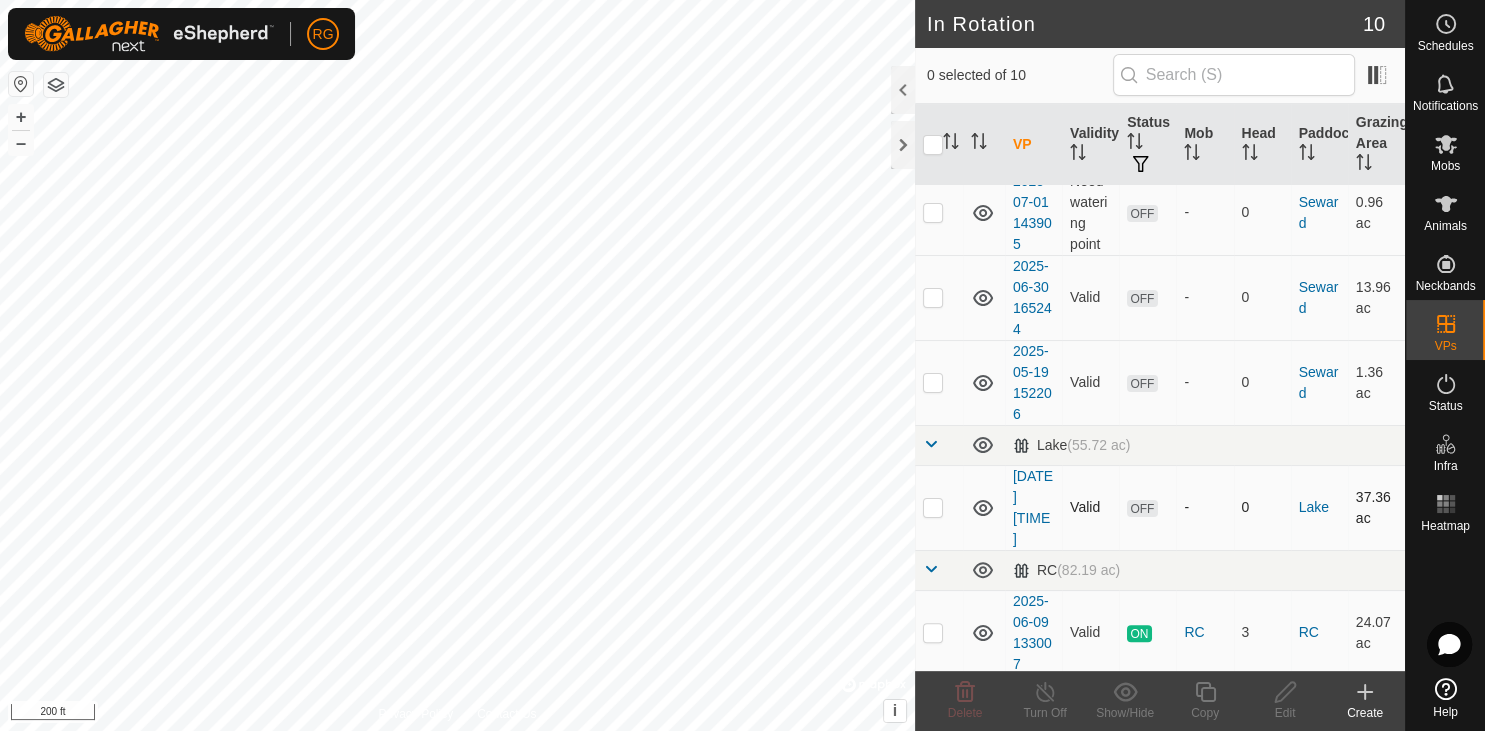 click at bounding box center [933, 507] 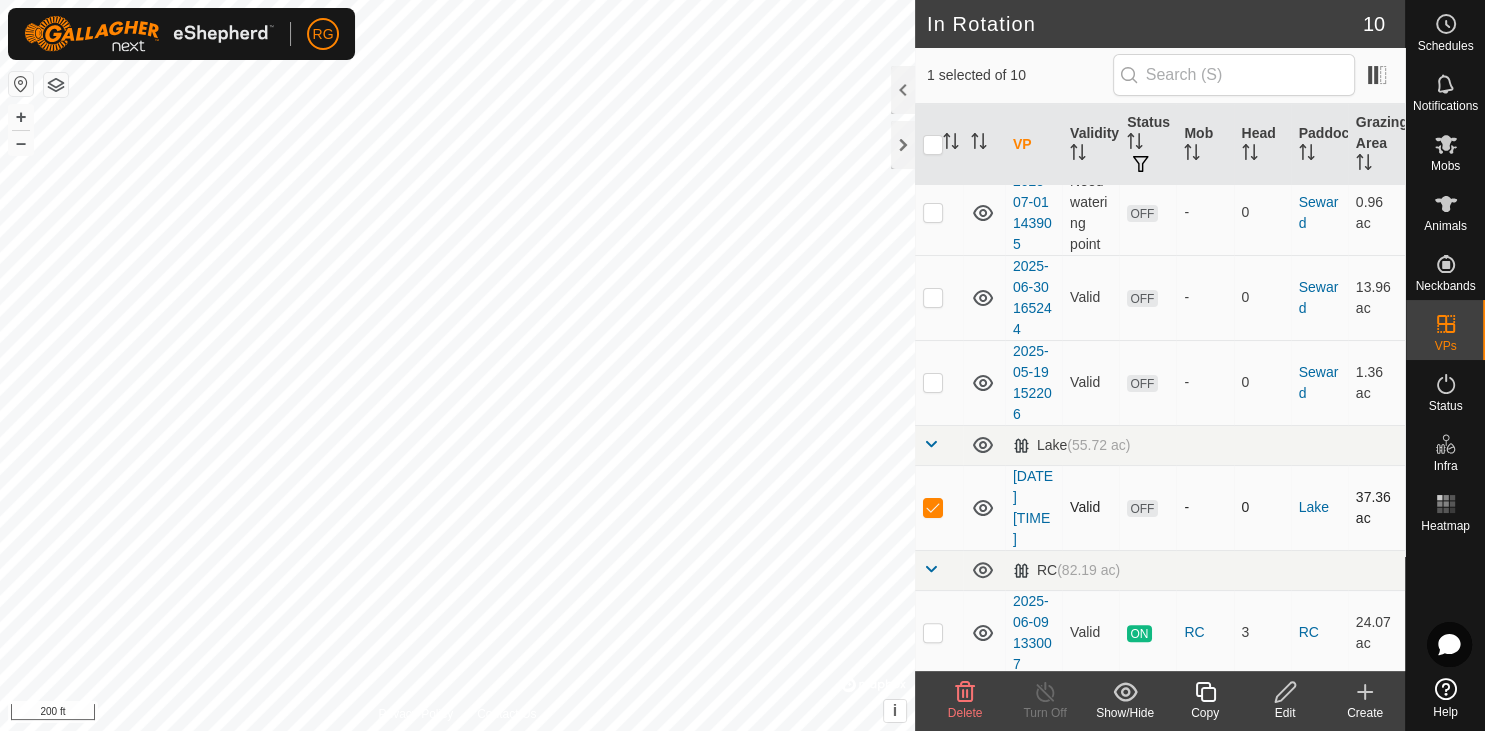 click at bounding box center [933, 507] 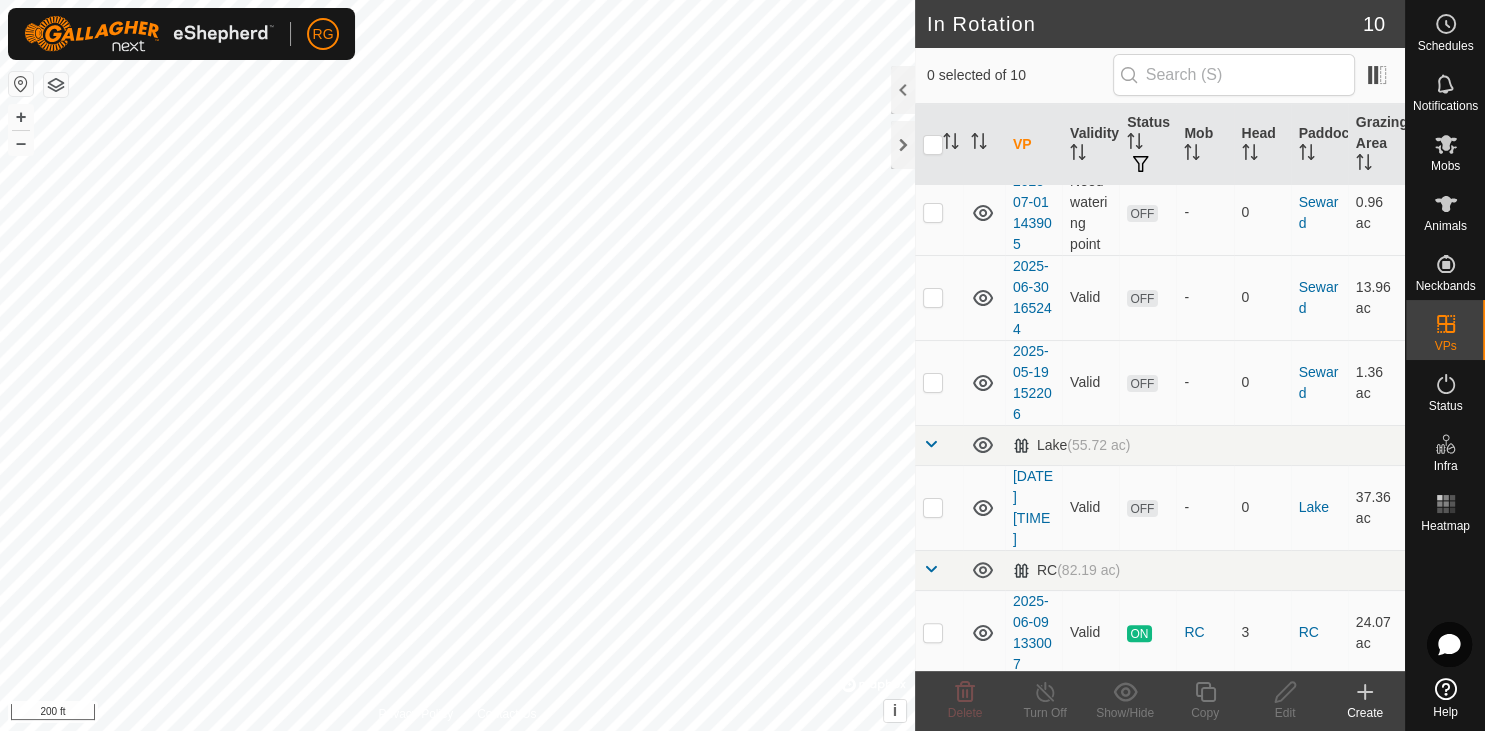 click 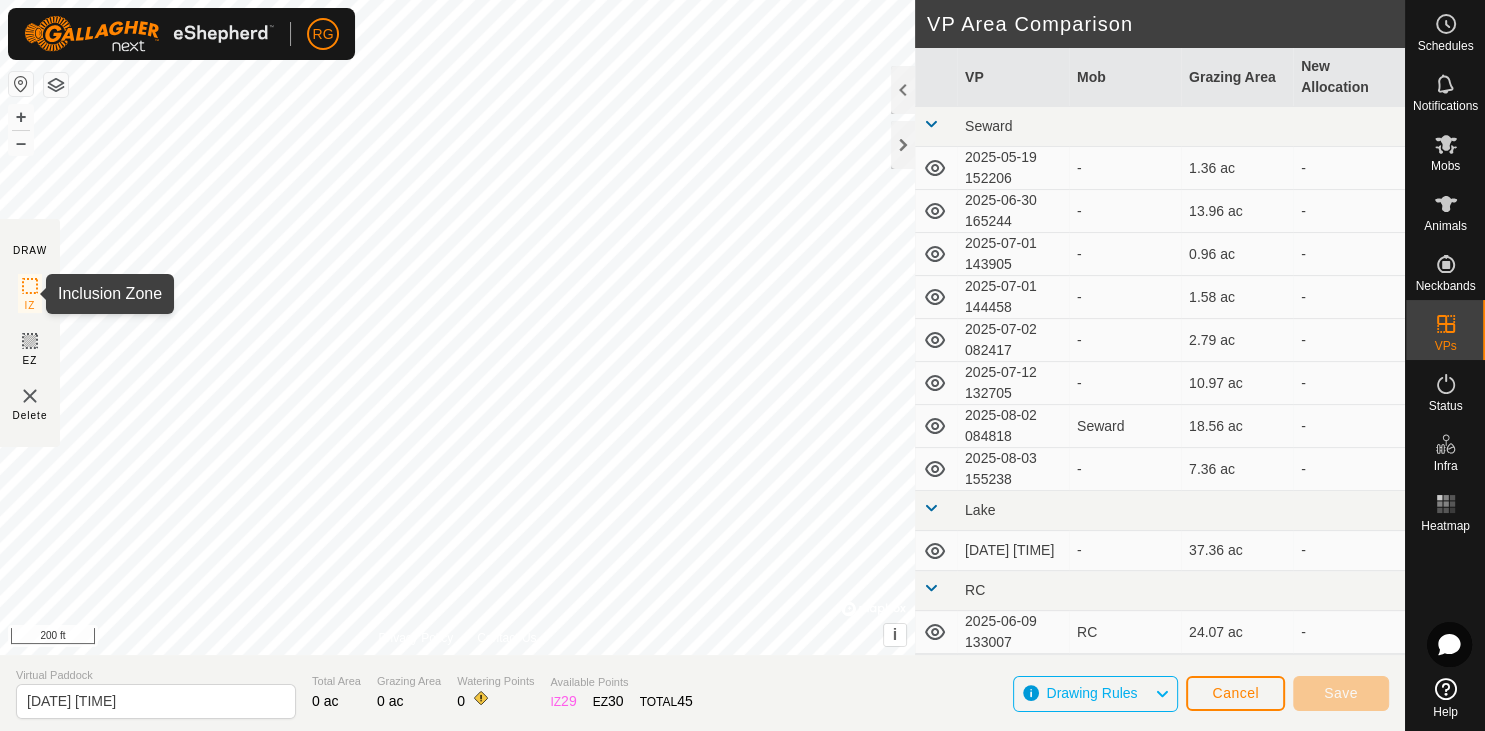 click 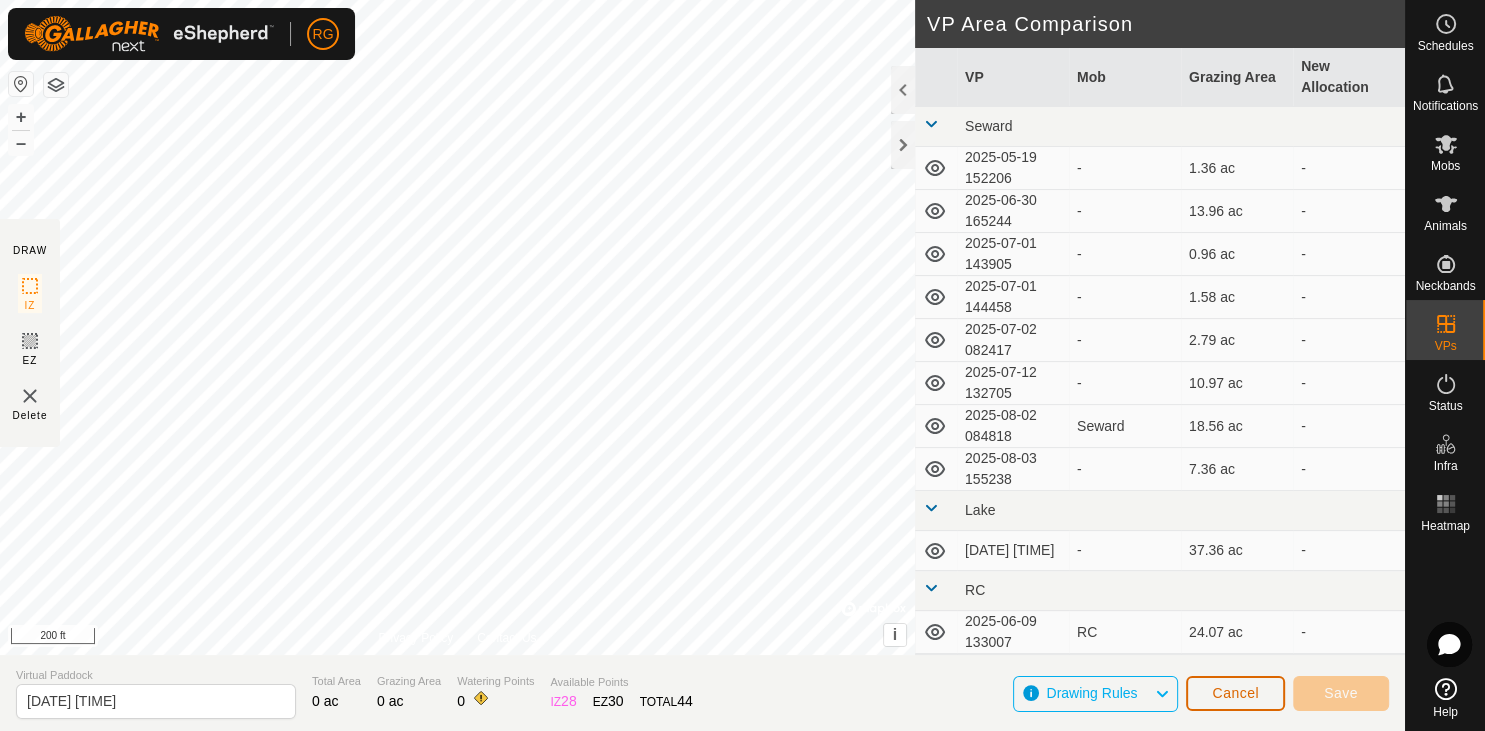 click on "Cancel" 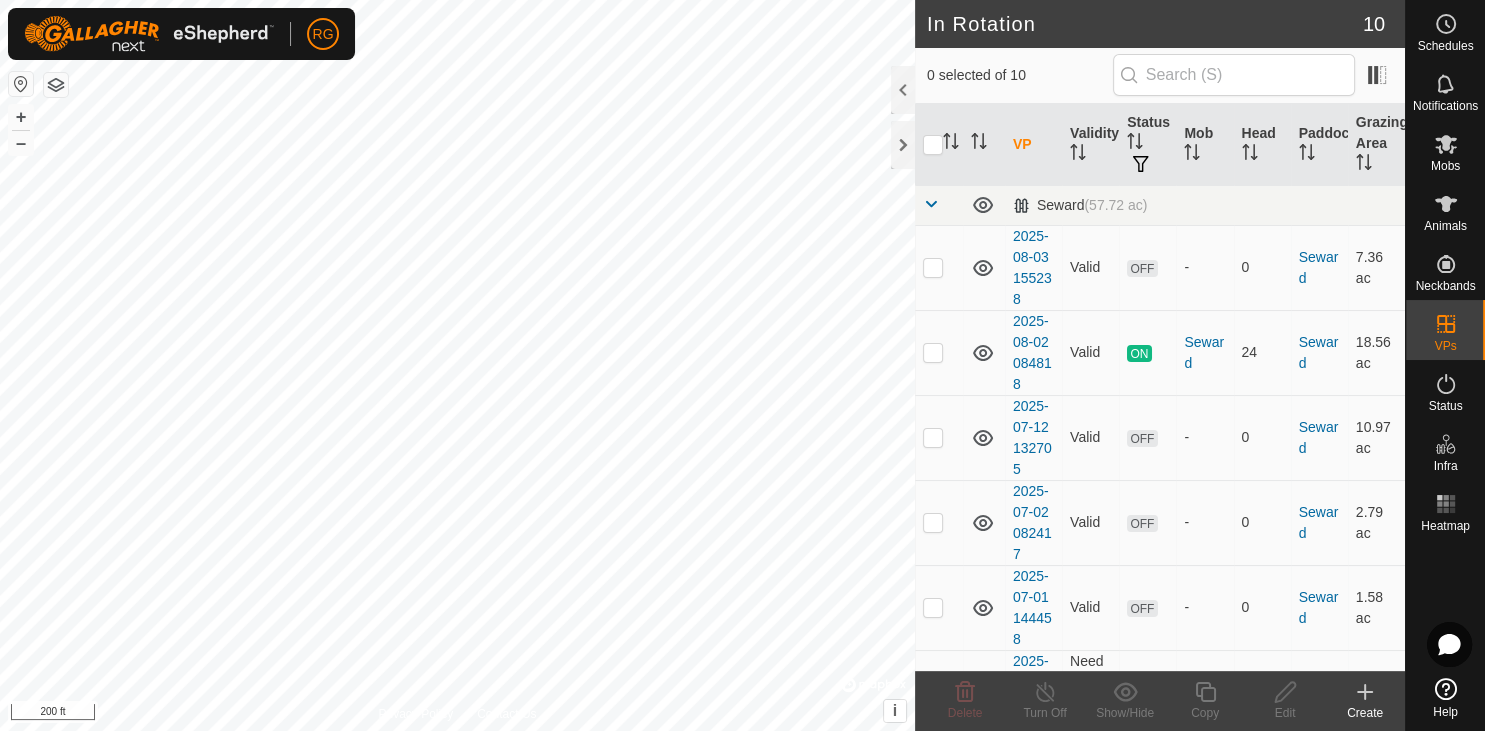 click 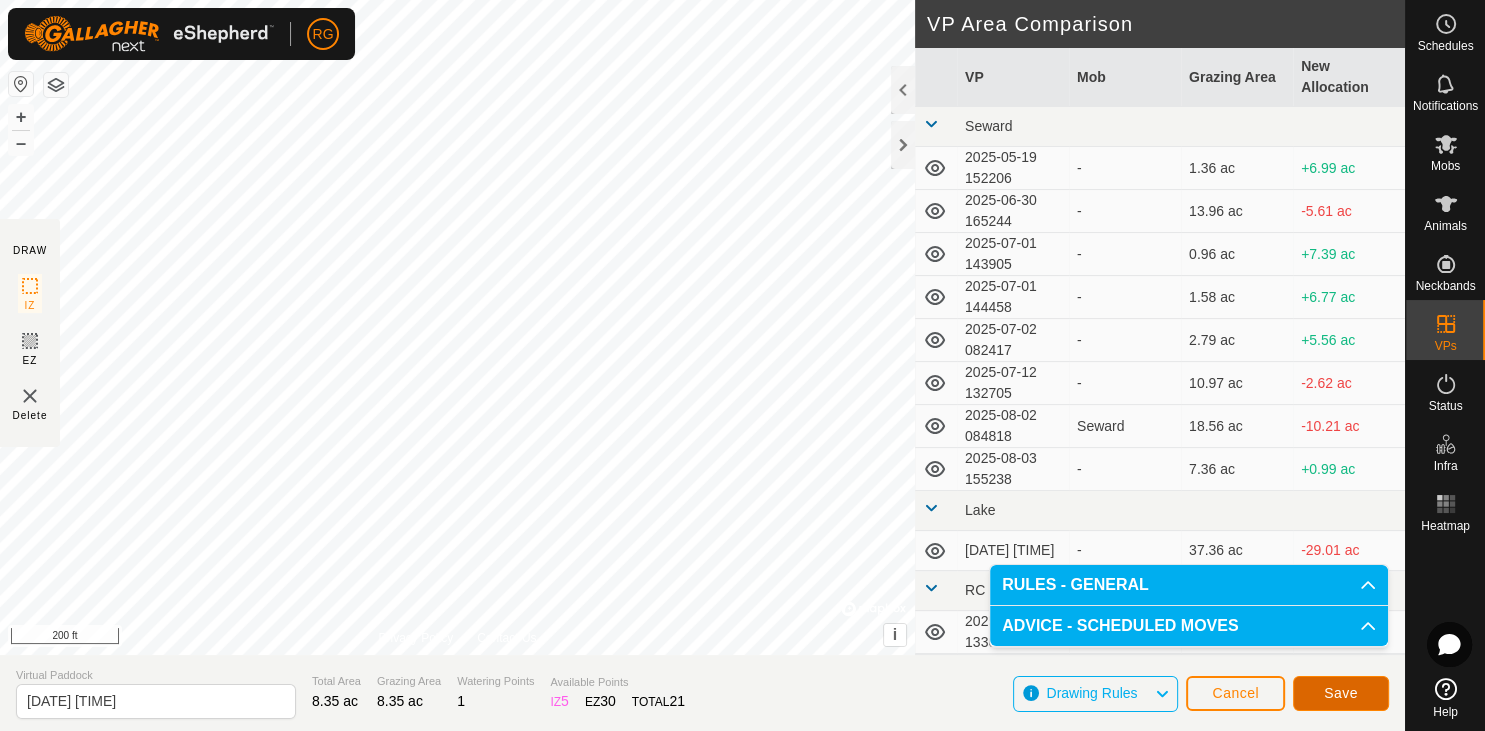click on "Save" 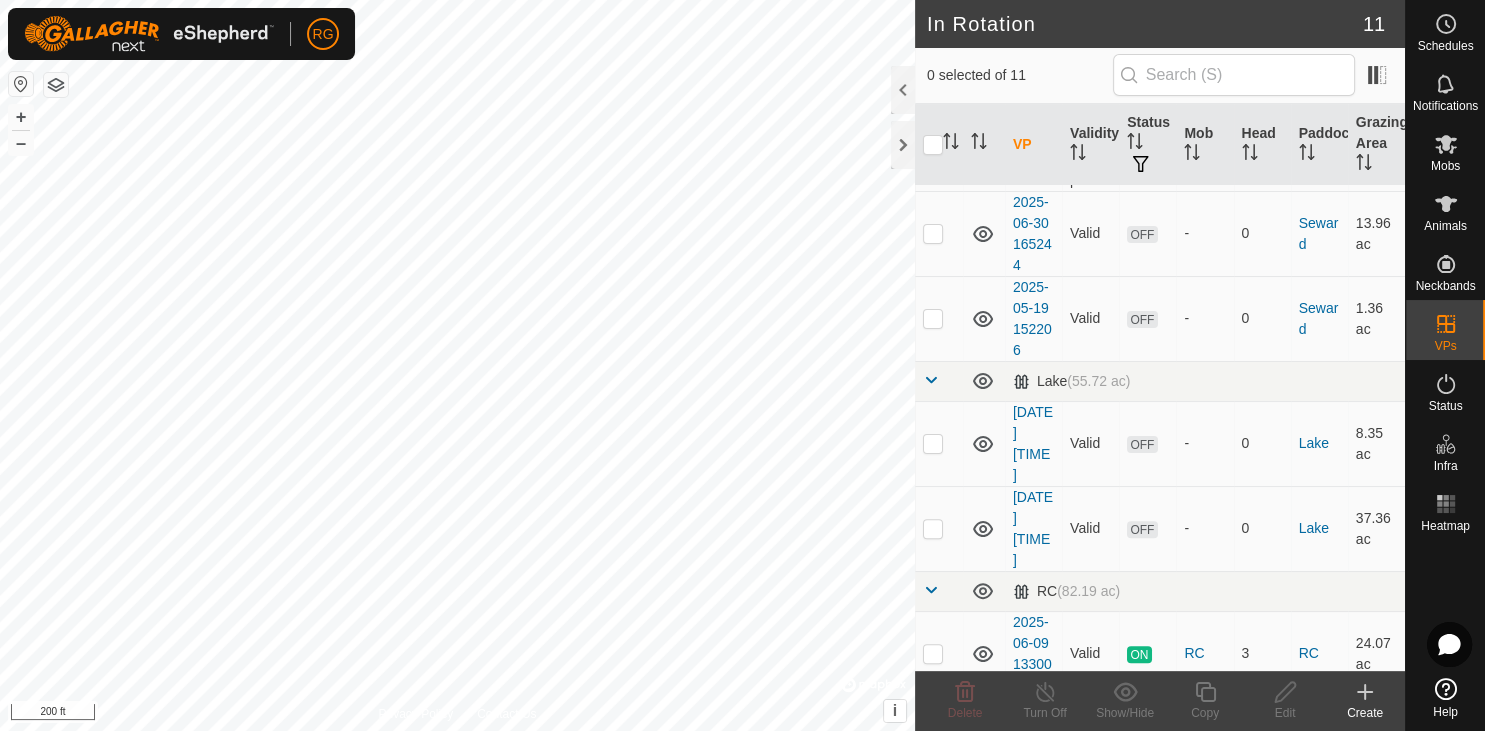 scroll, scrollTop: 565, scrollLeft: 0, axis: vertical 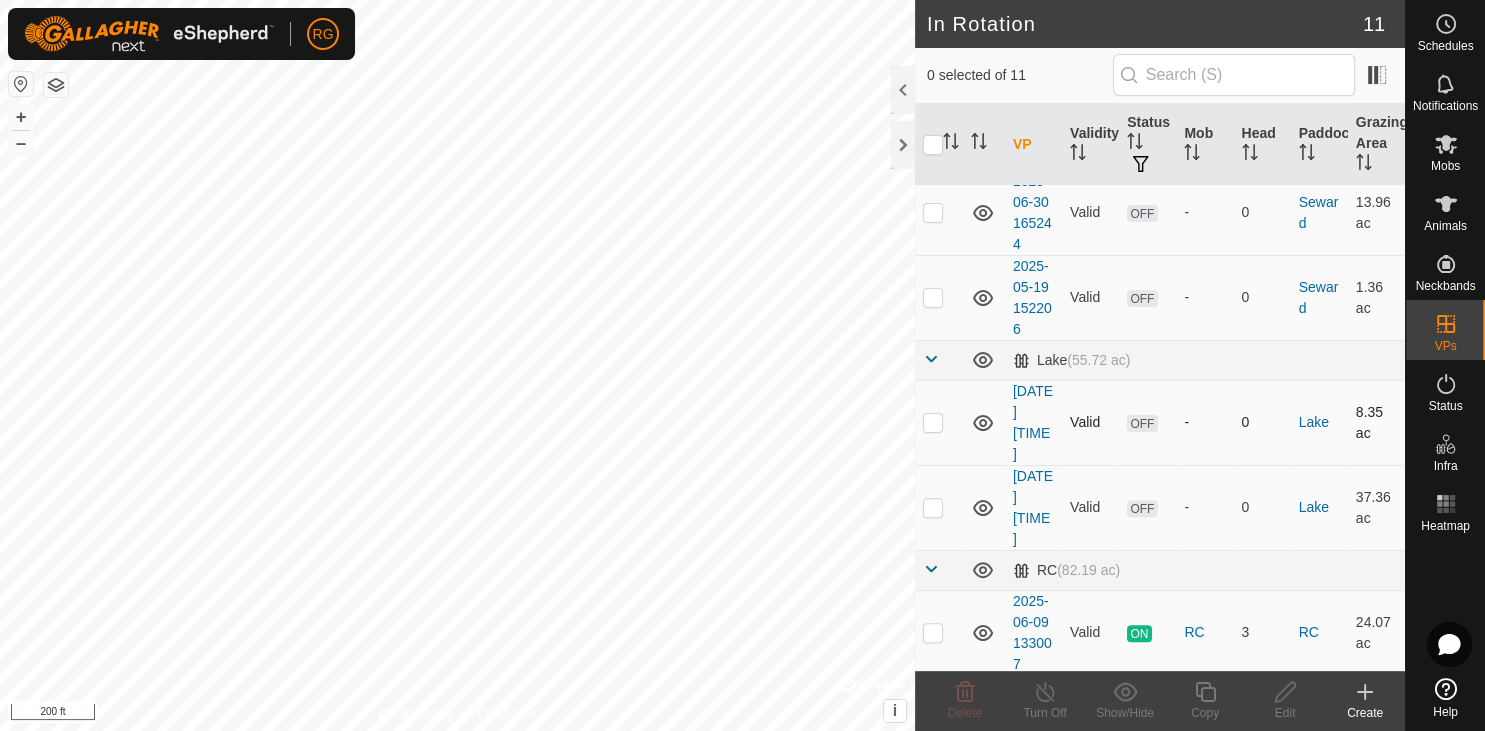 click at bounding box center (933, 422) 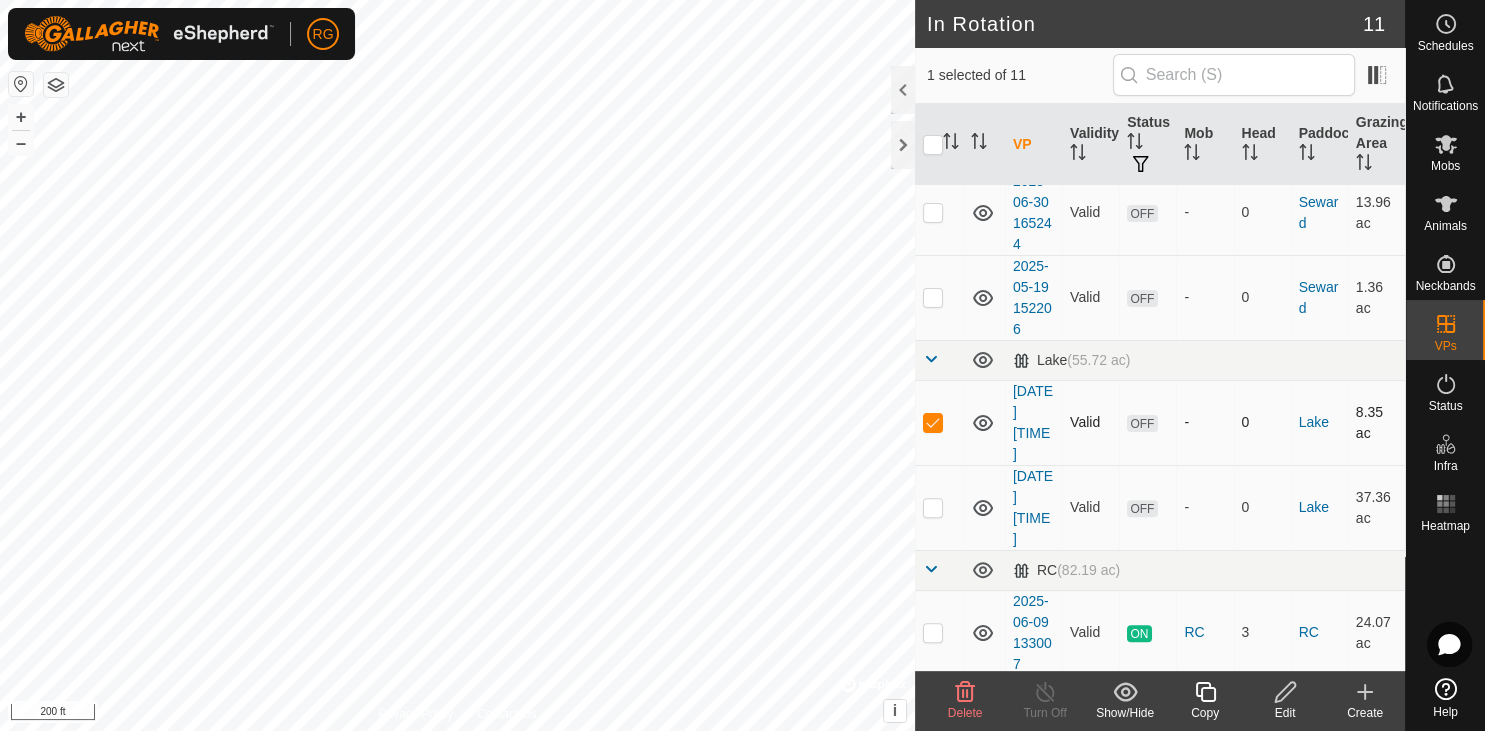 checkbox on "true" 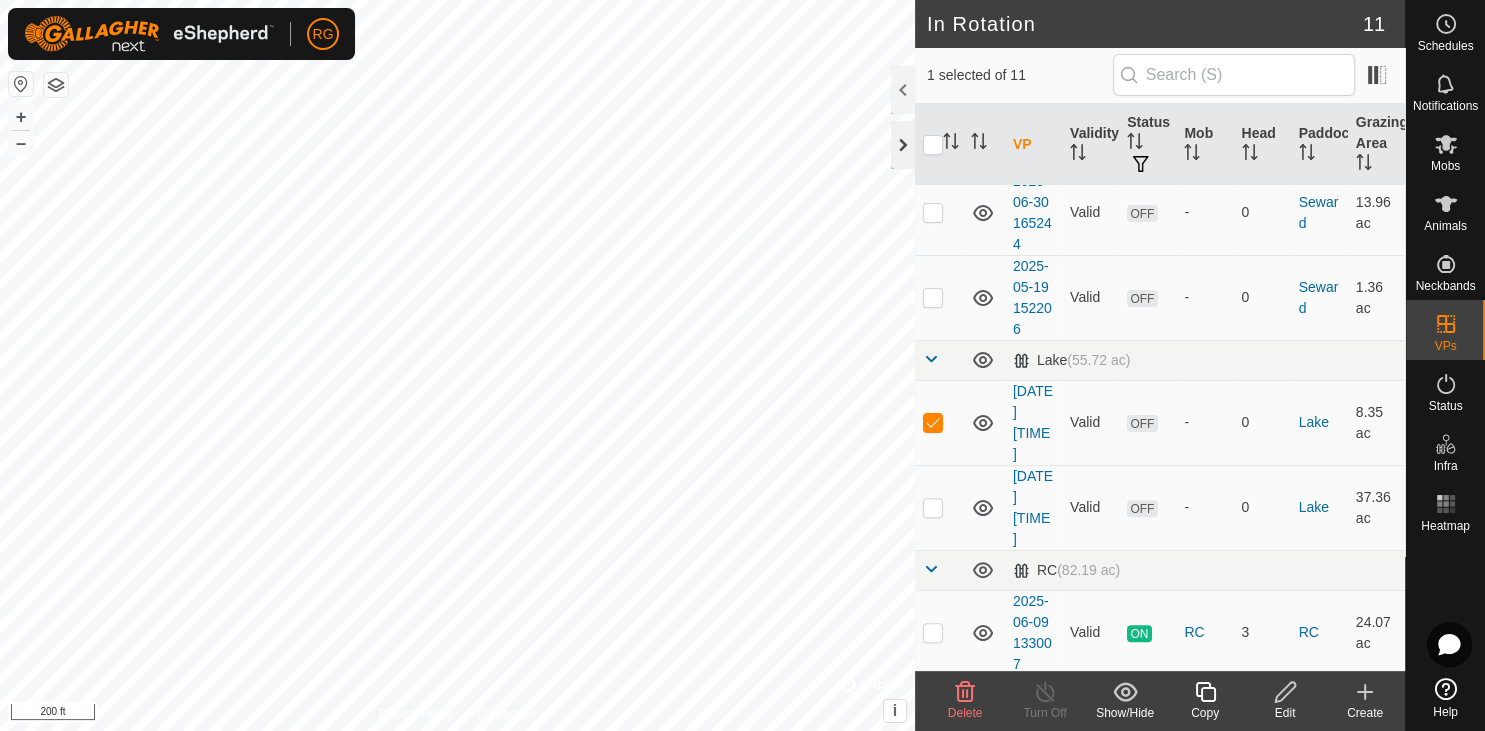 click 